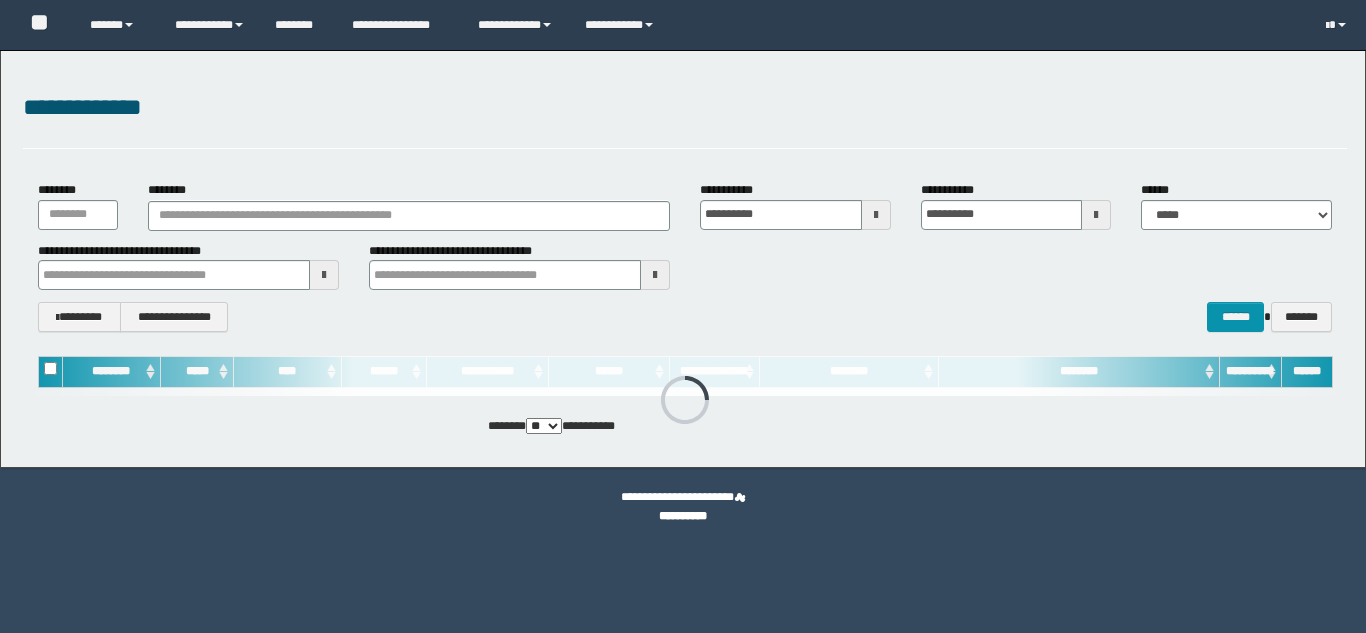 scroll, scrollTop: 0, scrollLeft: 0, axis: both 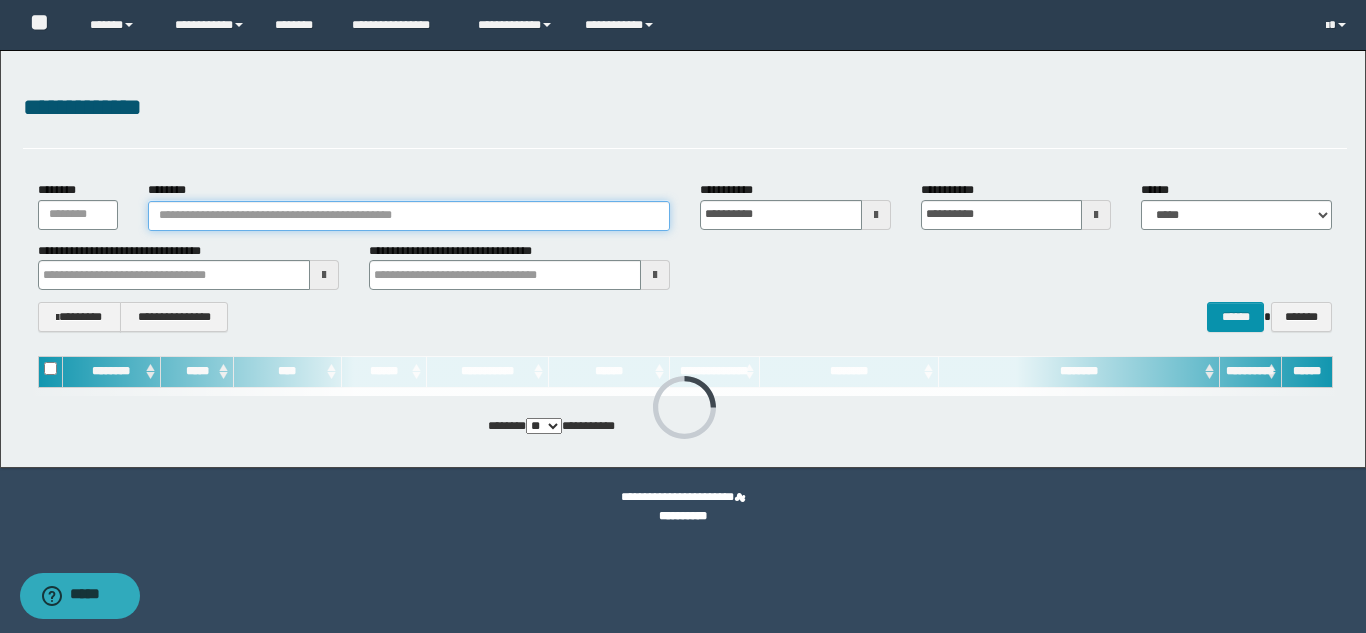 click on "********" at bounding box center [409, 216] 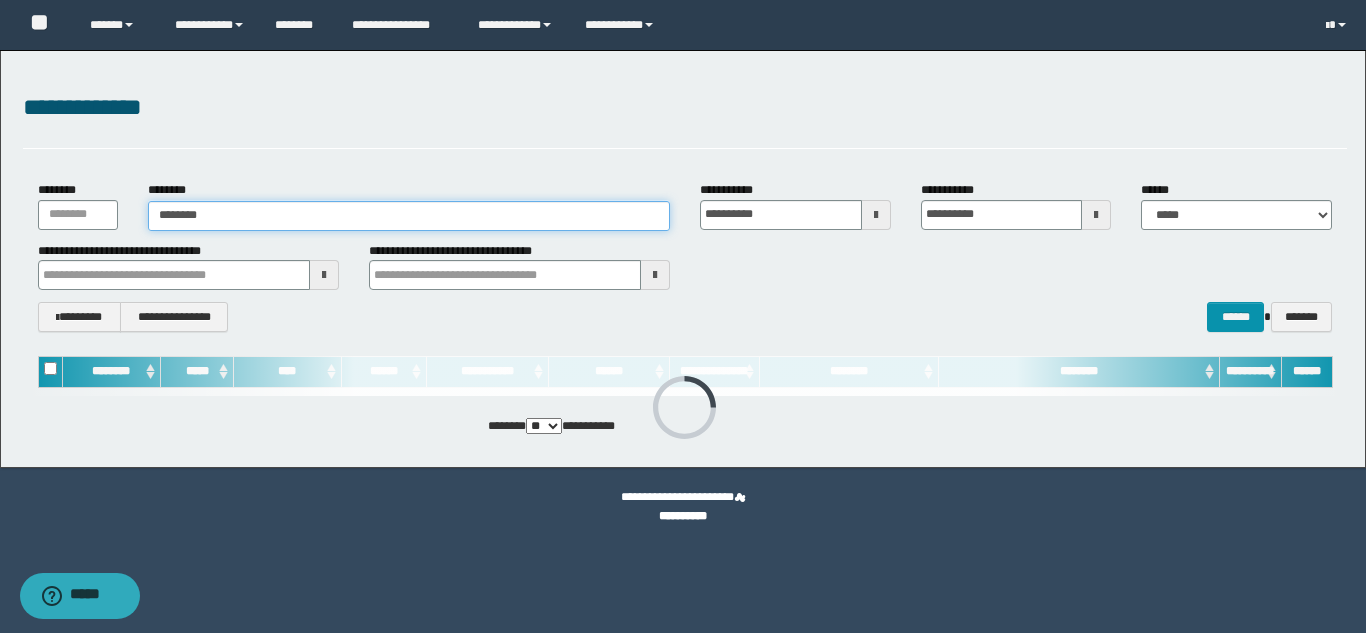 type on "********" 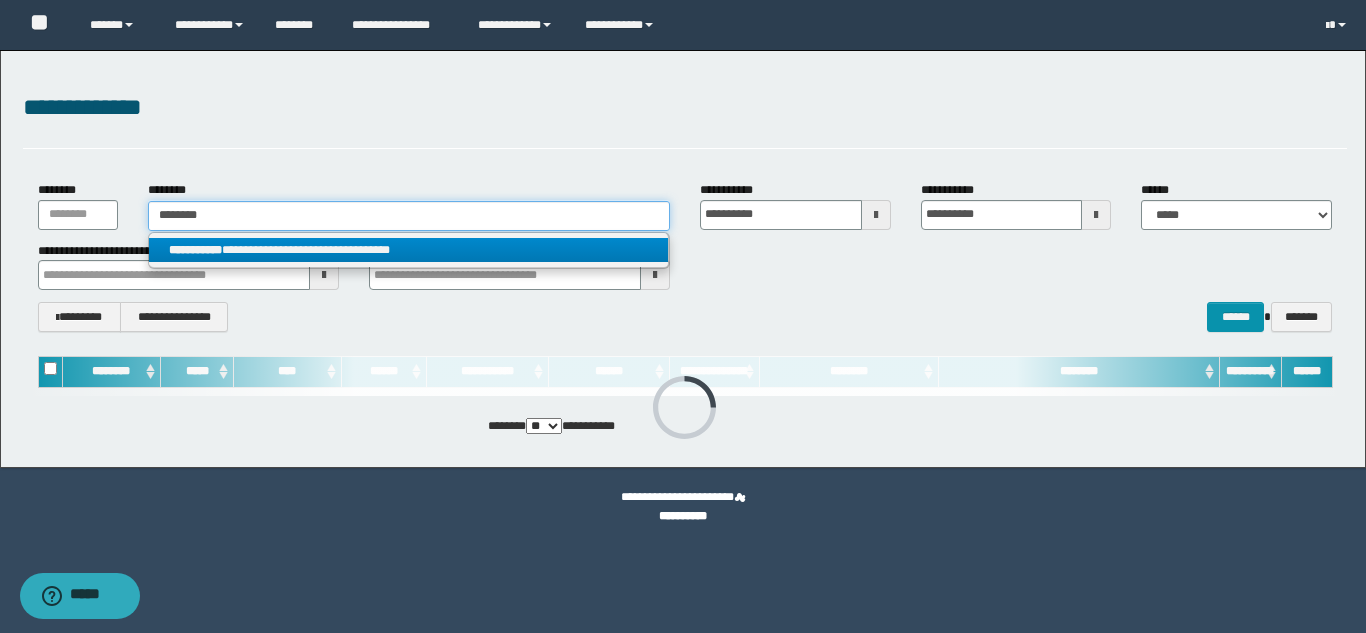 type on "********" 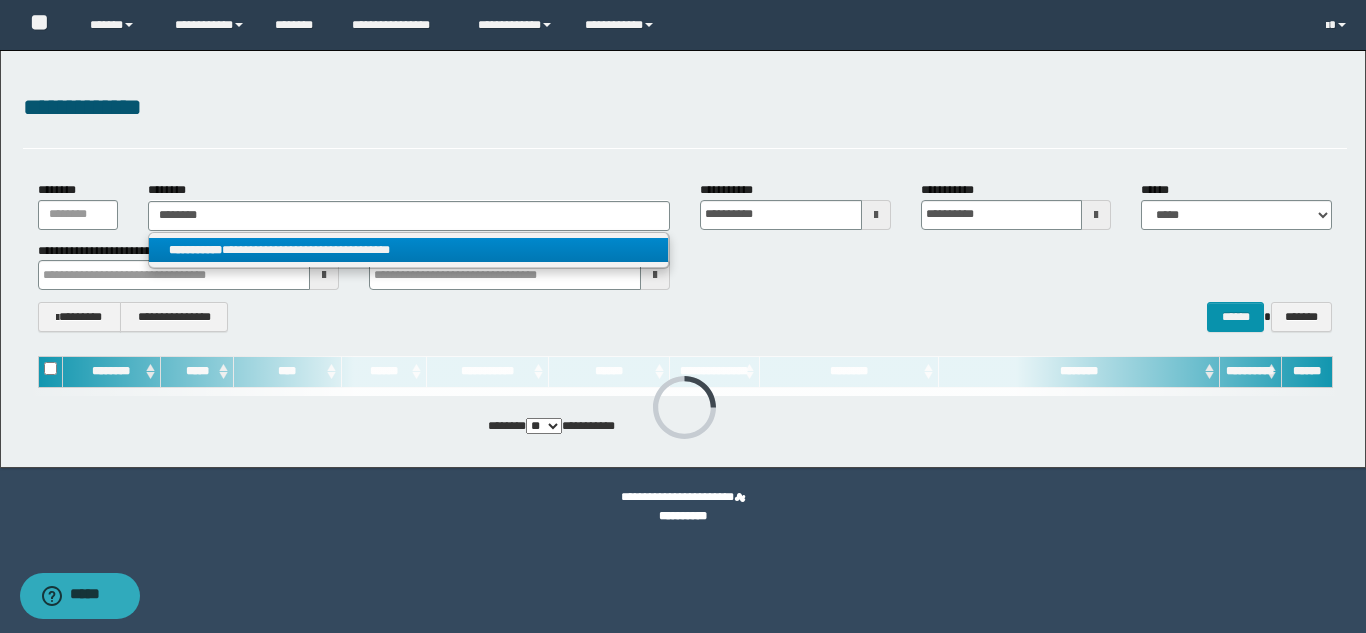 click on "**********" at bounding box center [408, 250] 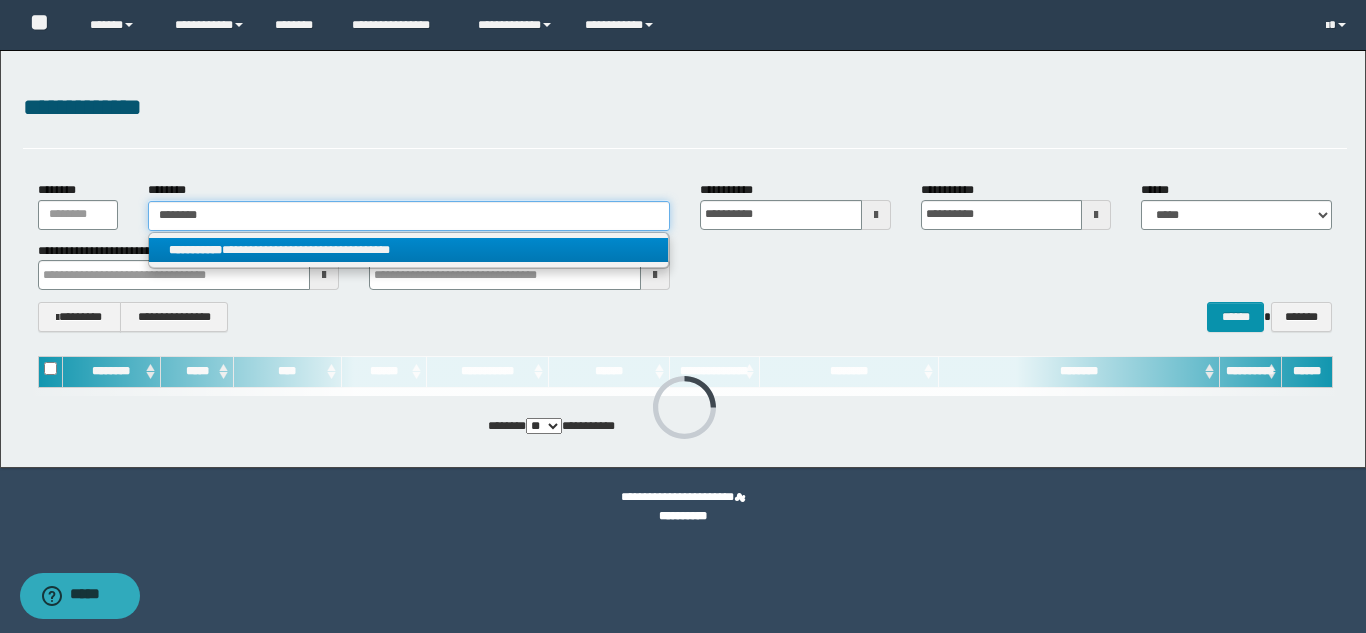 type 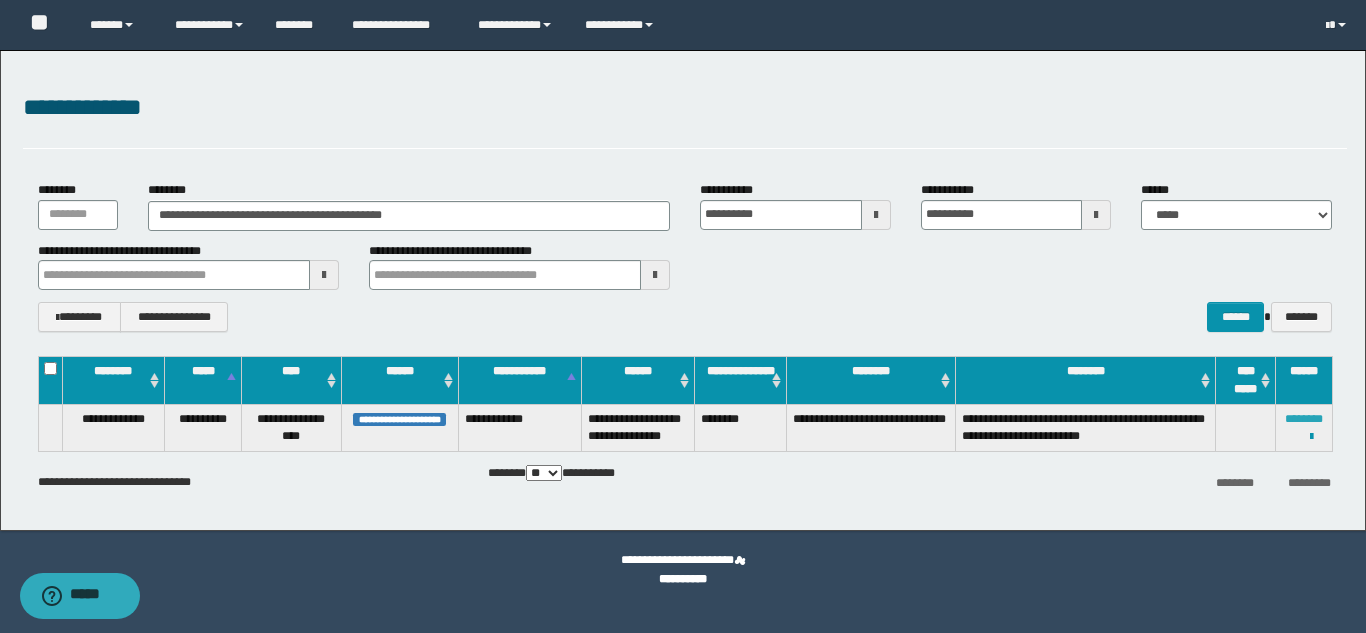 click on "********" at bounding box center (1304, 419) 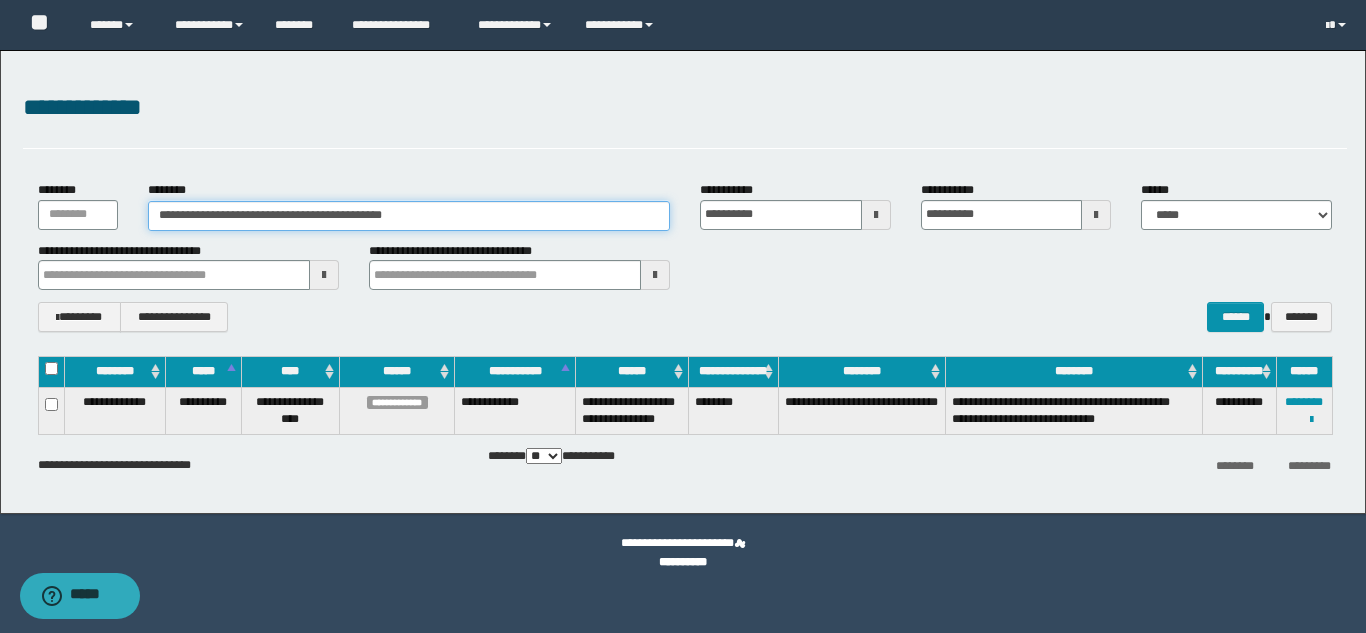 drag, startPoint x: 470, startPoint y: 215, endPoint x: 144, endPoint y: 208, distance: 326.07513 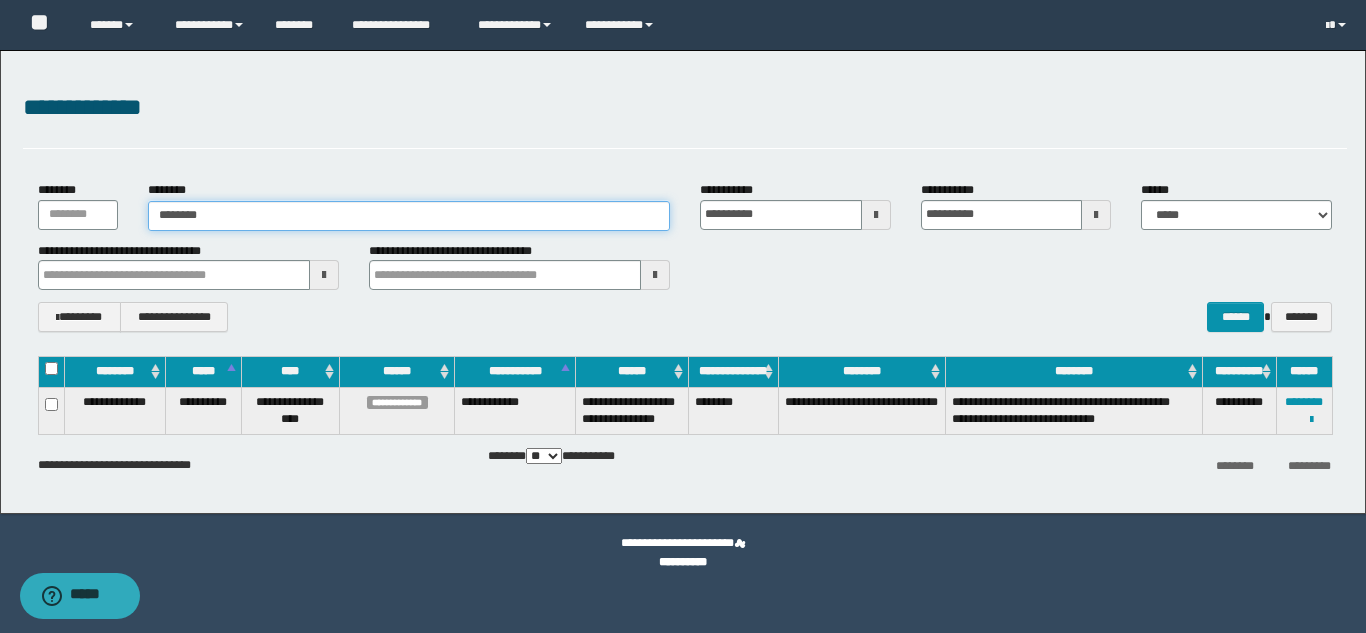 type on "********" 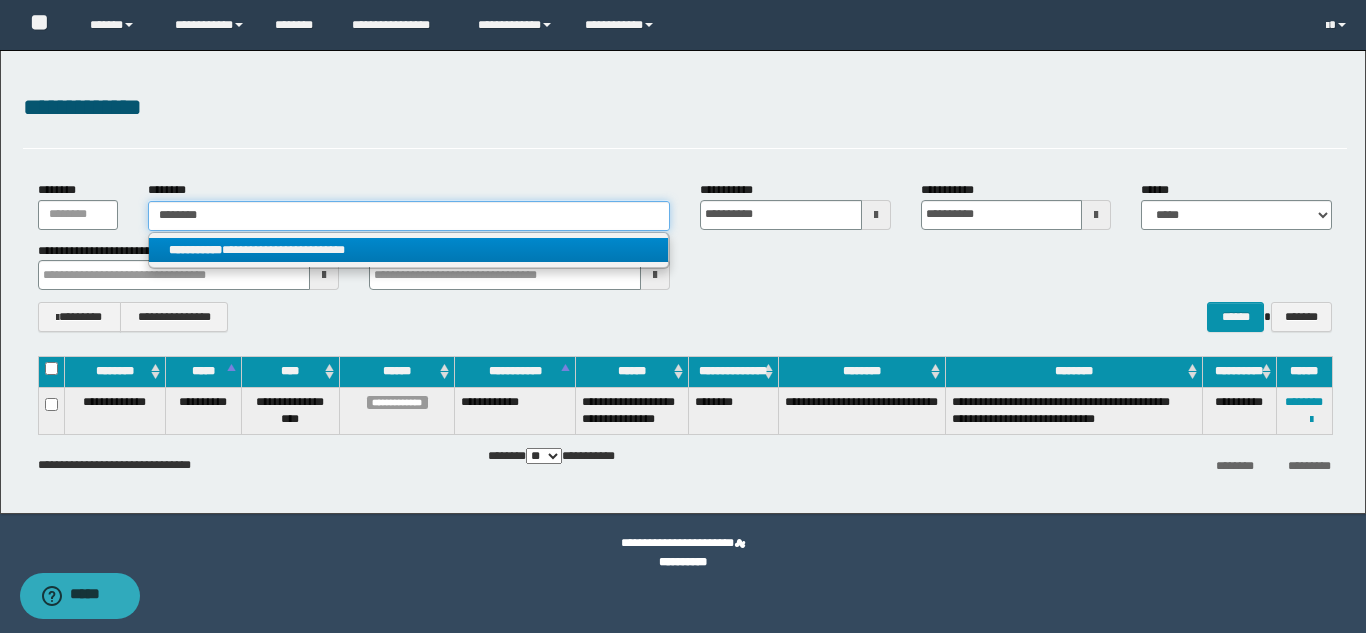 type on "********" 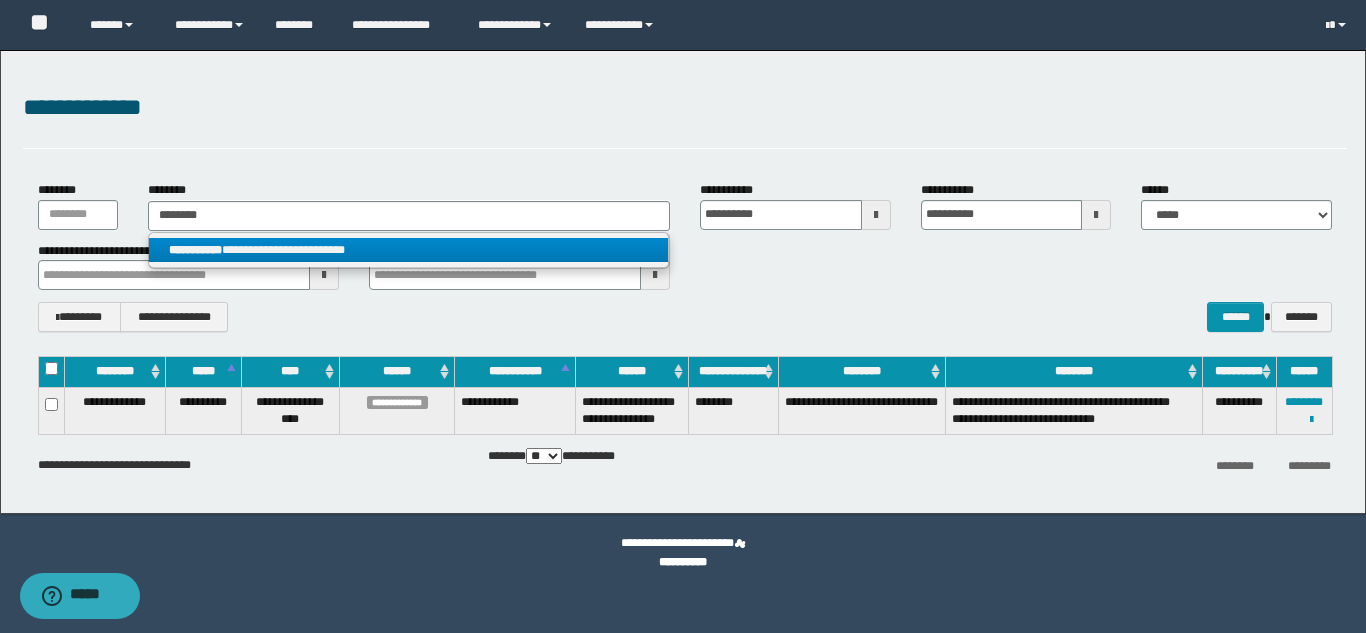 click on "**********" at bounding box center (408, 250) 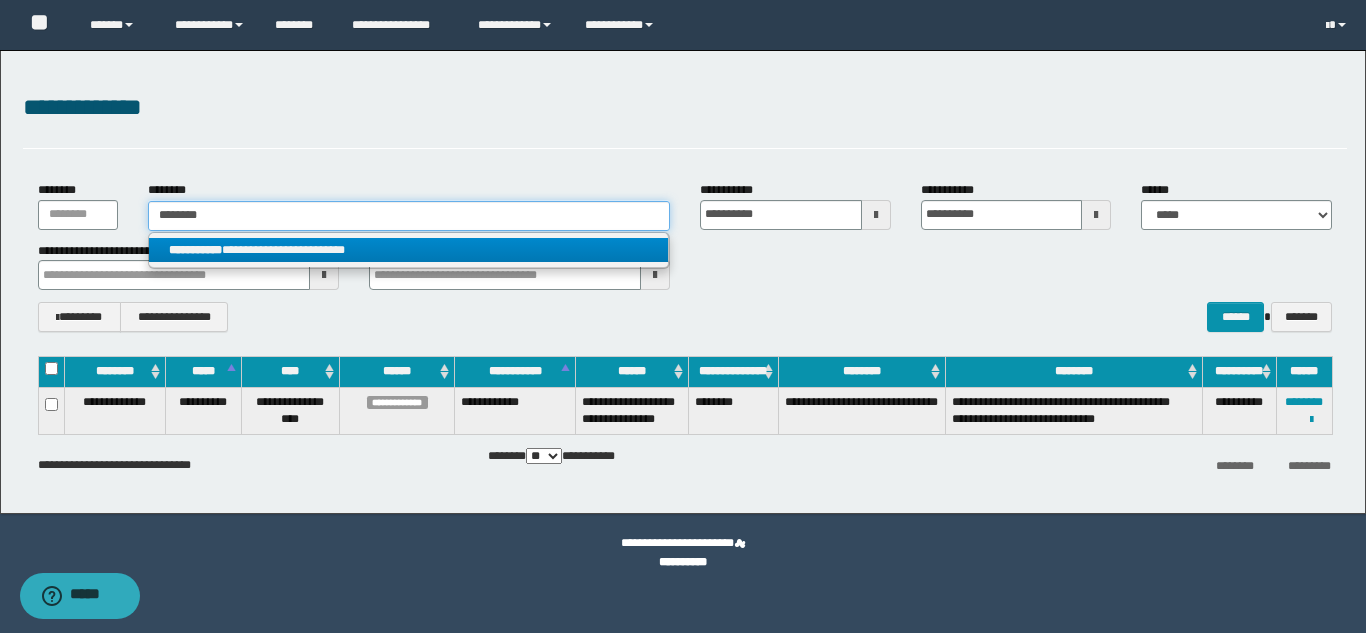 type 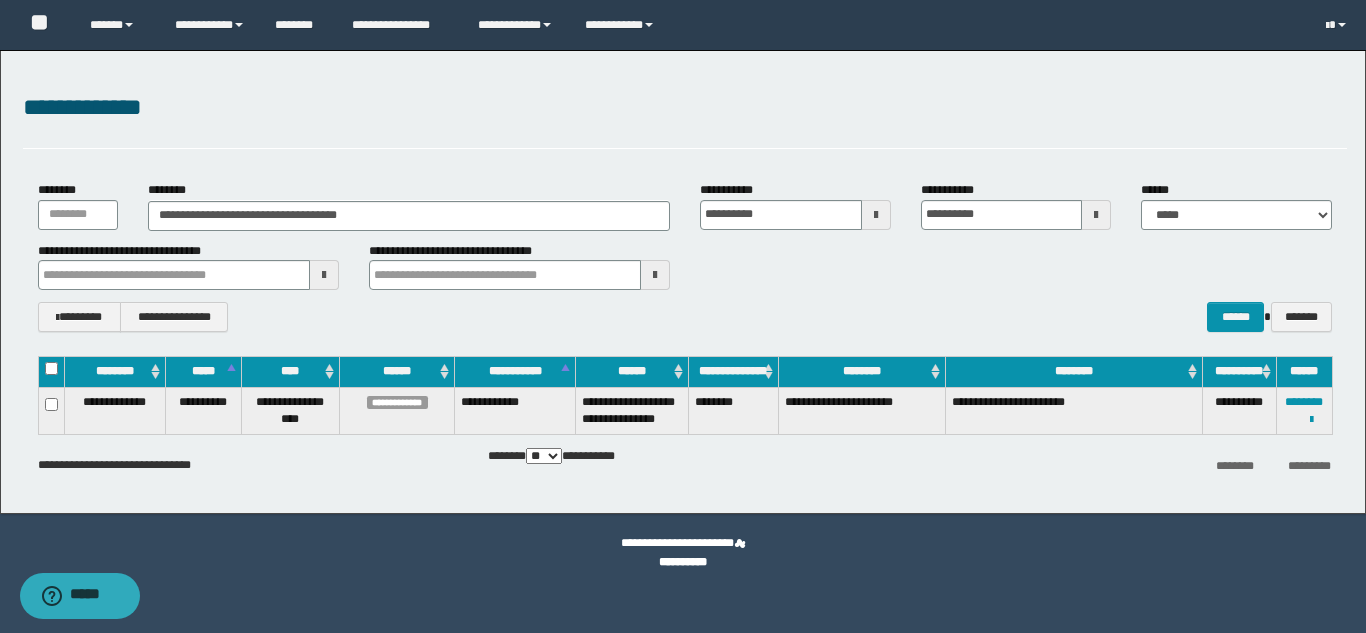 click on "**********" at bounding box center [1304, 410] 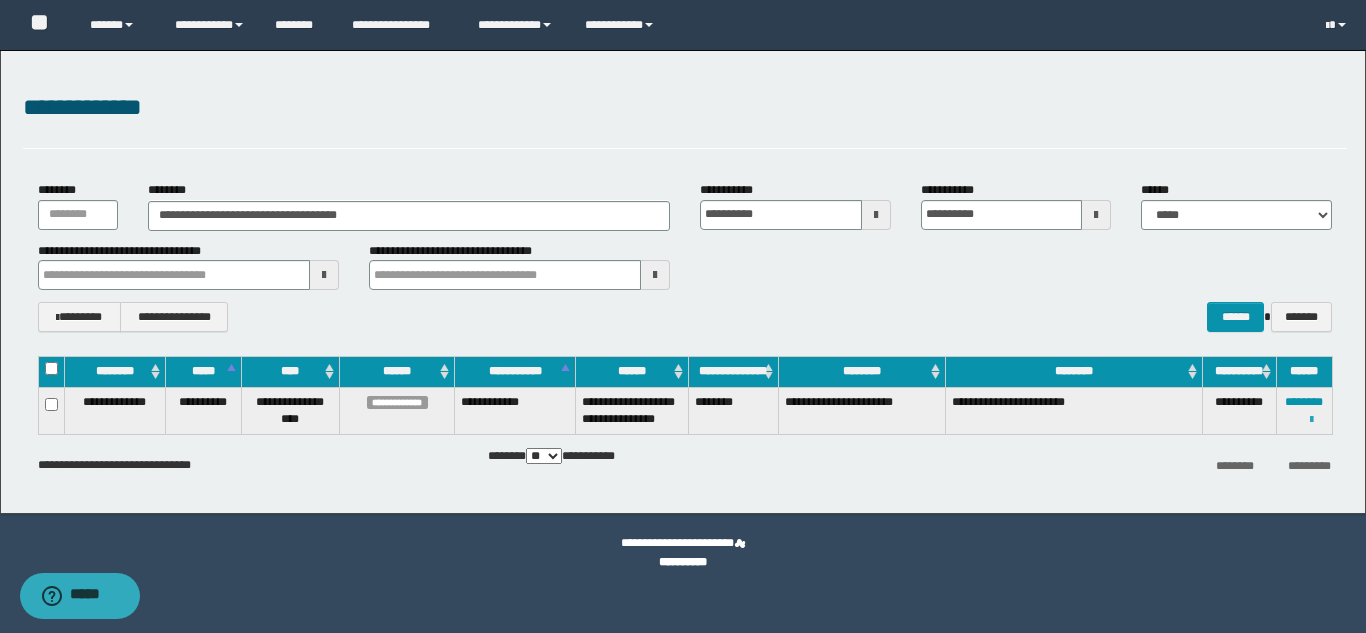 click at bounding box center [1311, 420] 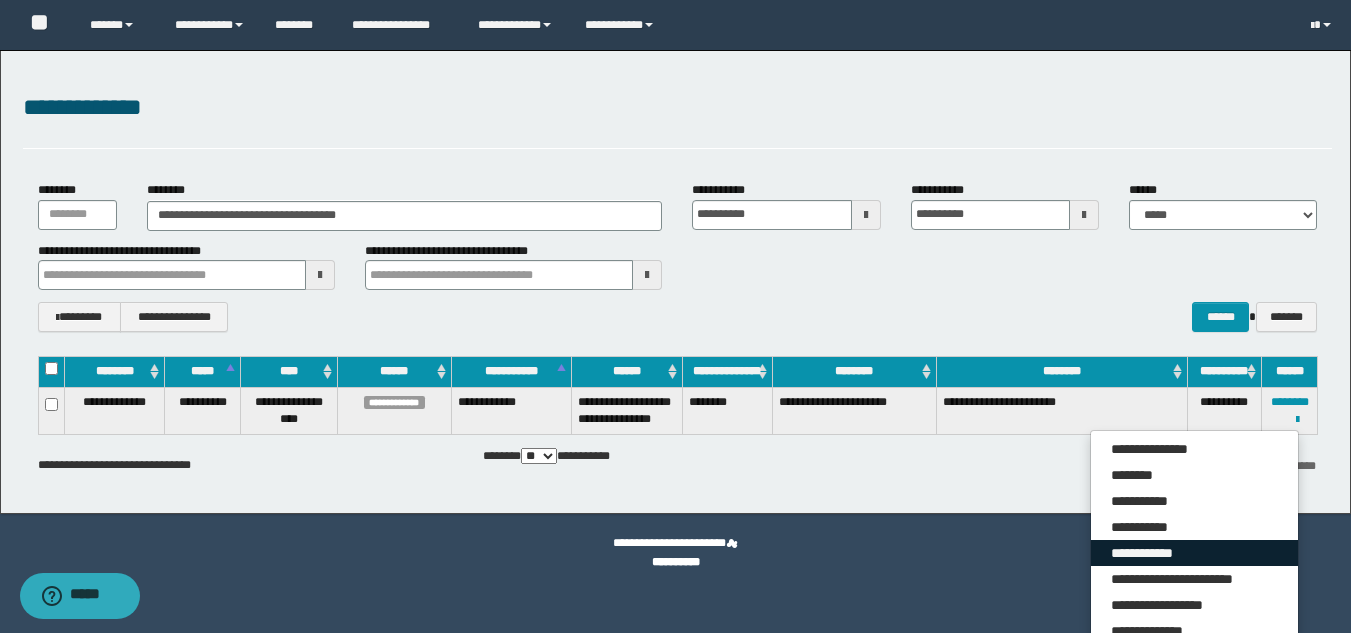 click on "**********" at bounding box center (1194, 553) 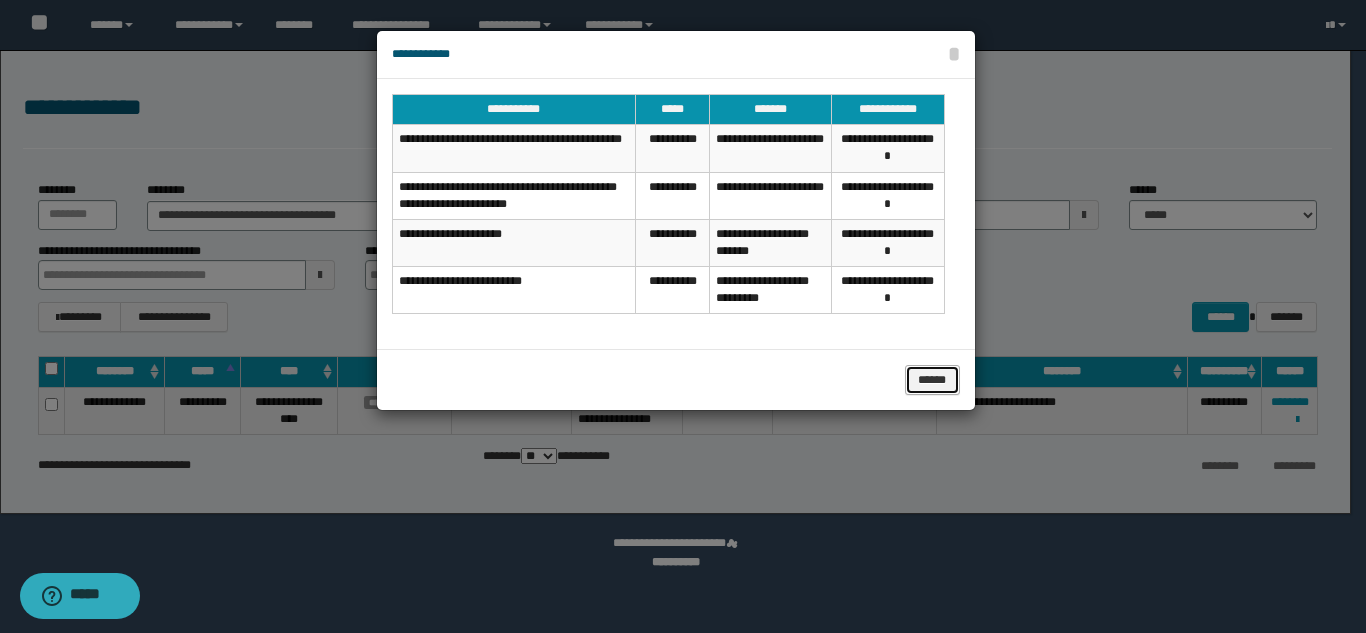 click on "******" at bounding box center [932, 380] 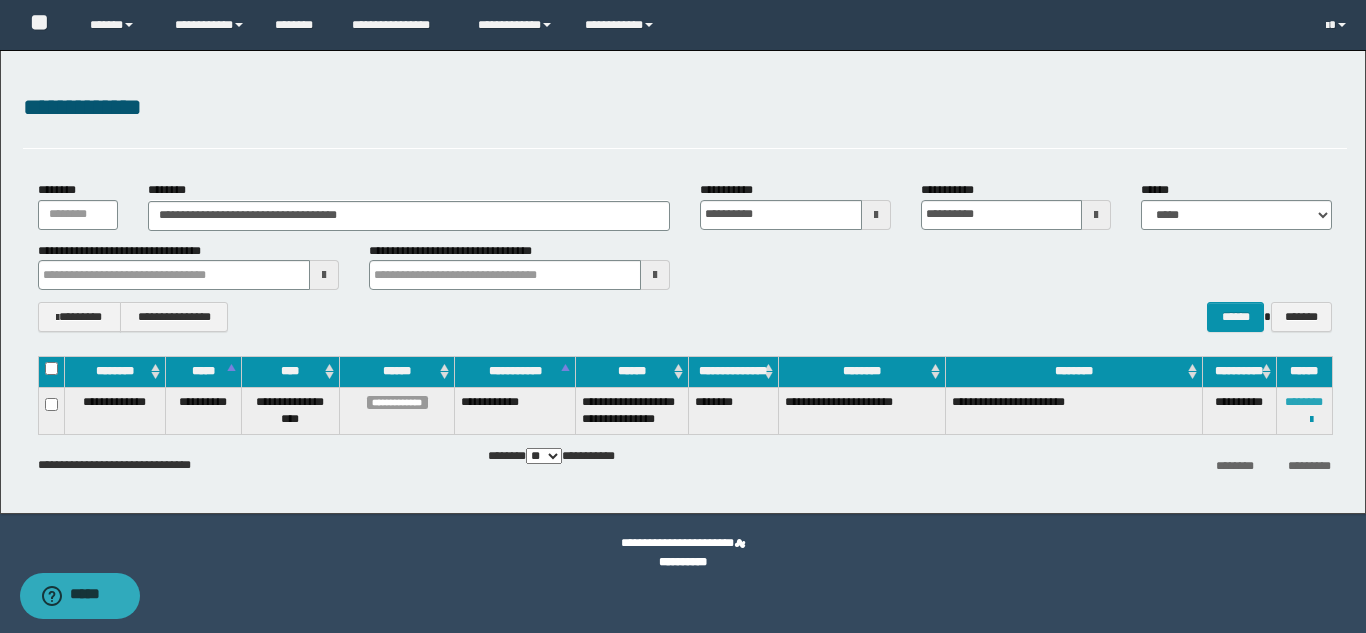 click on "********" at bounding box center [1304, 402] 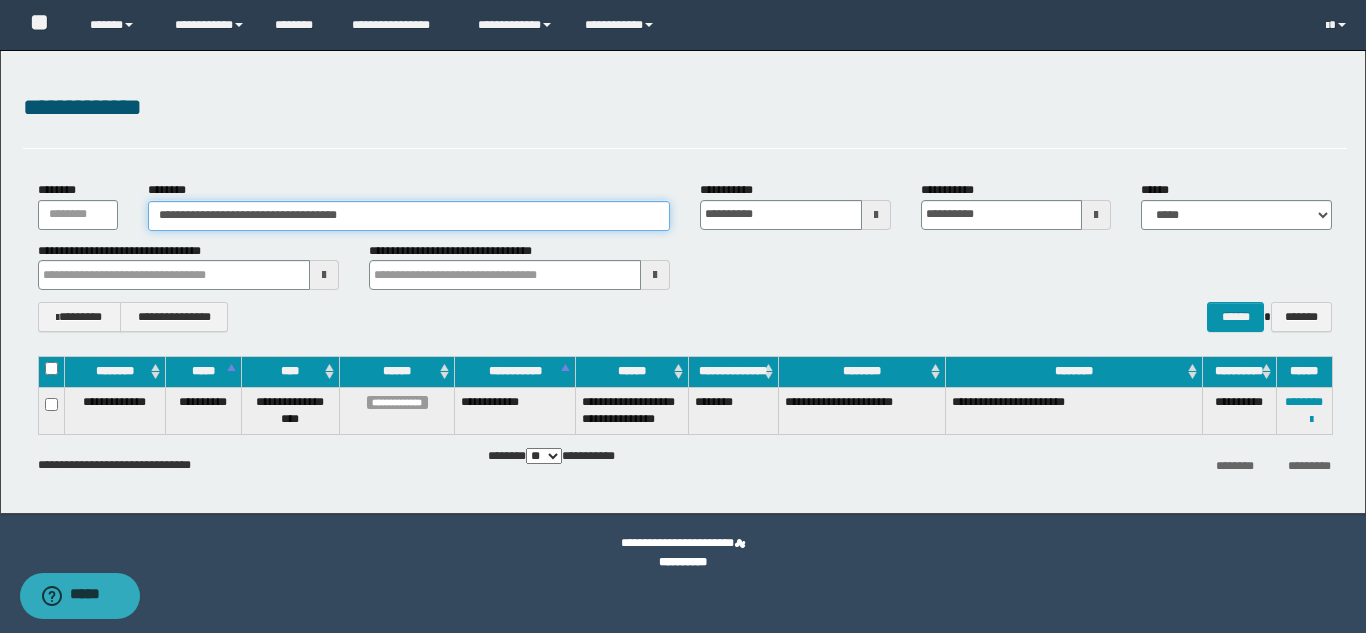 paste 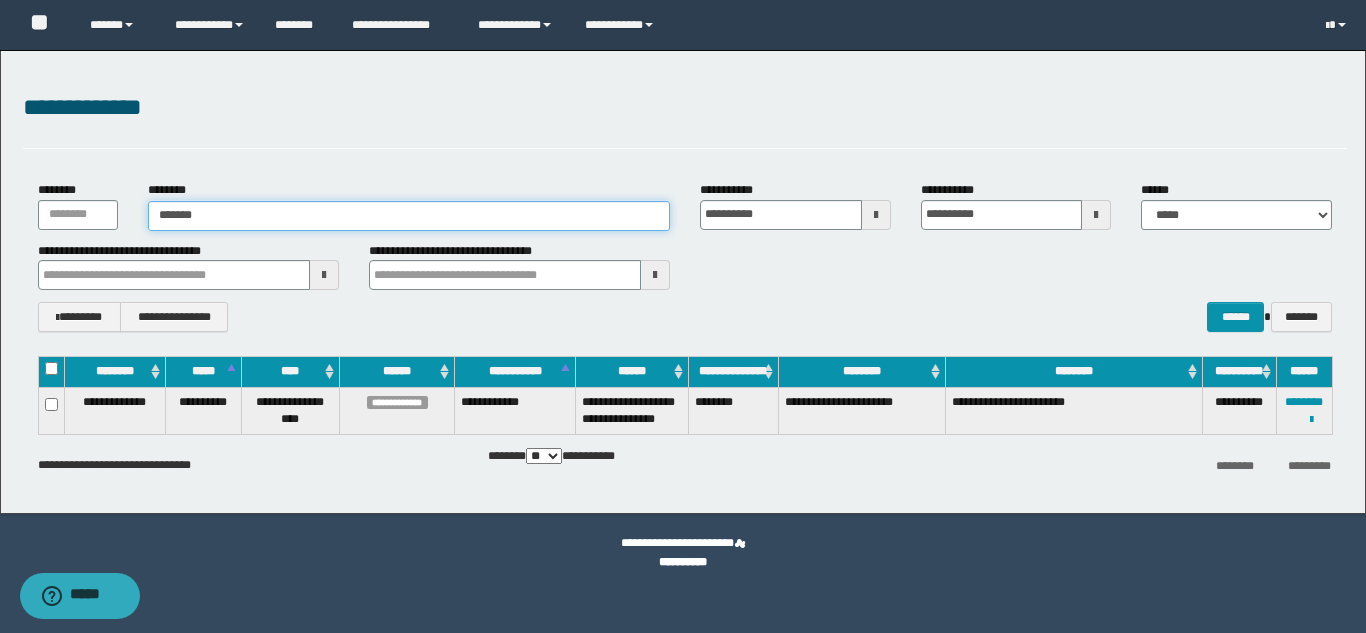 drag, startPoint x: 420, startPoint y: 226, endPoint x: 169, endPoint y: 201, distance: 252.24194 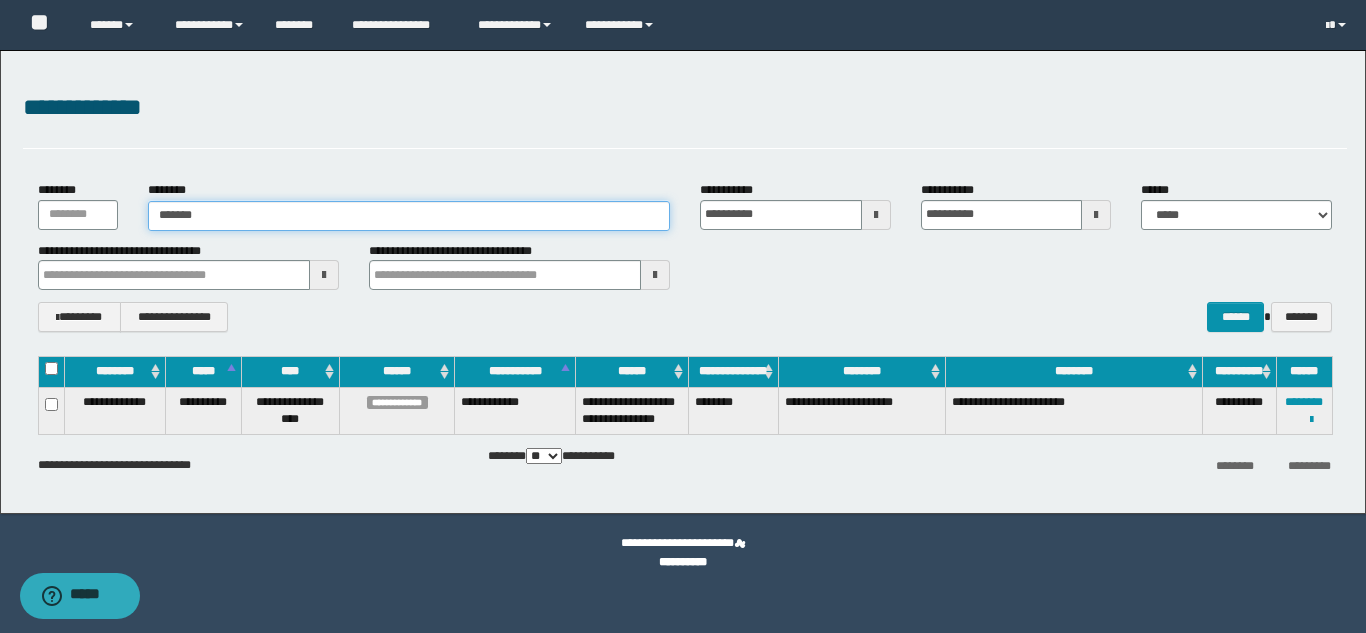type on "*******" 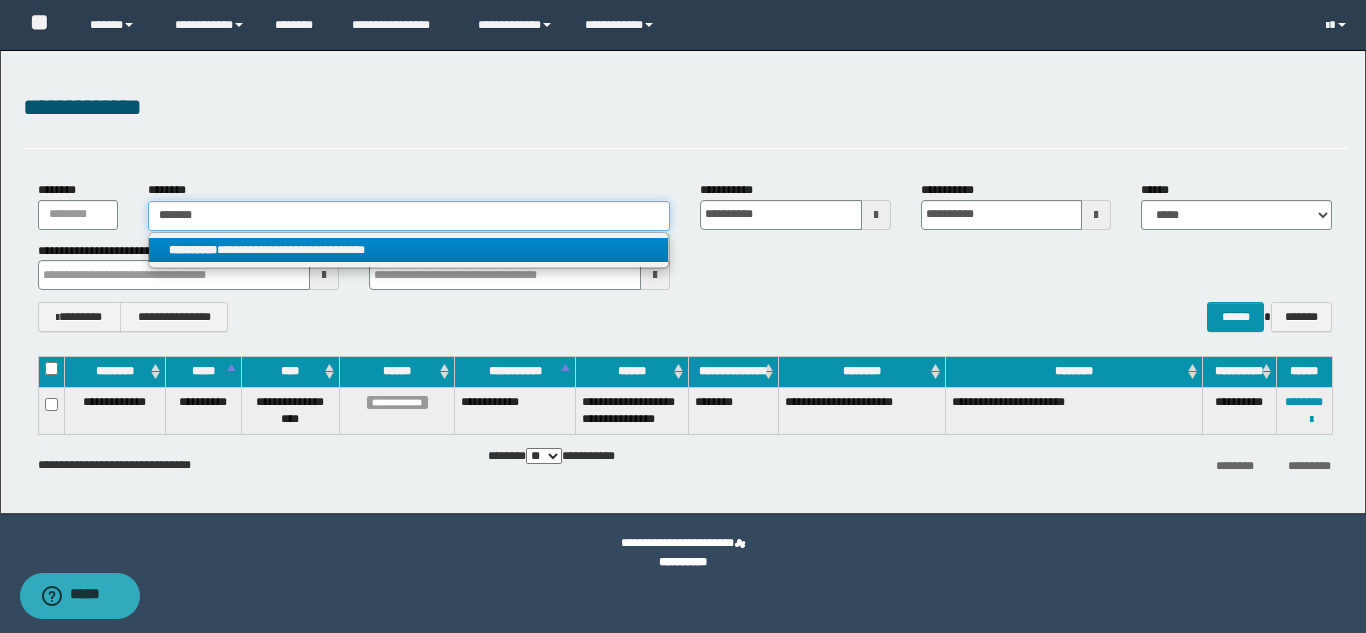 type on "*******" 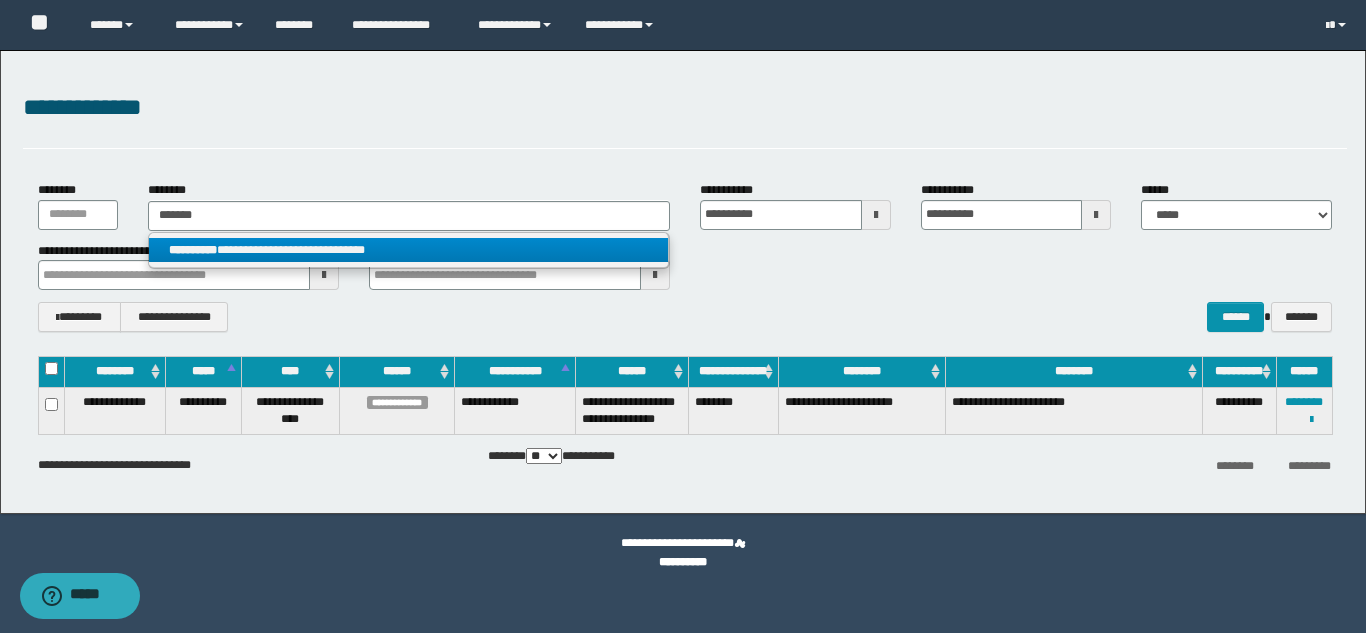 click on "**********" at bounding box center [408, 250] 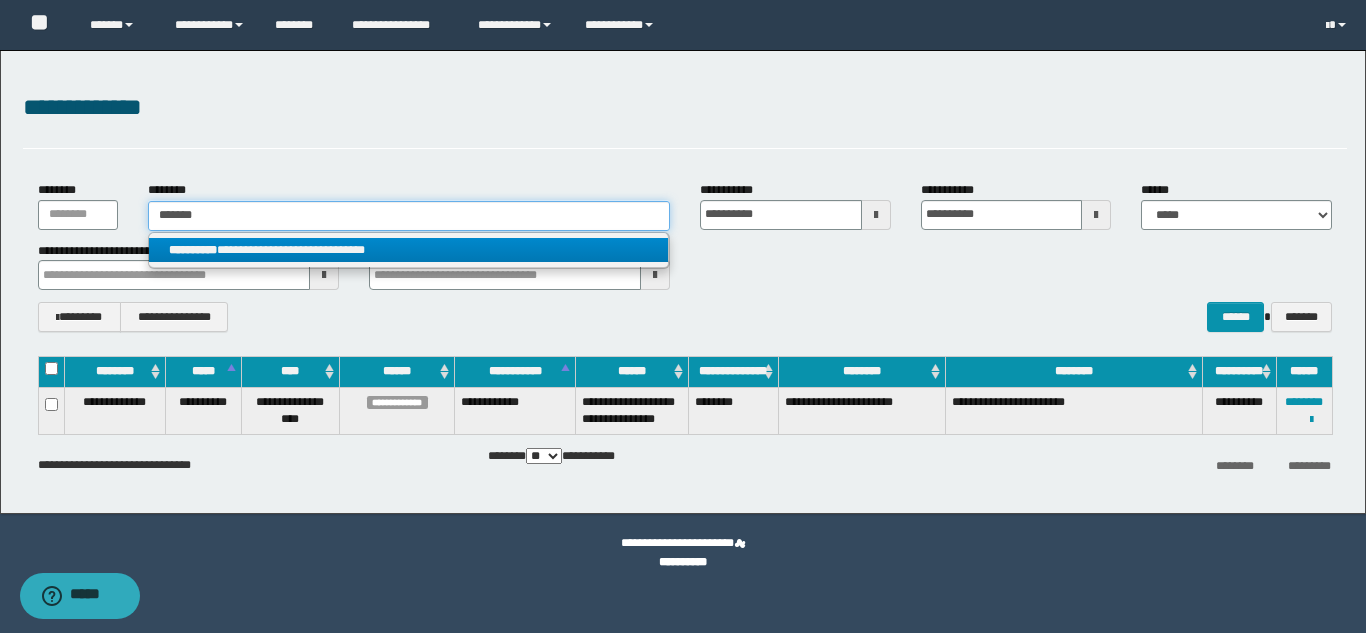 type 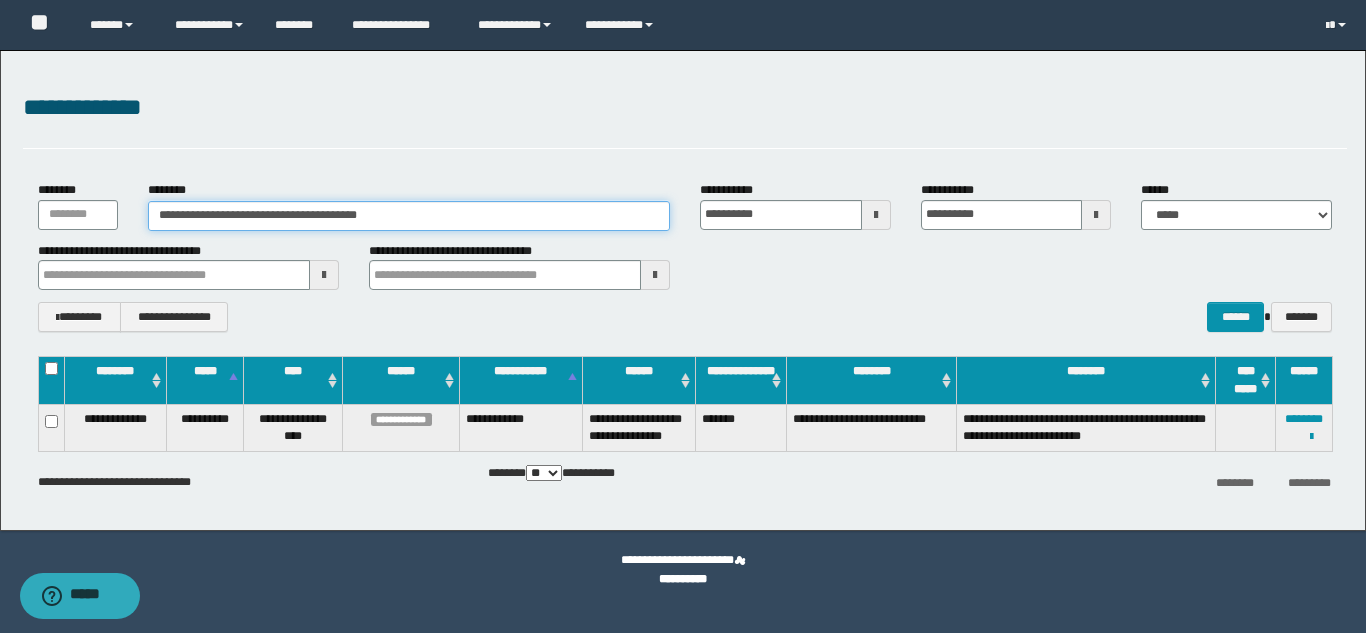 drag, startPoint x: 428, startPoint y: 218, endPoint x: 144, endPoint y: 221, distance: 284.01584 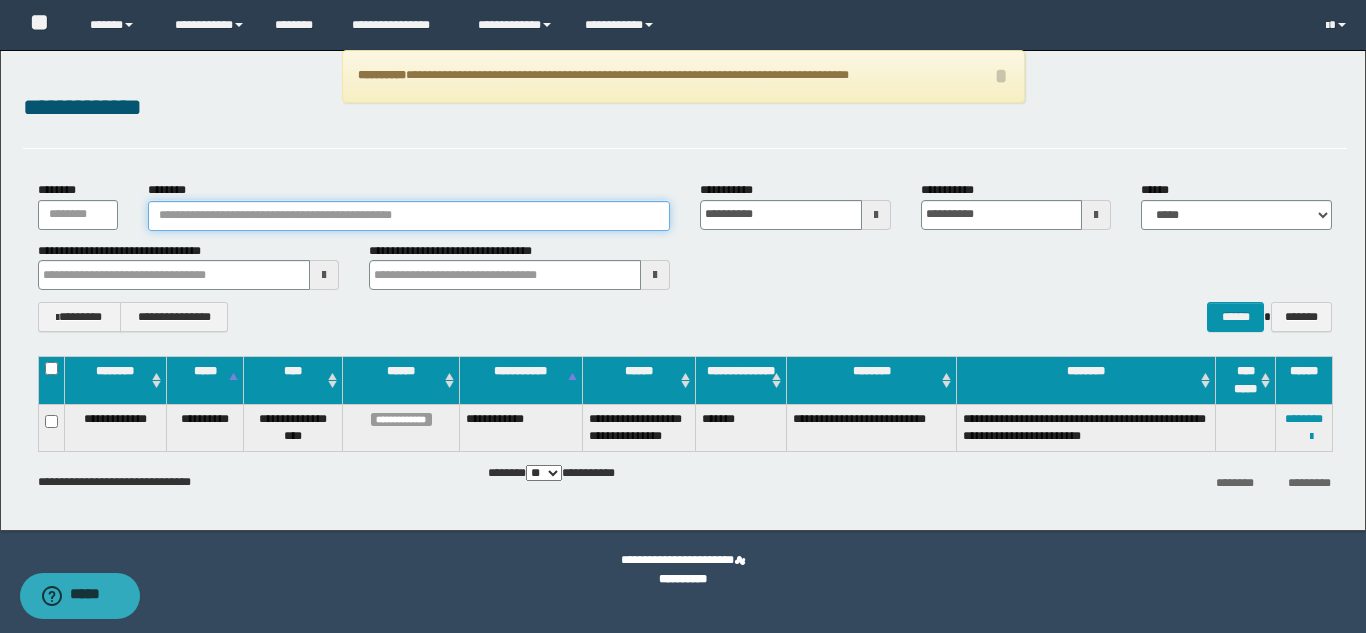 click on "********" at bounding box center (409, 216) 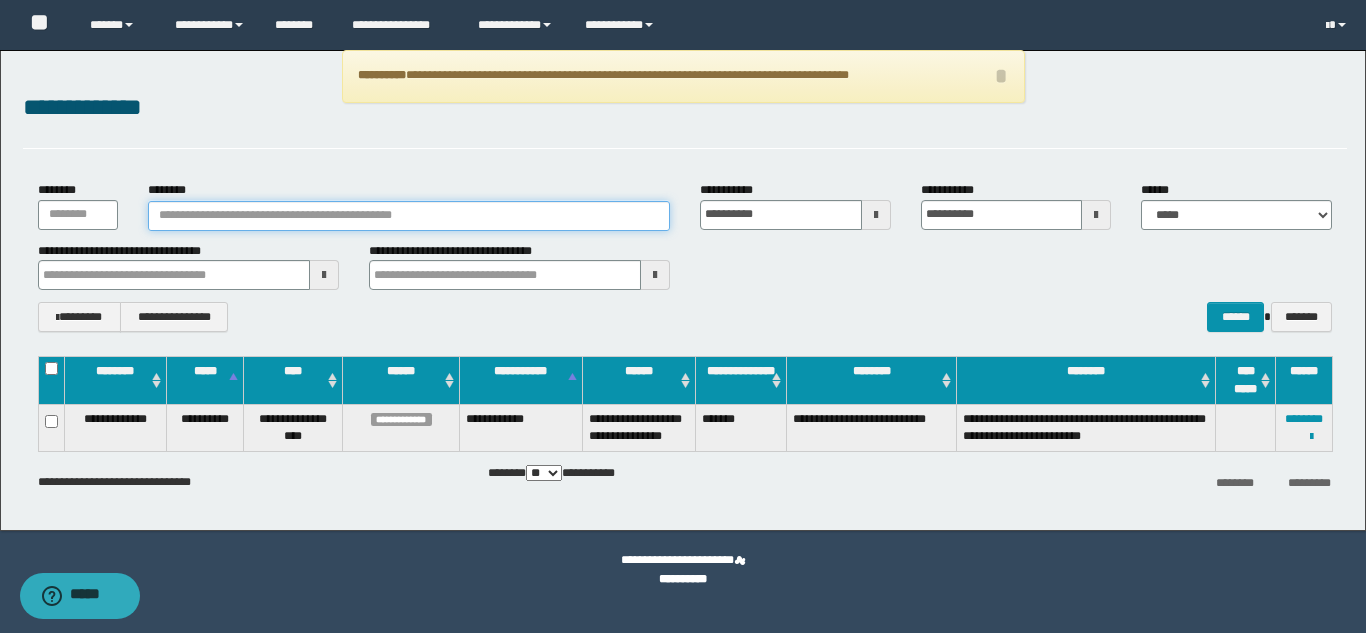 paste on "********" 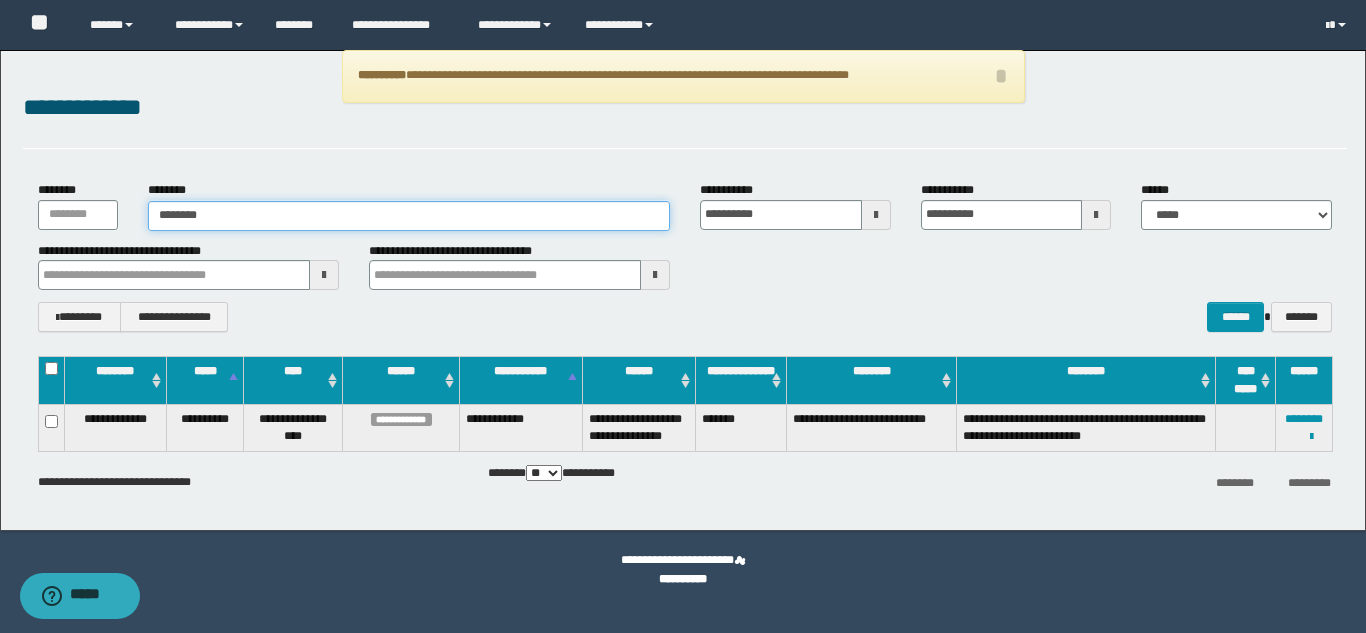 type on "********" 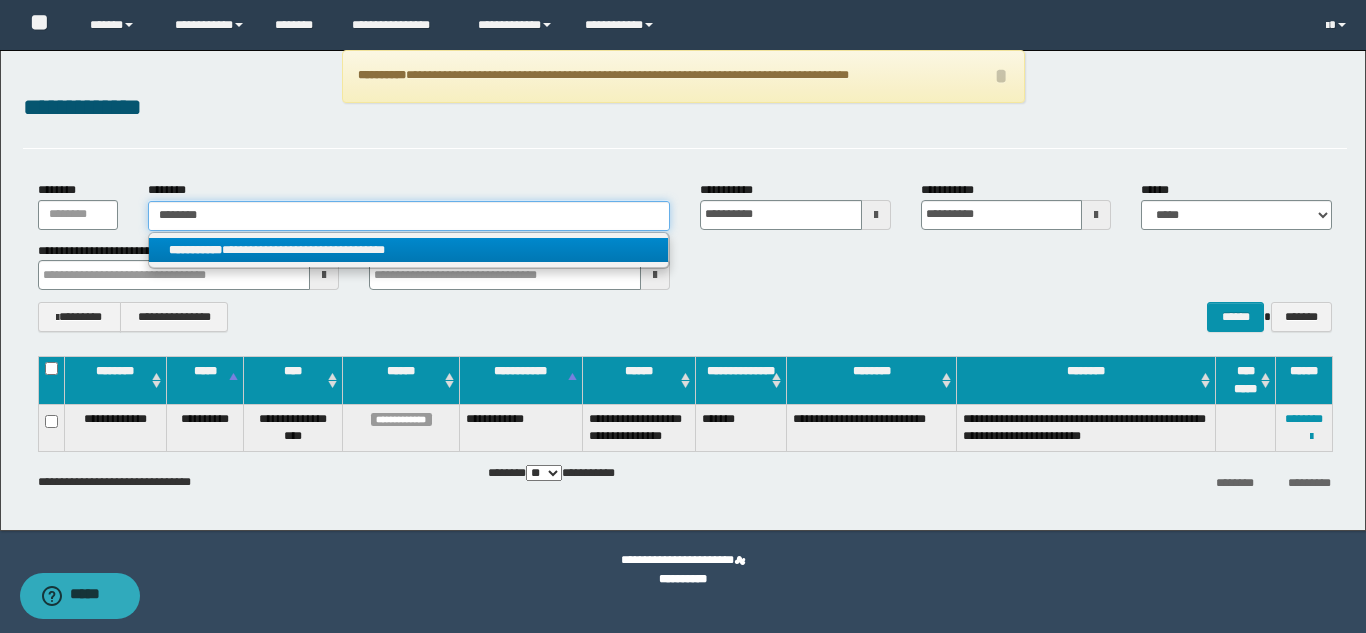 type on "********" 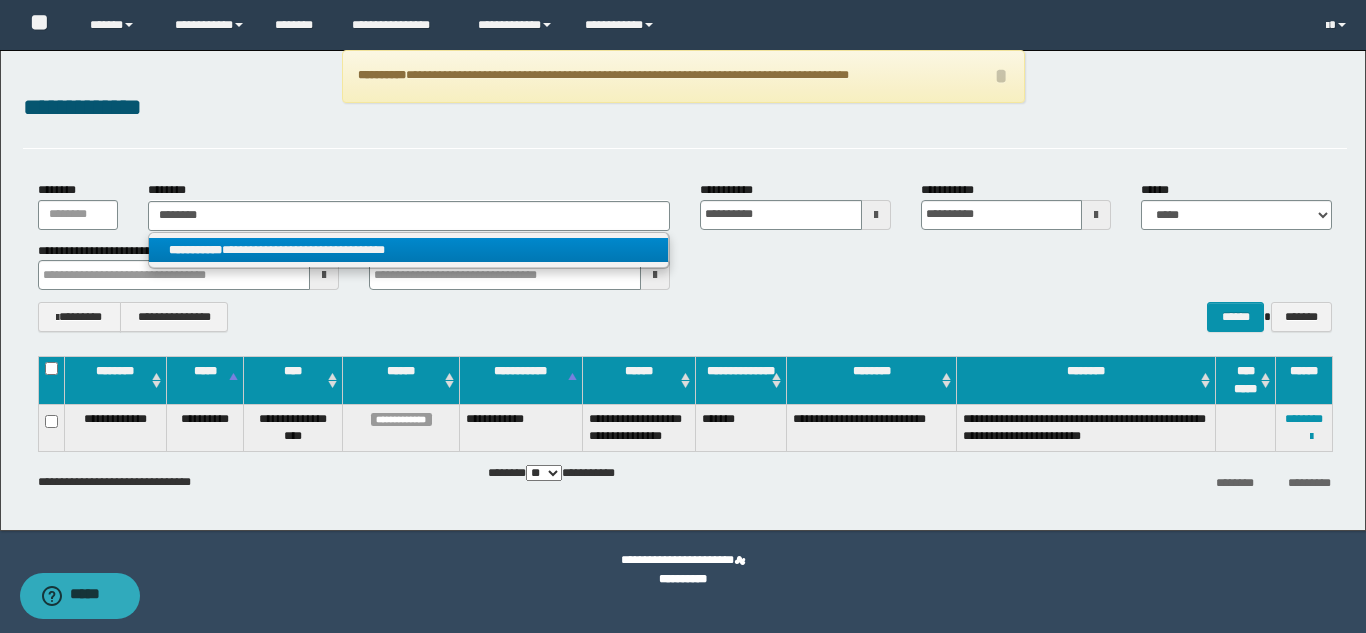 click on "**********" at bounding box center [408, 250] 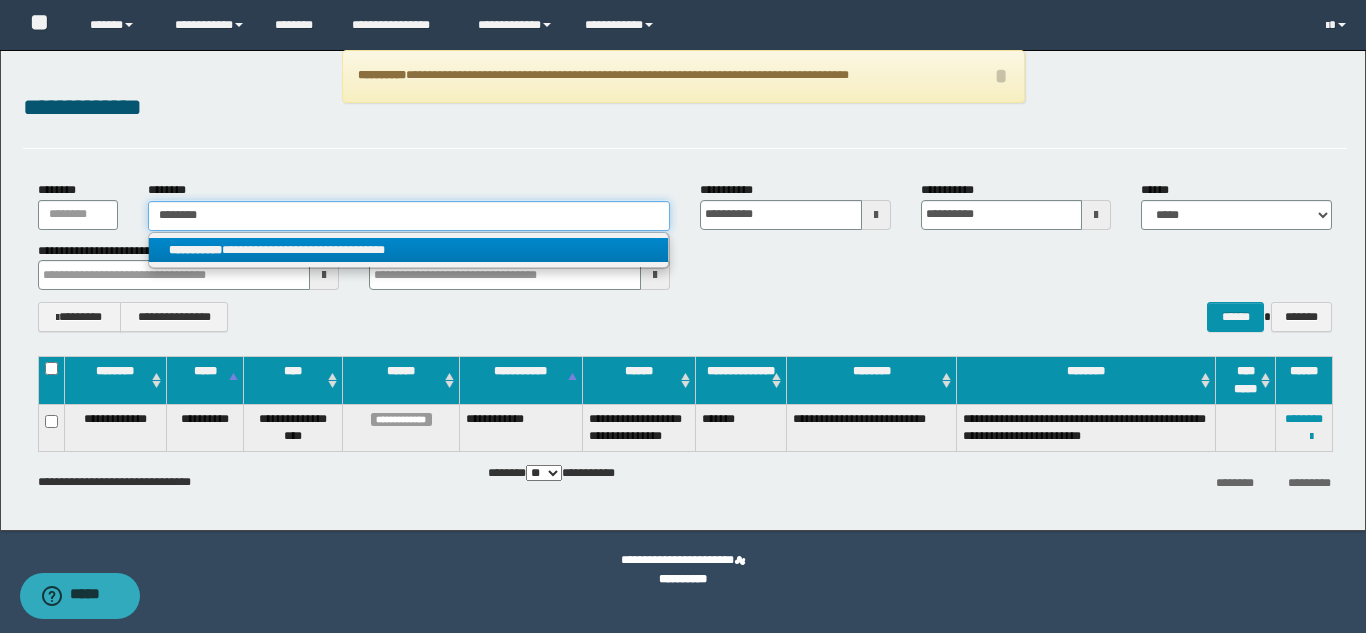 type 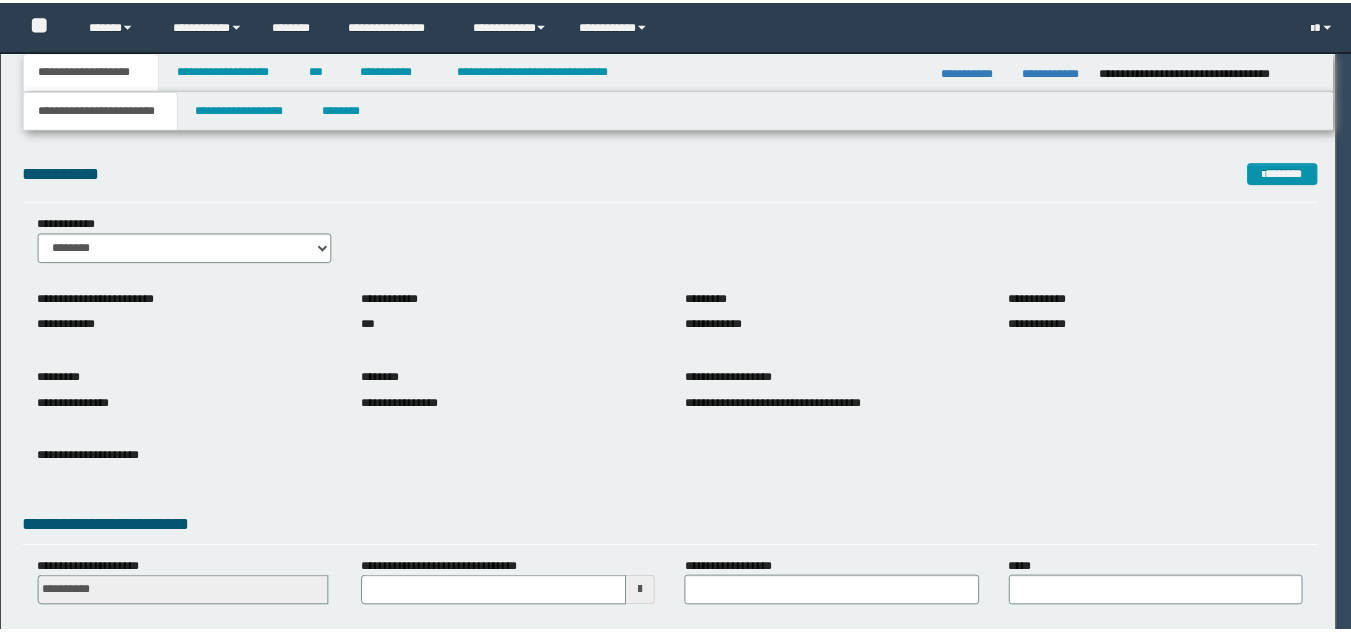 scroll, scrollTop: 0, scrollLeft: 0, axis: both 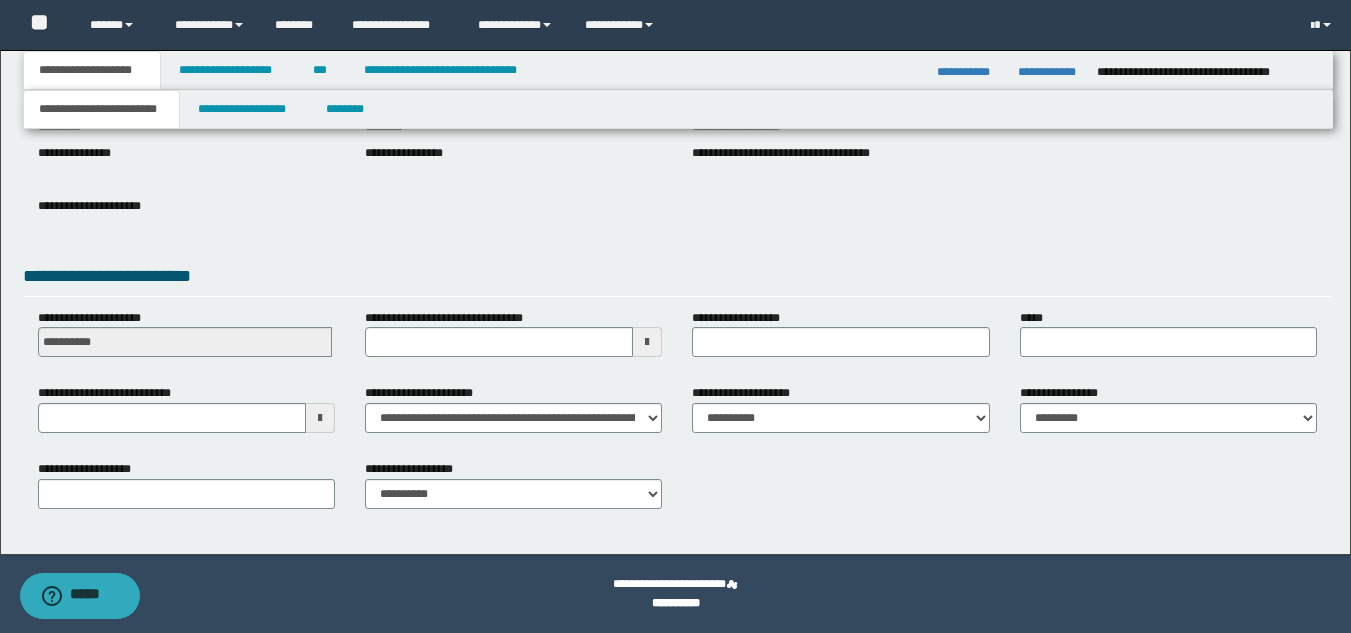 click at bounding box center [320, 418] 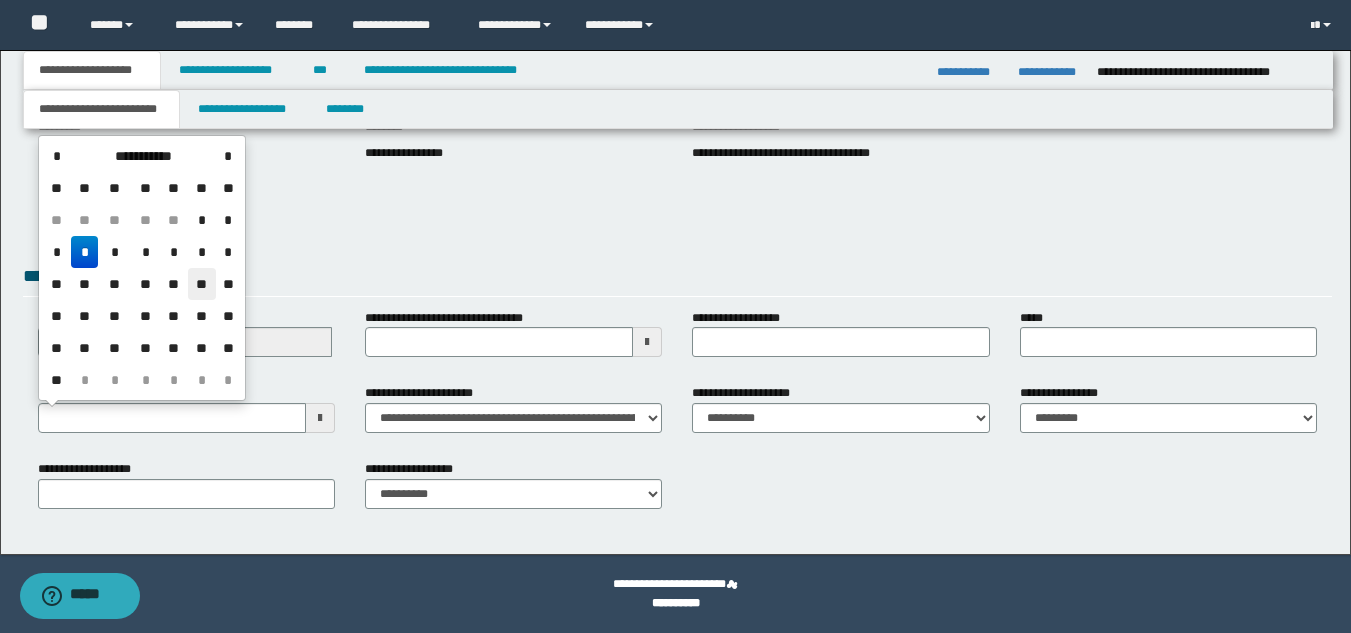 click on "**" at bounding box center (202, 284) 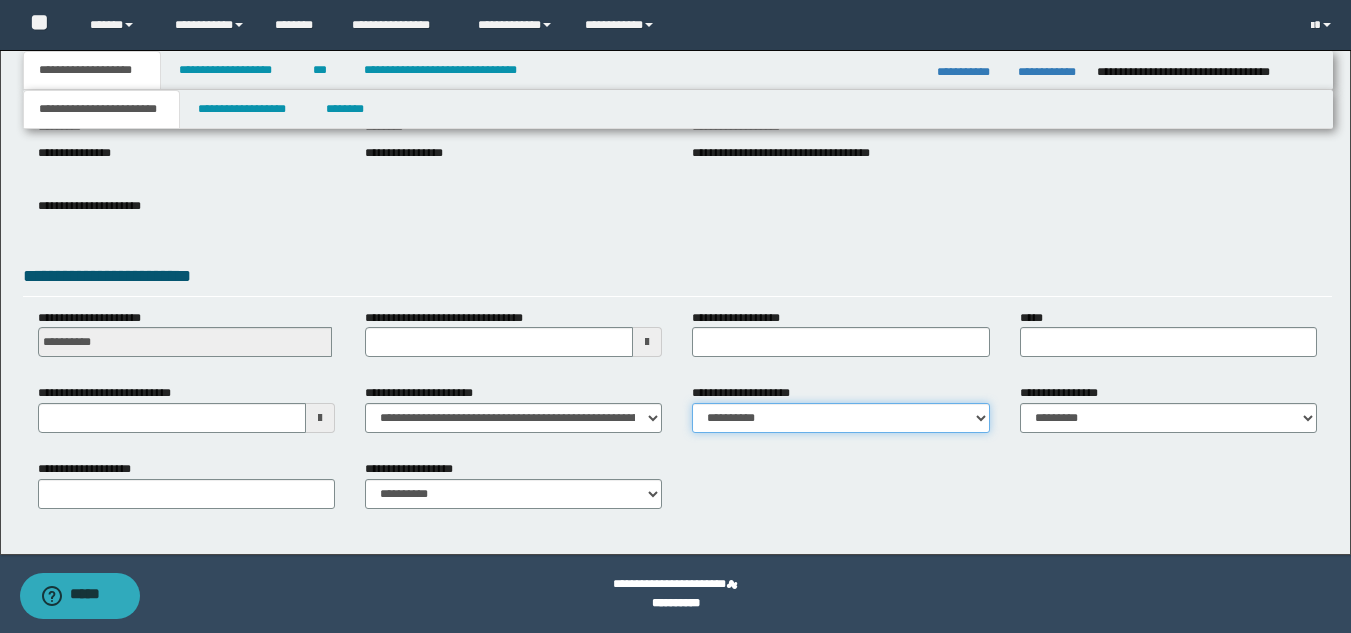 click on "**********" at bounding box center [840, 418] 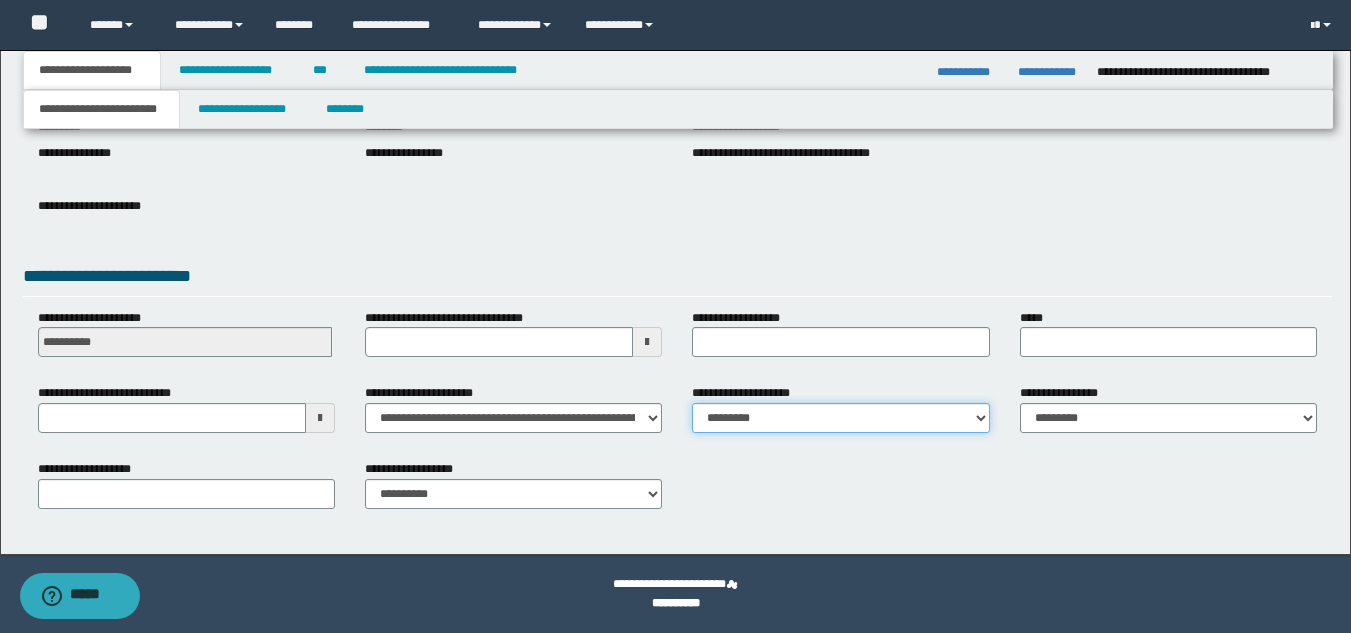 click on "**********" at bounding box center (840, 418) 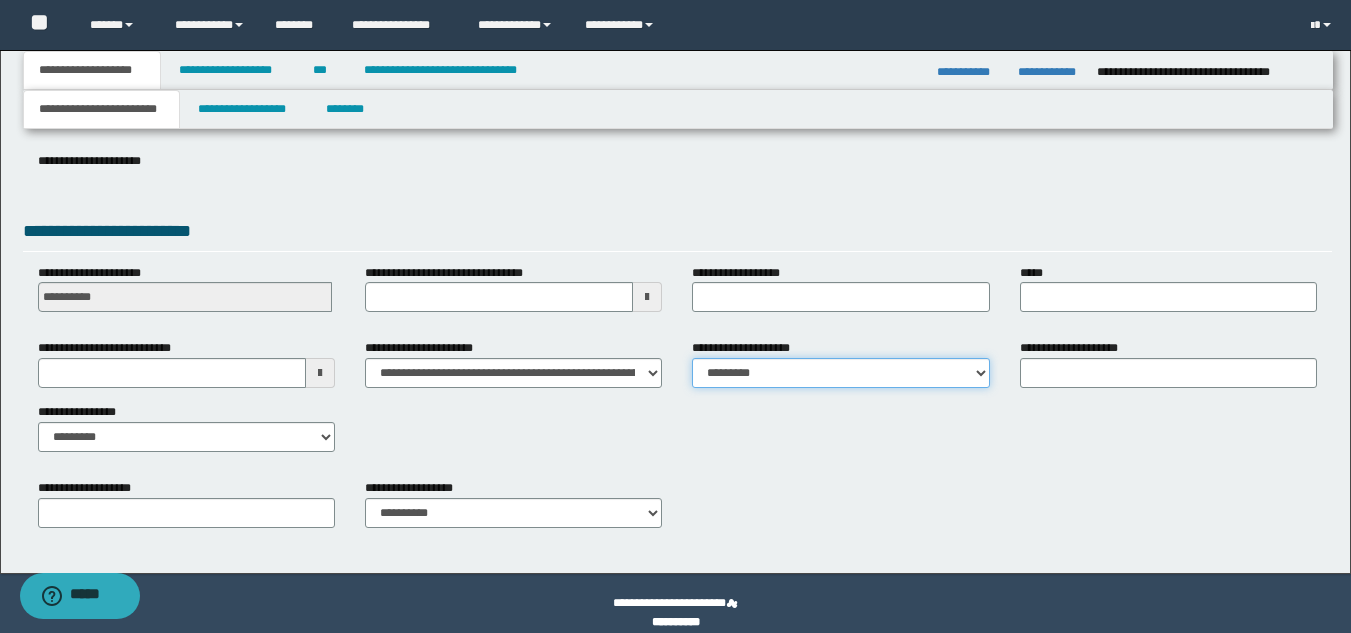 scroll, scrollTop: 315, scrollLeft: 0, axis: vertical 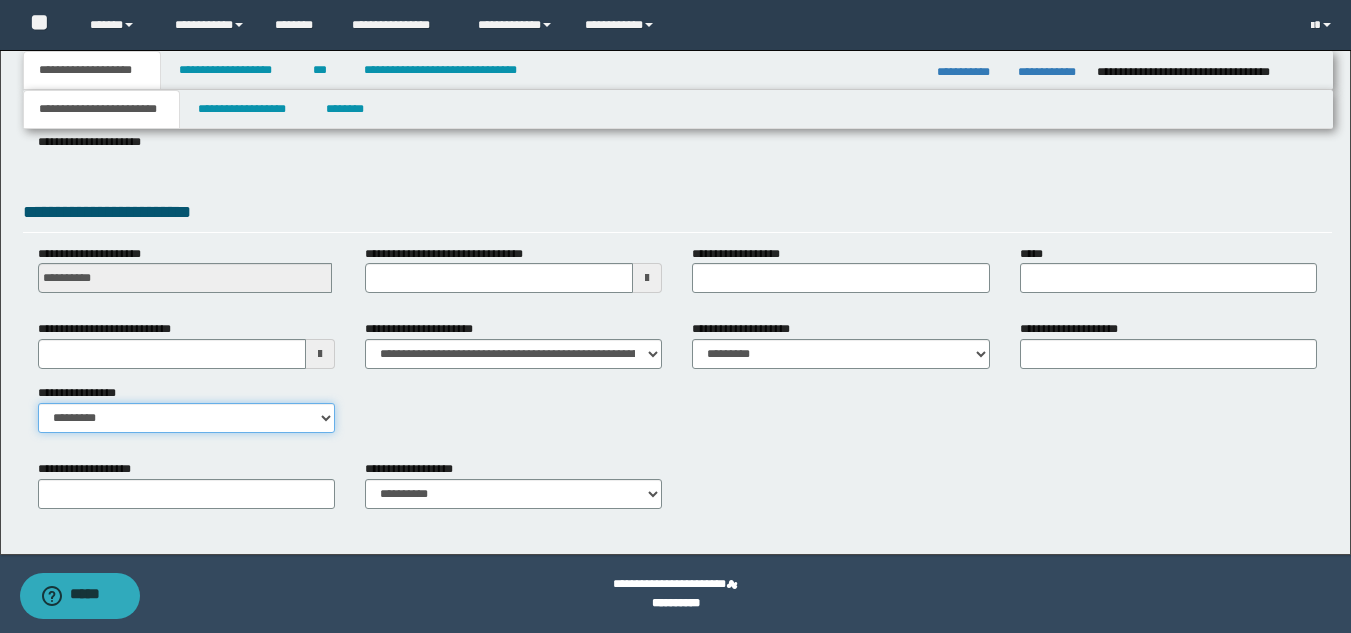 click on "**********" at bounding box center [186, 418] 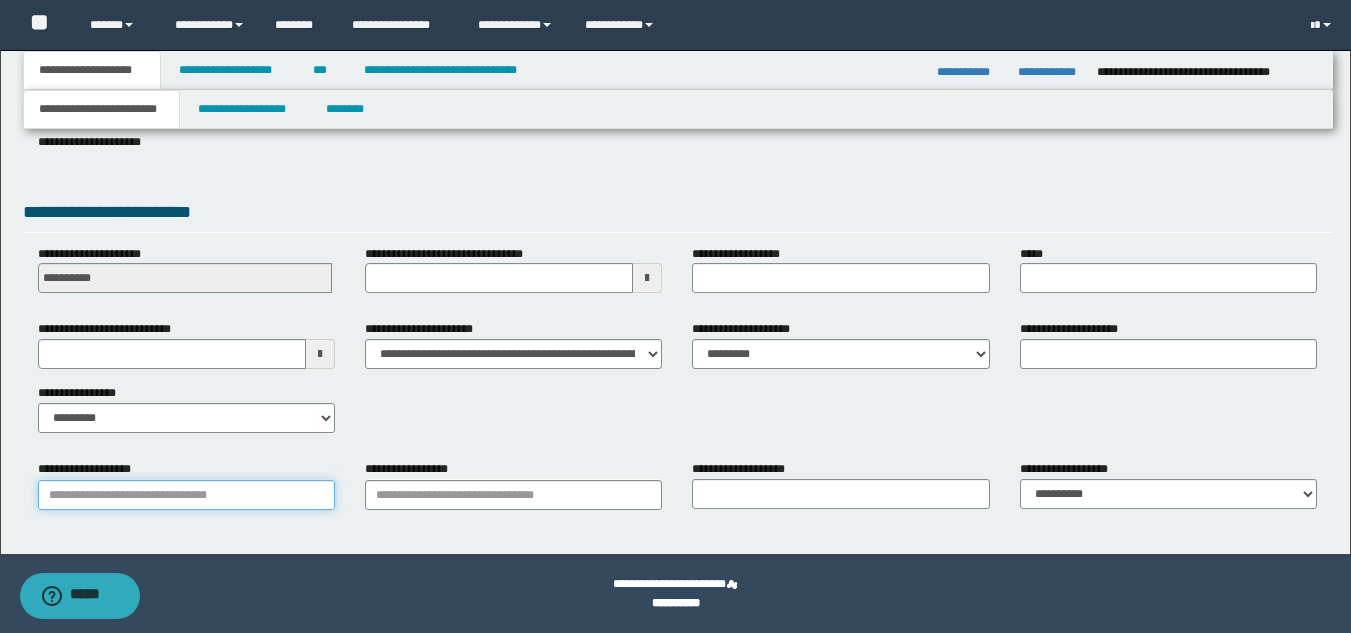click on "**********" at bounding box center [186, 495] 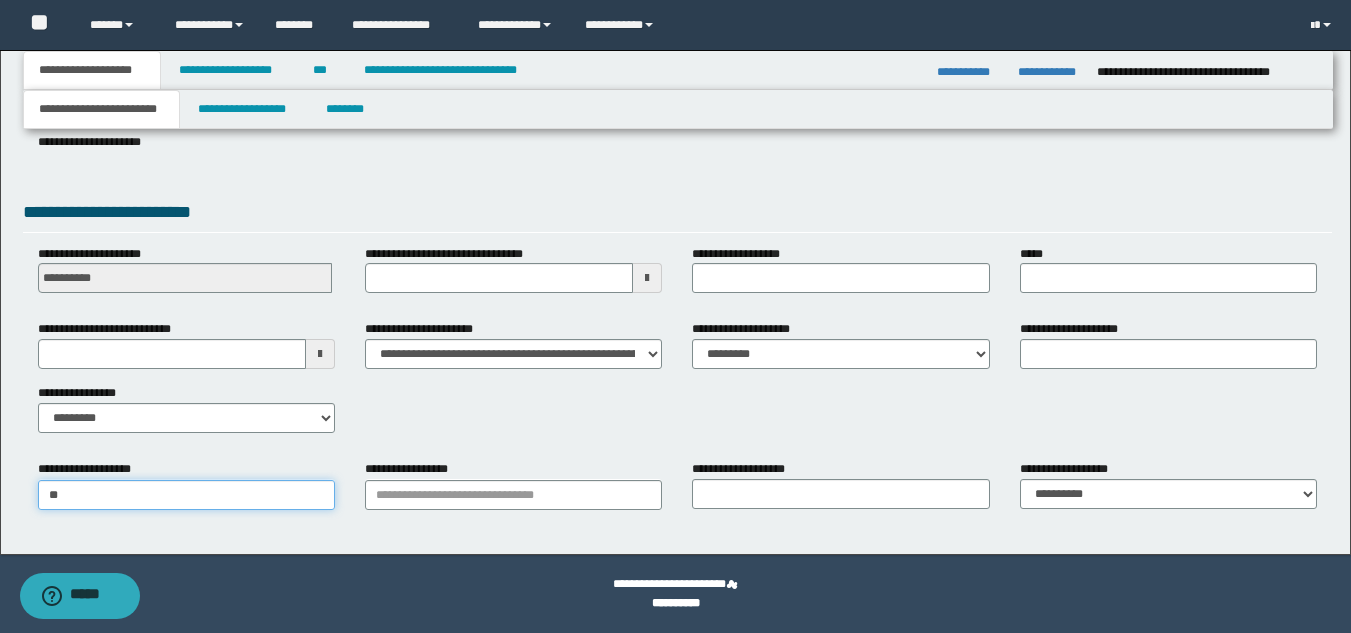 type on "***" 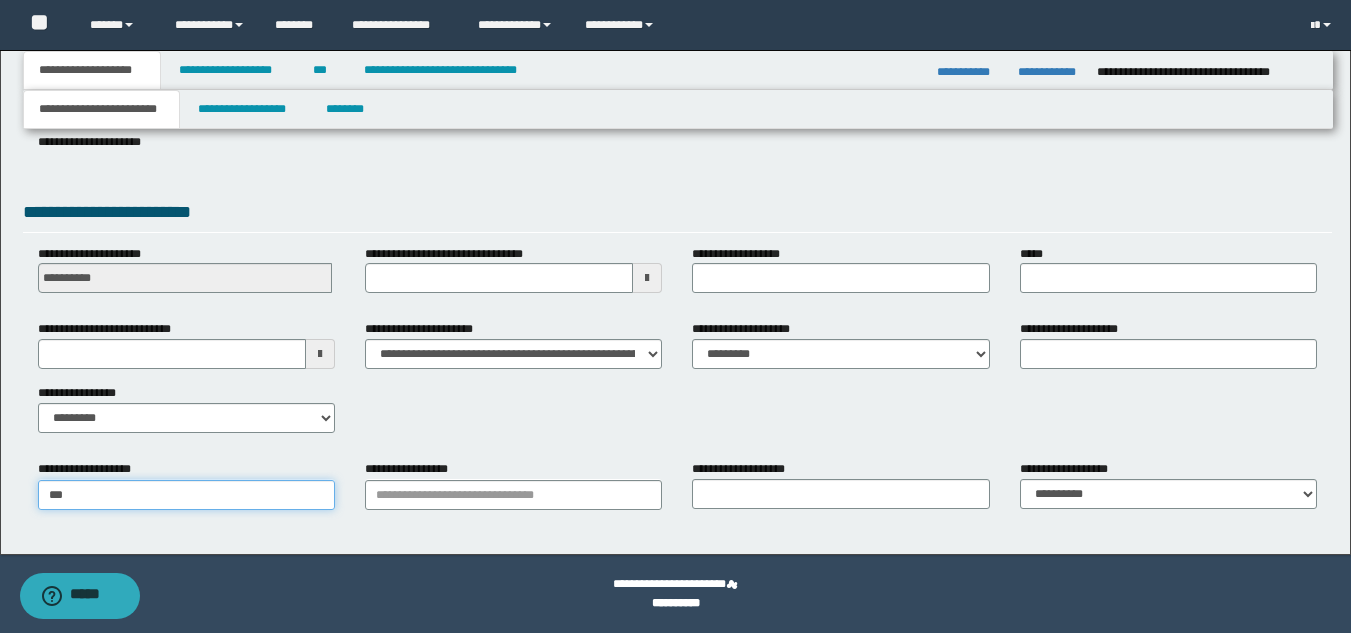 type on "**********" 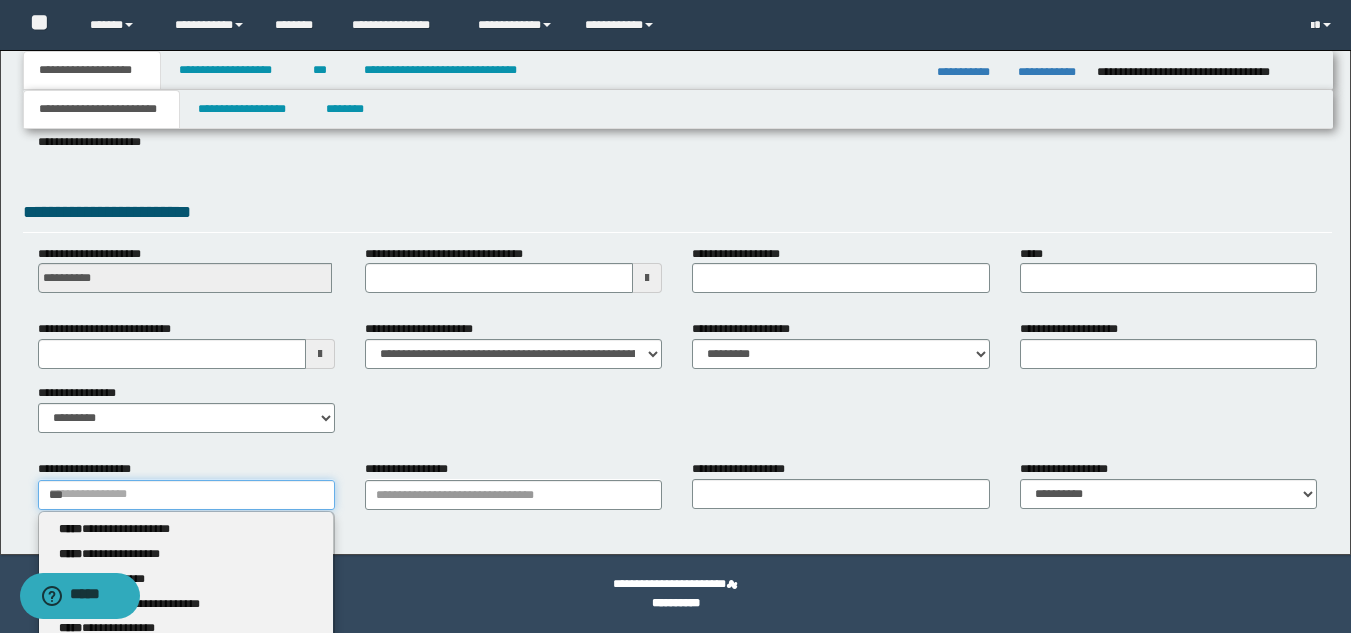 type 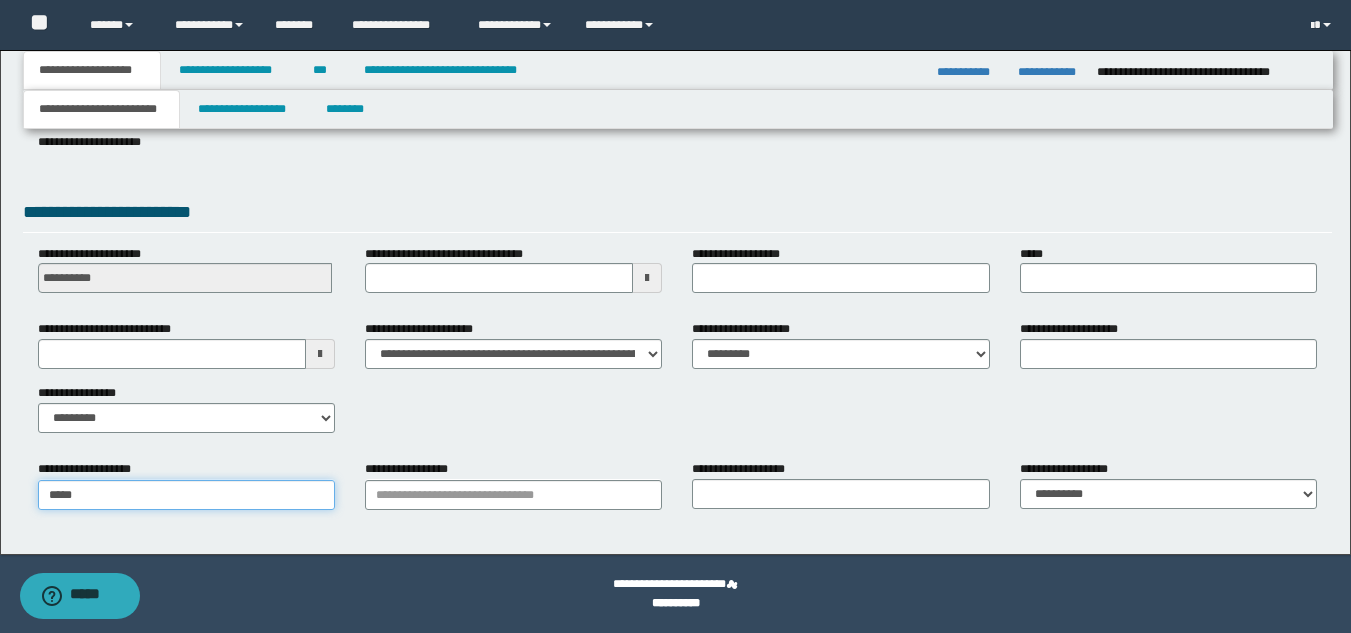 type on "******" 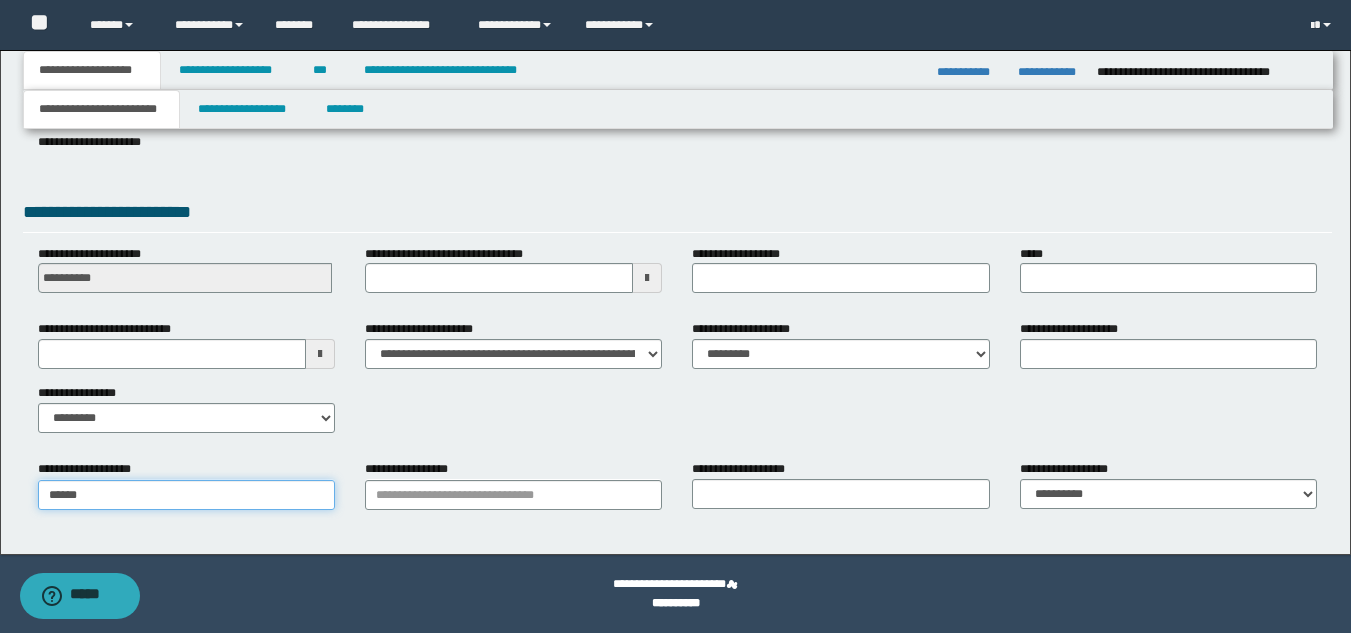type on "**********" 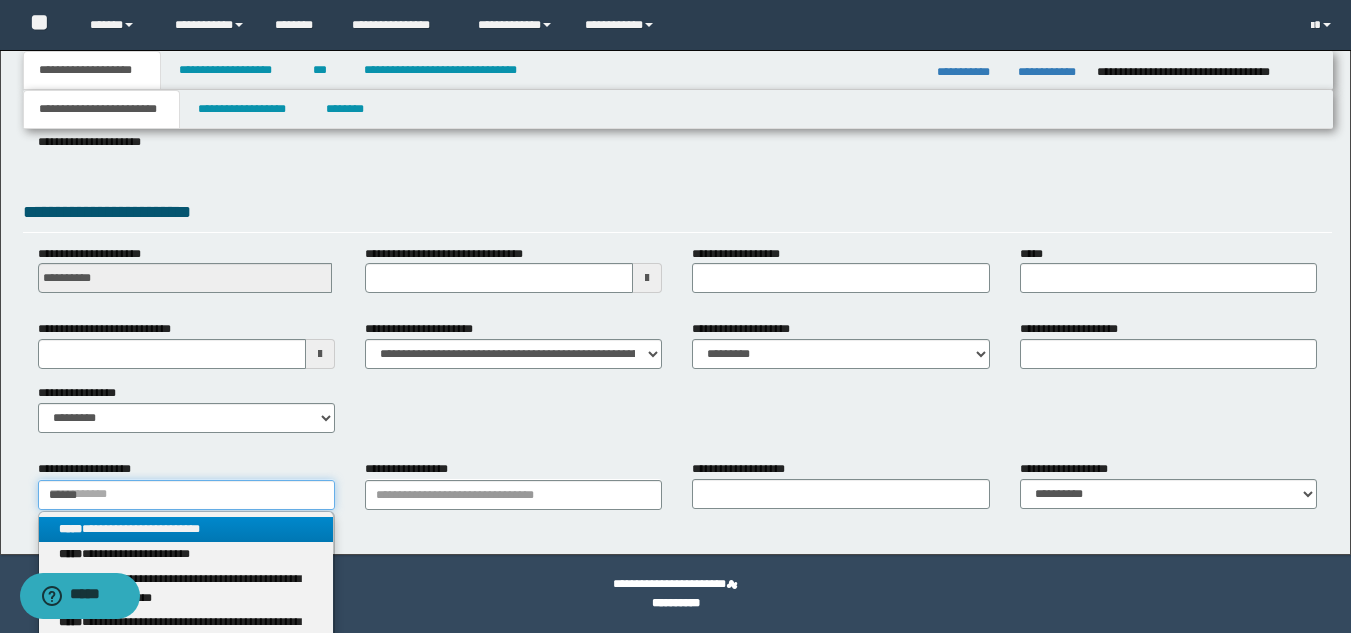 type on "******" 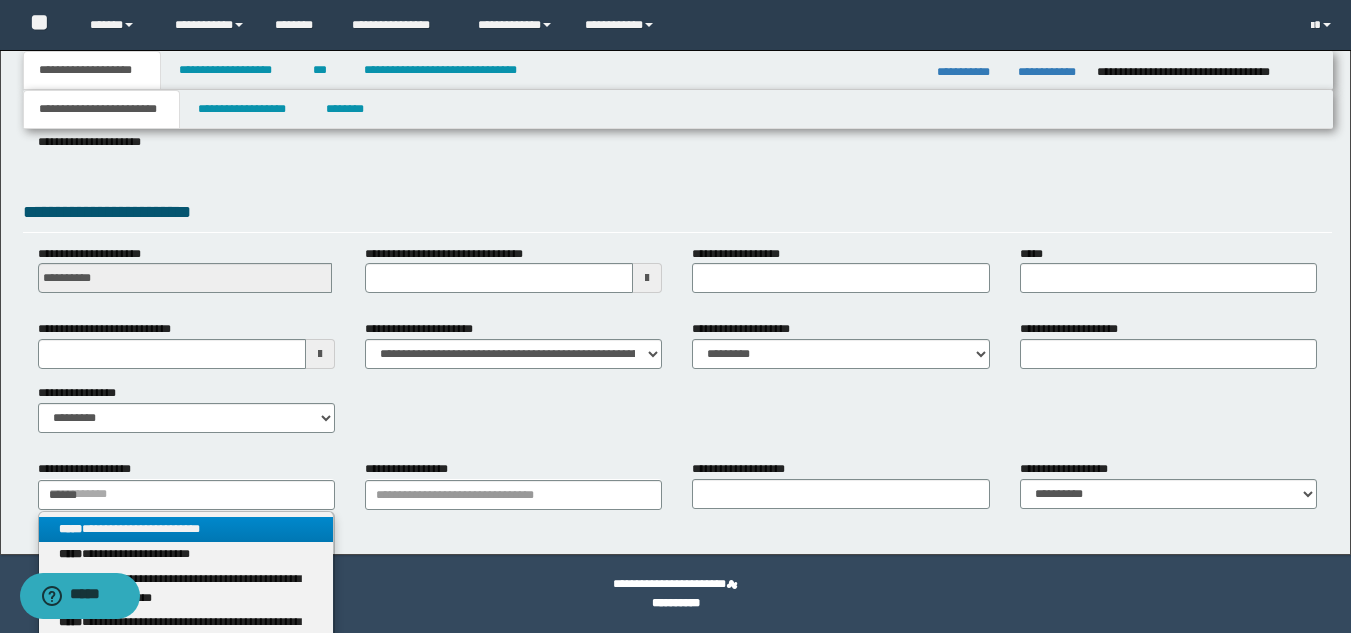 click on "**********" at bounding box center [186, 529] 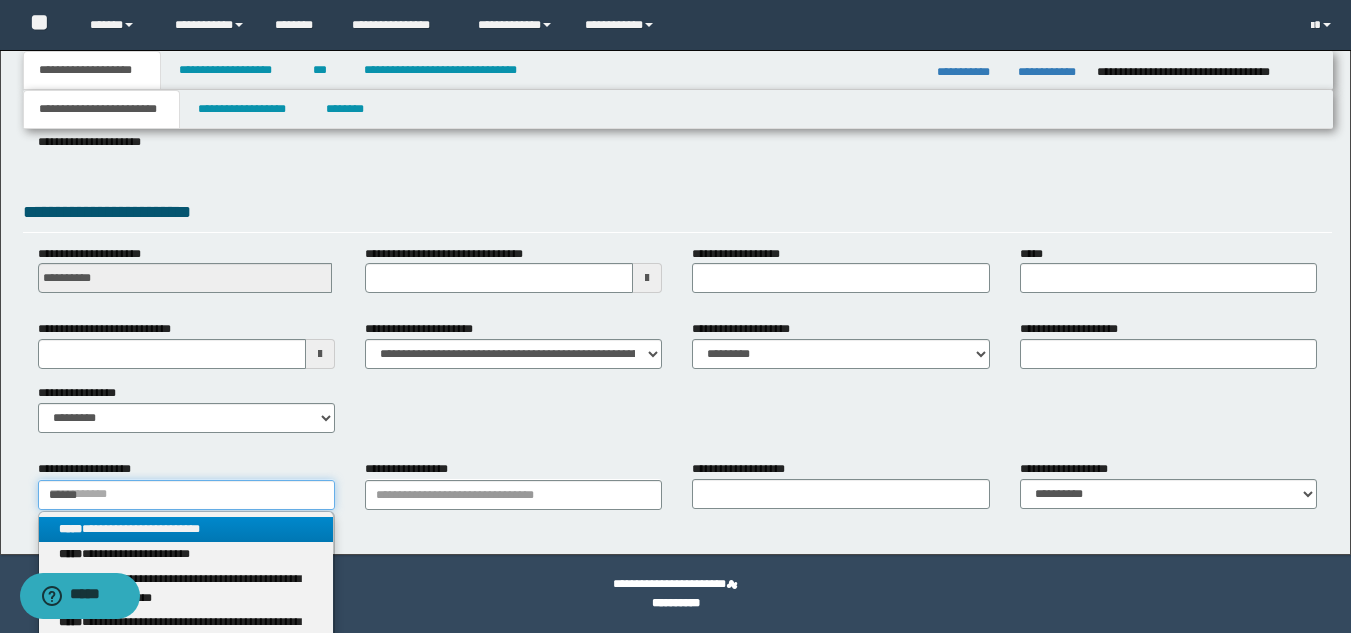 type 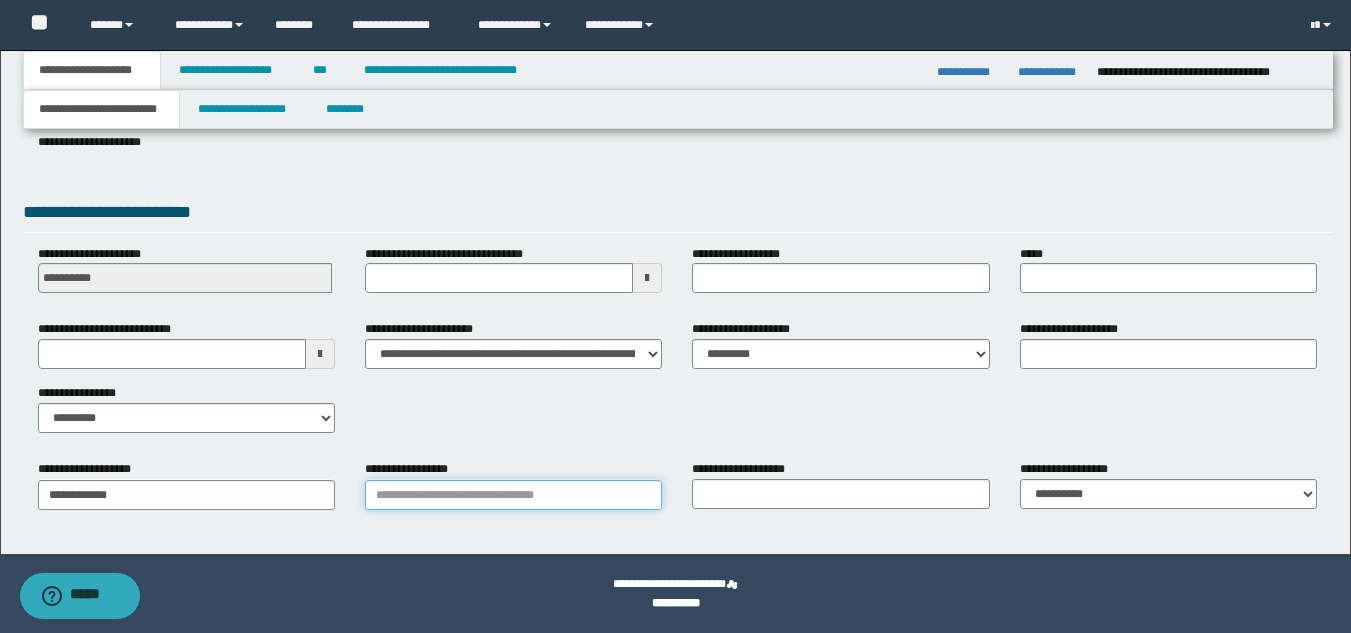click on "**********" at bounding box center (513, 495) 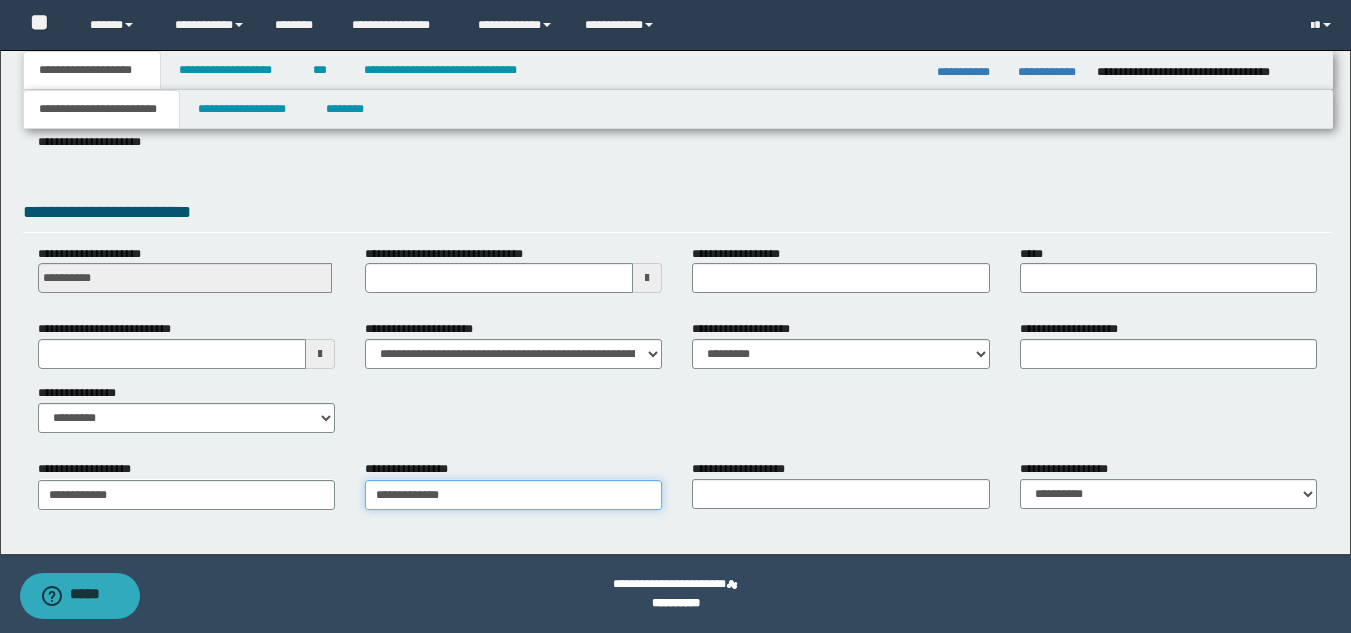 type on "**********" 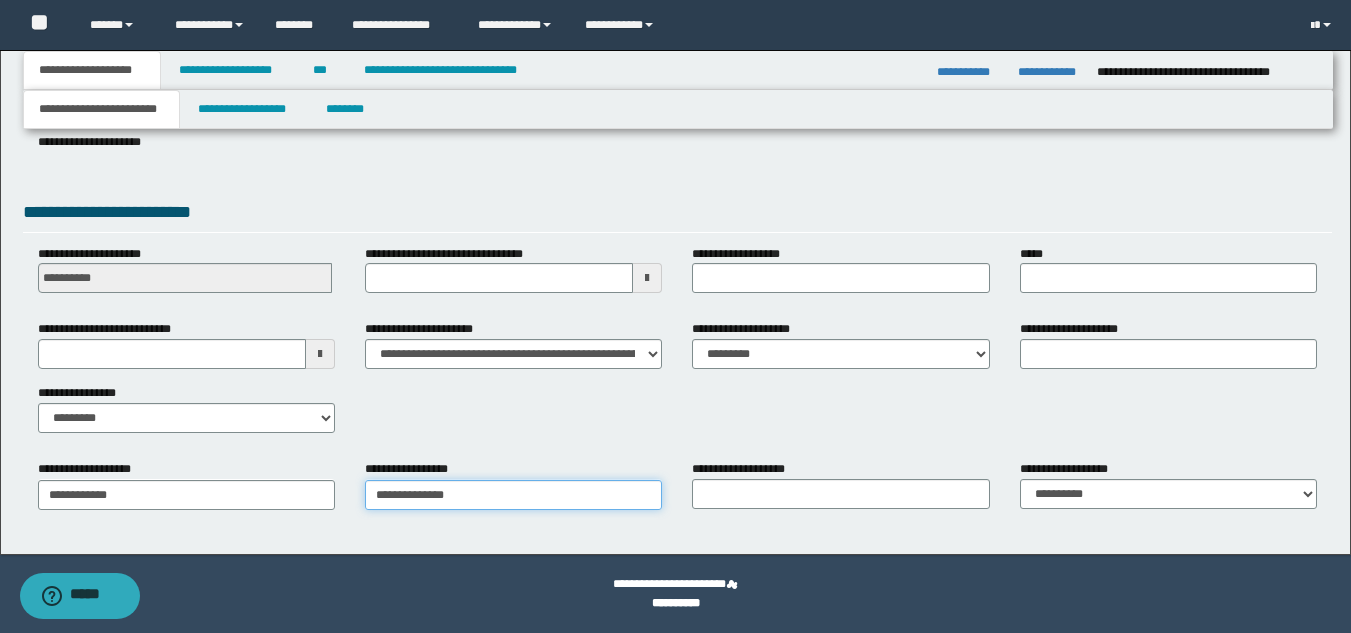type on "**********" 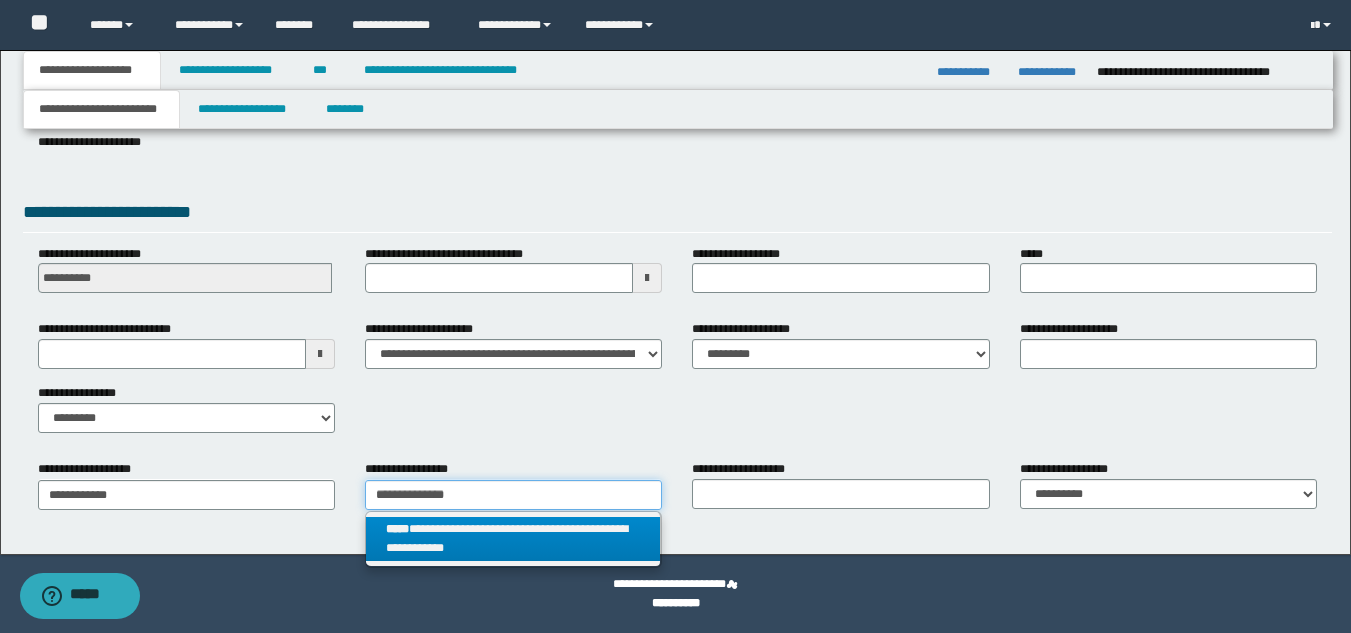 type on "**********" 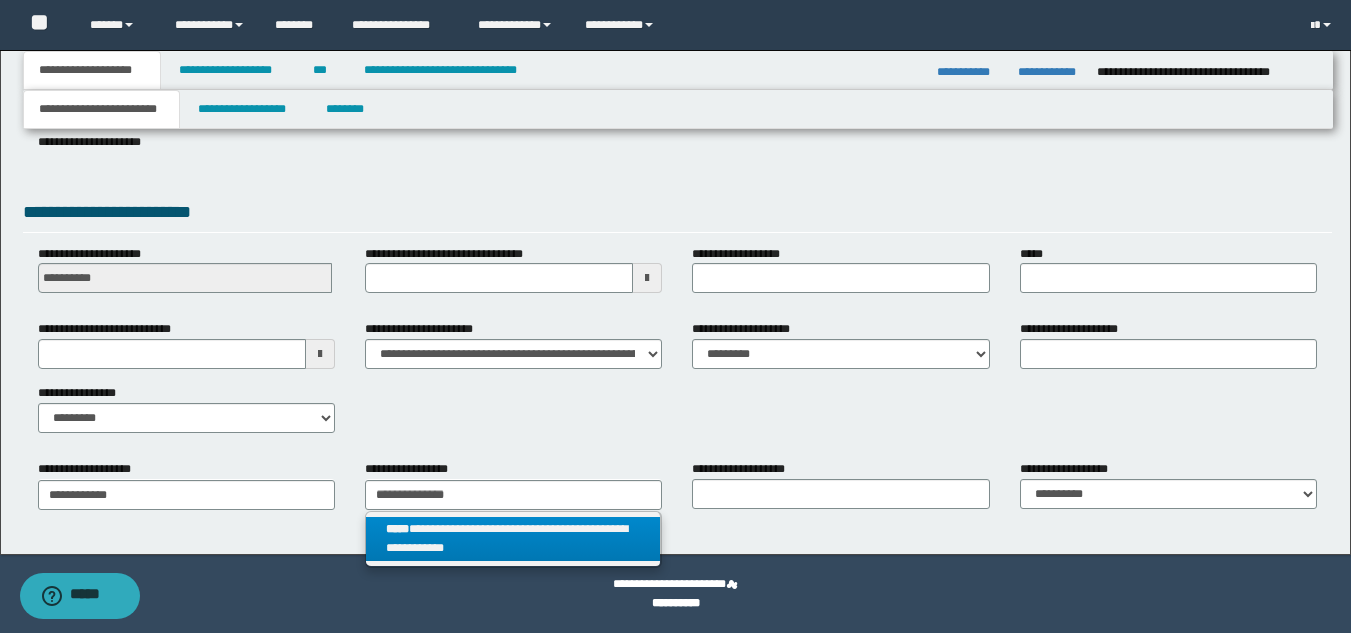 click on "**********" at bounding box center (513, 539) 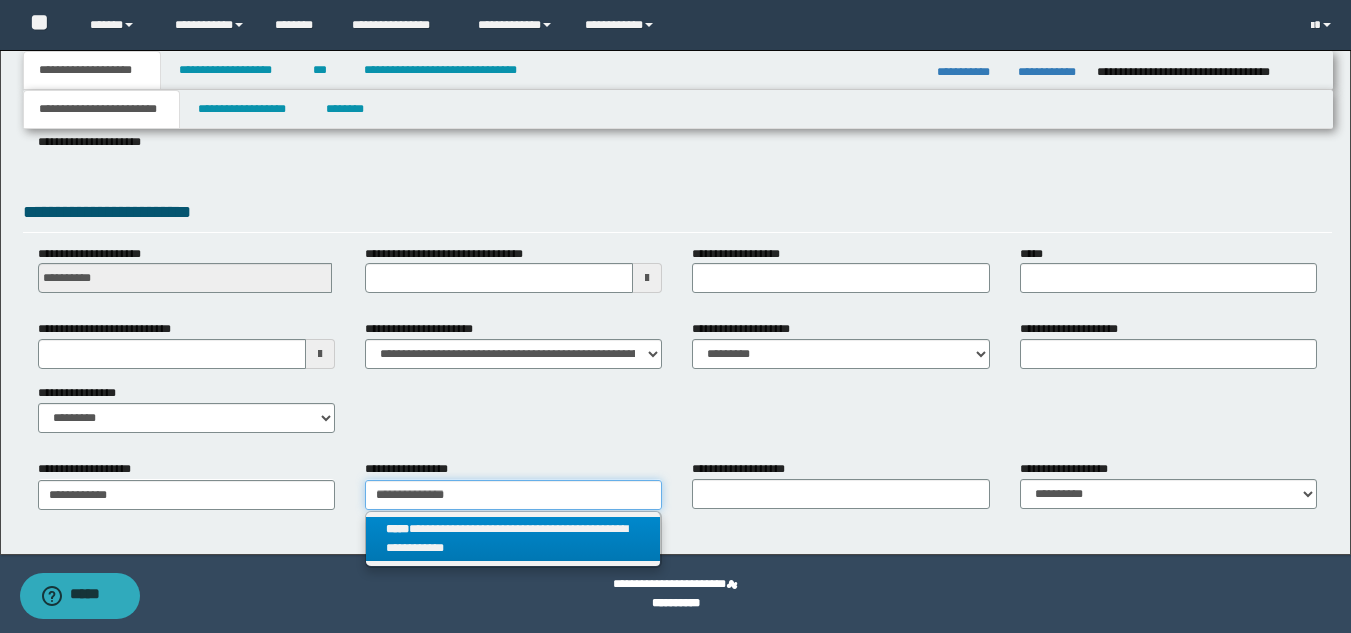 type 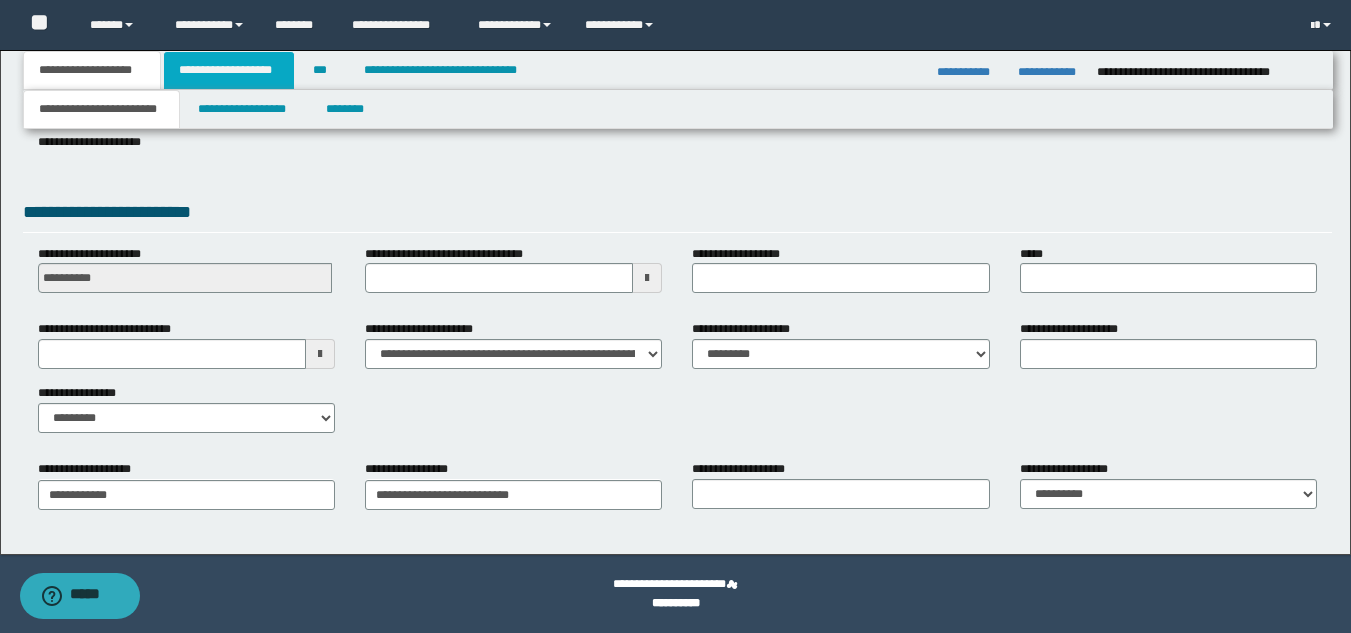 click on "**********" at bounding box center [229, 70] 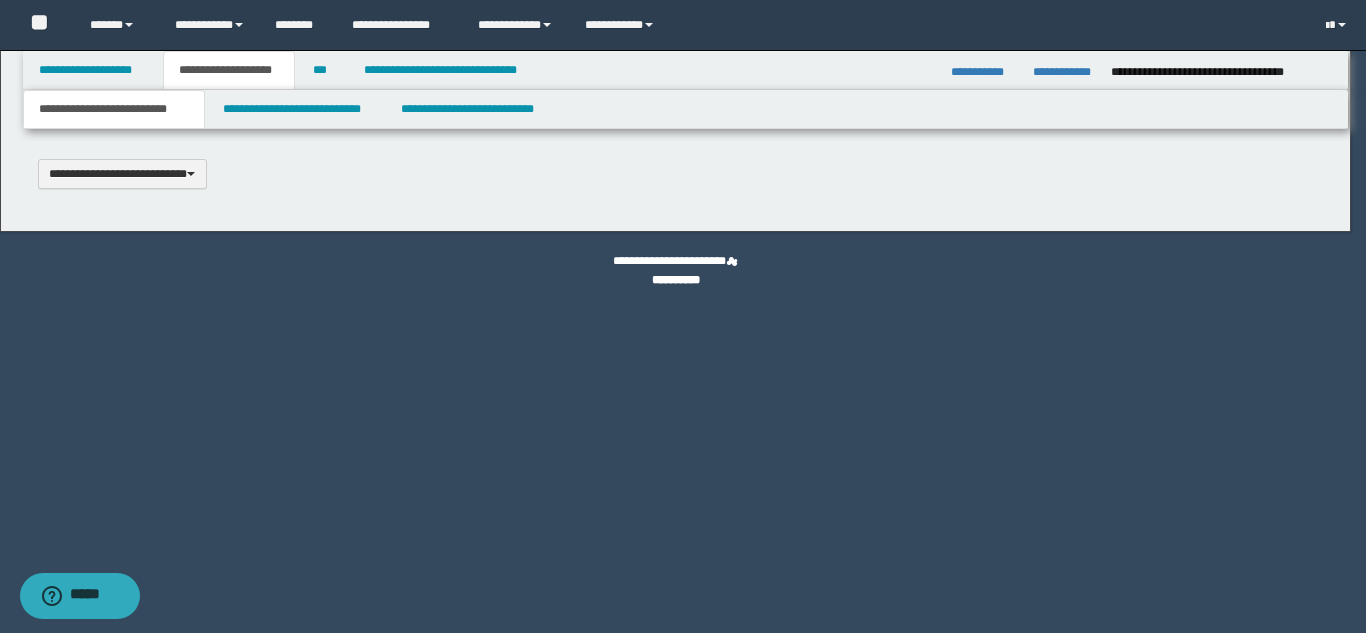 scroll, scrollTop: 0, scrollLeft: 0, axis: both 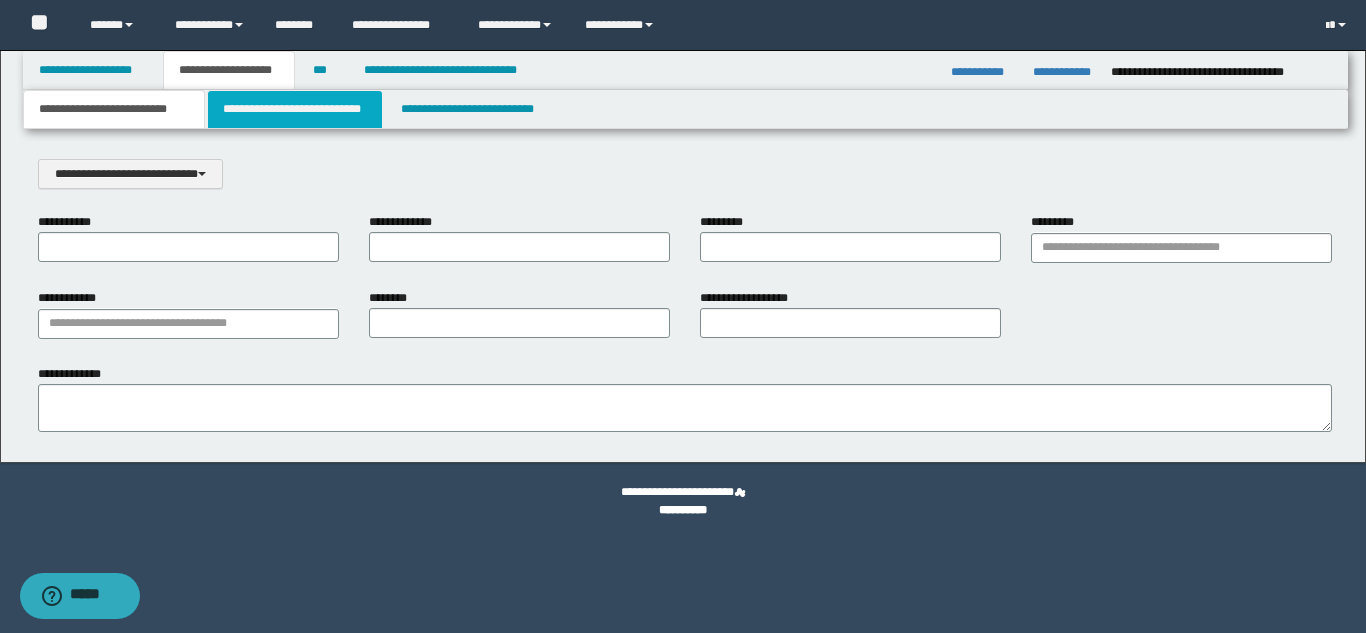 click on "**********" at bounding box center (295, 109) 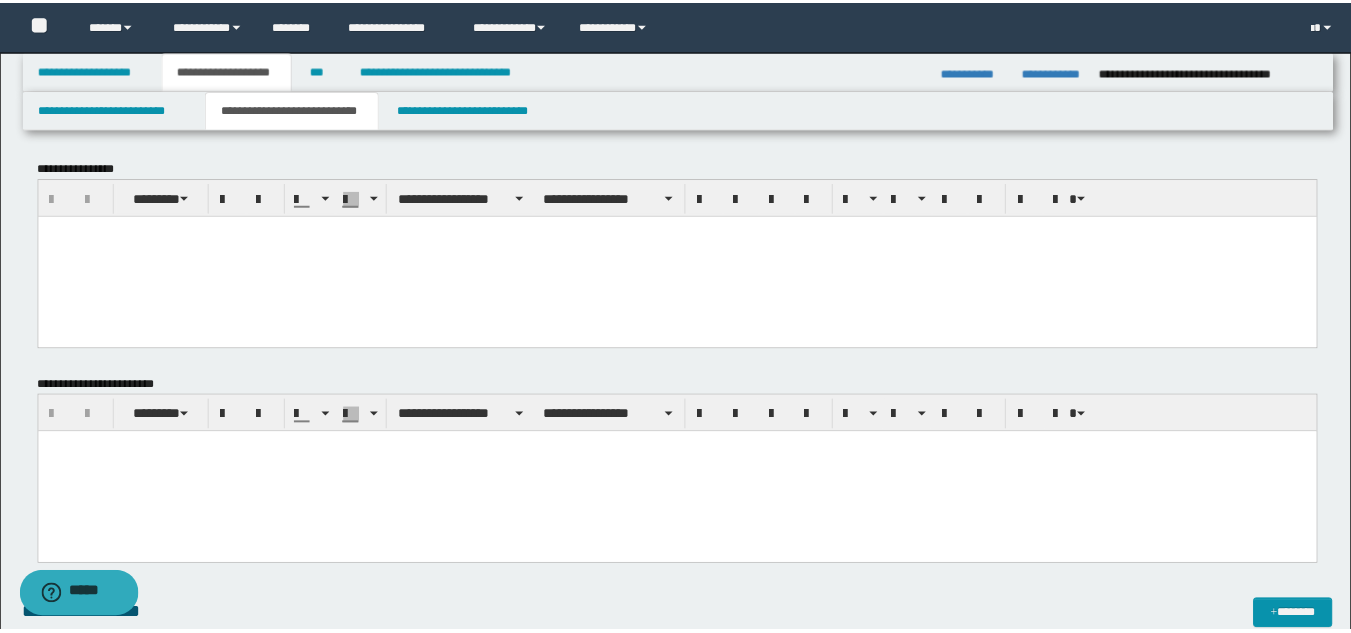 scroll, scrollTop: 0, scrollLeft: 0, axis: both 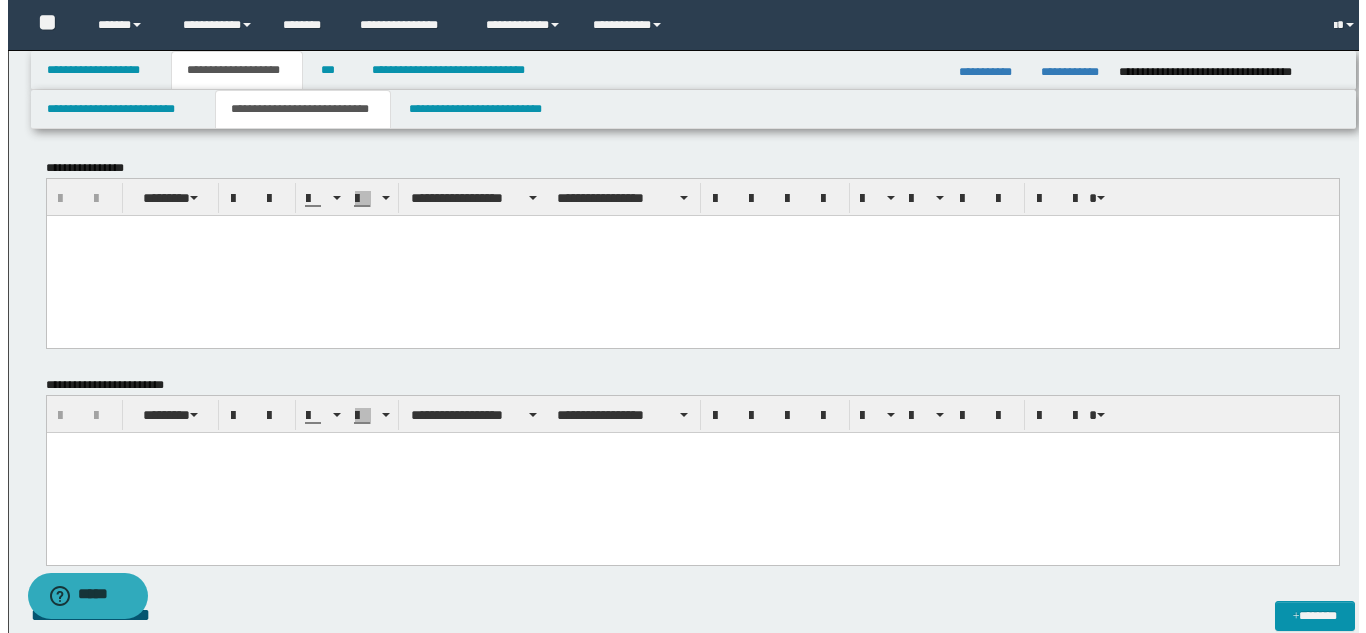 click at bounding box center [692, 255] 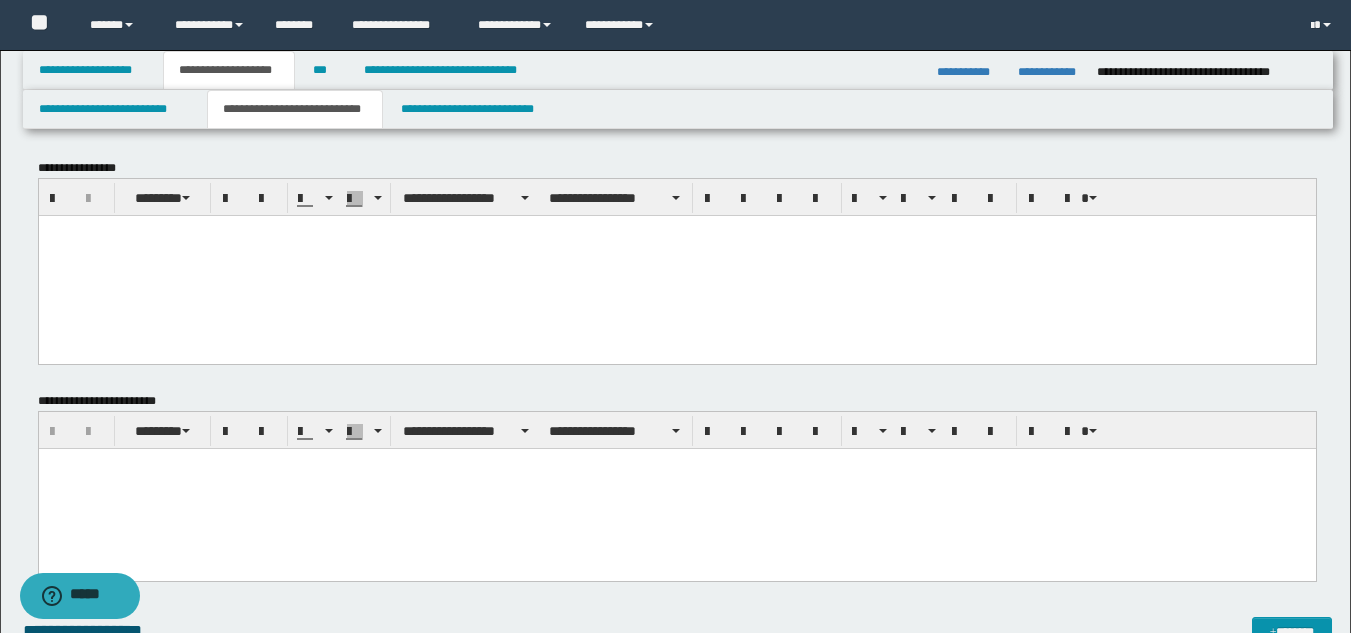 paste 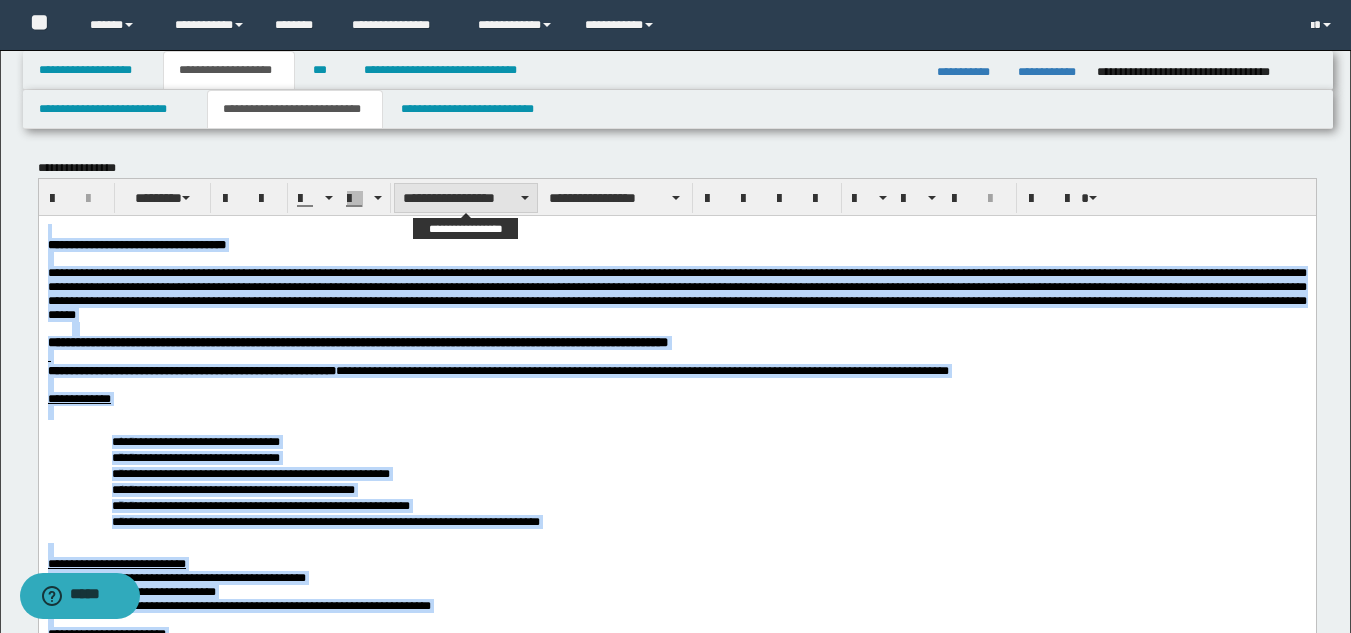 click on "**********" at bounding box center (466, 198) 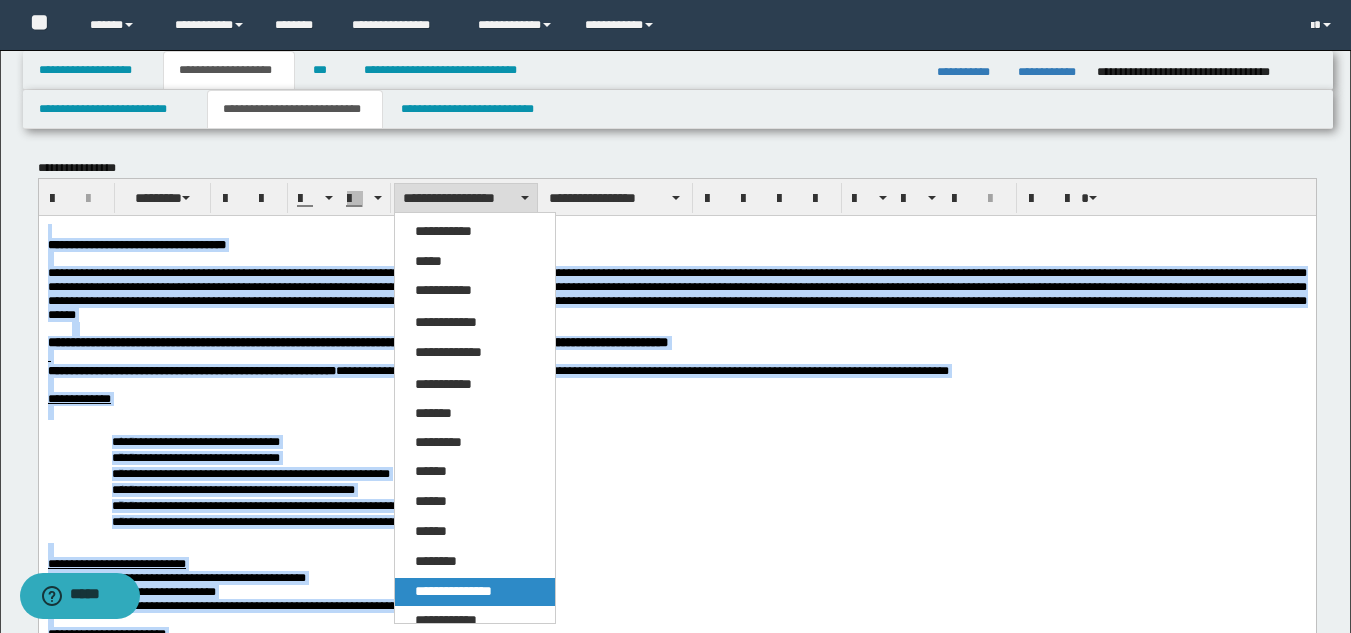 click on "**********" at bounding box center [453, 591] 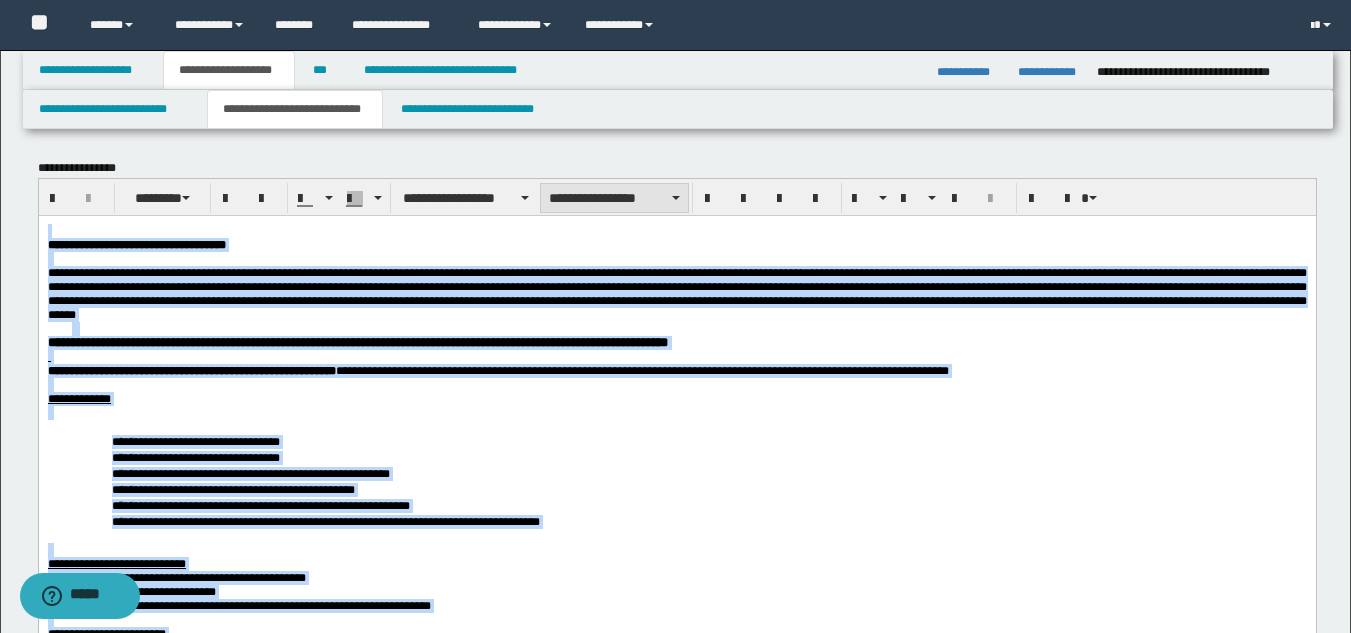 click on "**********" at bounding box center (614, 198) 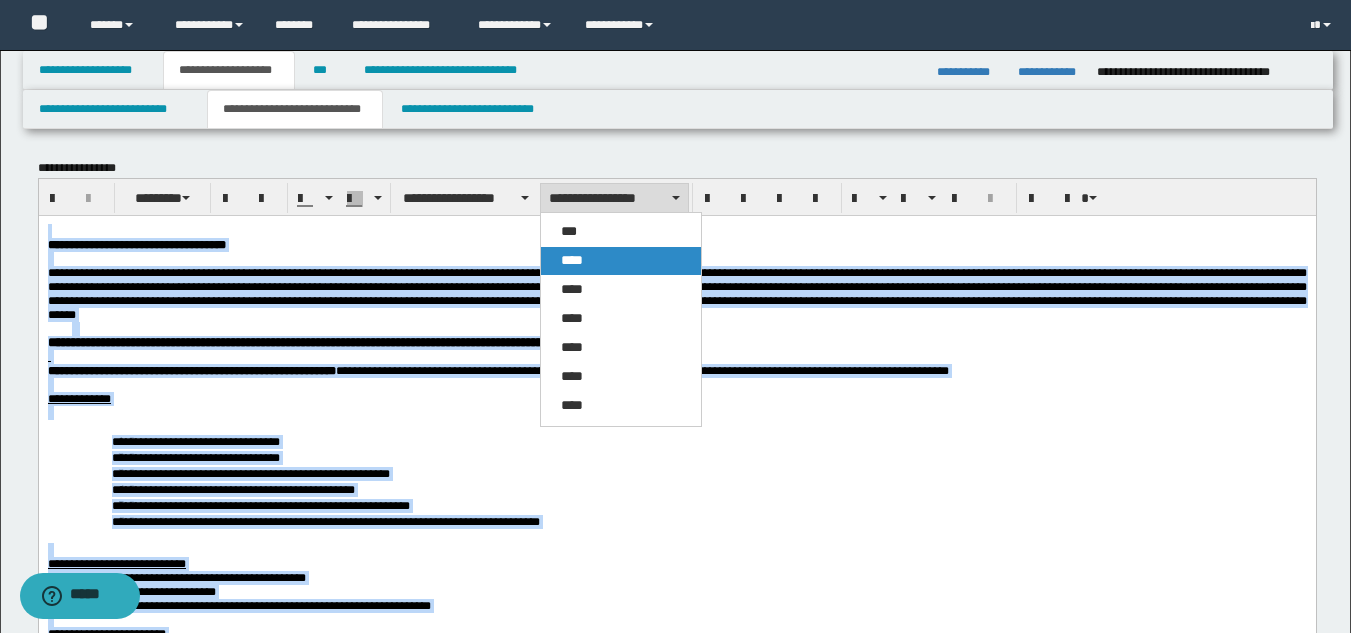 drag, startPoint x: 583, startPoint y: 252, endPoint x: 550, endPoint y: 35, distance: 219.49487 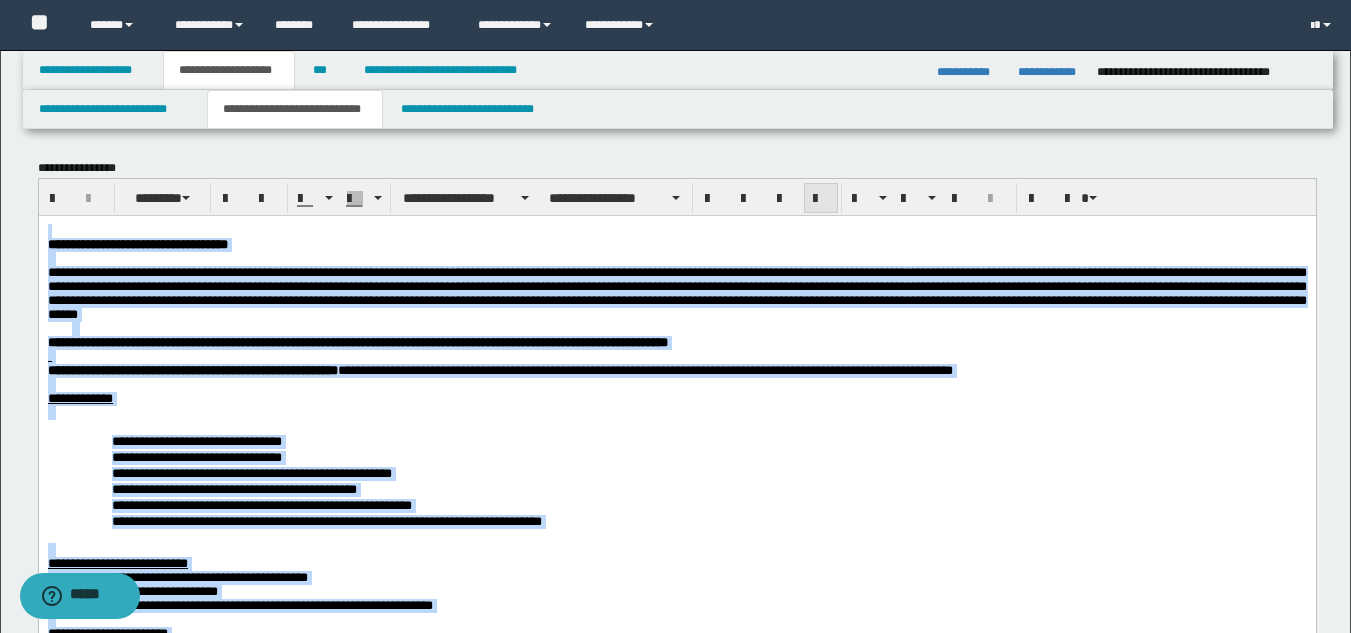 click at bounding box center (821, 198) 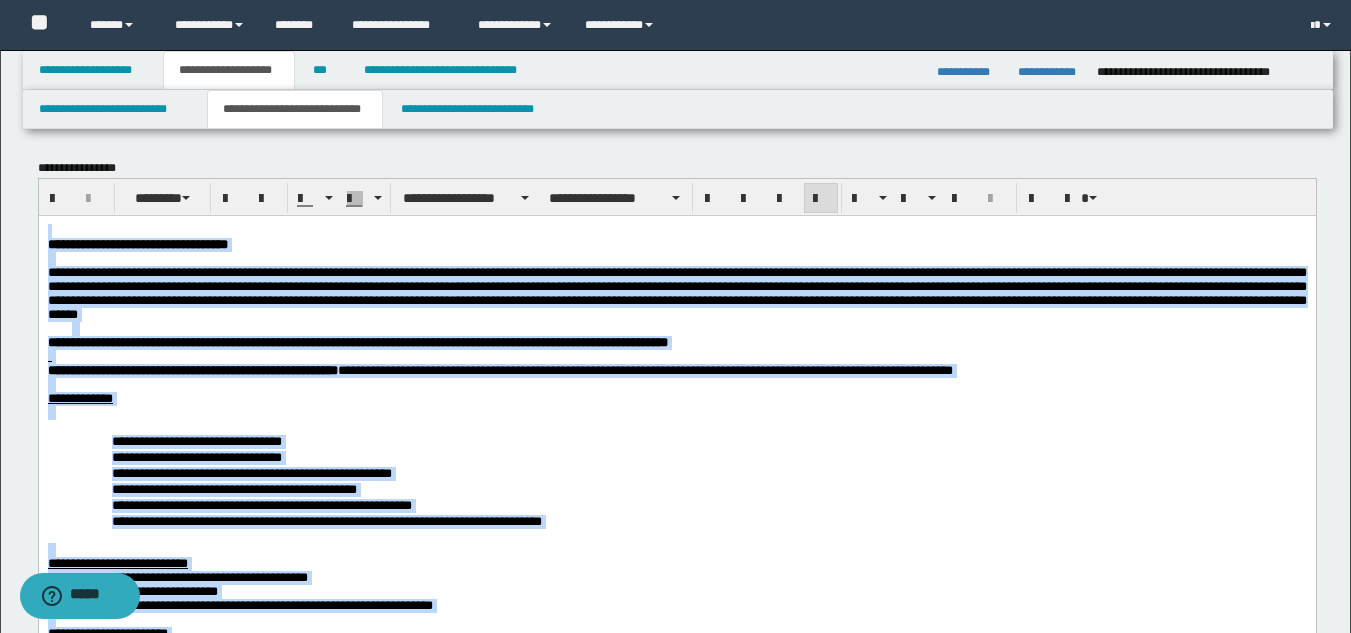 click at bounding box center [821, 199] 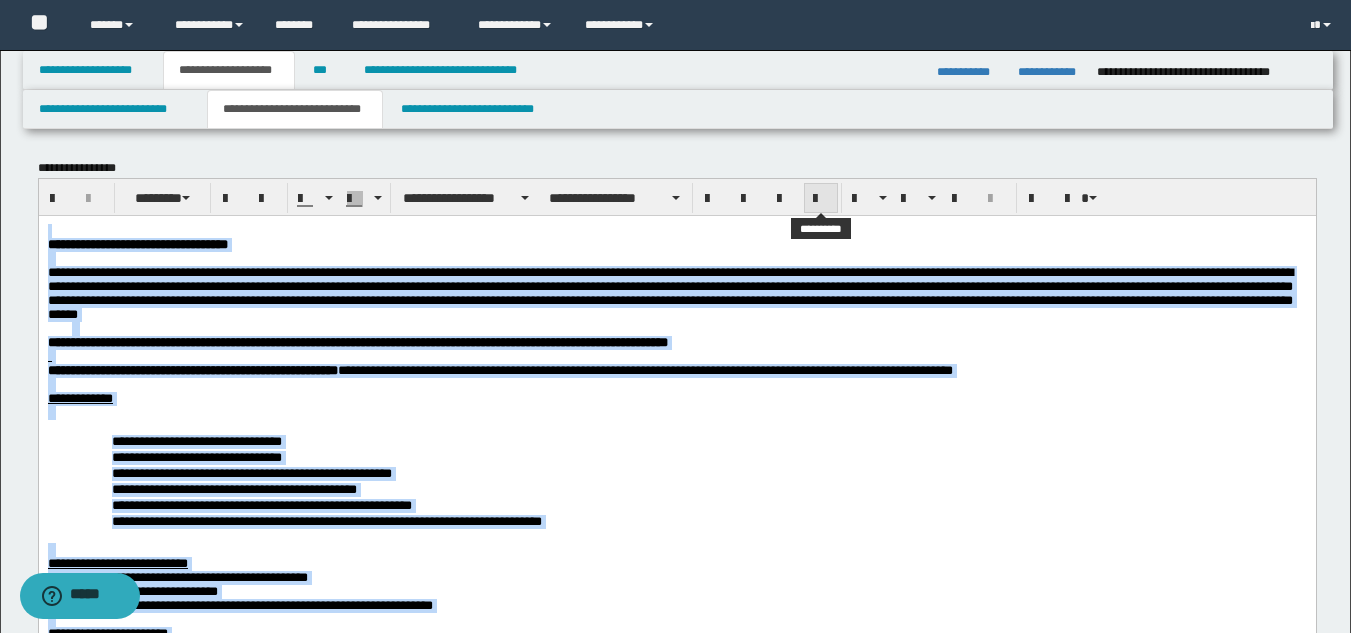 click at bounding box center [821, 199] 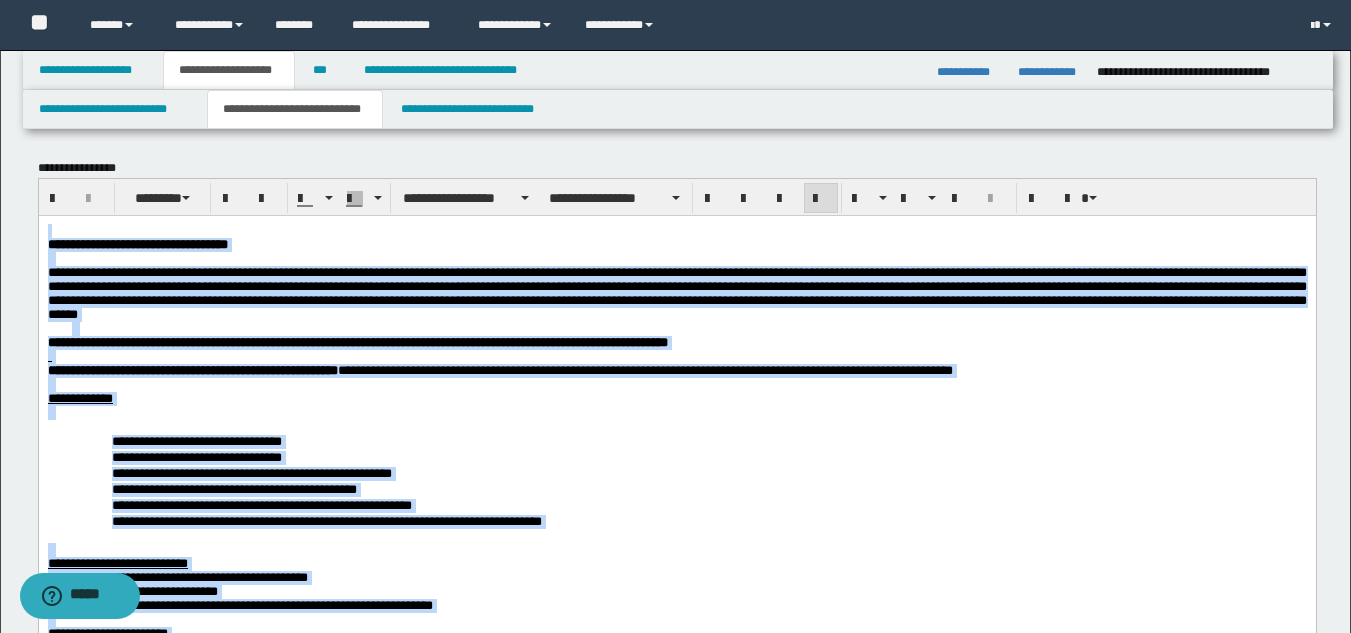 click at bounding box center [676, 412] 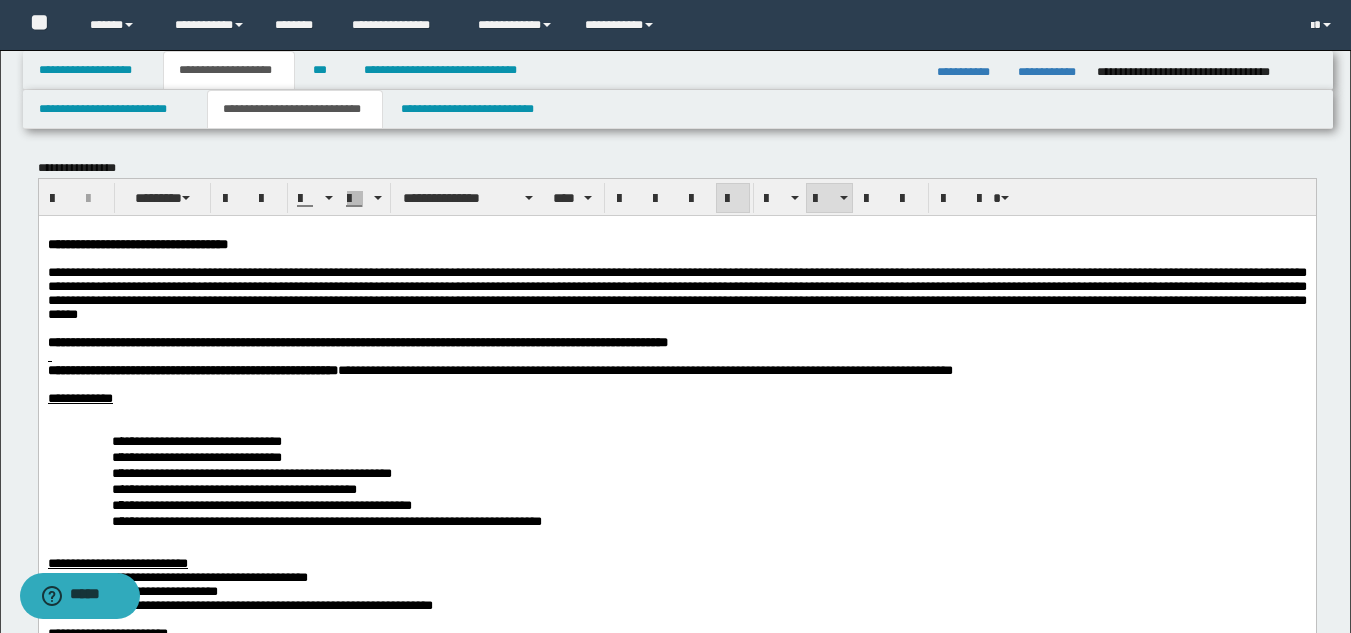 drag, startPoint x: 115, startPoint y: 459, endPoint x: 141, endPoint y: 538, distance: 83.1685 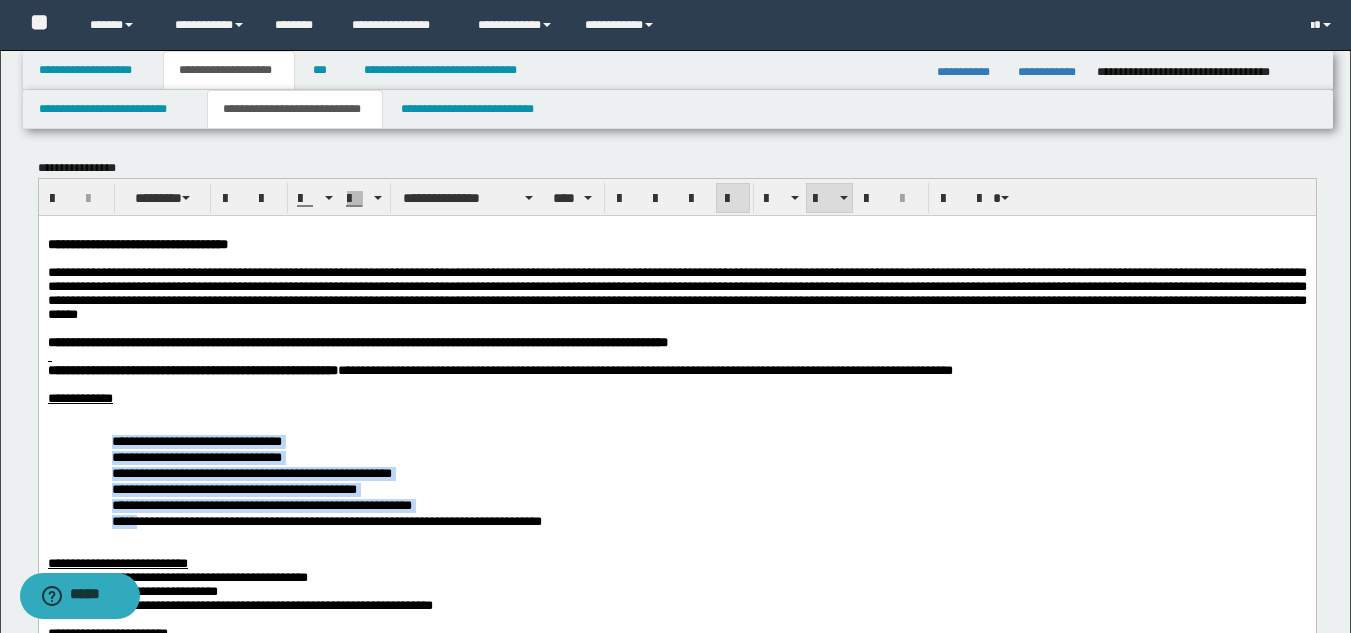 drag, startPoint x: 113, startPoint y: 466, endPoint x: 416, endPoint y: 377, distance: 315.80057 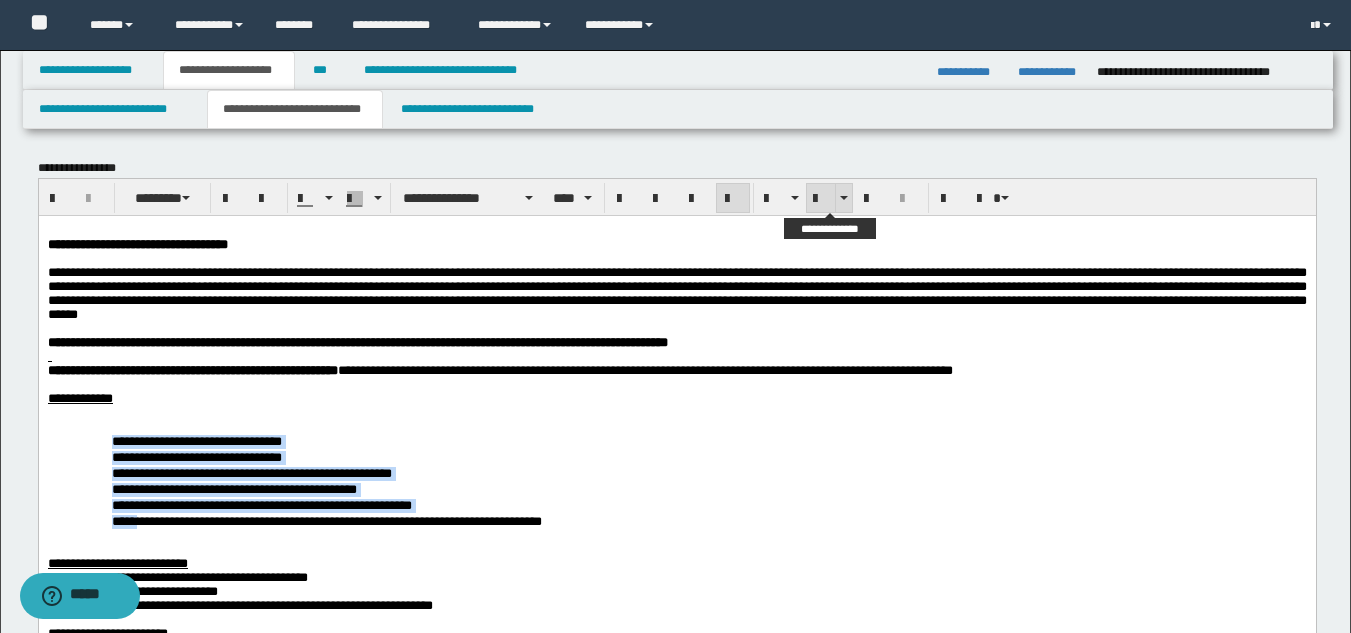 click at bounding box center [821, 198] 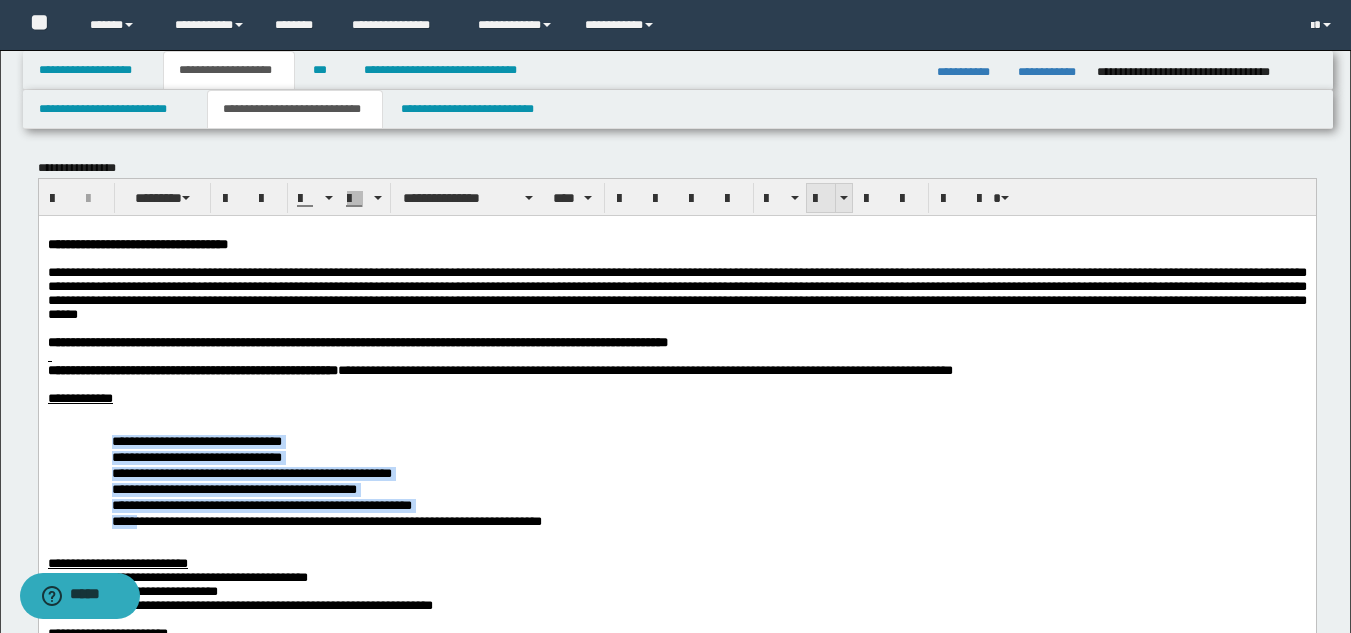 click at bounding box center [821, 198] 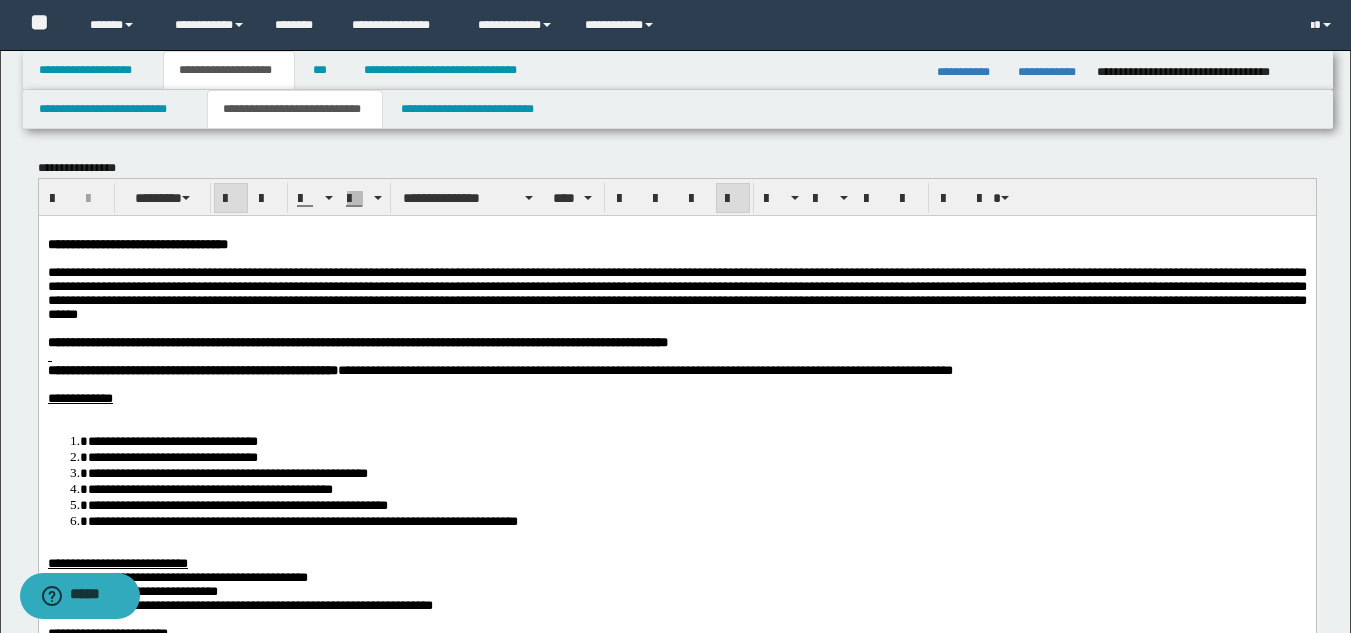 click at bounding box center (676, 356) 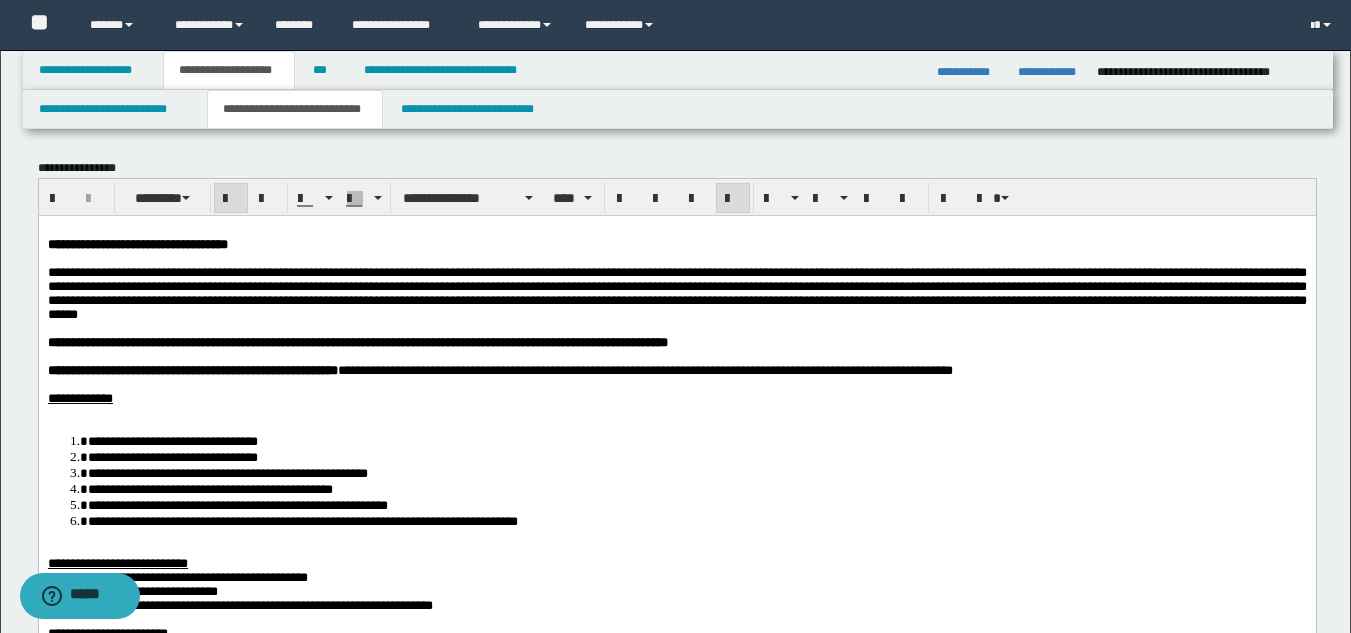 click at bounding box center (676, 412) 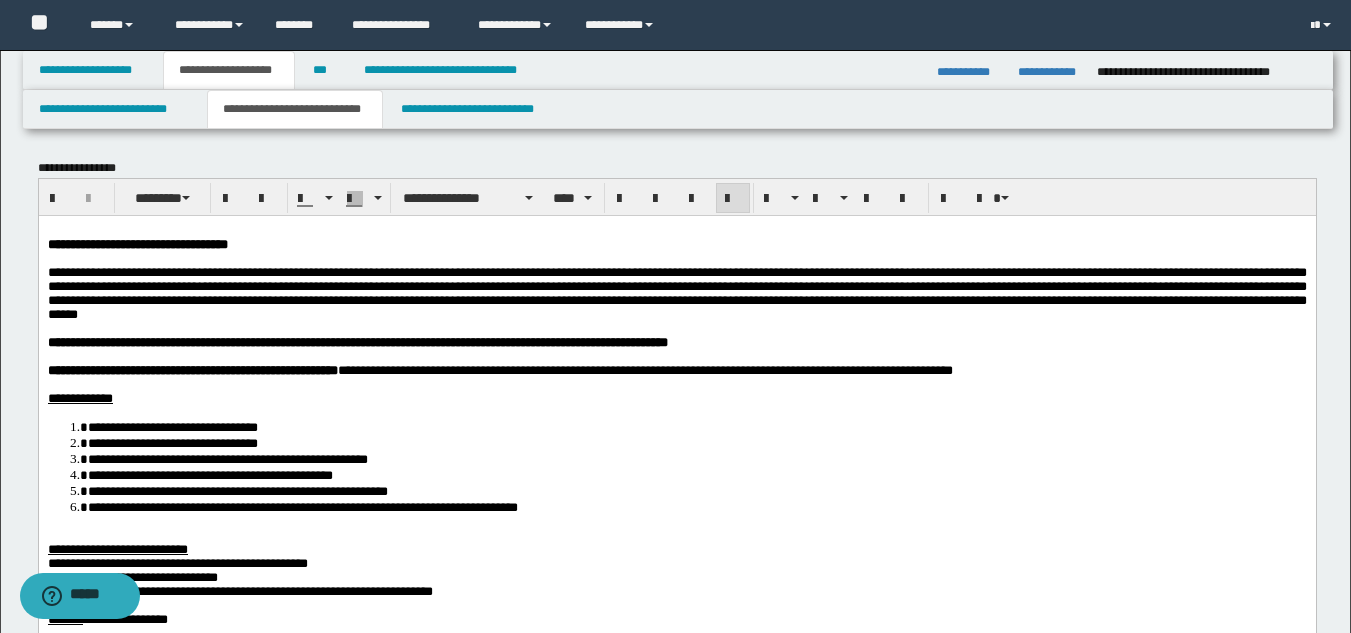 click on "**********" at bounding box center [676, 1231] 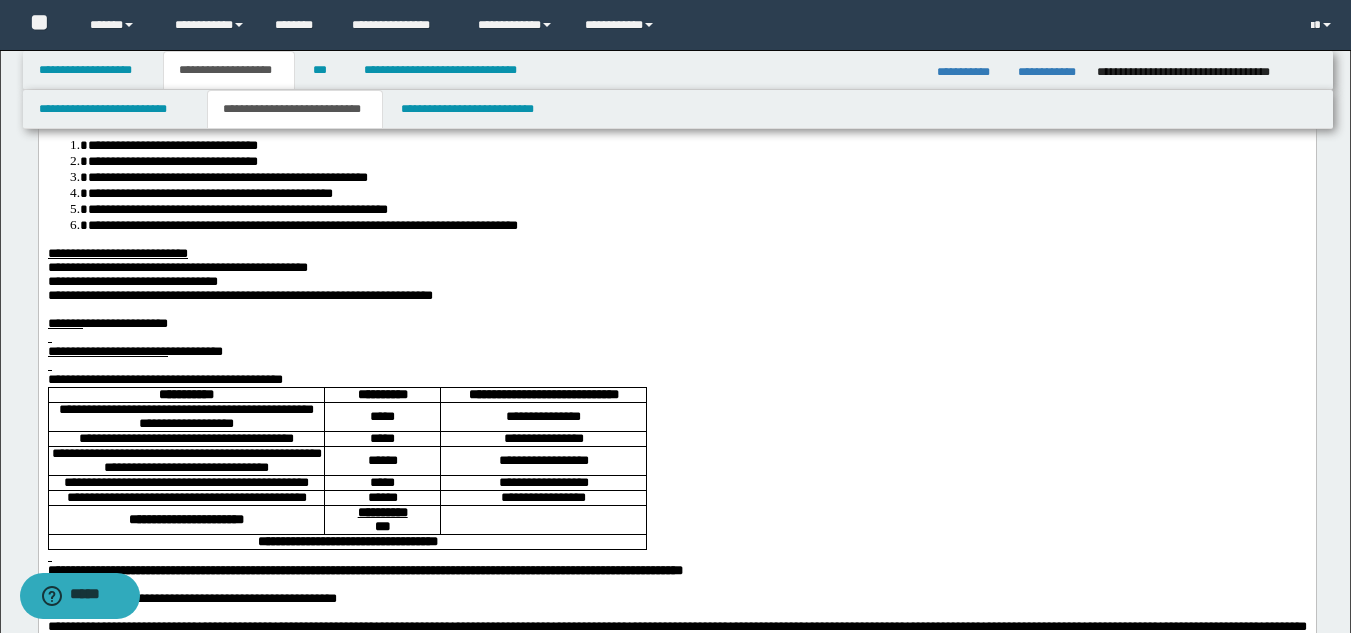 scroll, scrollTop: 300, scrollLeft: 0, axis: vertical 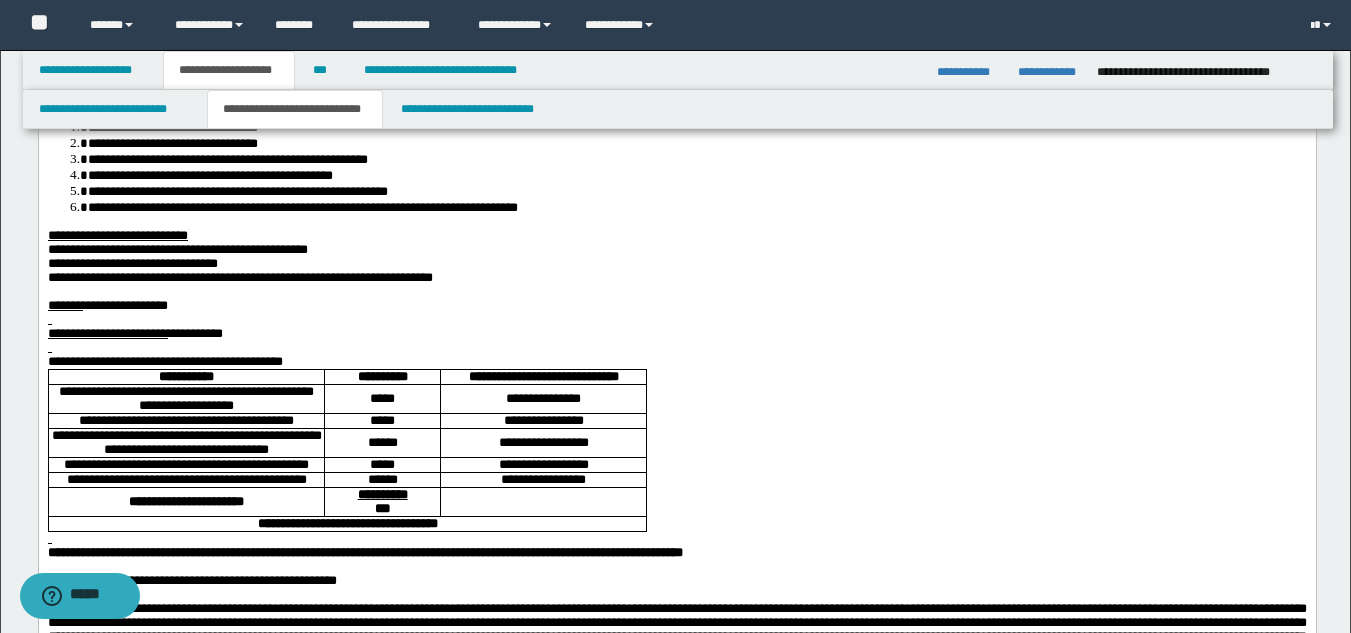 click on "**********" at bounding box center [177, 249] 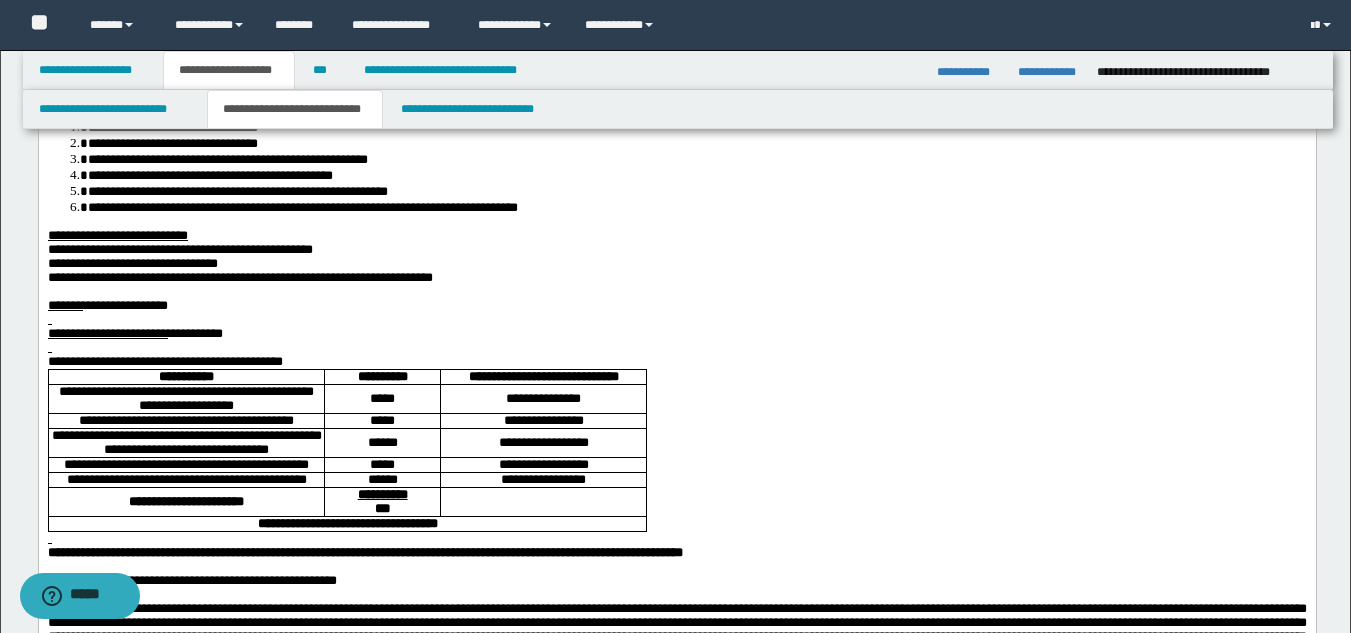 click on "**********" at bounding box center (676, 362) 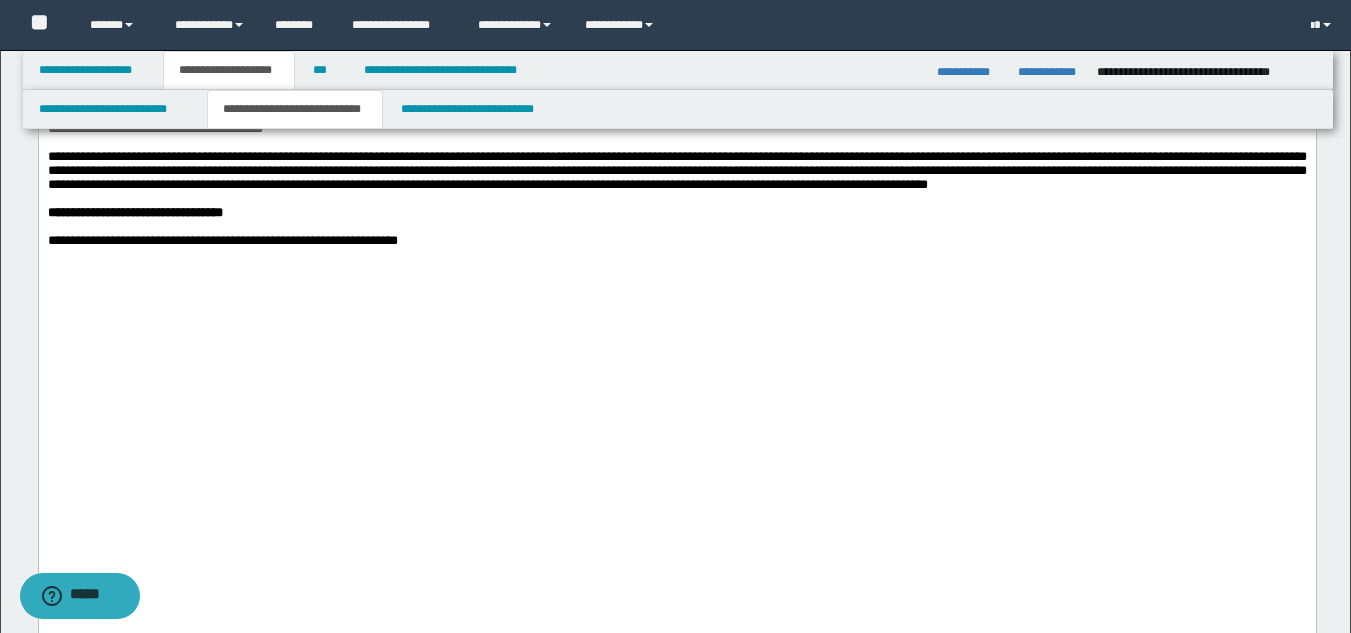 scroll, scrollTop: 1975, scrollLeft: 0, axis: vertical 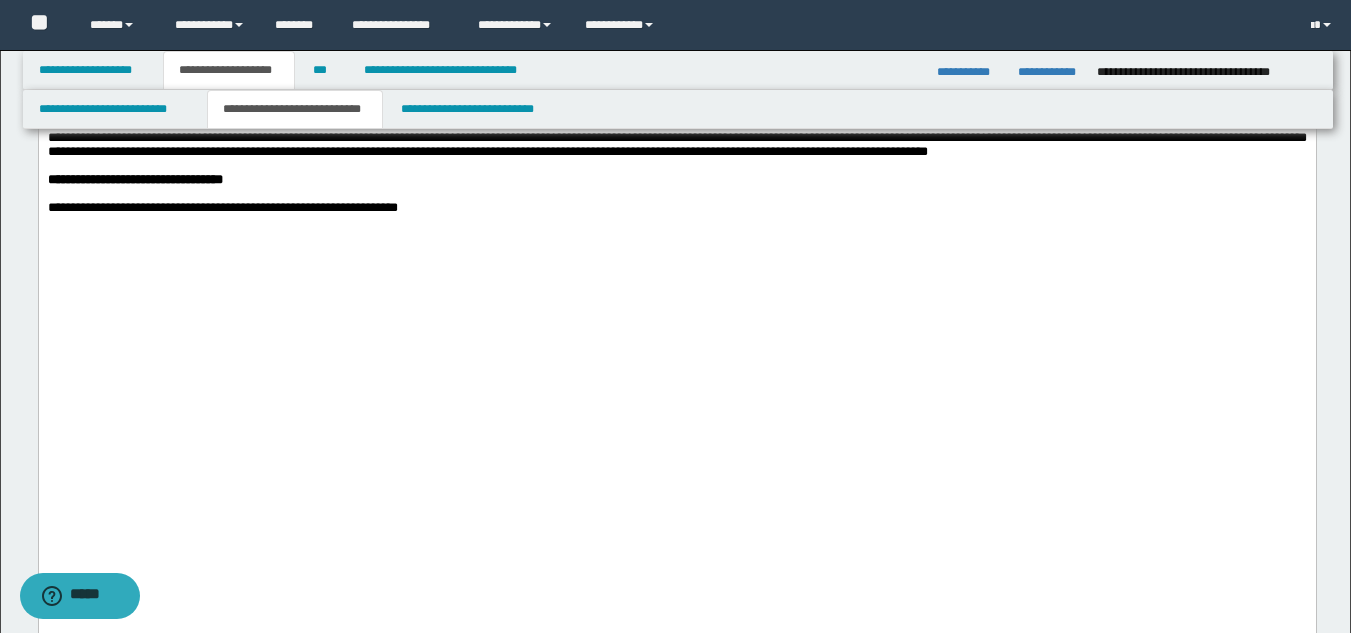 click at bounding box center [676, -44] 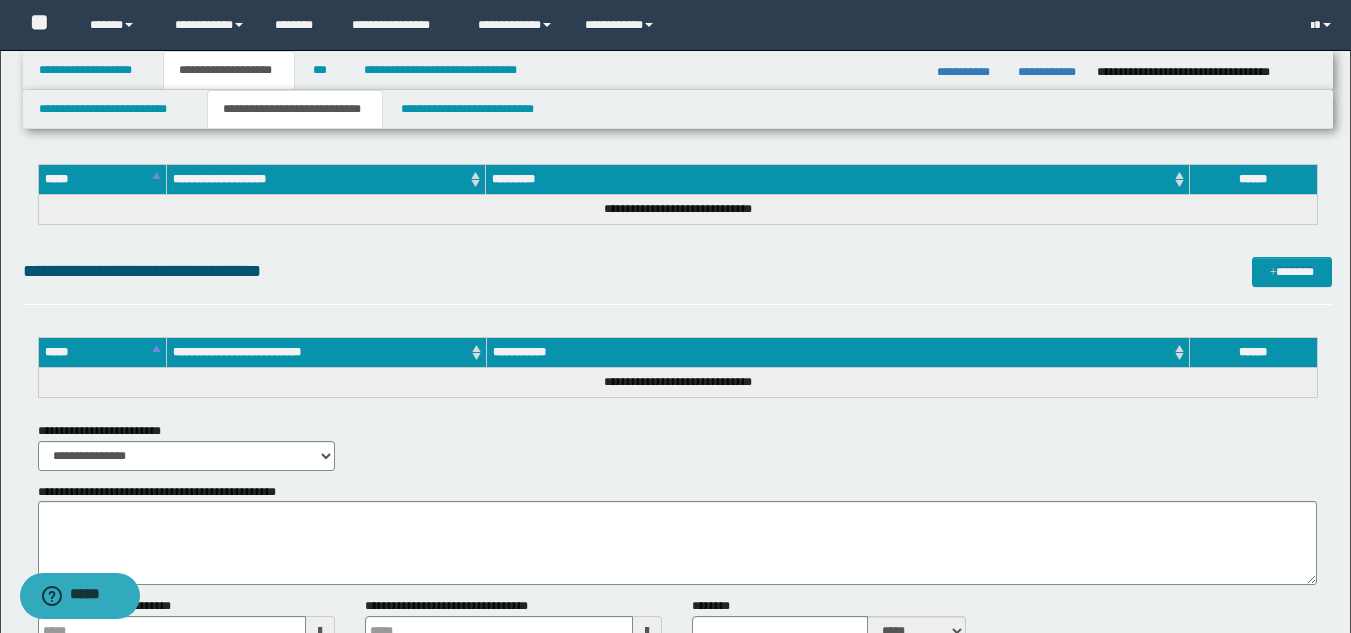 scroll, scrollTop: 3338, scrollLeft: 0, axis: vertical 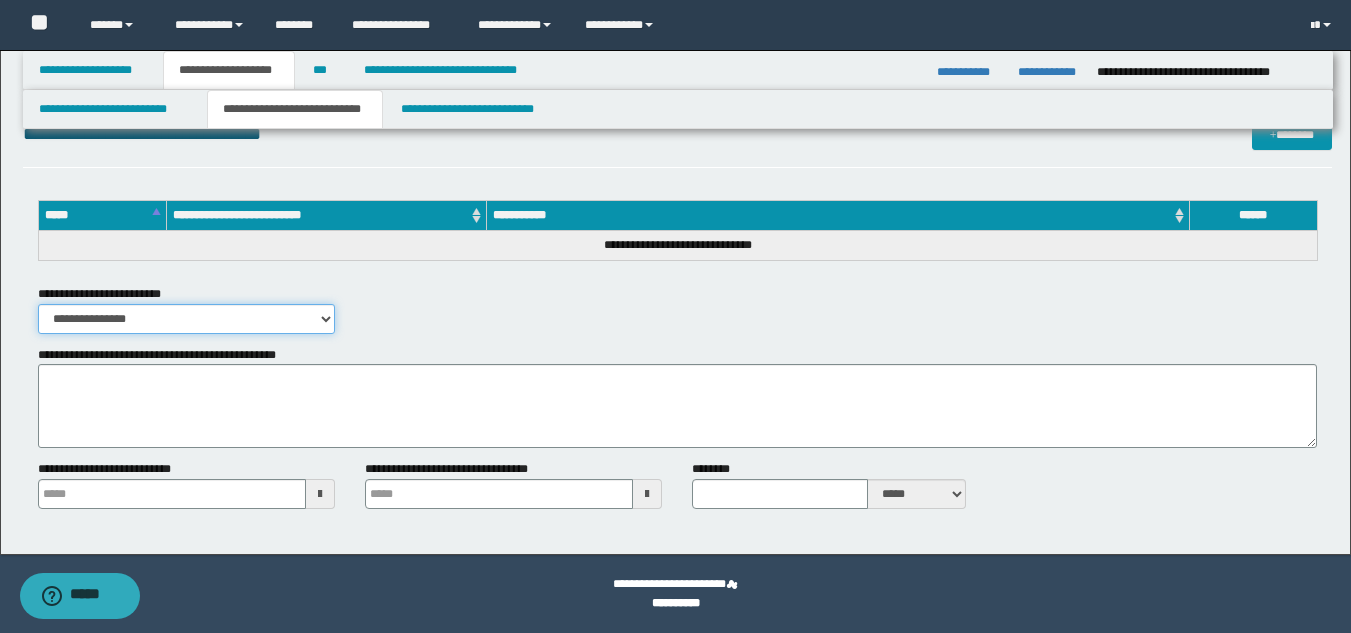 click on "**********" at bounding box center (186, 319) 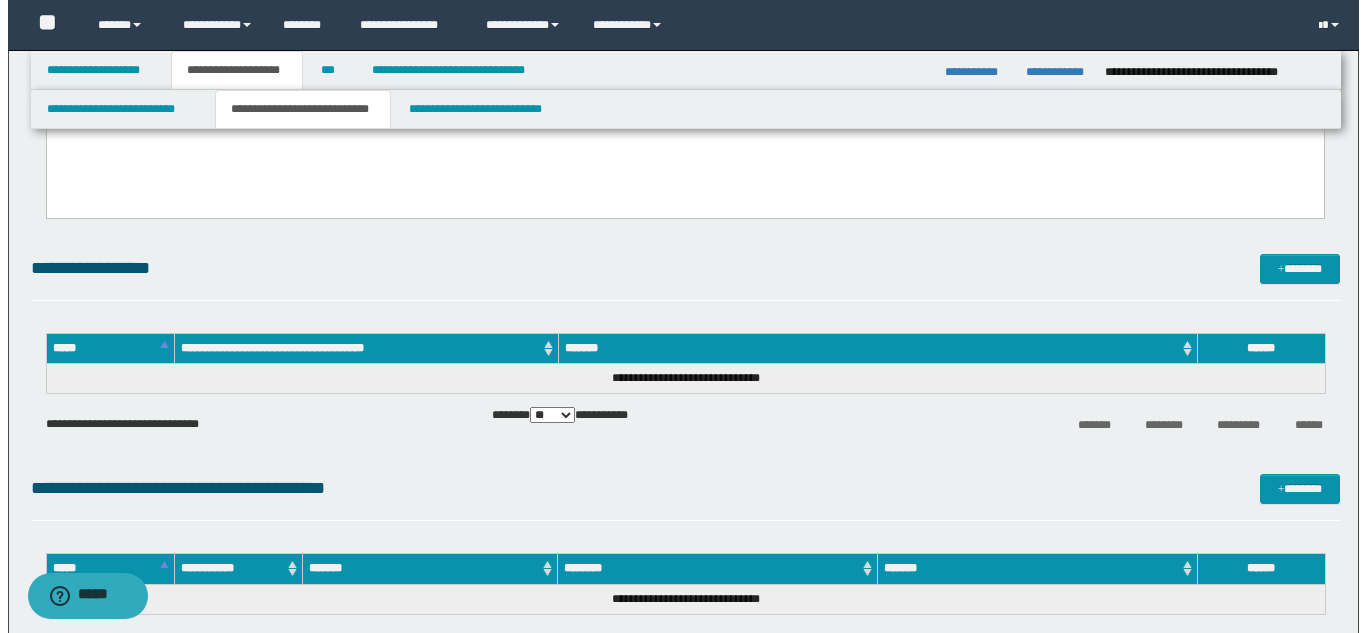 scroll, scrollTop: 2638, scrollLeft: 0, axis: vertical 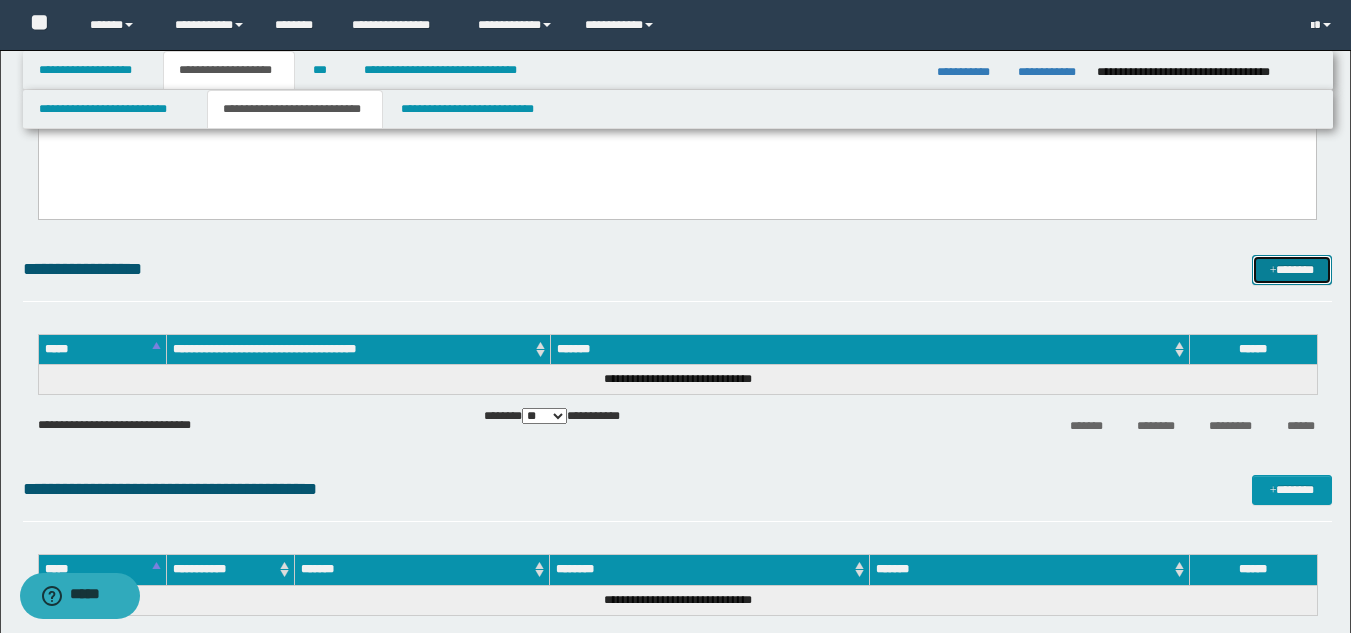 click on "*******" at bounding box center [1292, 270] 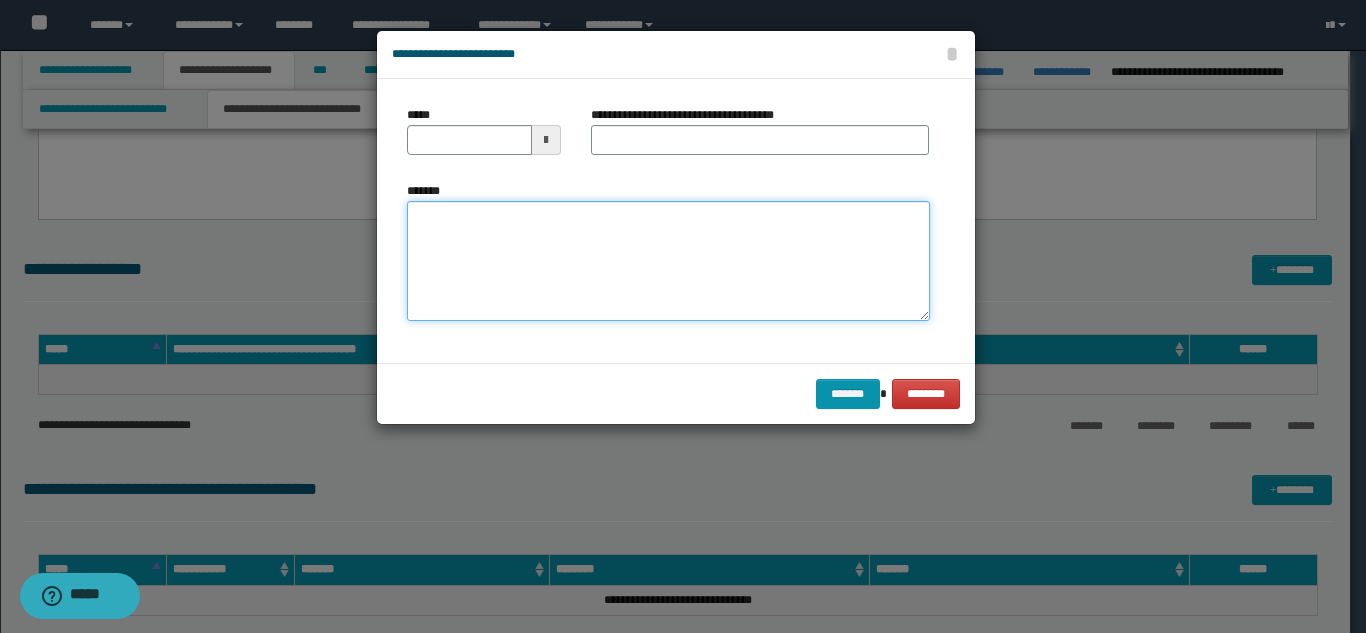 click on "*******" at bounding box center (668, 261) 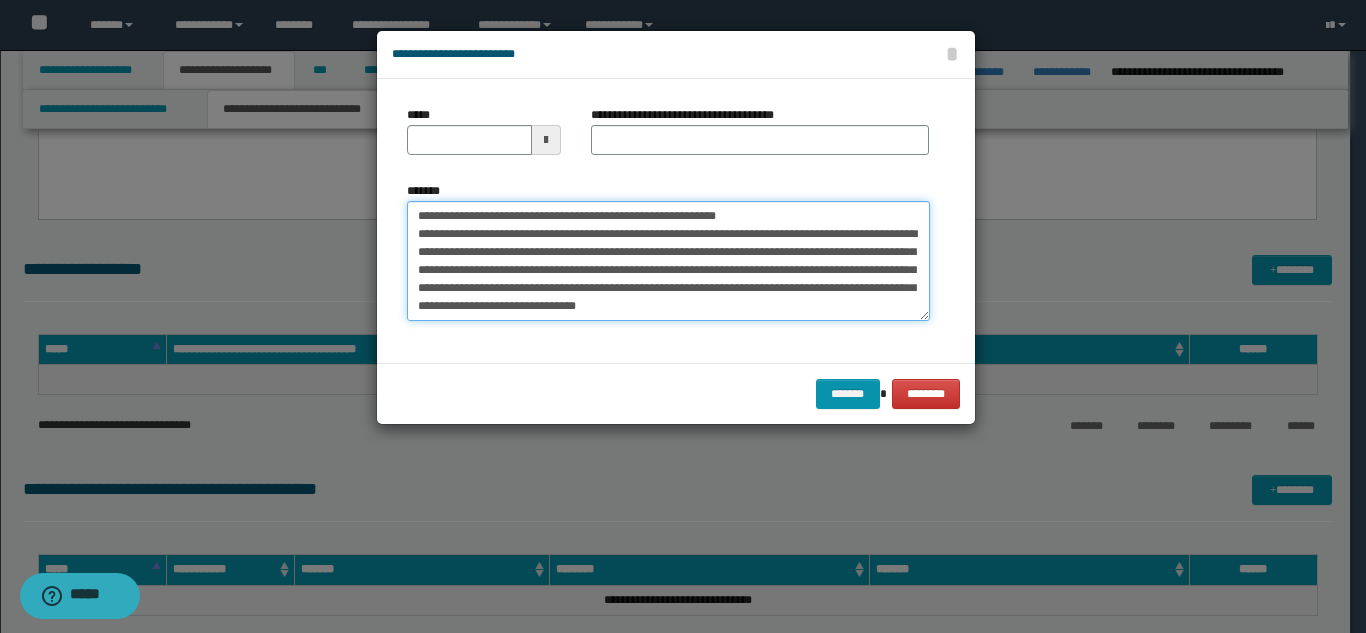 scroll, scrollTop: 0, scrollLeft: 0, axis: both 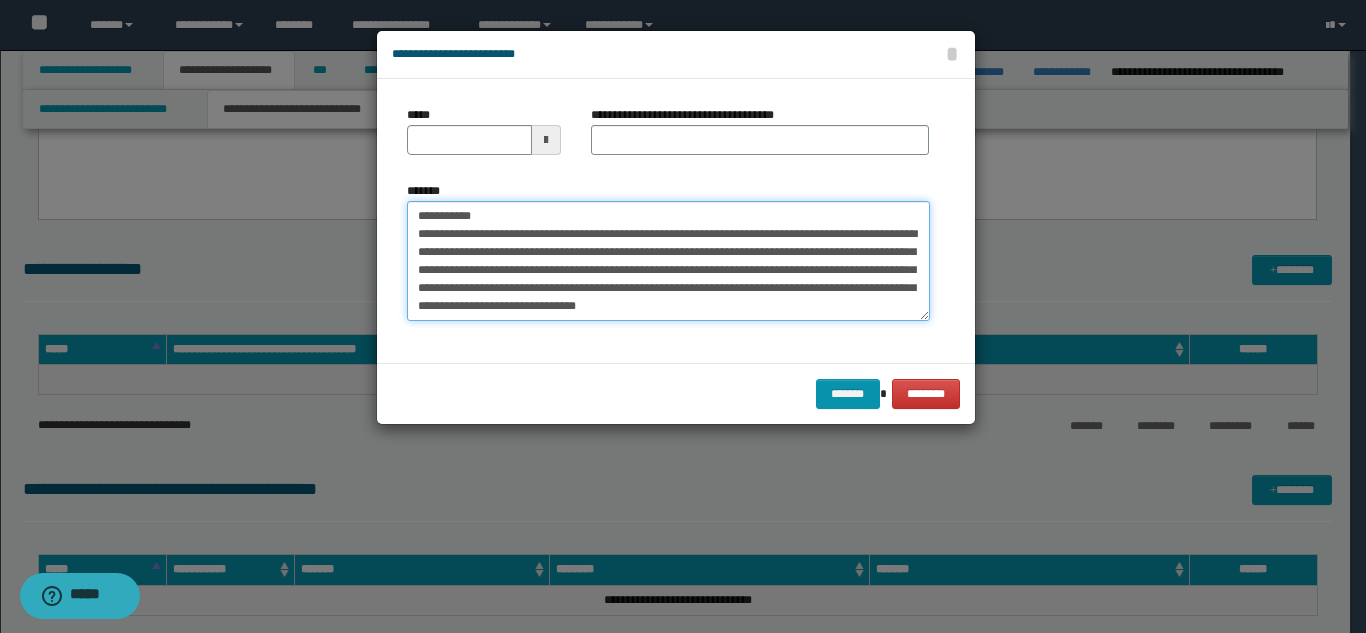 drag, startPoint x: 825, startPoint y: 221, endPoint x: 586, endPoint y: 162, distance: 246.17473 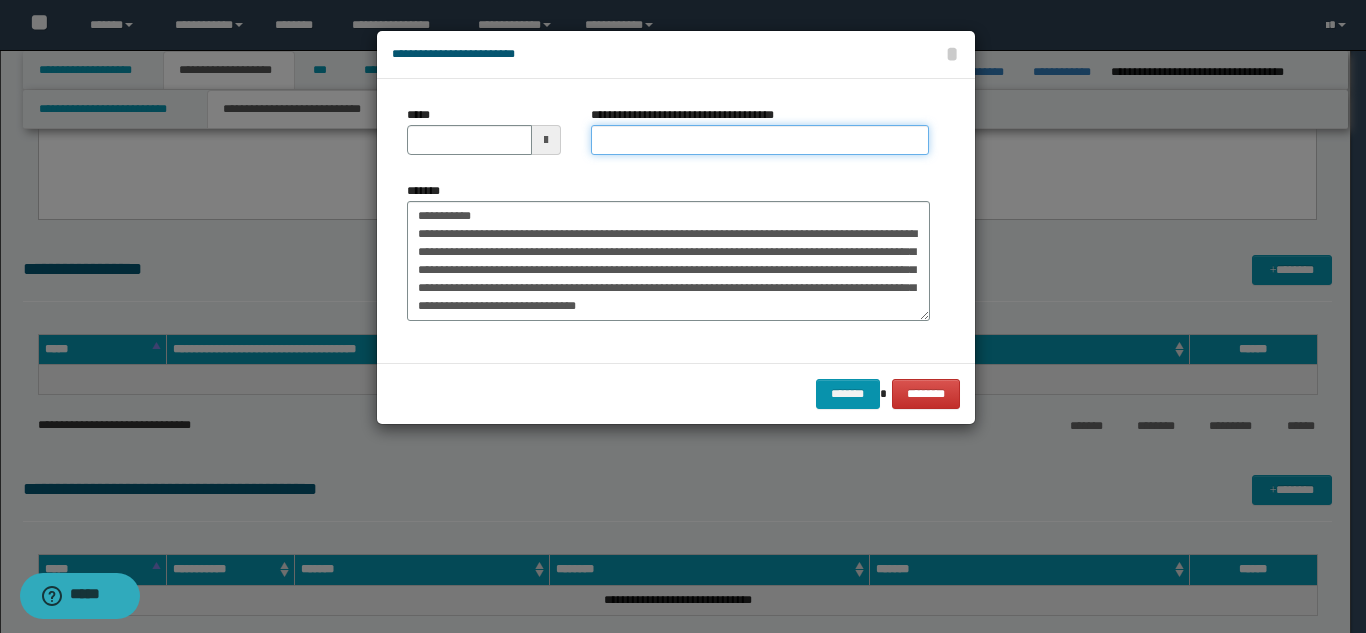 drag, startPoint x: 609, startPoint y: 149, endPoint x: 588, endPoint y: 154, distance: 21.587032 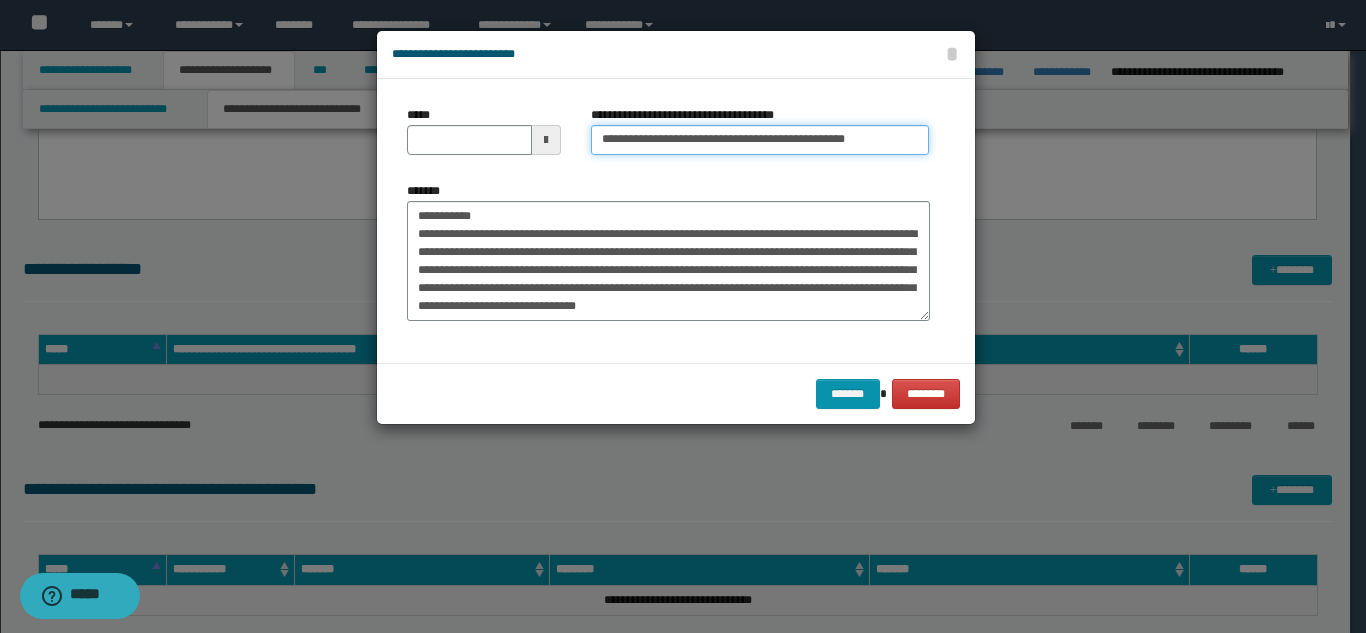 scroll, scrollTop: 0, scrollLeft: 26, axis: horizontal 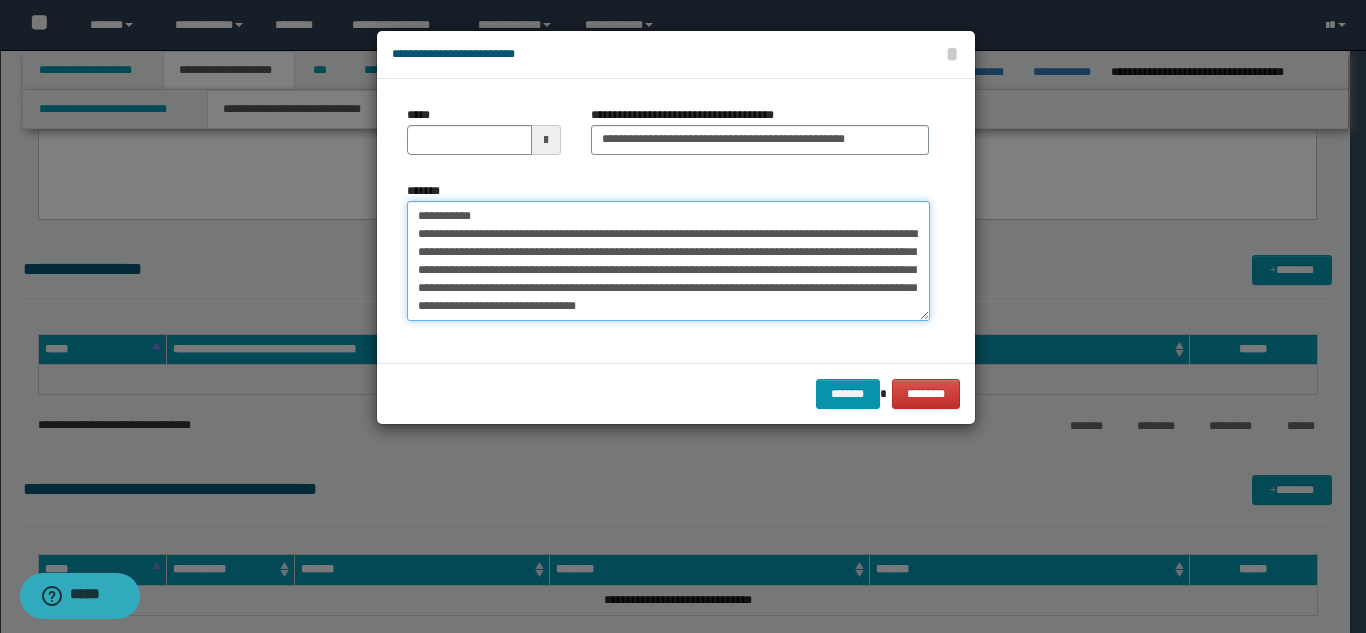drag, startPoint x: 482, startPoint y: 216, endPoint x: 424, endPoint y: 169, distance: 74.65253 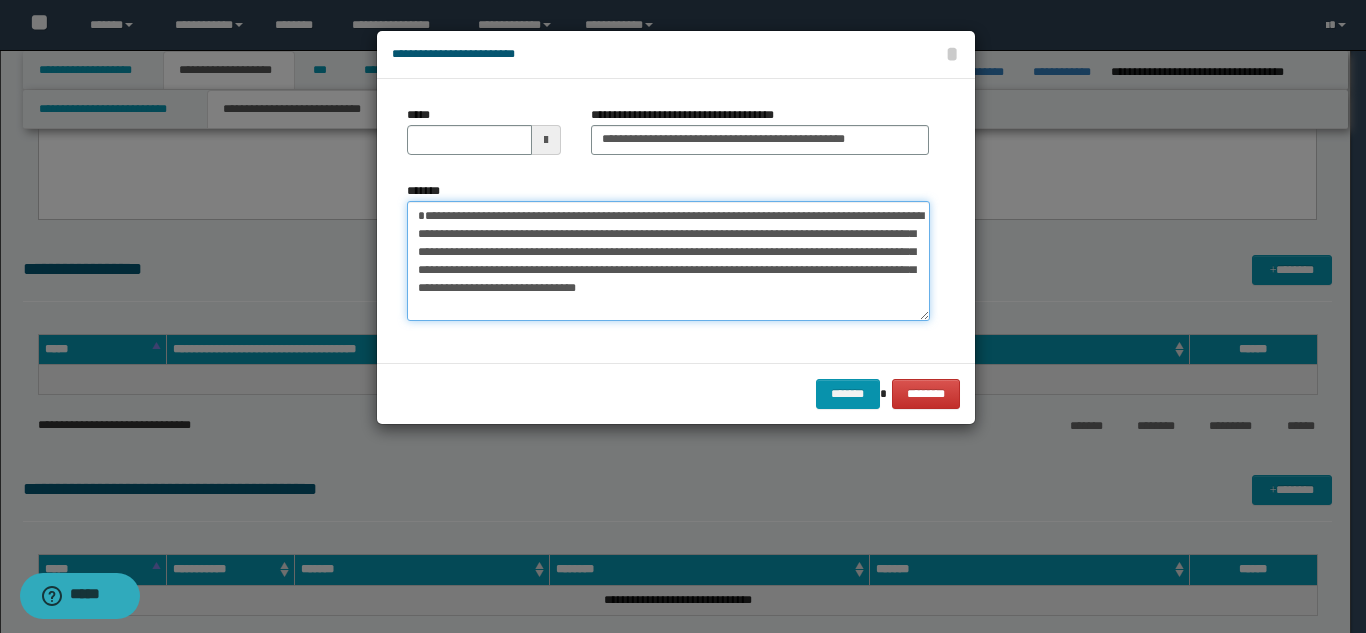 type 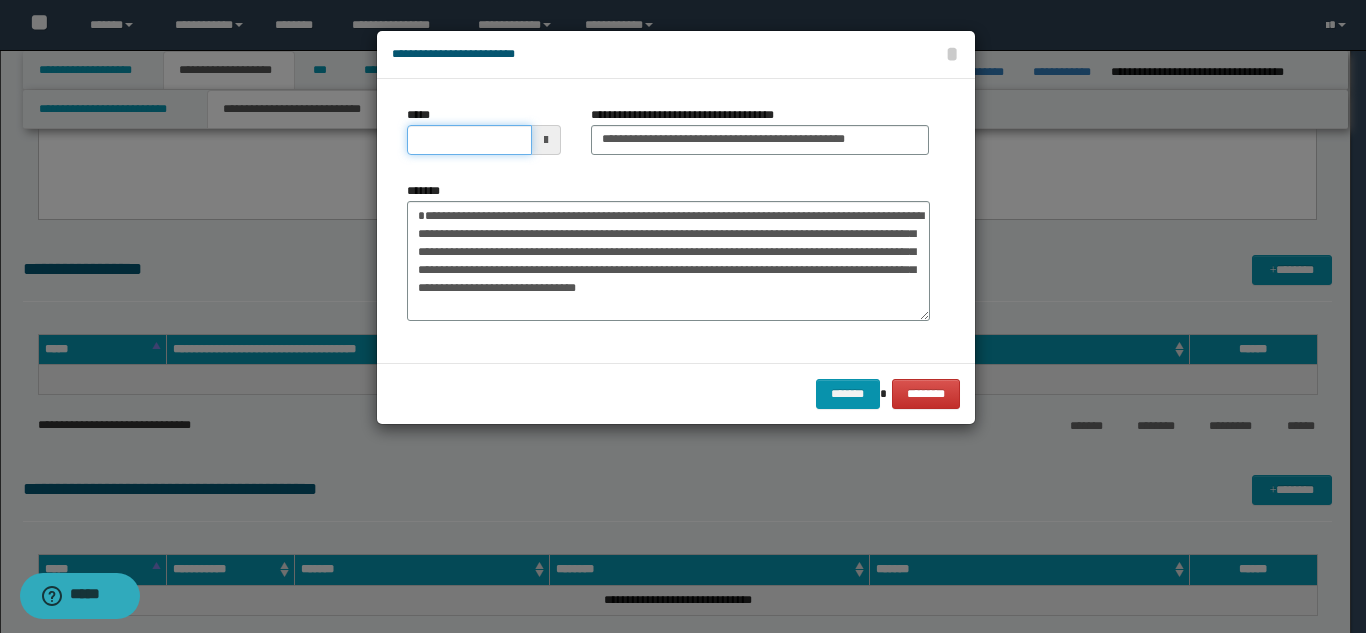 click on "*****" at bounding box center [469, 140] 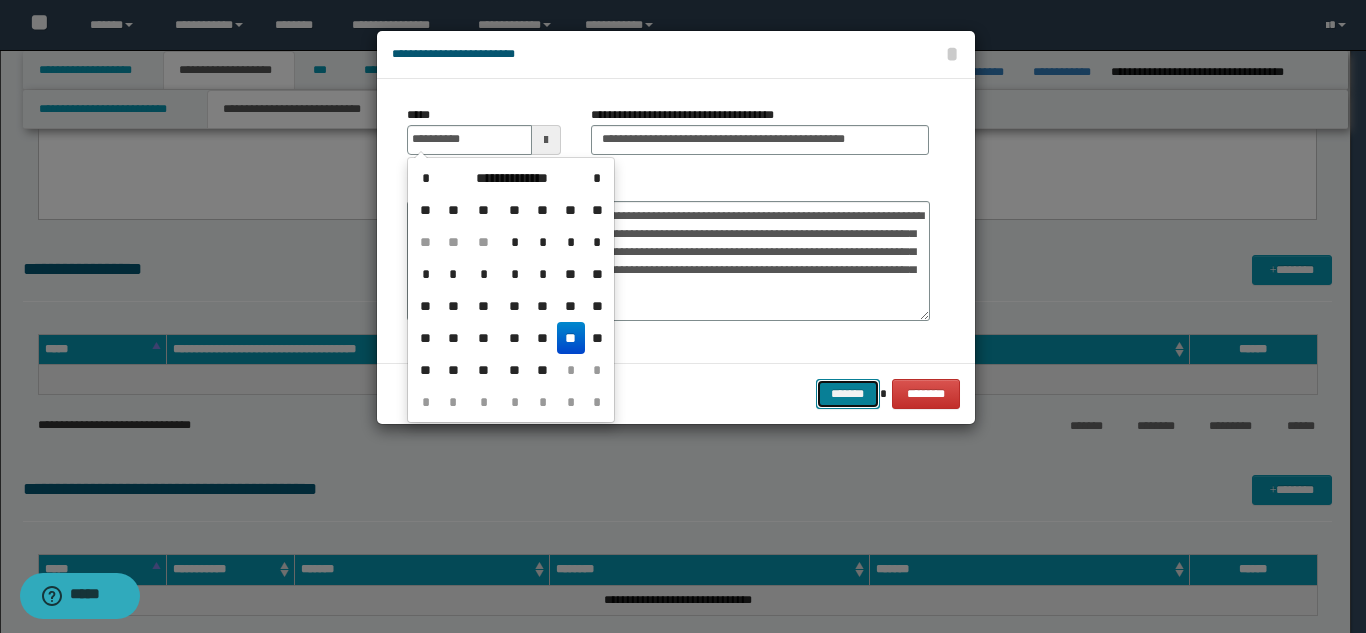 type on "**********" 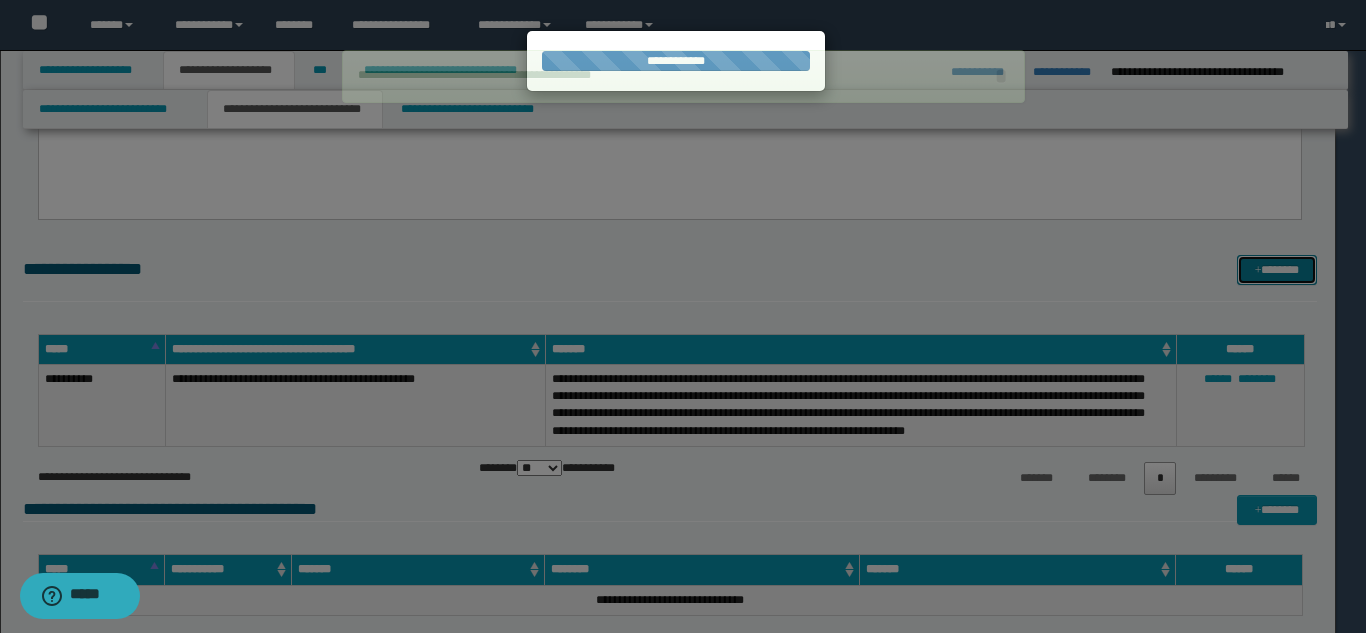 type 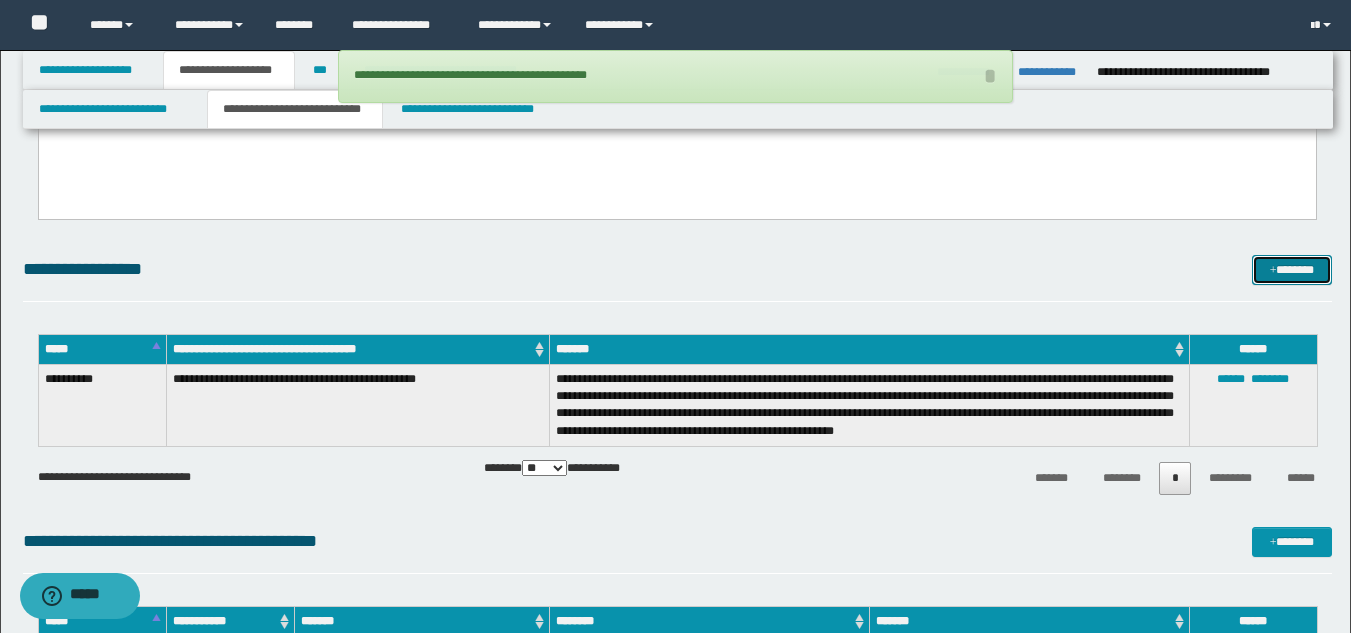 click on "*******" at bounding box center [1292, 270] 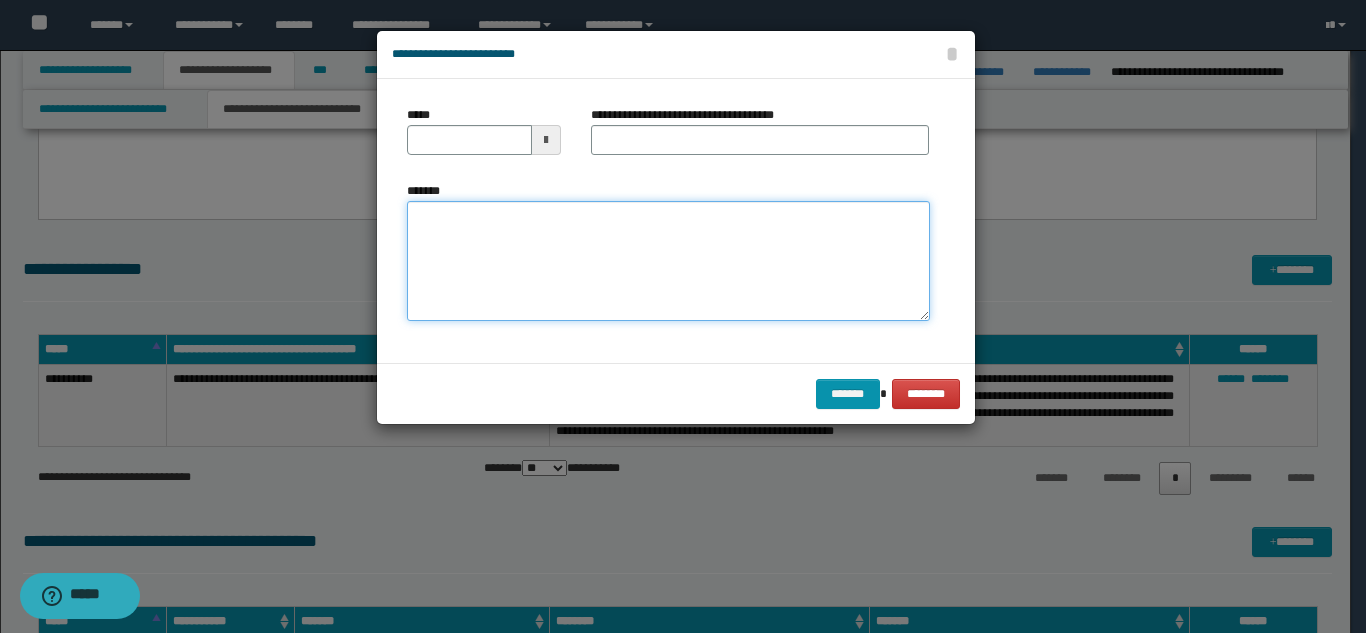 click on "*******" at bounding box center [668, 261] 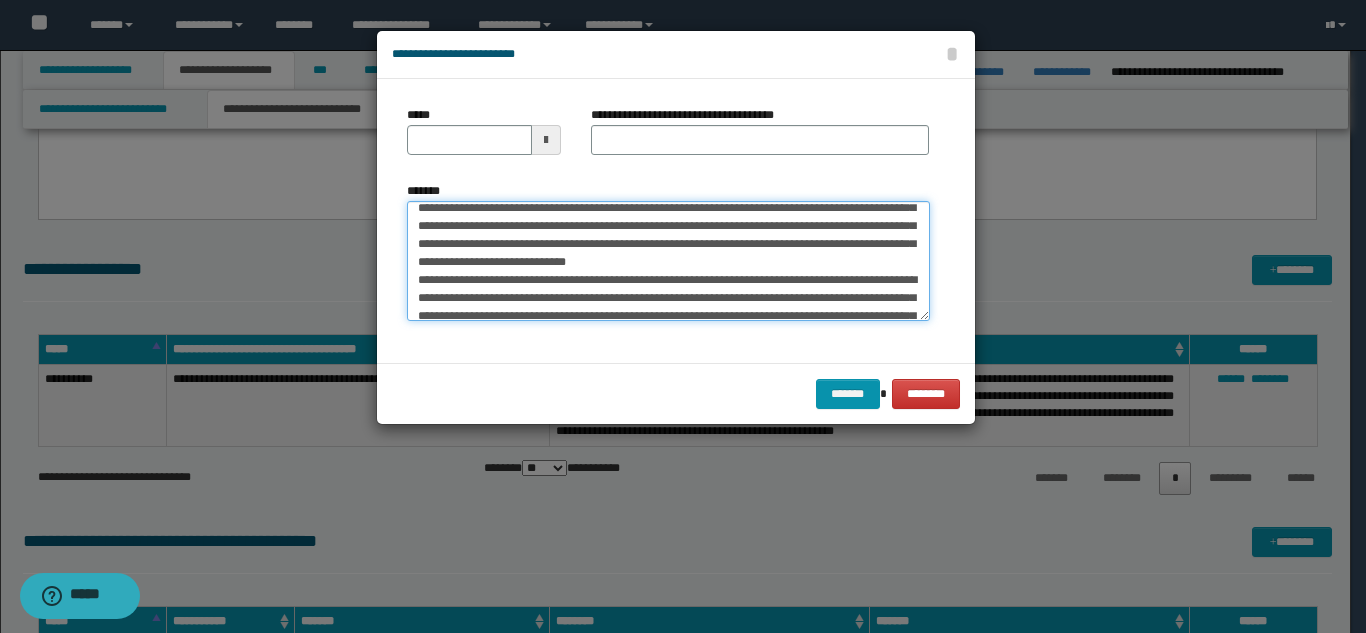 scroll, scrollTop: 0, scrollLeft: 0, axis: both 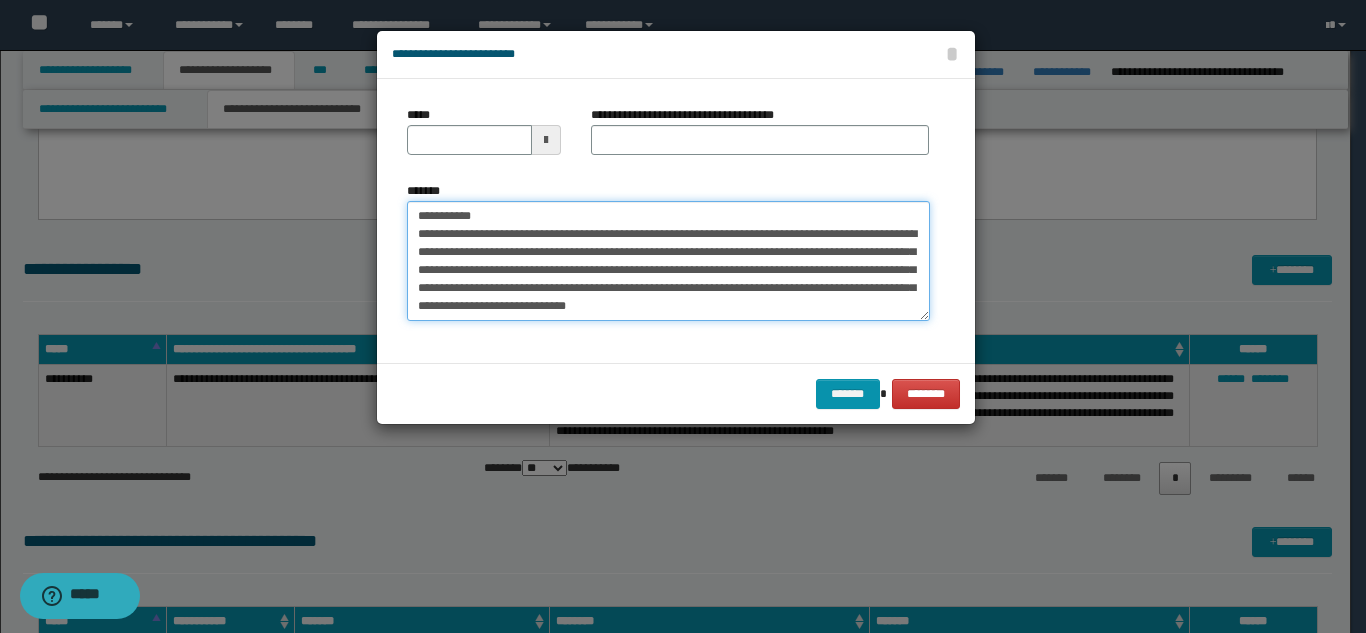 drag, startPoint x: 571, startPoint y: 215, endPoint x: 599, endPoint y: 156, distance: 65.30697 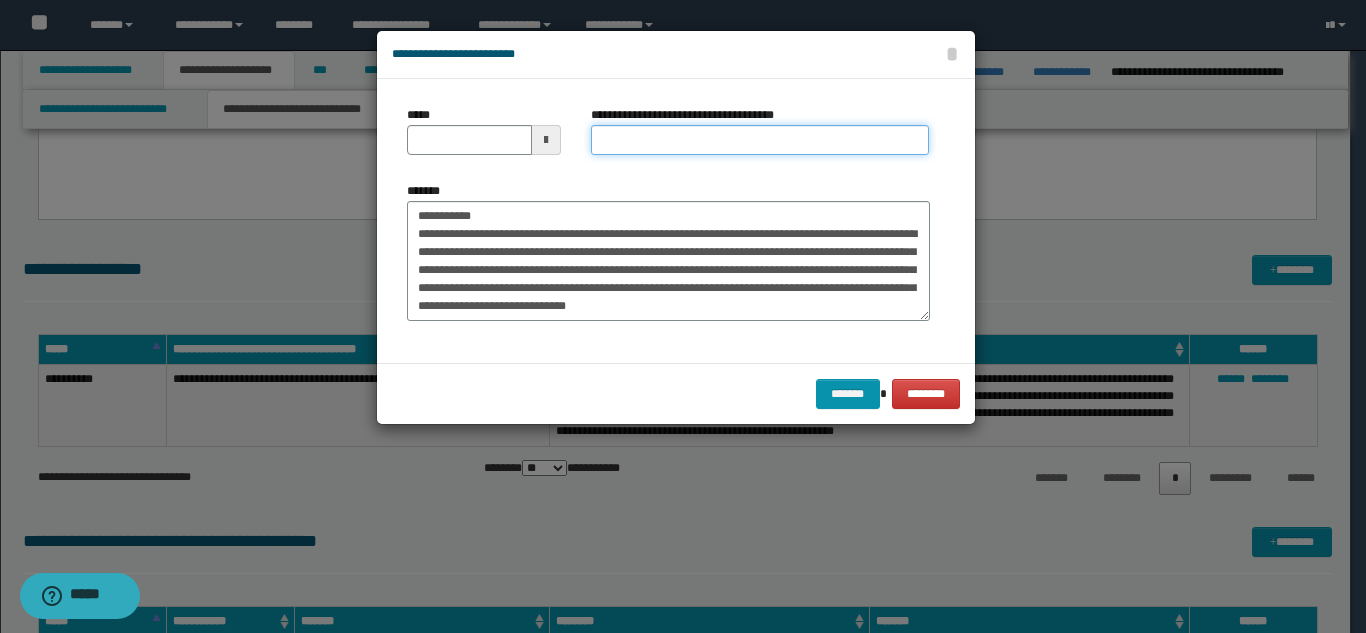 click on "**********" at bounding box center [760, 140] 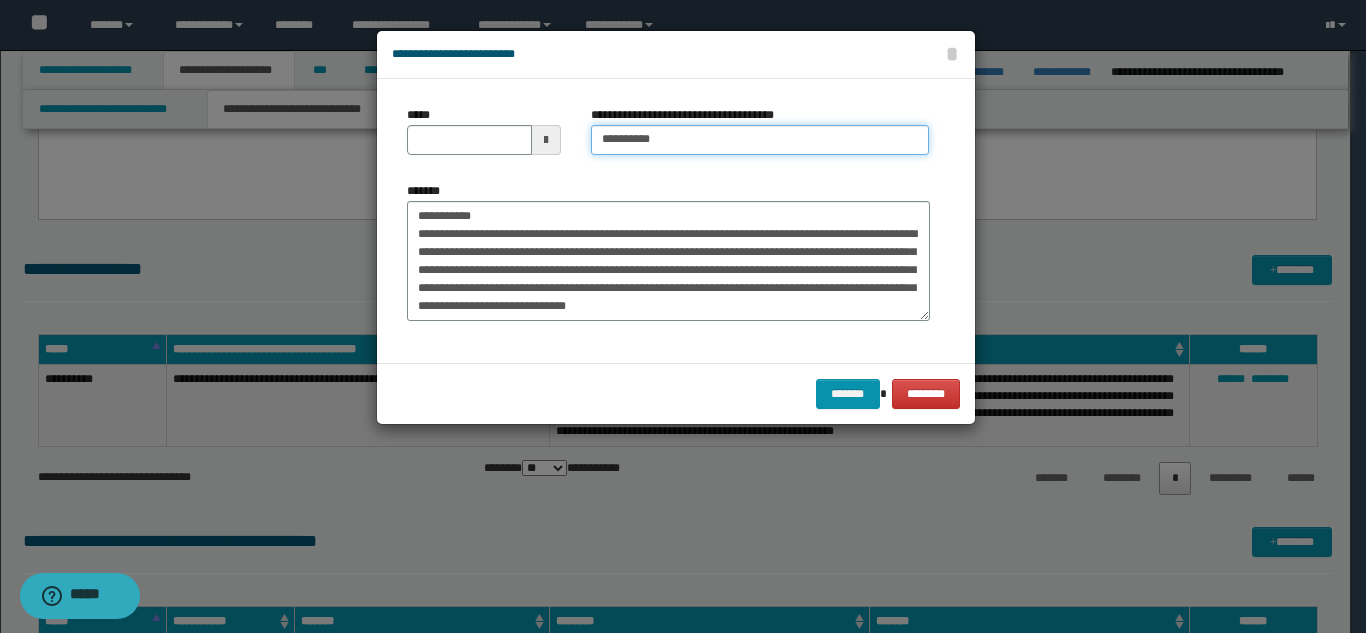 type on "*********" 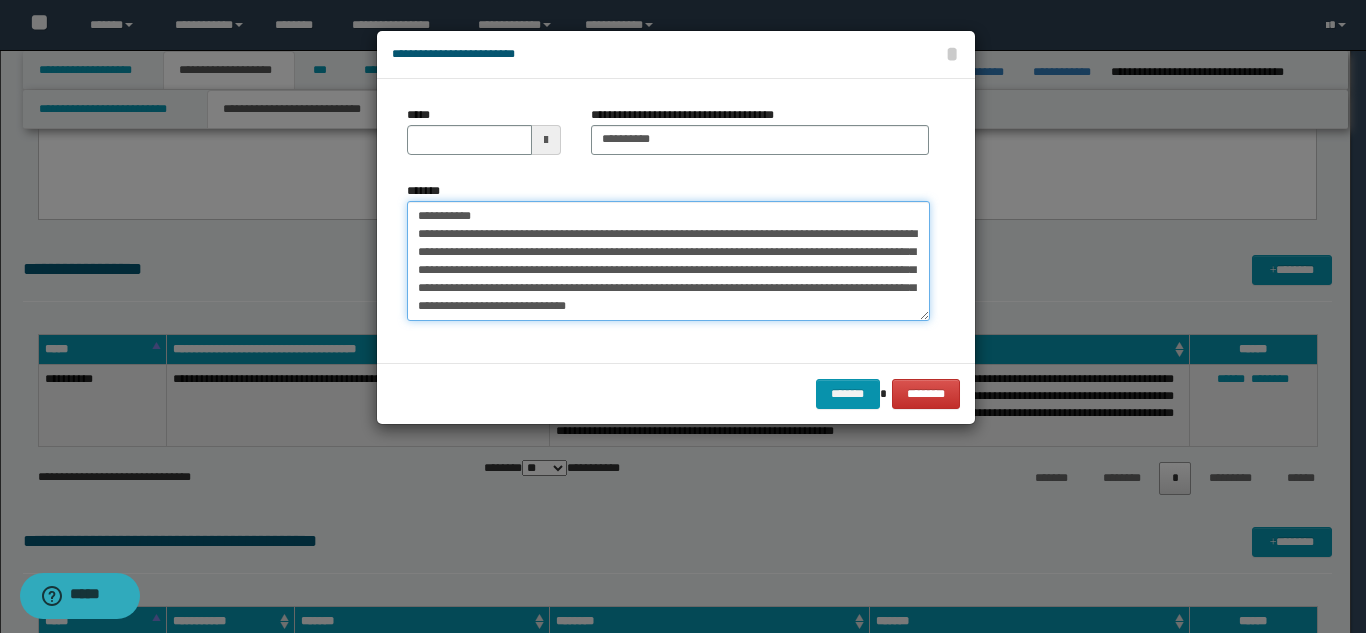 drag, startPoint x: 481, startPoint y: 218, endPoint x: 428, endPoint y: 149, distance: 87.005745 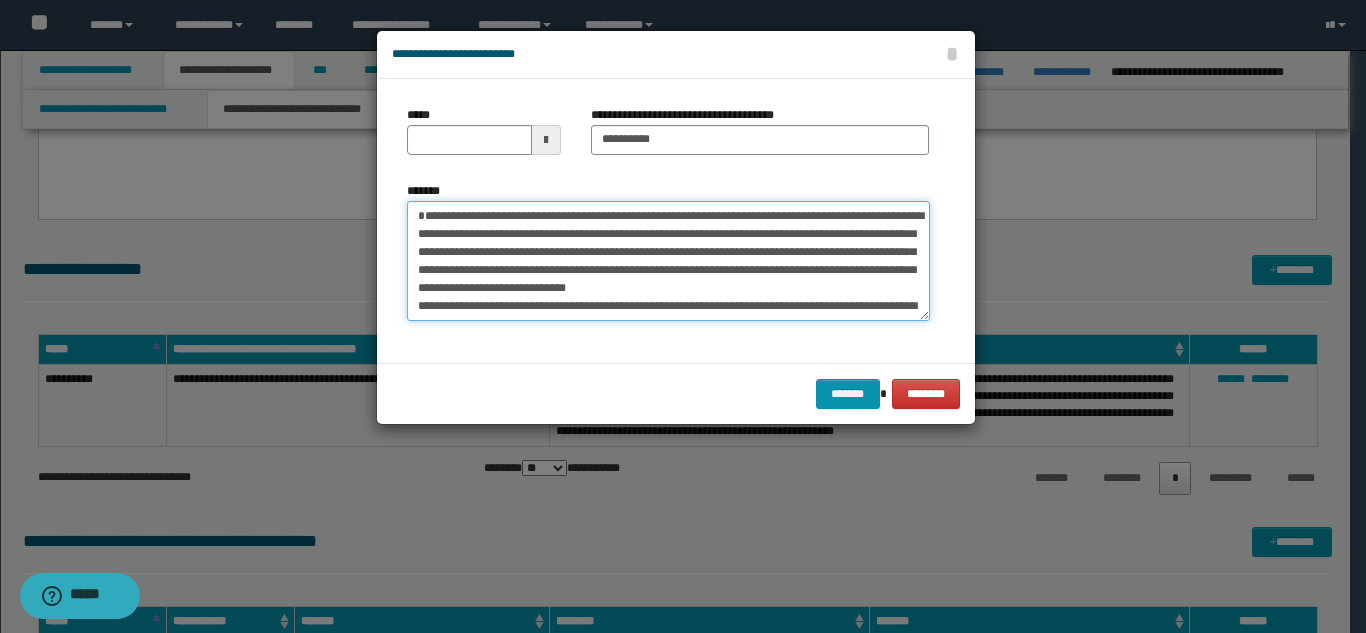 type 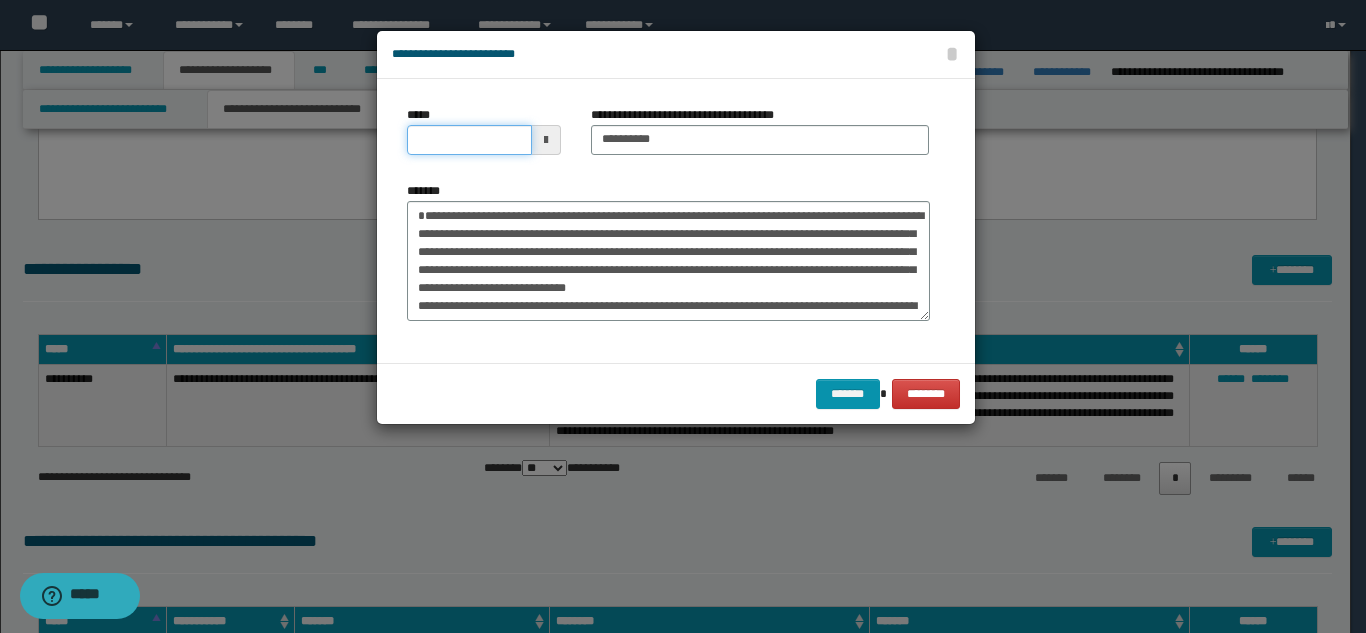 click on "*****" at bounding box center (469, 140) 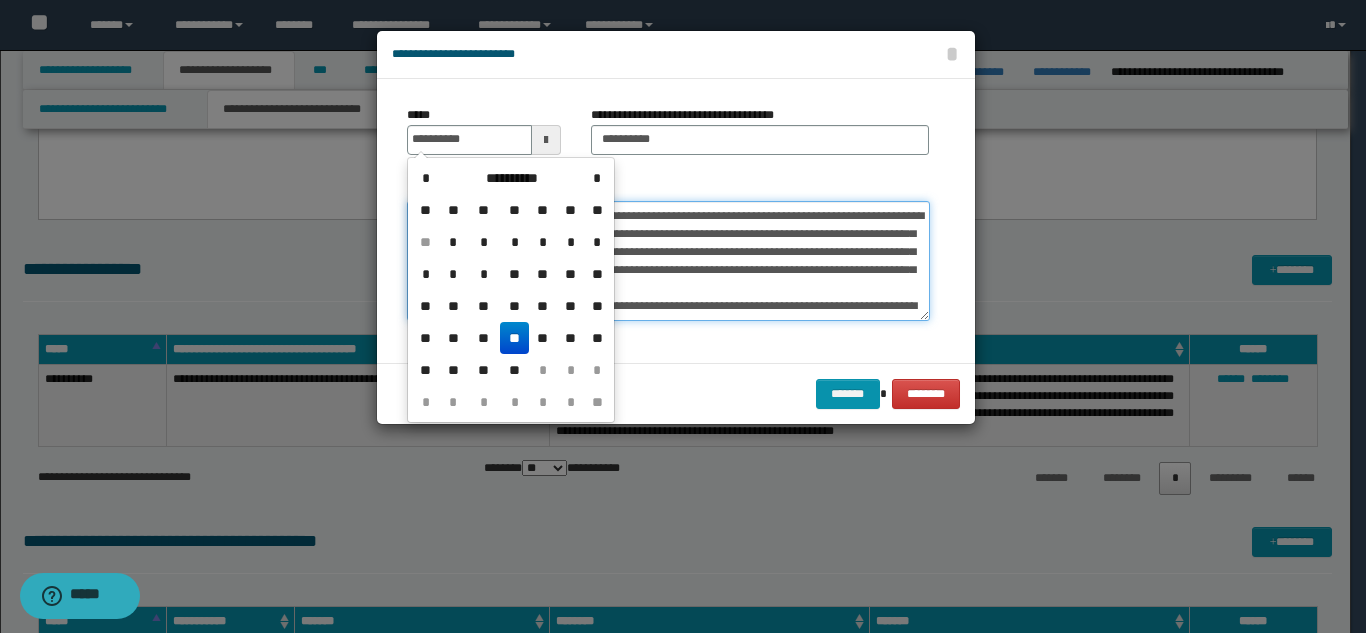 type on "**********" 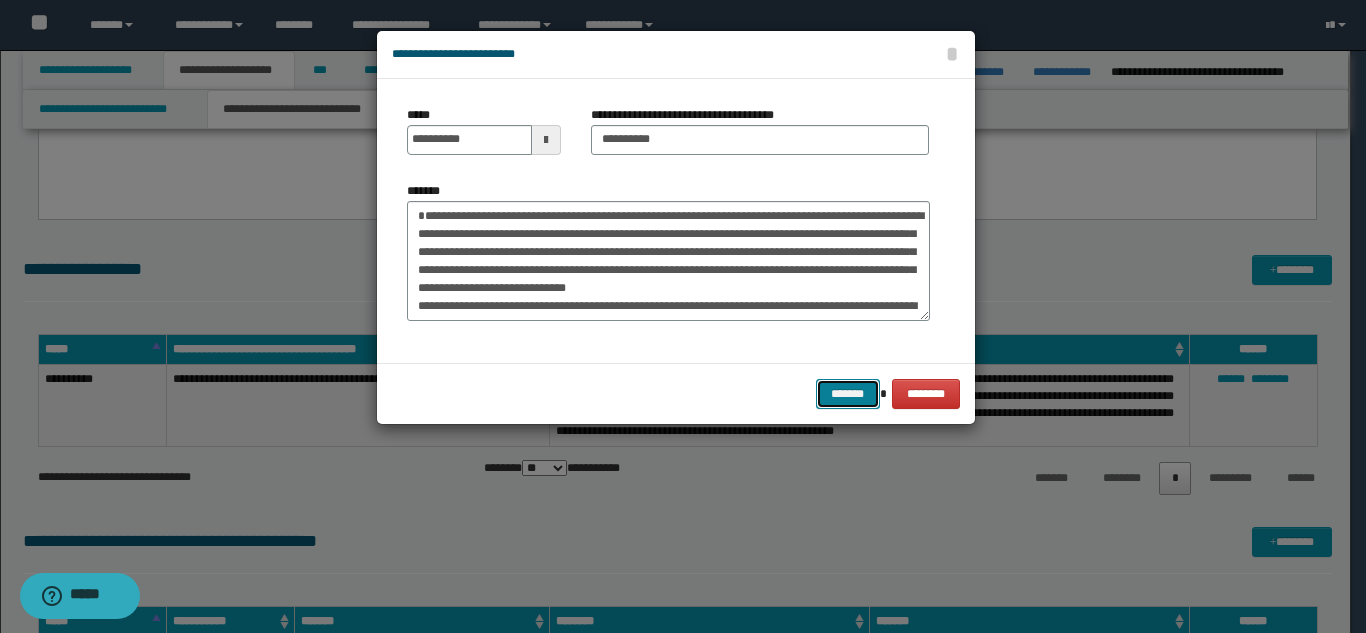 click on "*******" at bounding box center [848, 394] 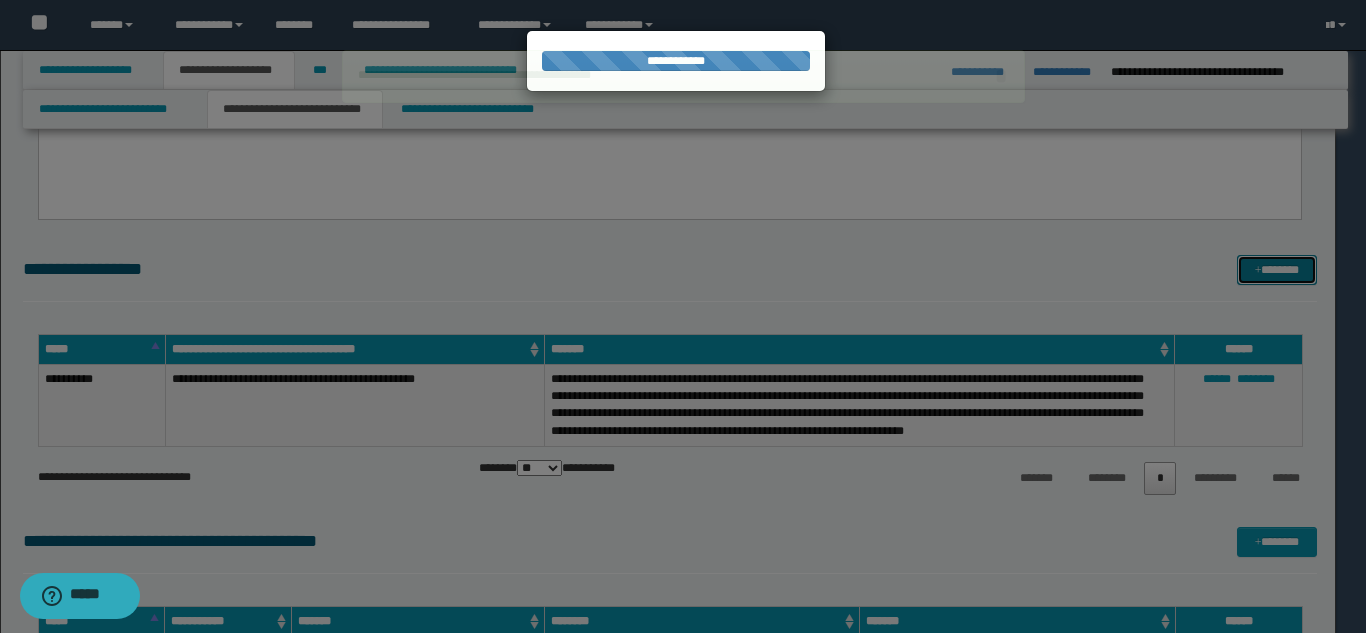 type 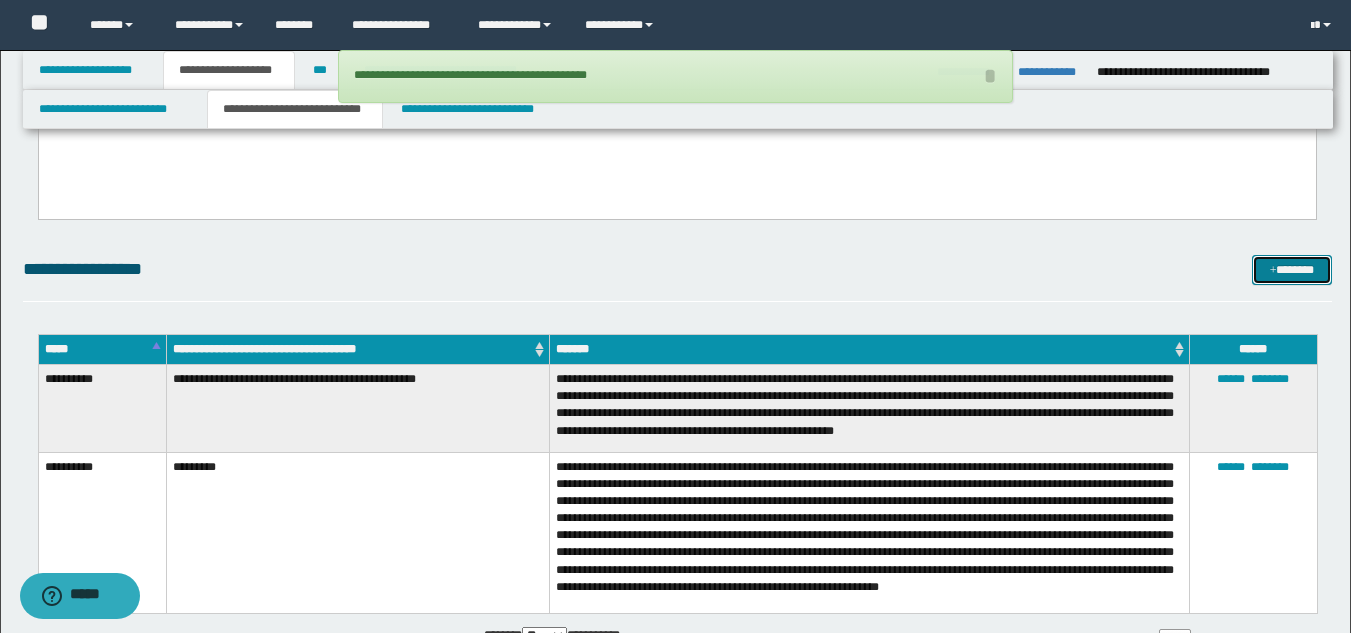 click on "*******" at bounding box center [1292, 270] 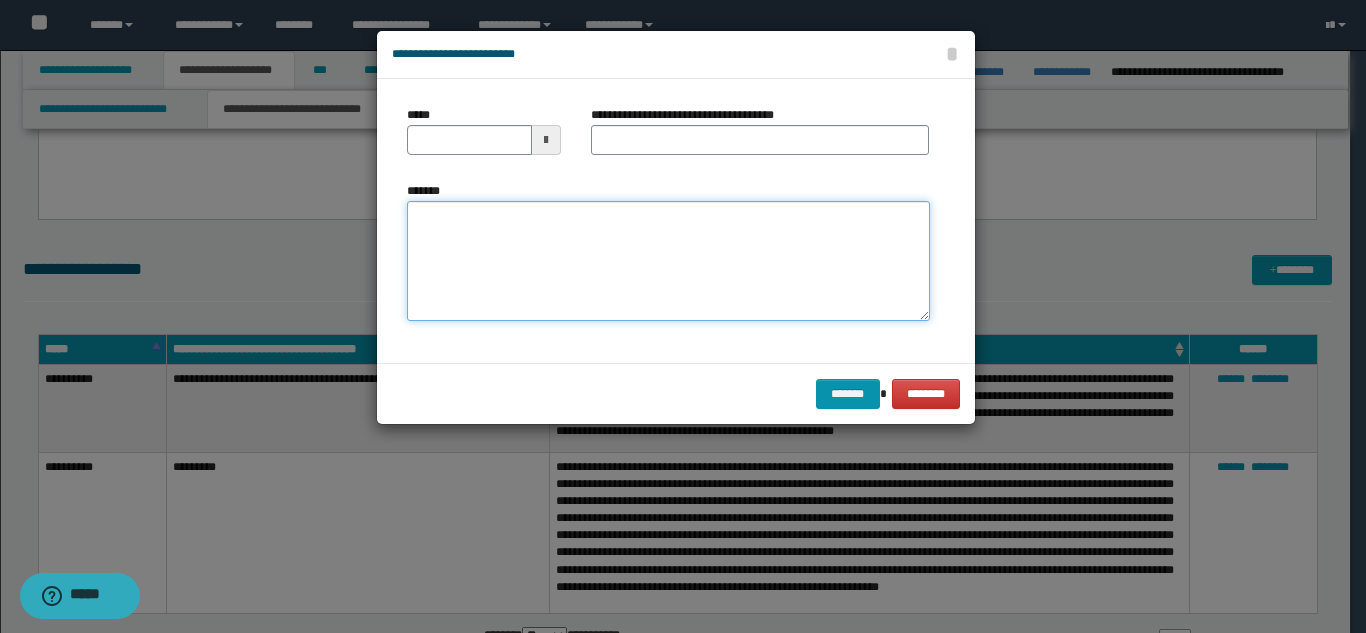 click on "*******" at bounding box center [668, 261] 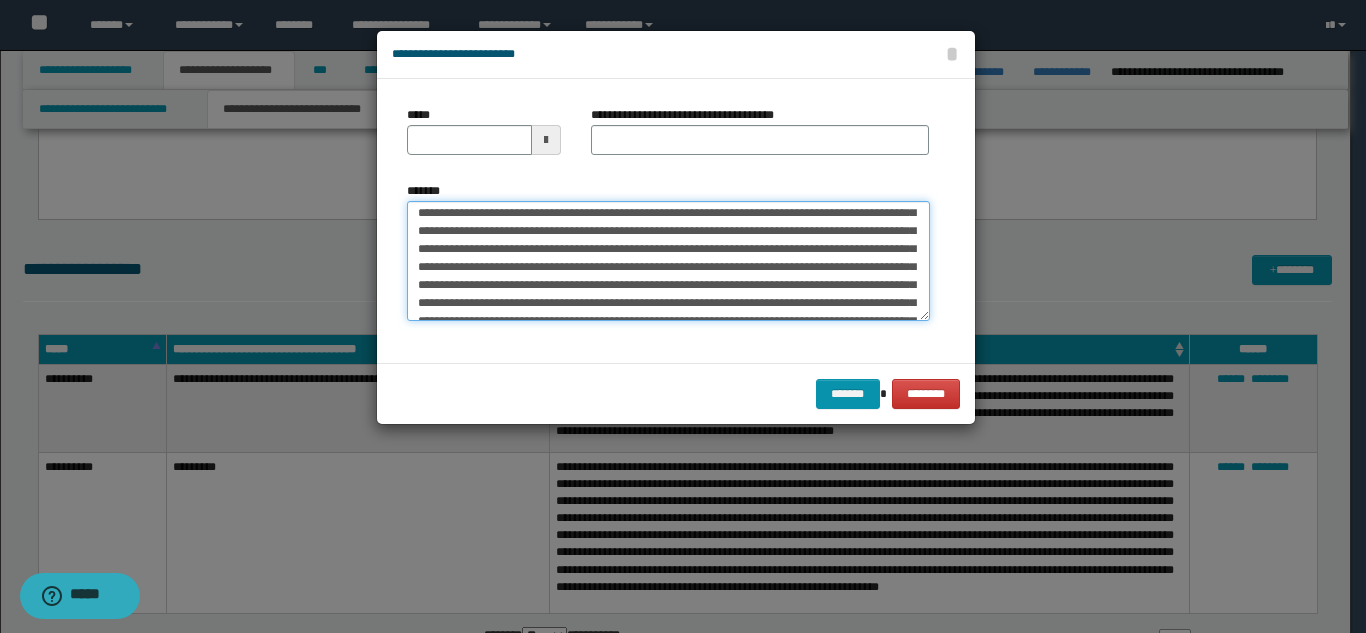 scroll, scrollTop: 0, scrollLeft: 0, axis: both 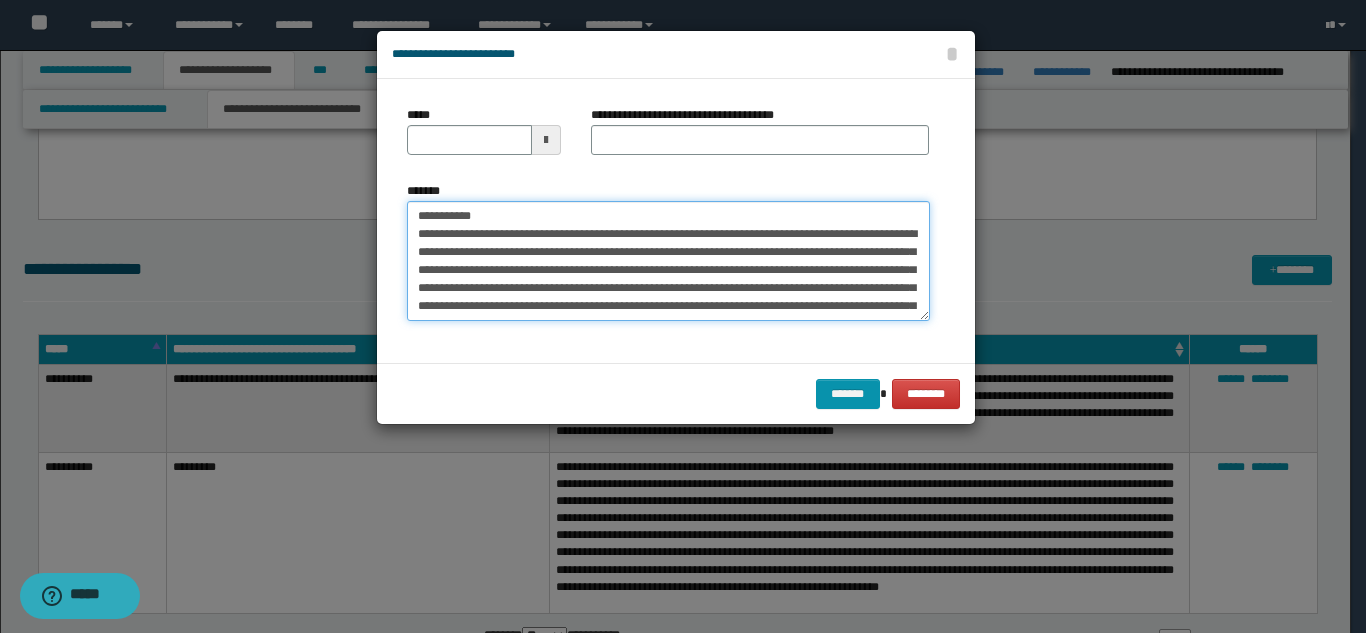 drag, startPoint x: 590, startPoint y: 221, endPoint x: 544, endPoint y: 169, distance: 69.426216 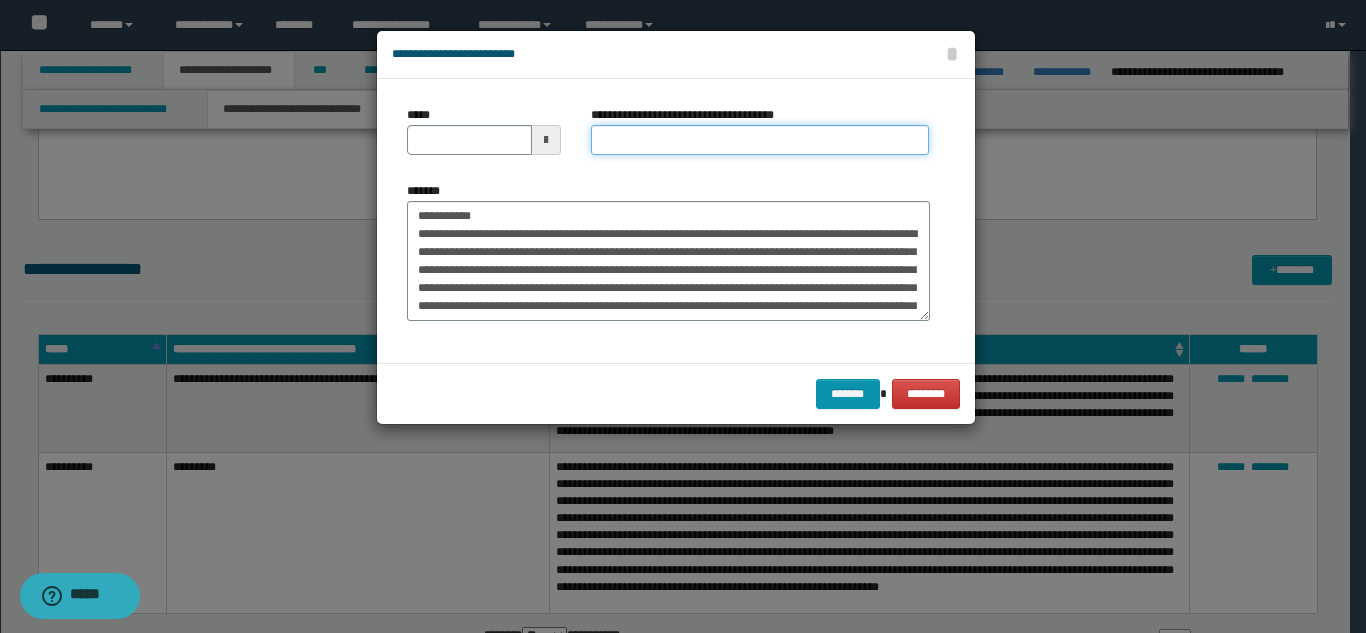 drag, startPoint x: 606, startPoint y: 140, endPoint x: 544, endPoint y: 173, distance: 70.23532 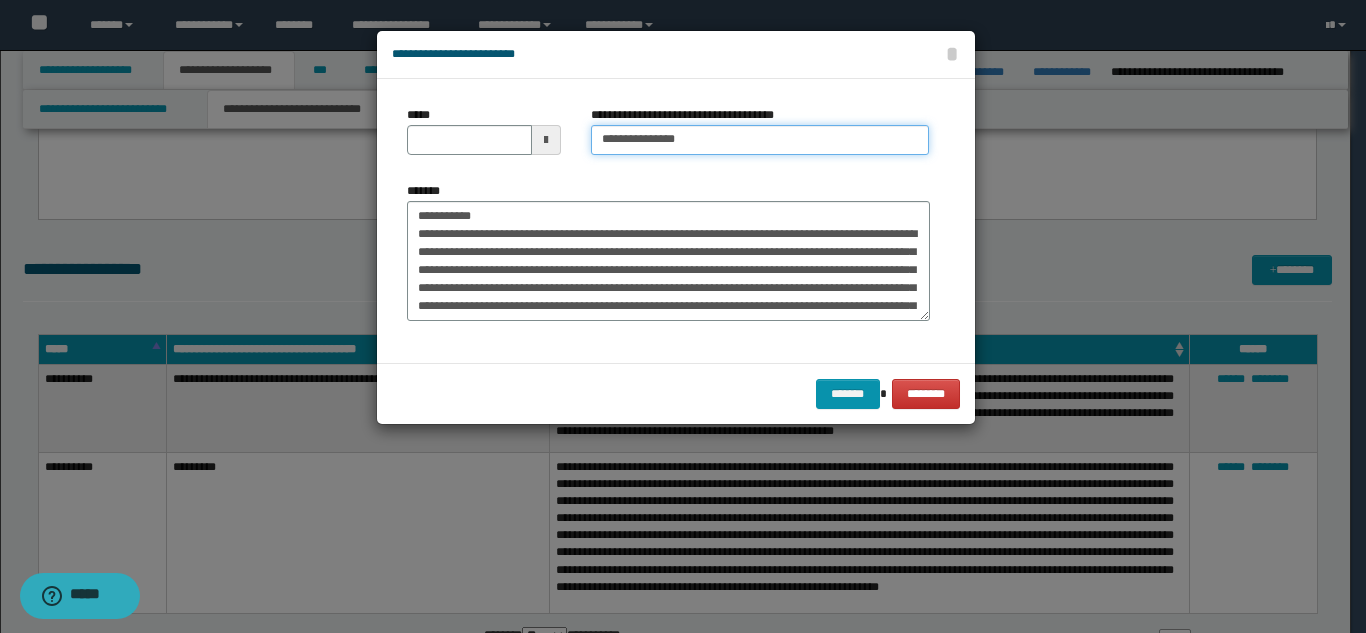 type on "**********" 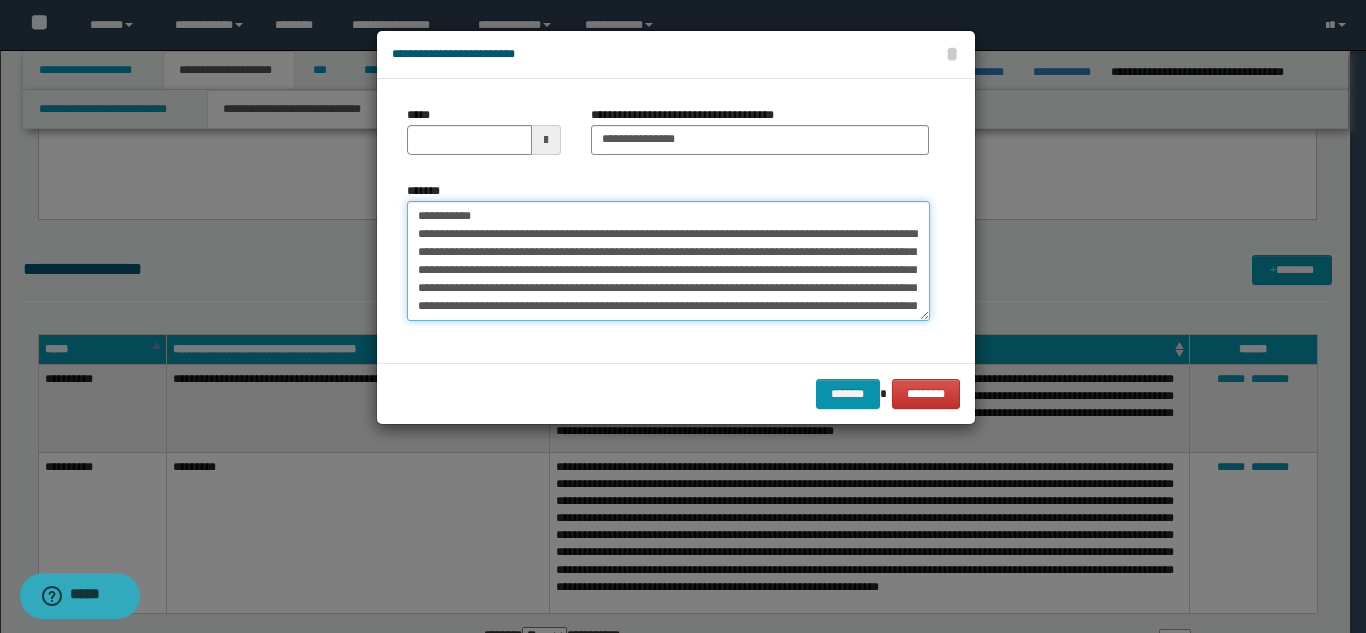 type on "**********" 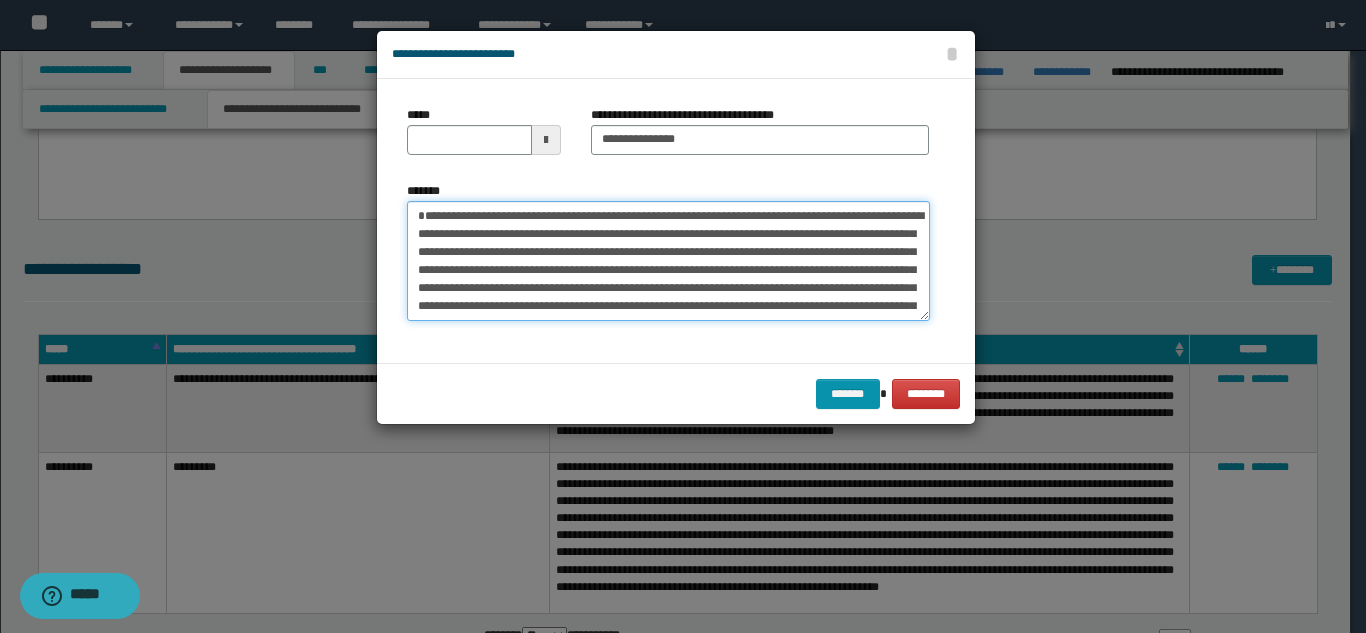 drag, startPoint x: 499, startPoint y: 213, endPoint x: 421, endPoint y: 164, distance: 92.11406 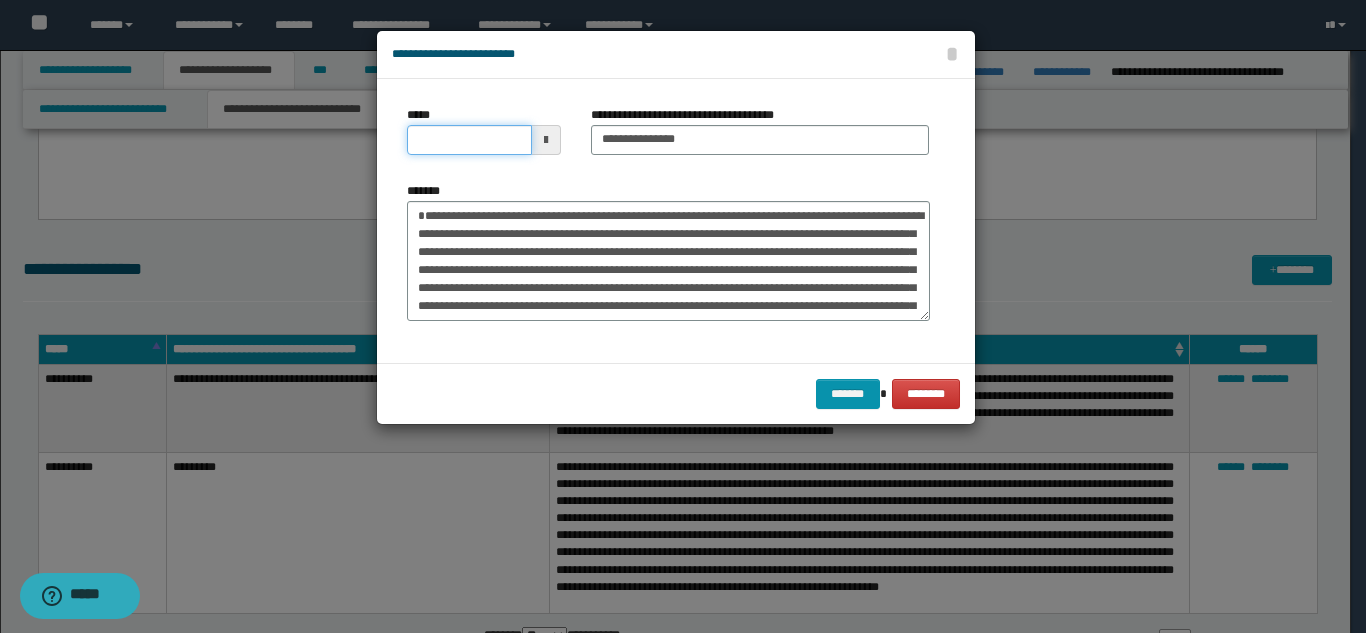click on "*****" at bounding box center [469, 140] 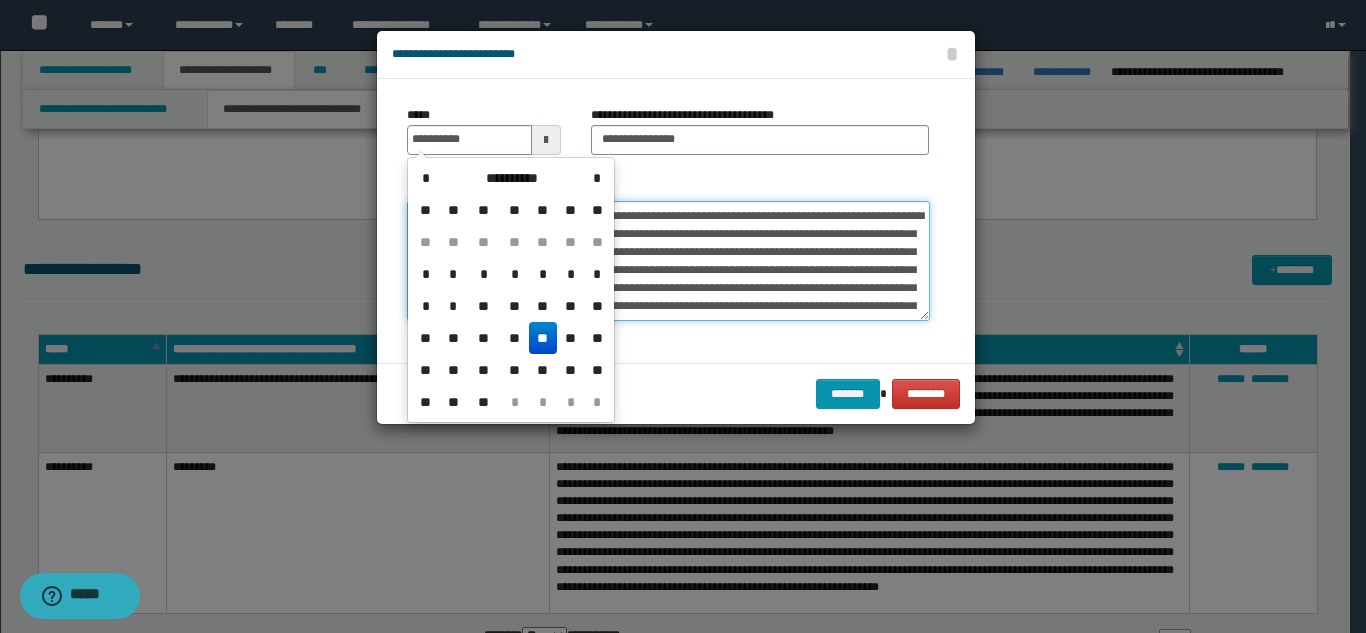 type on "**********" 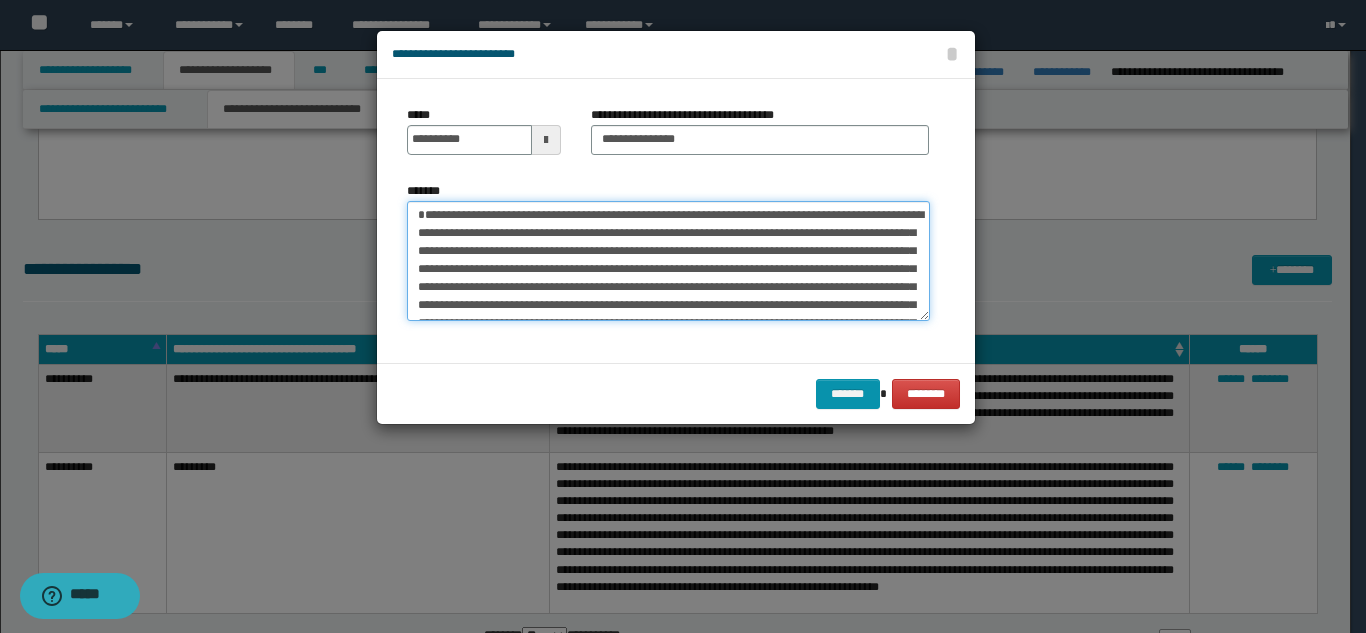 scroll, scrollTop: 0, scrollLeft: 0, axis: both 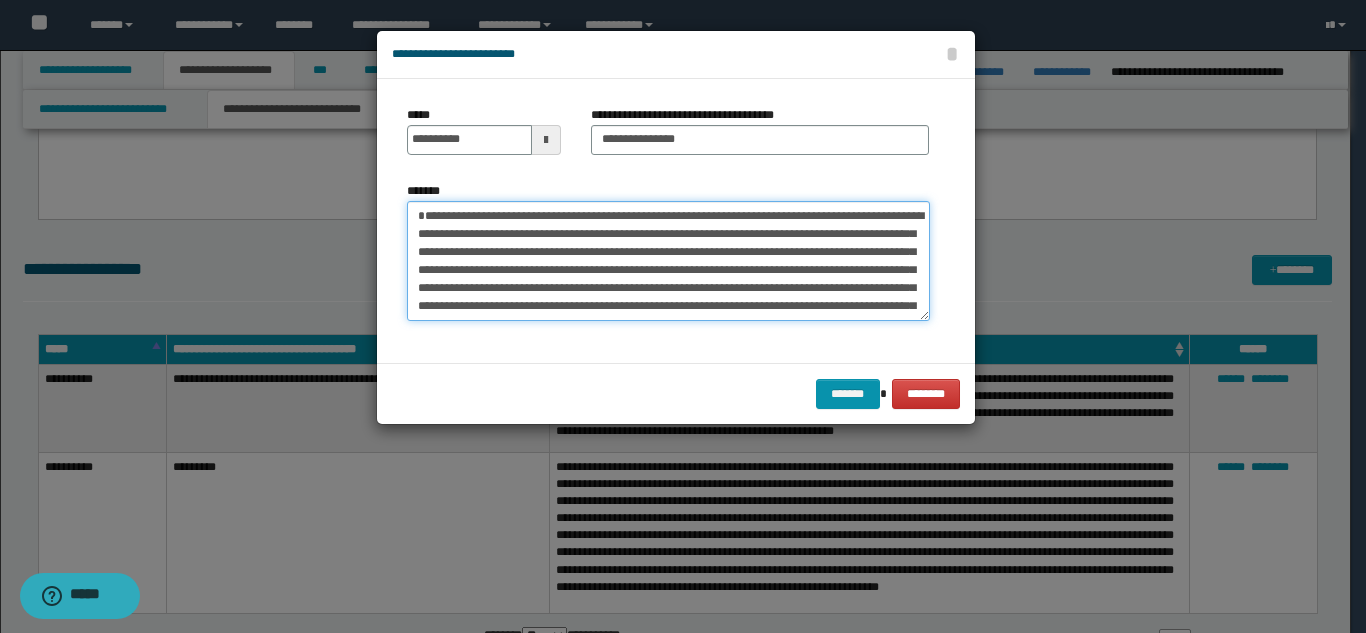 click on "*******" at bounding box center (668, 261) 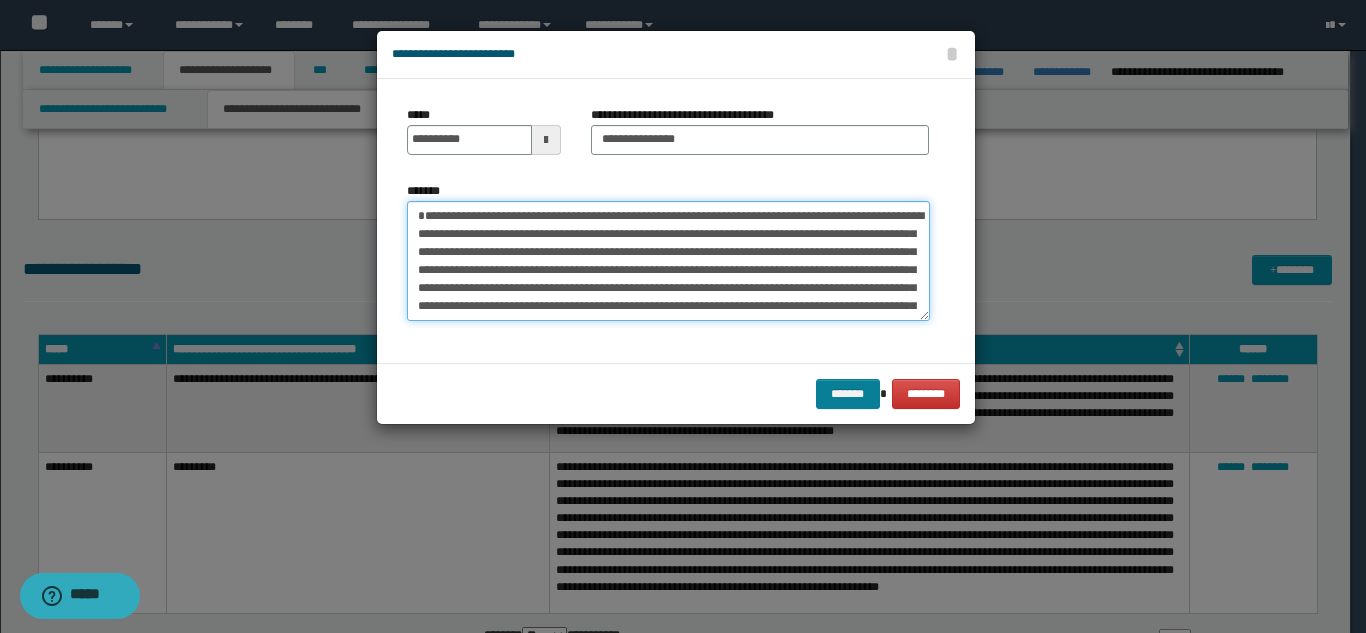 type on "**********" 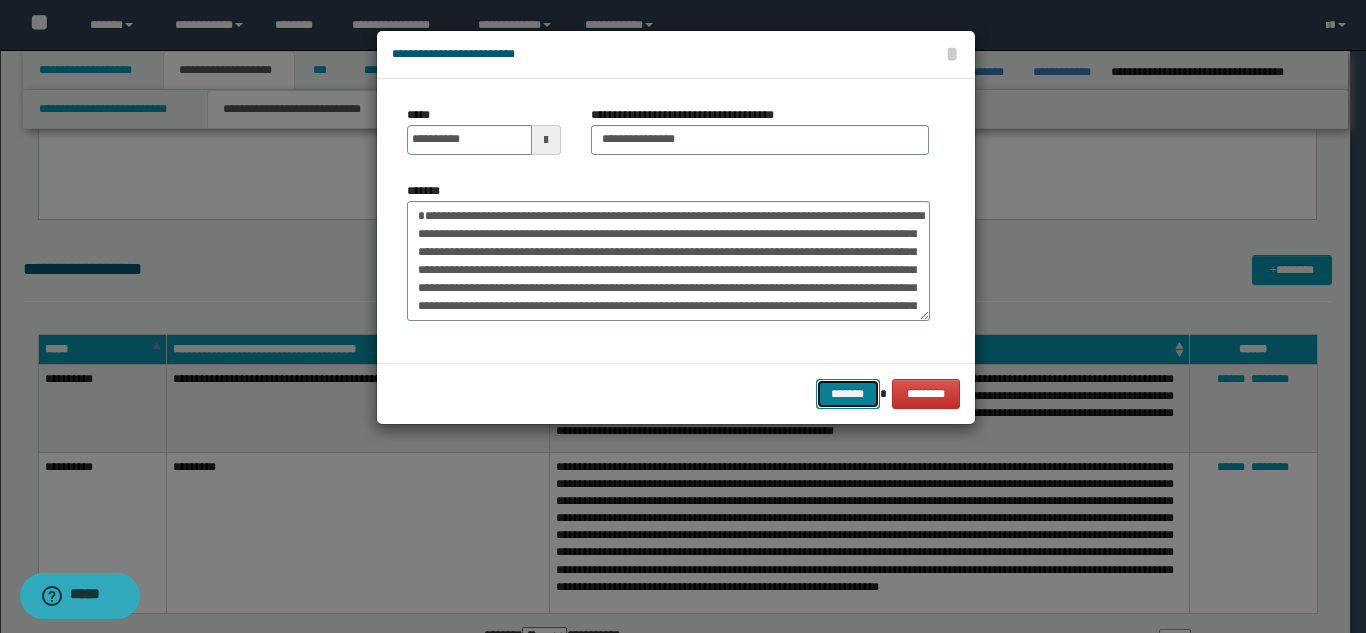 click on "*******" at bounding box center [848, 394] 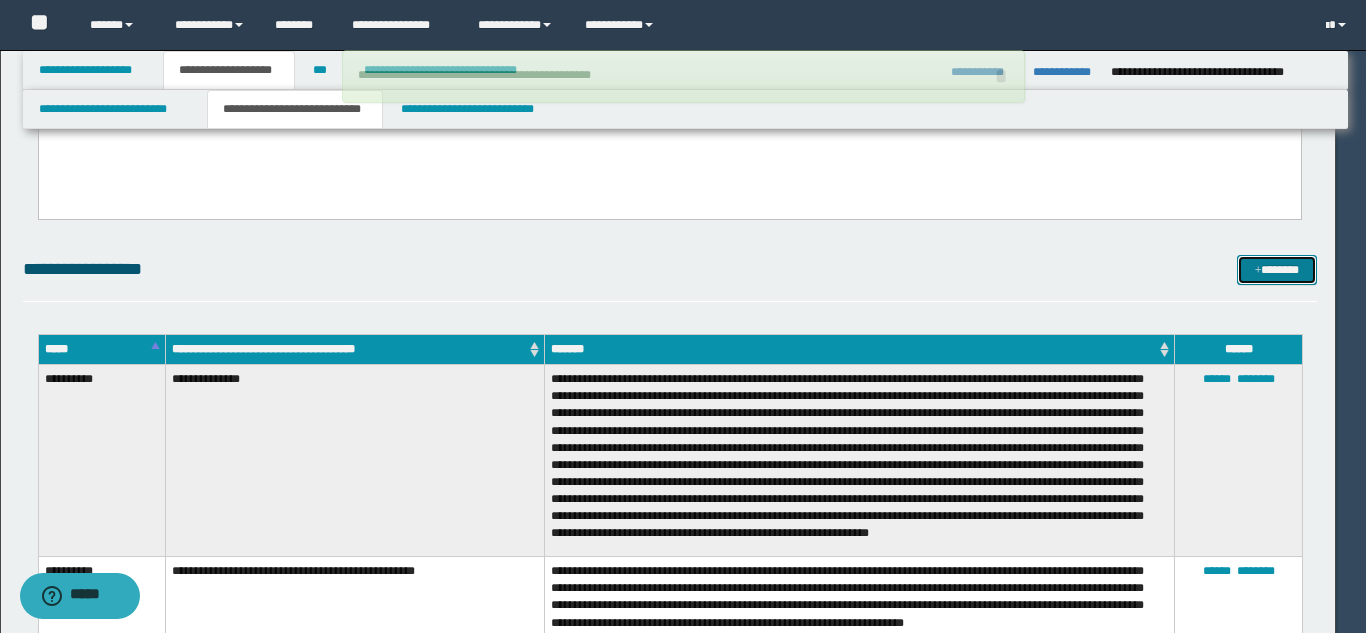 type 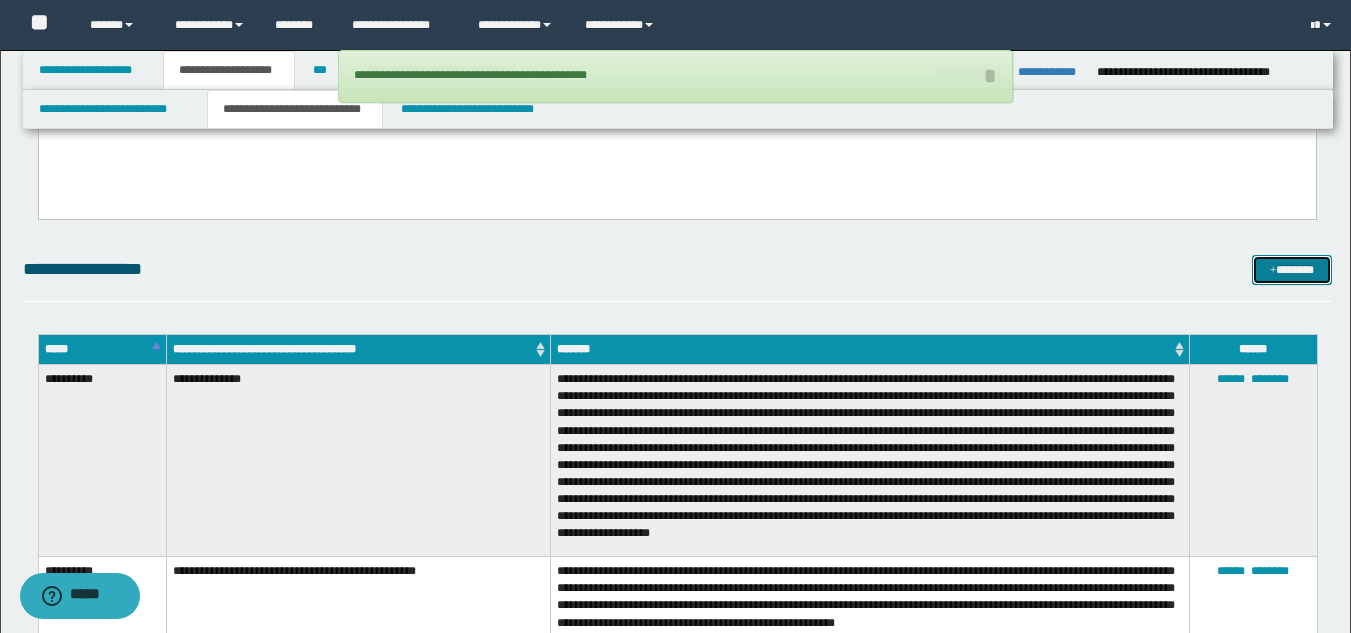 click on "*******" at bounding box center (1292, 270) 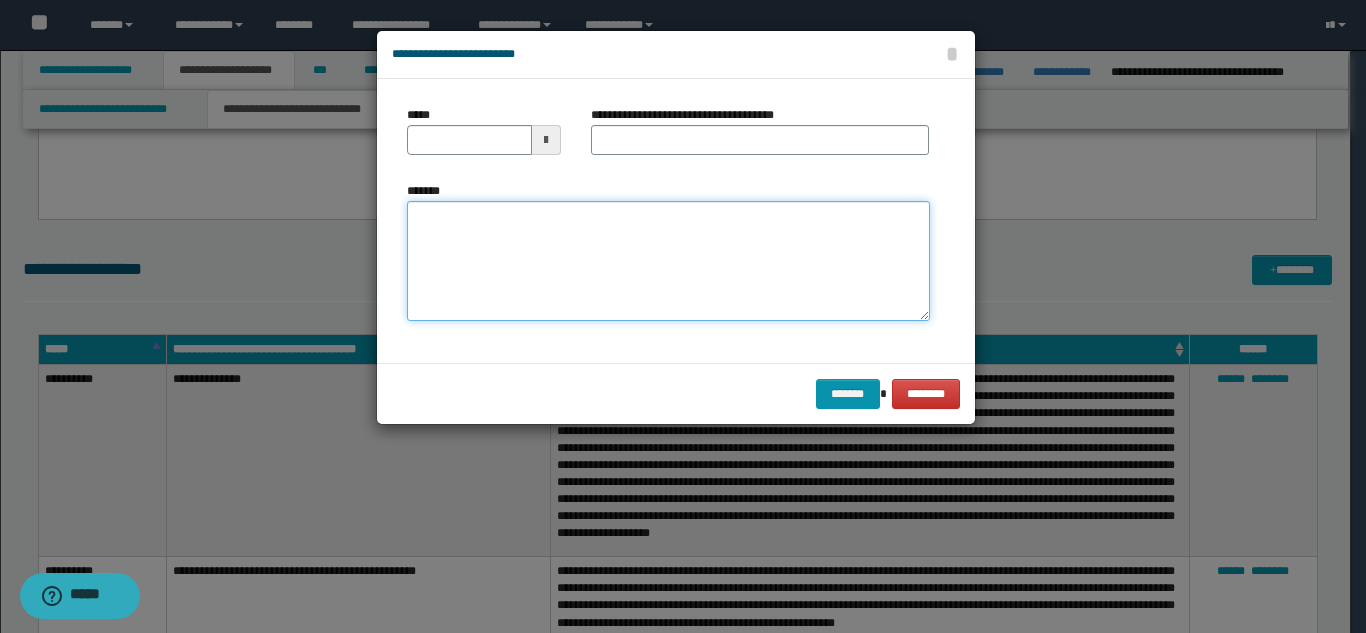 click on "*******" at bounding box center [668, 261] 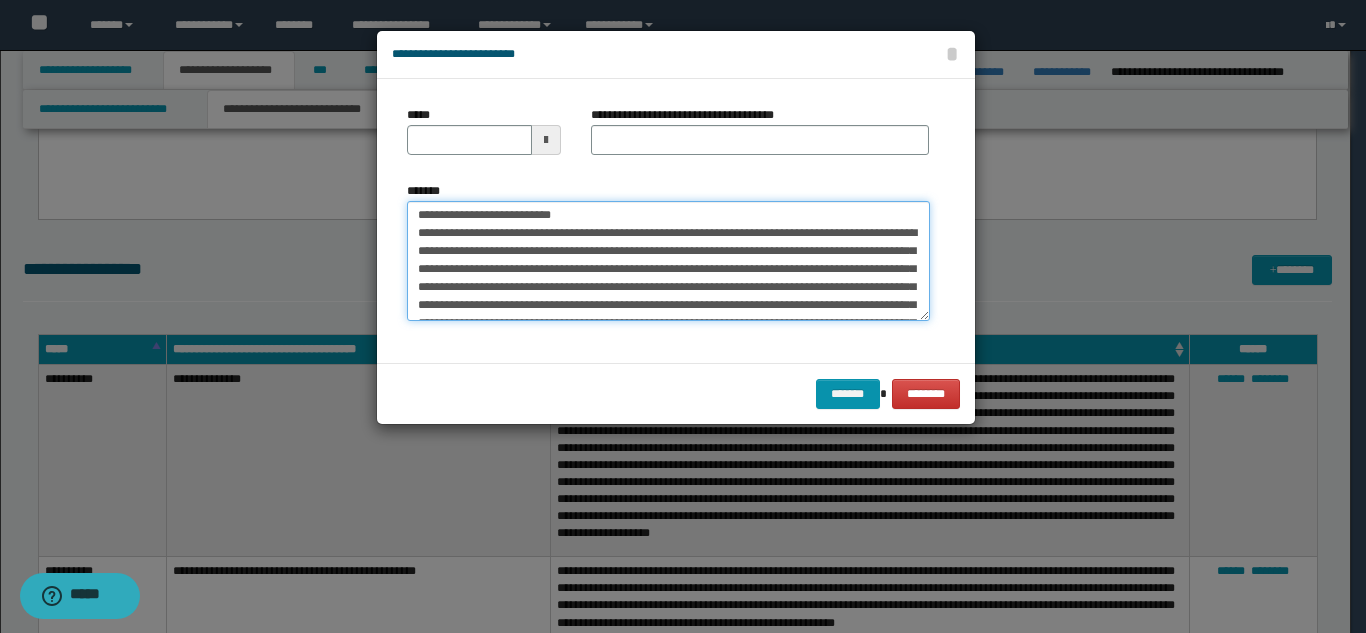 scroll, scrollTop: 0, scrollLeft: 0, axis: both 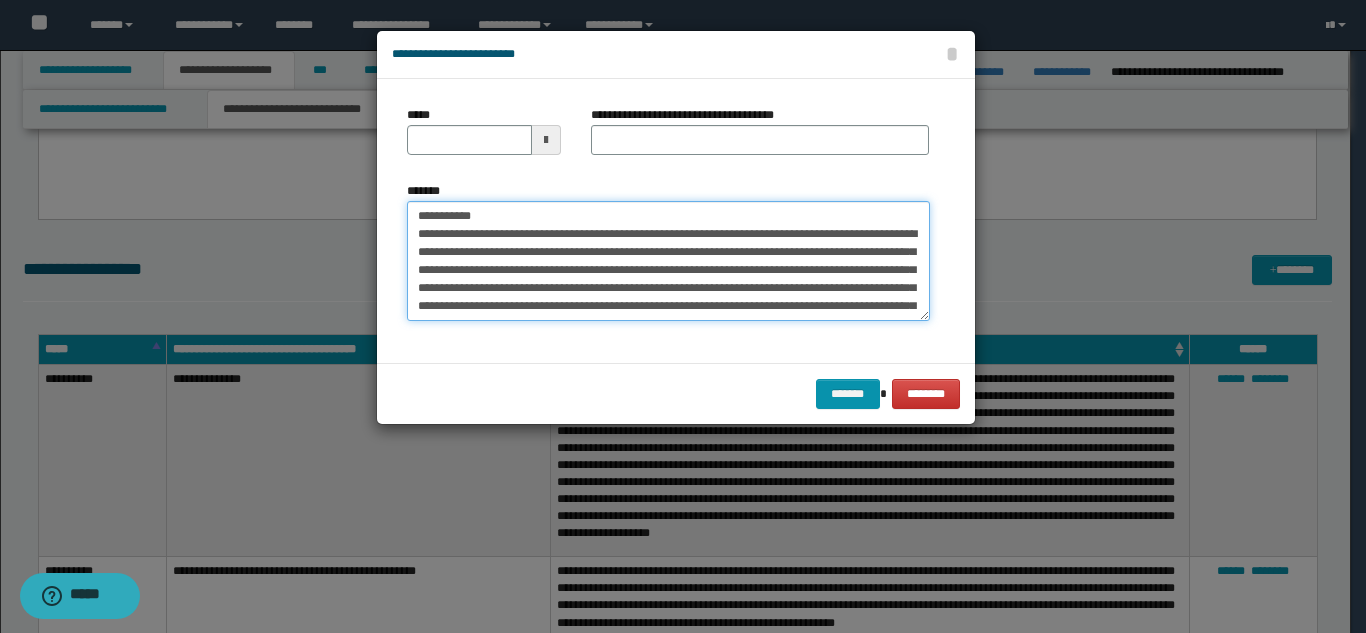 drag, startPoint x: 582, startPoint y: 220, endPoint x: 579, endPoint y: 175, distance: 45.099888 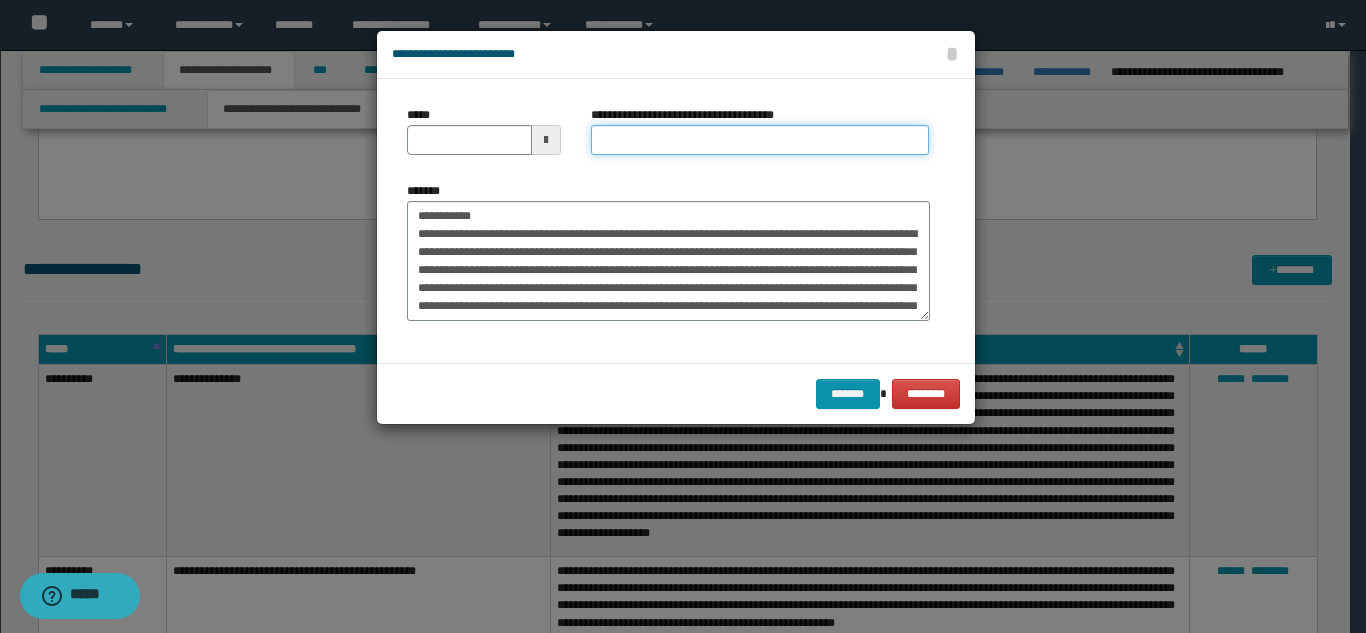 drag, startPoint x: 618, startPoint y: 145, endPoint x: 516, endPoint y: 179, distance: 107.51744 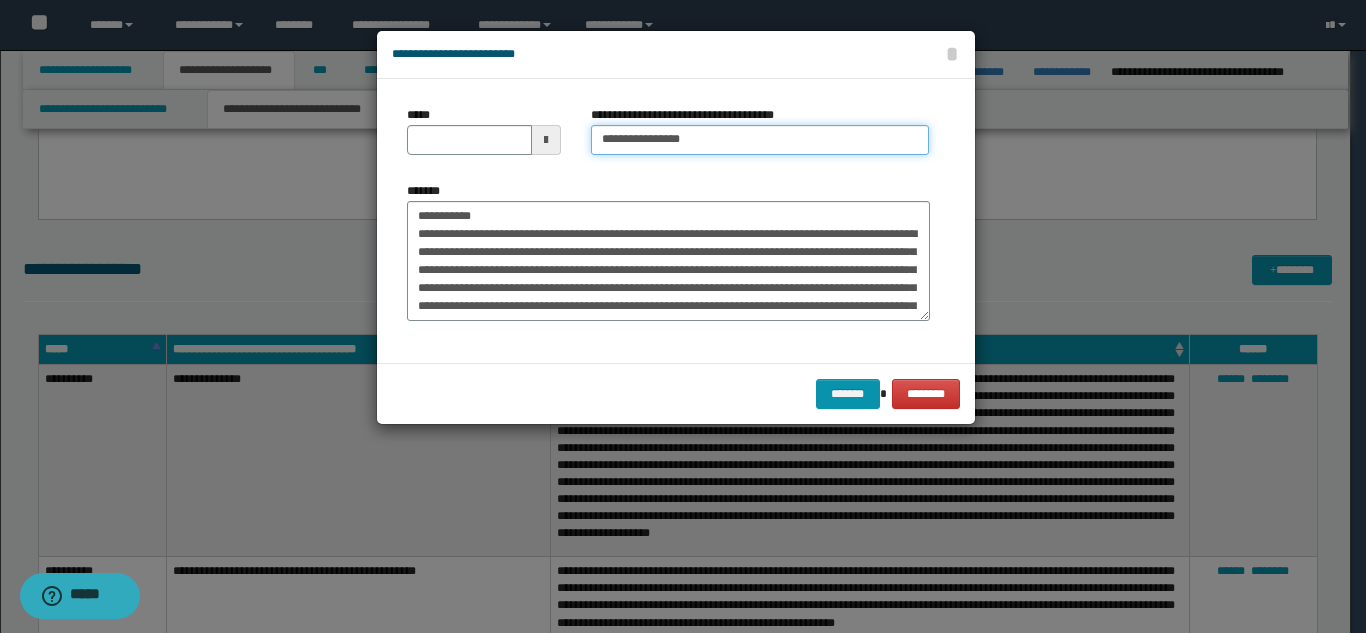 type on "**********" 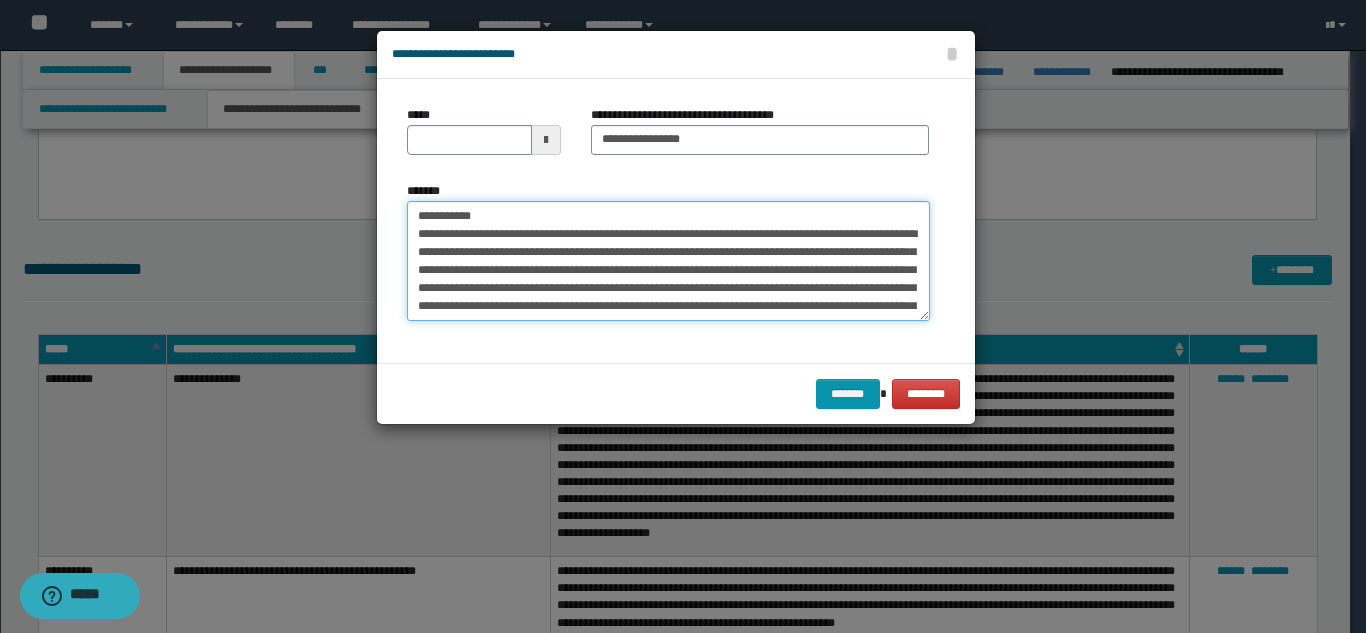 click on "*******" at bounding box center [668, 261] 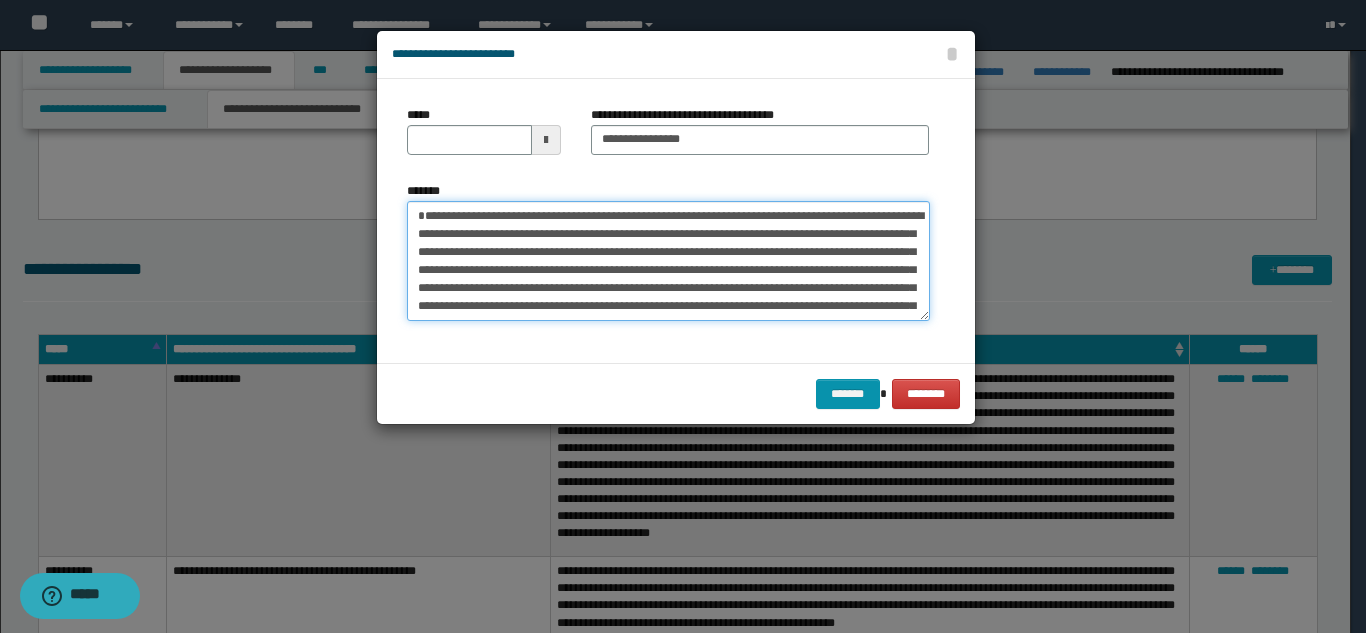 type 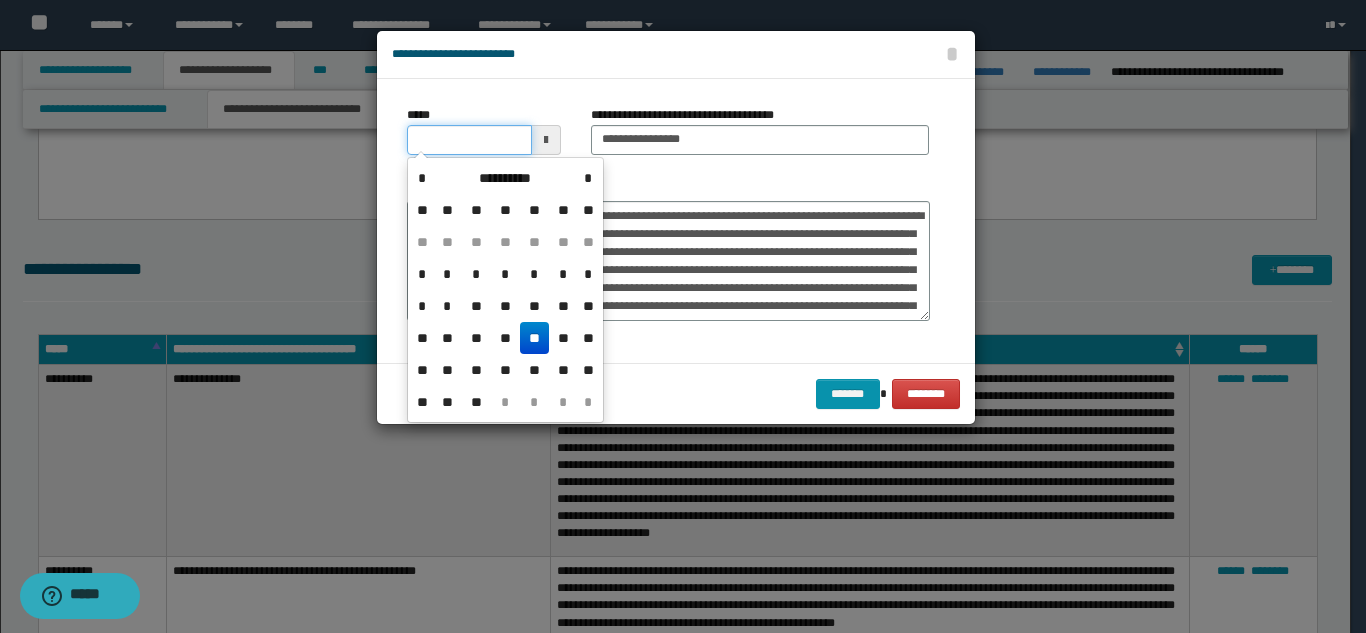 click on "*****" at bounding box center (469, 140) 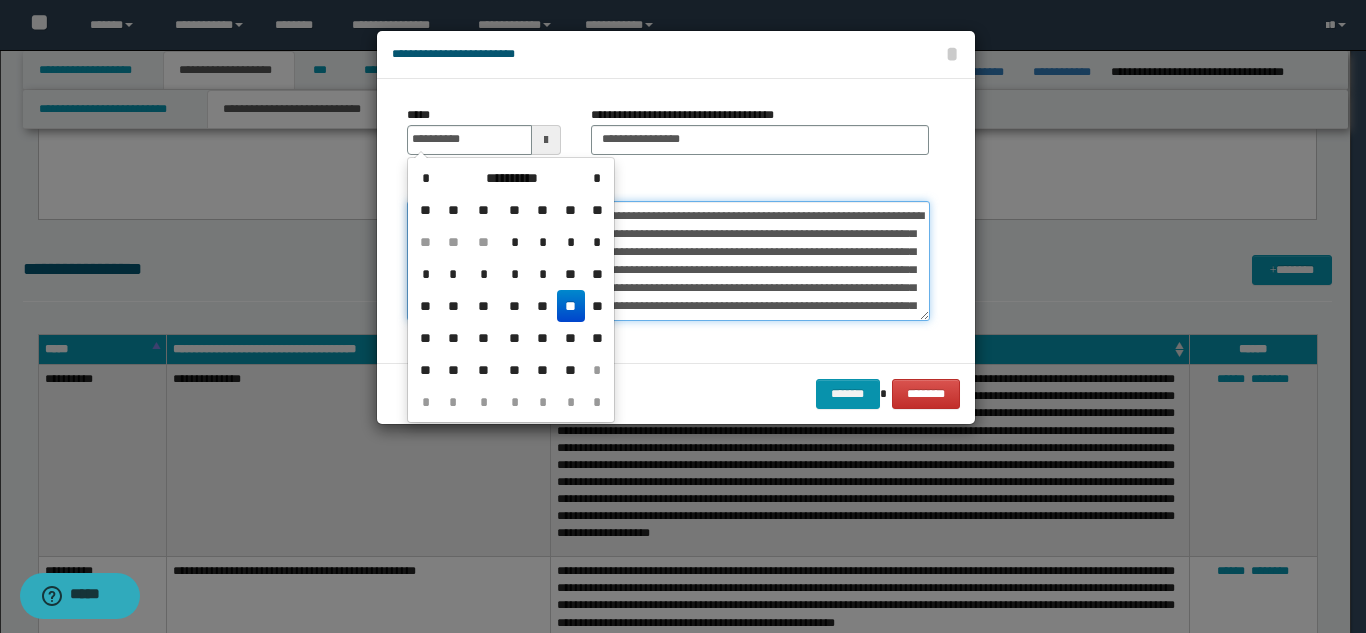 type on "**********" 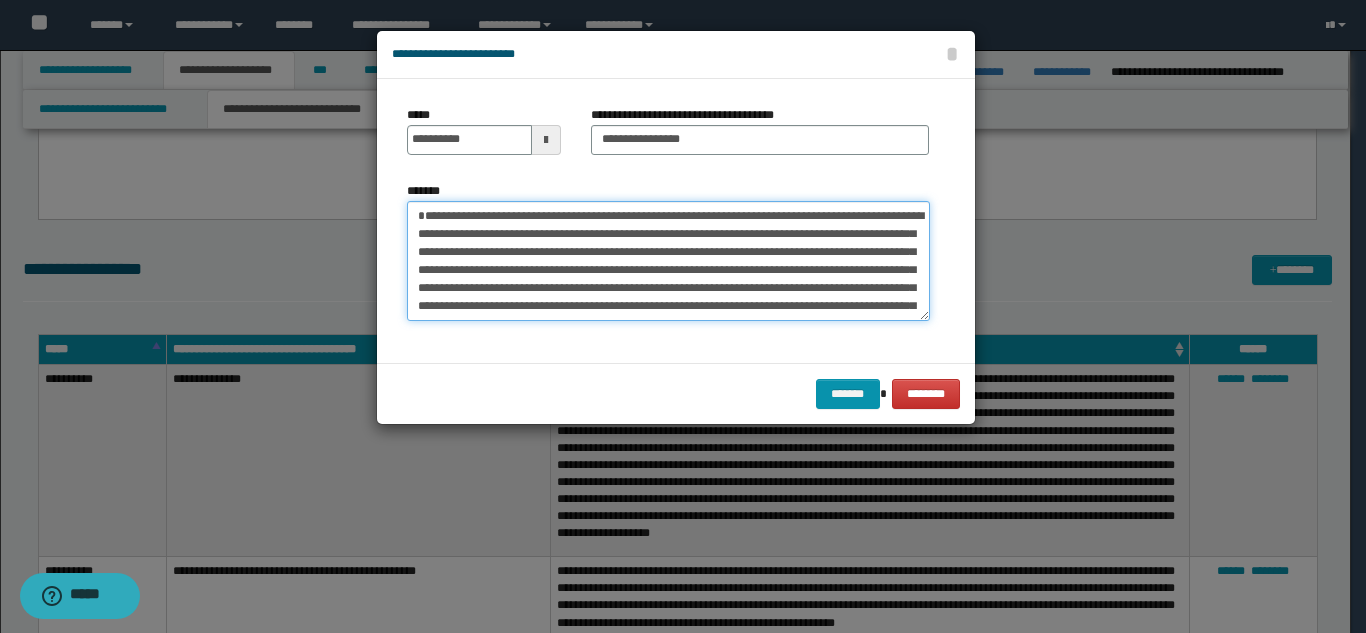 click on "*******" at bounding box center (668, 261) 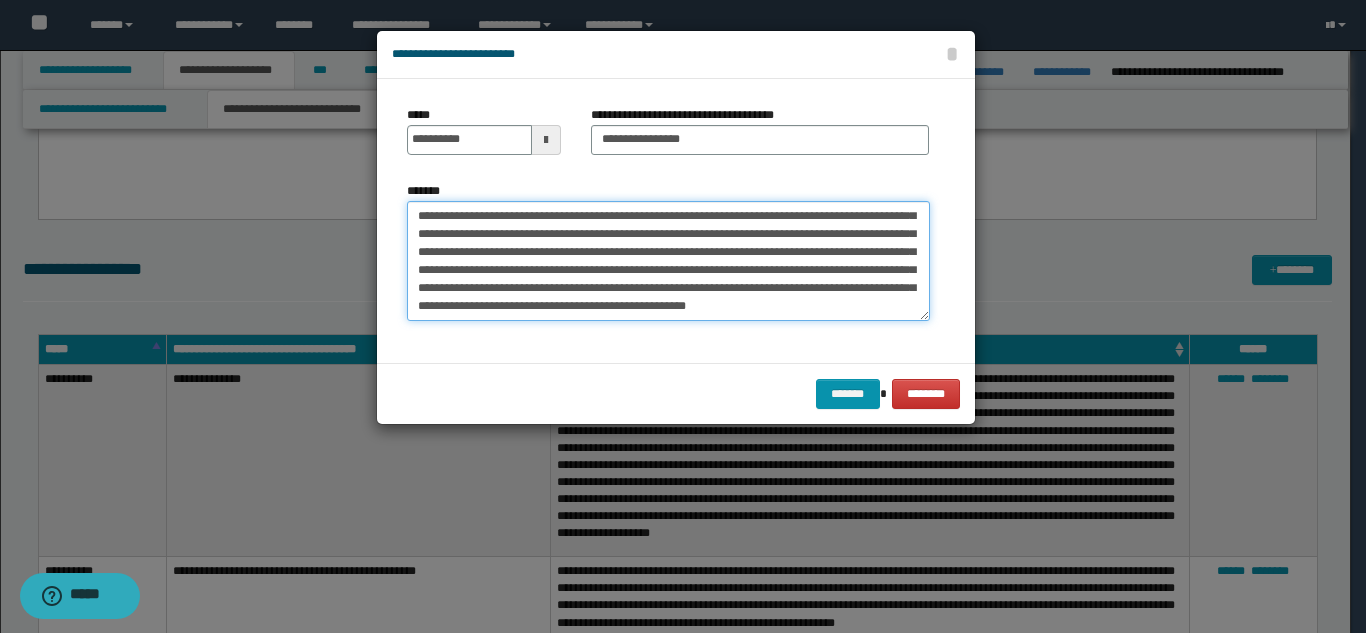 scroll, scrollTop: 162, scrollLeft: 0, axis: vertical 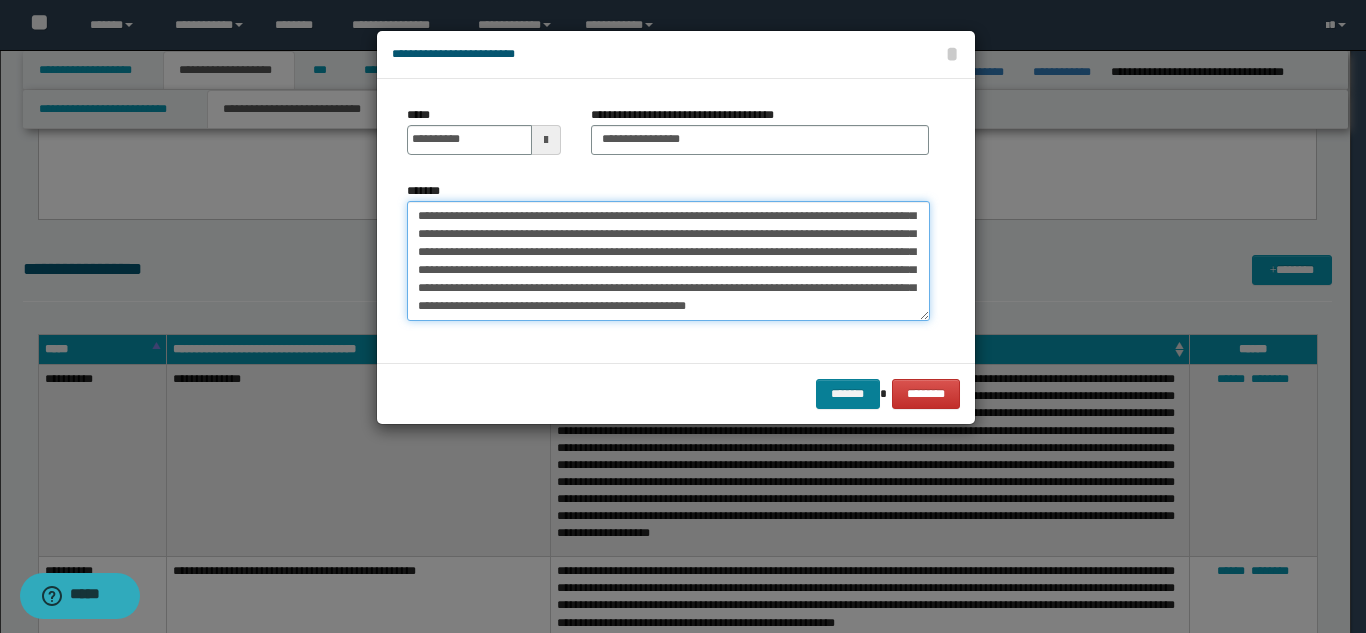 type on "**********" 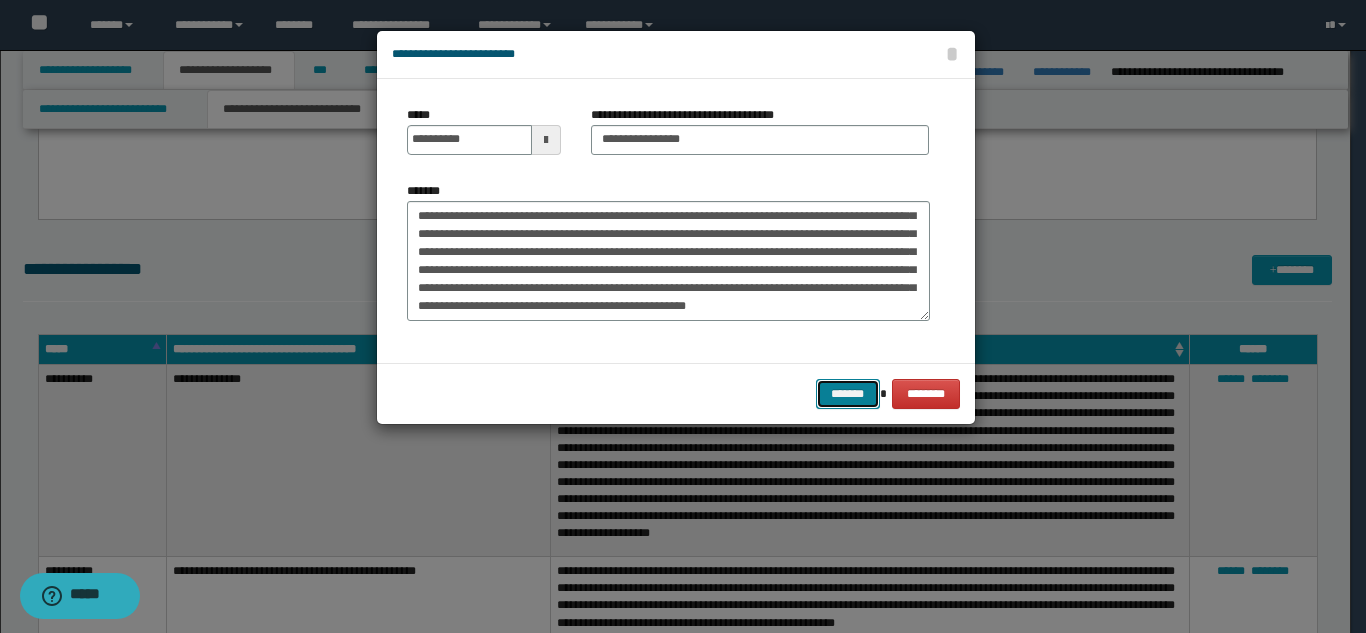 click on "*******" at bounding box center (848, 394) 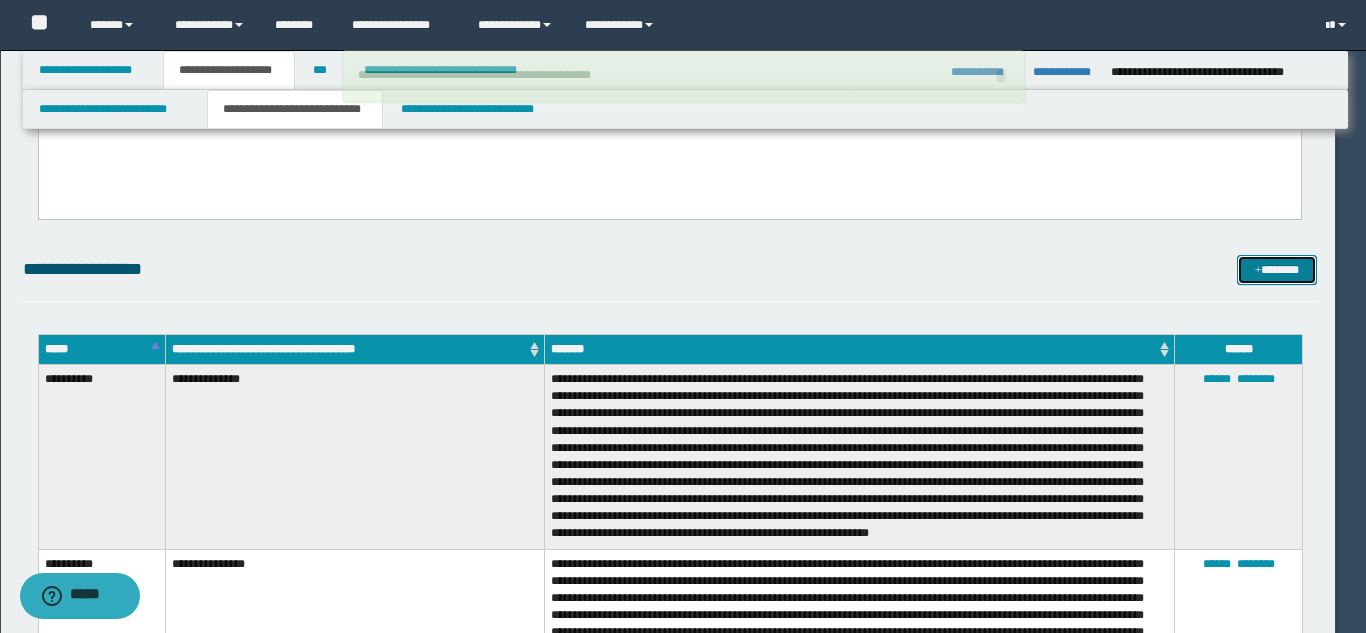 type 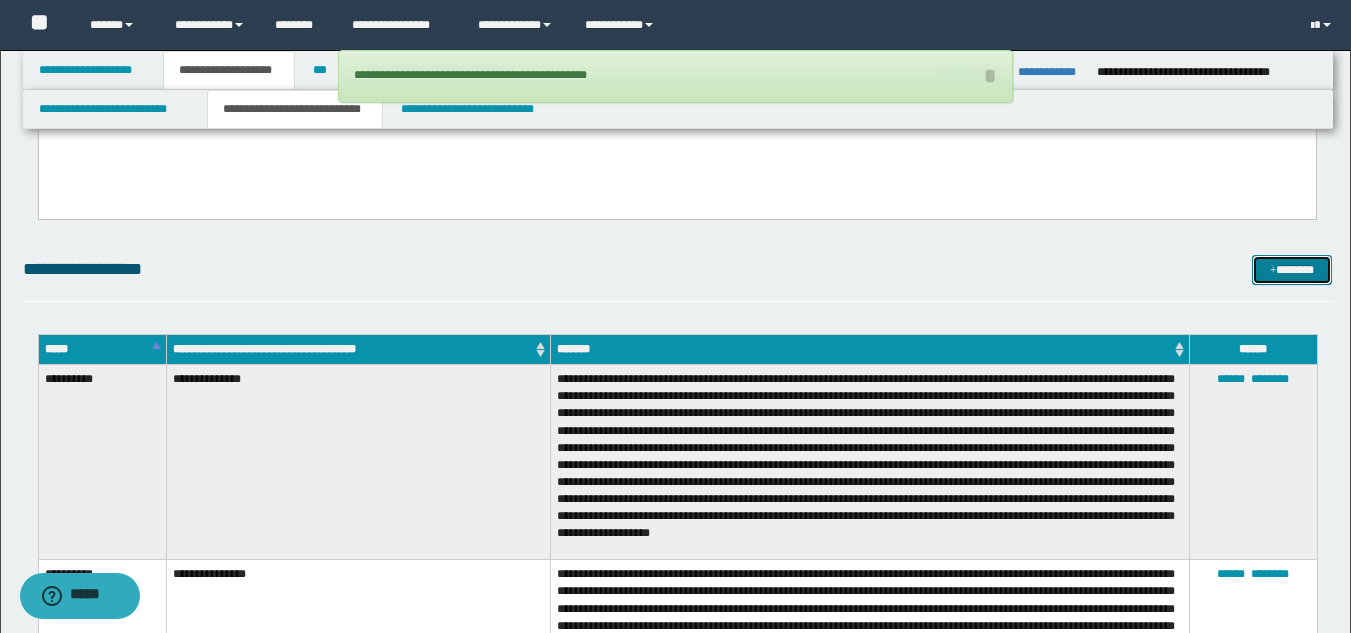 click at bounding box center [1273, 271] 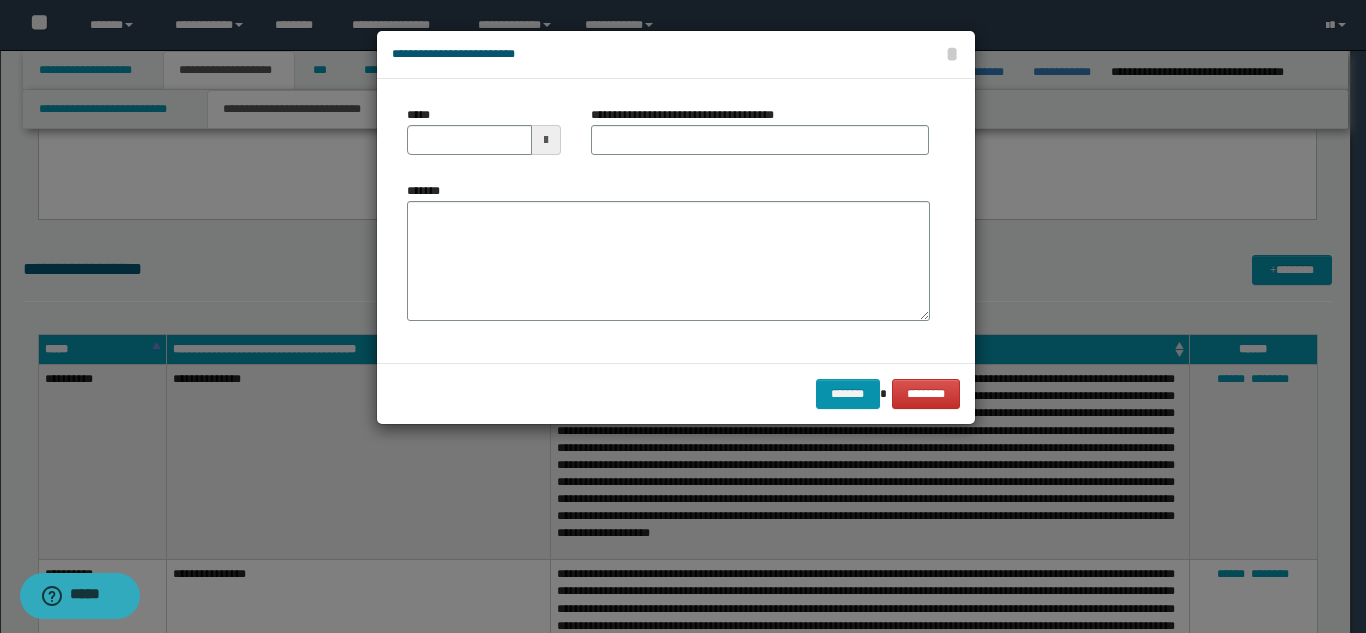 scroll, scrollTop: 0, scrollLeft: 0, axis: both 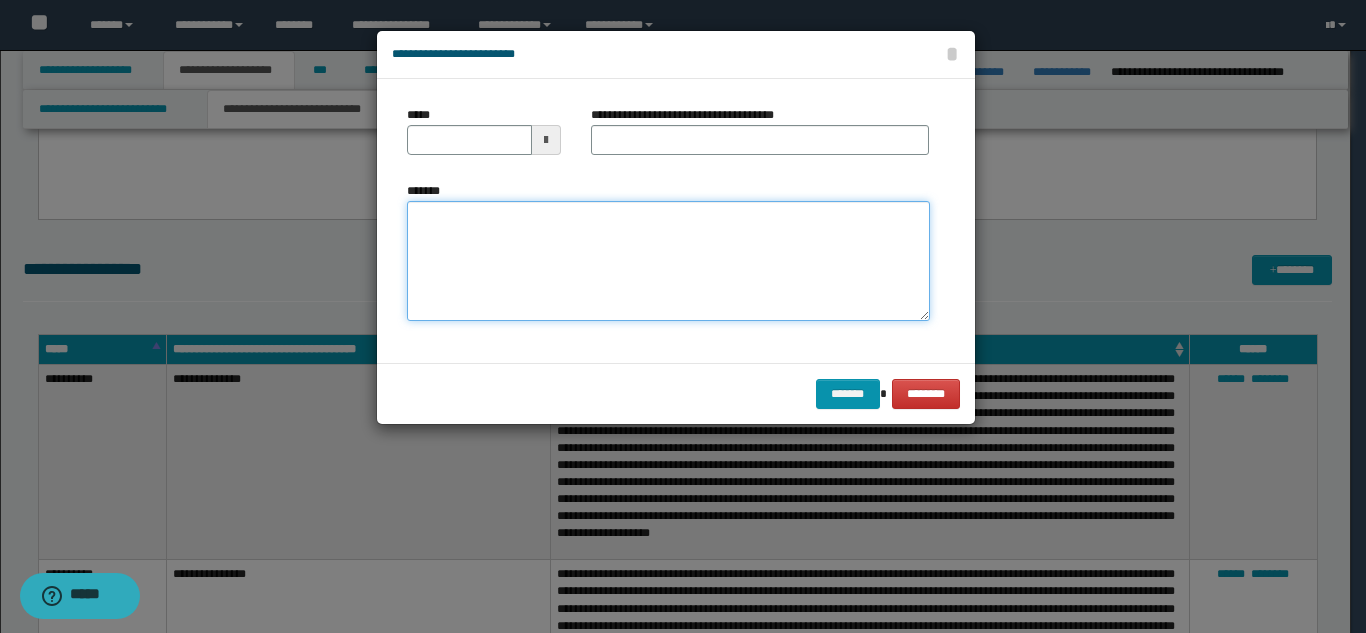 click on "*******" at bounding box center [668, 261] 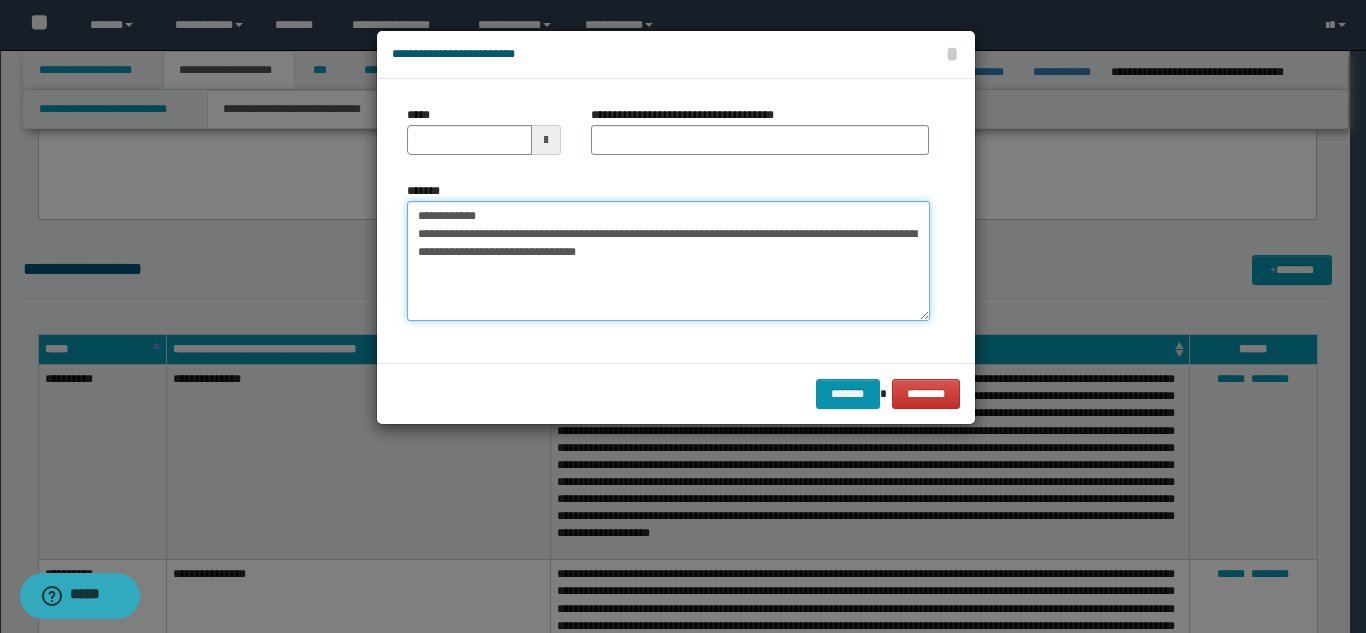 drag, startPoint x: 743, startPoint y: 214, endPoint x: 599, endPoint y: 167, distance: 151.47607 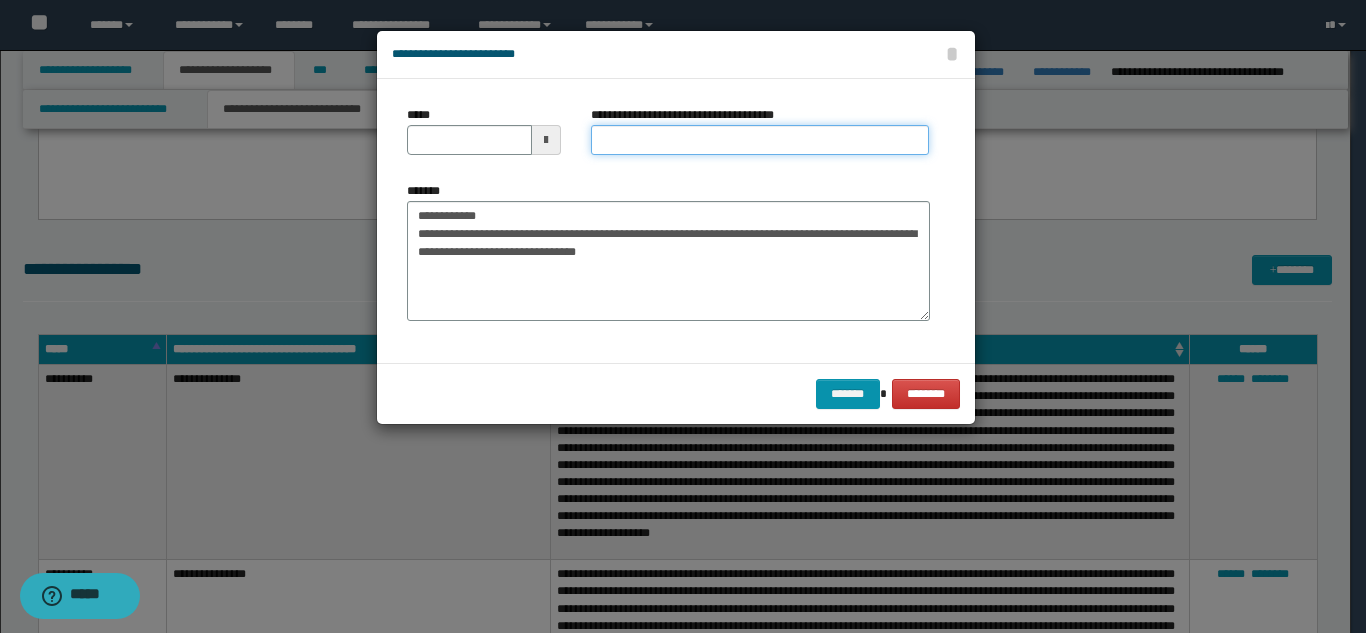 click on "**********" at bounding box center (760, 140) 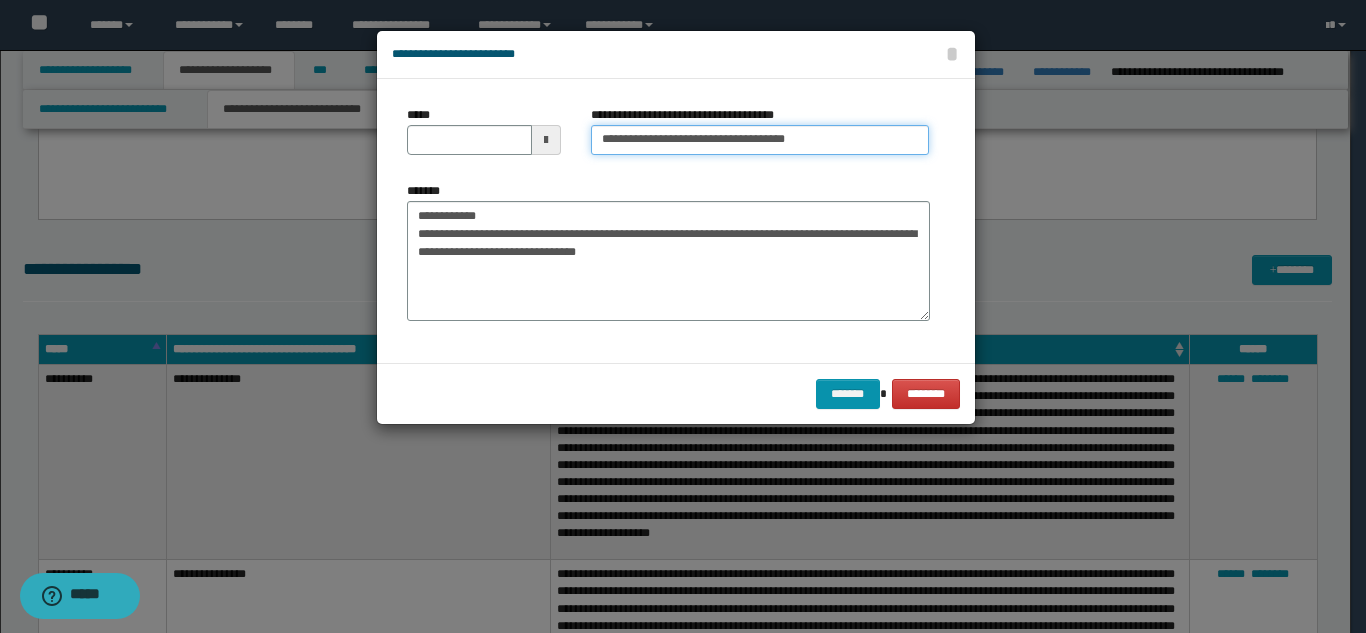 type on "**********" 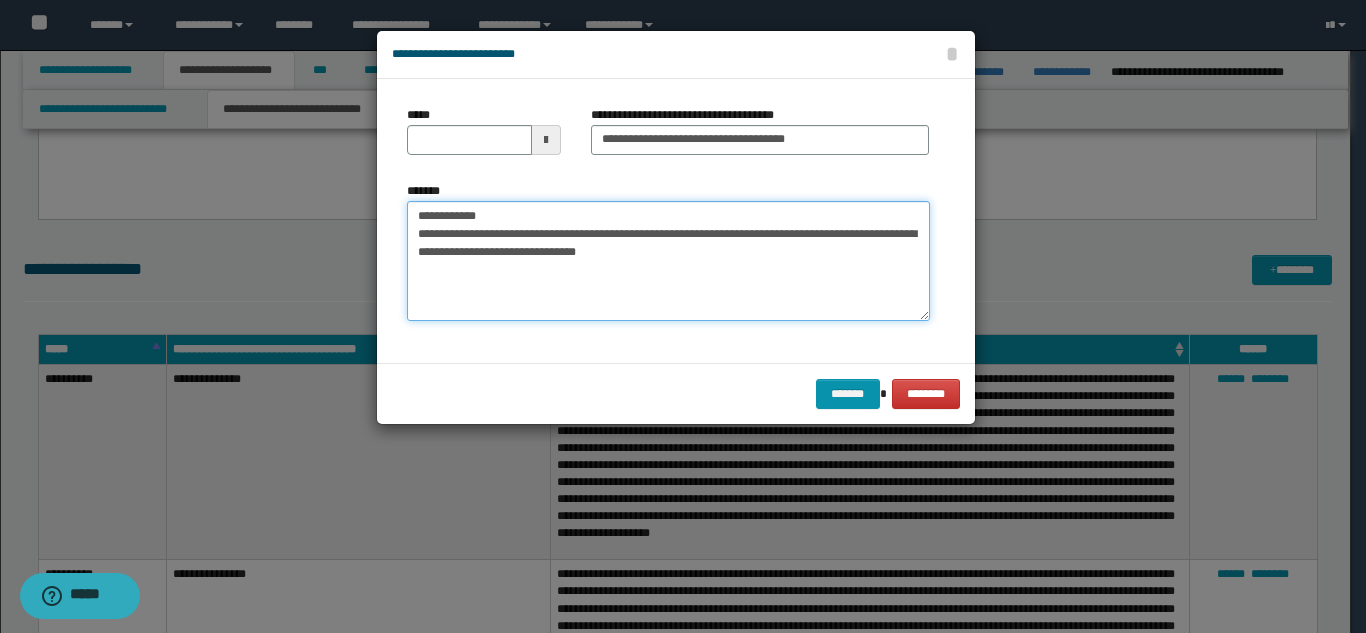 click on "**********" at bounding box center [668, 261] 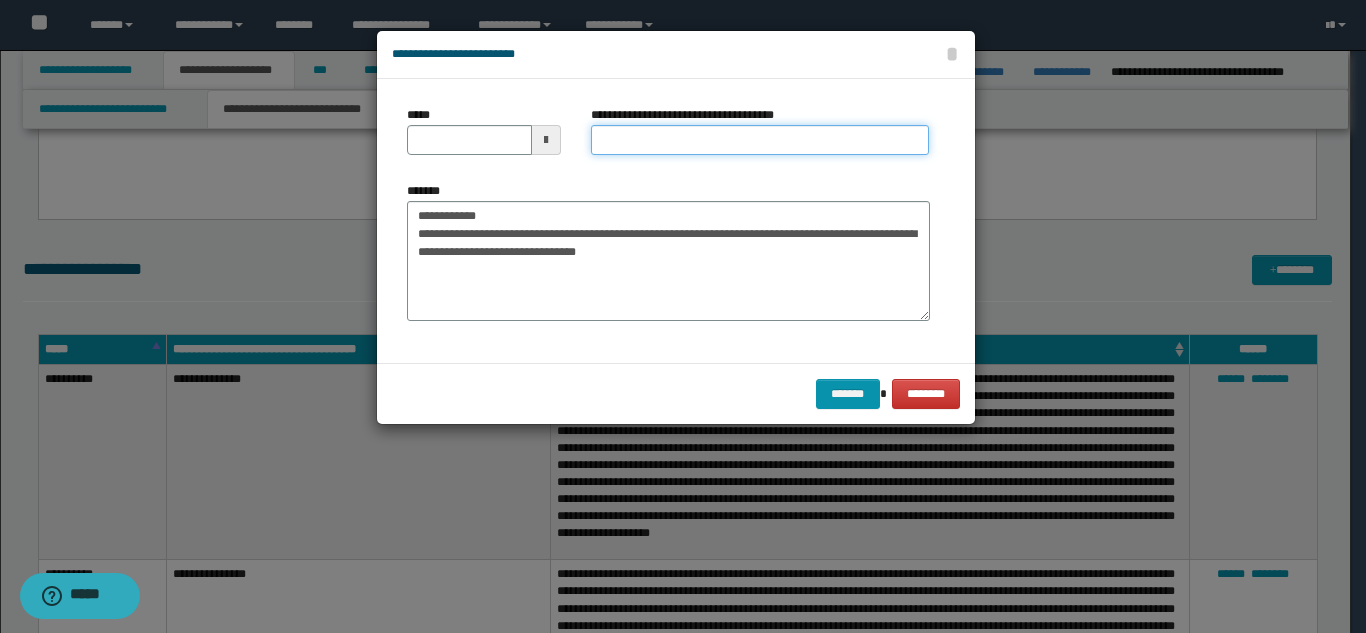 paste on "**********" 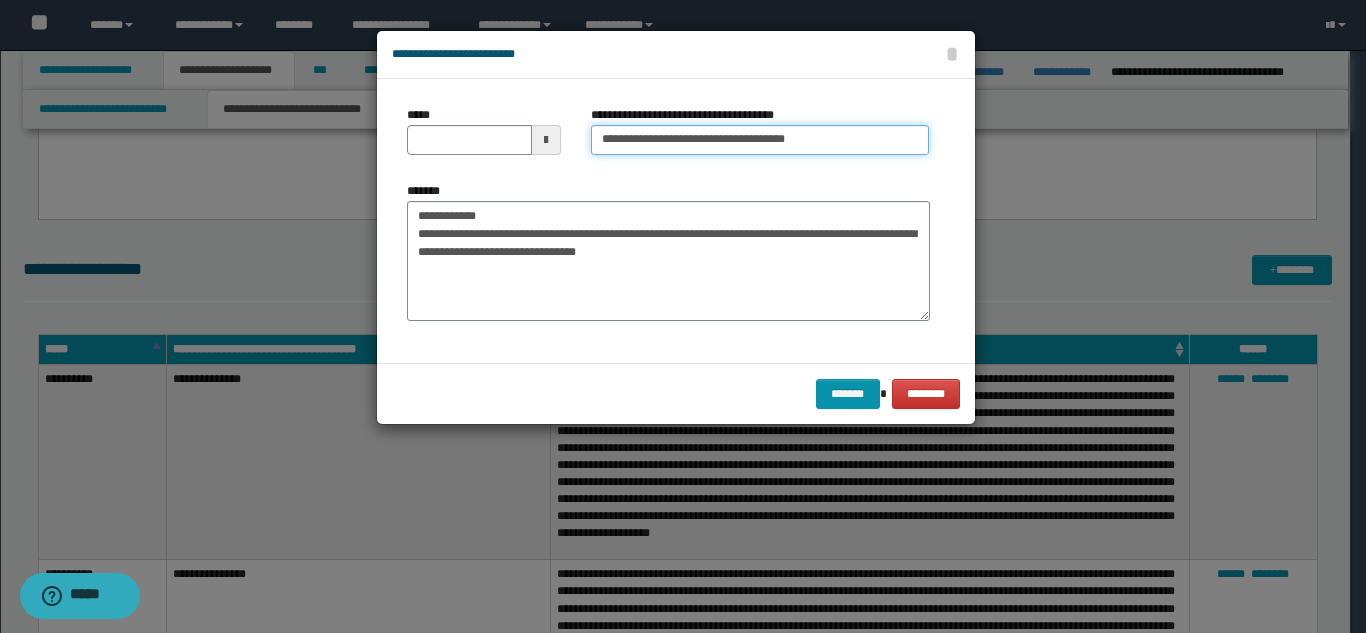 click on "**********" at bounding box center [760, 140] 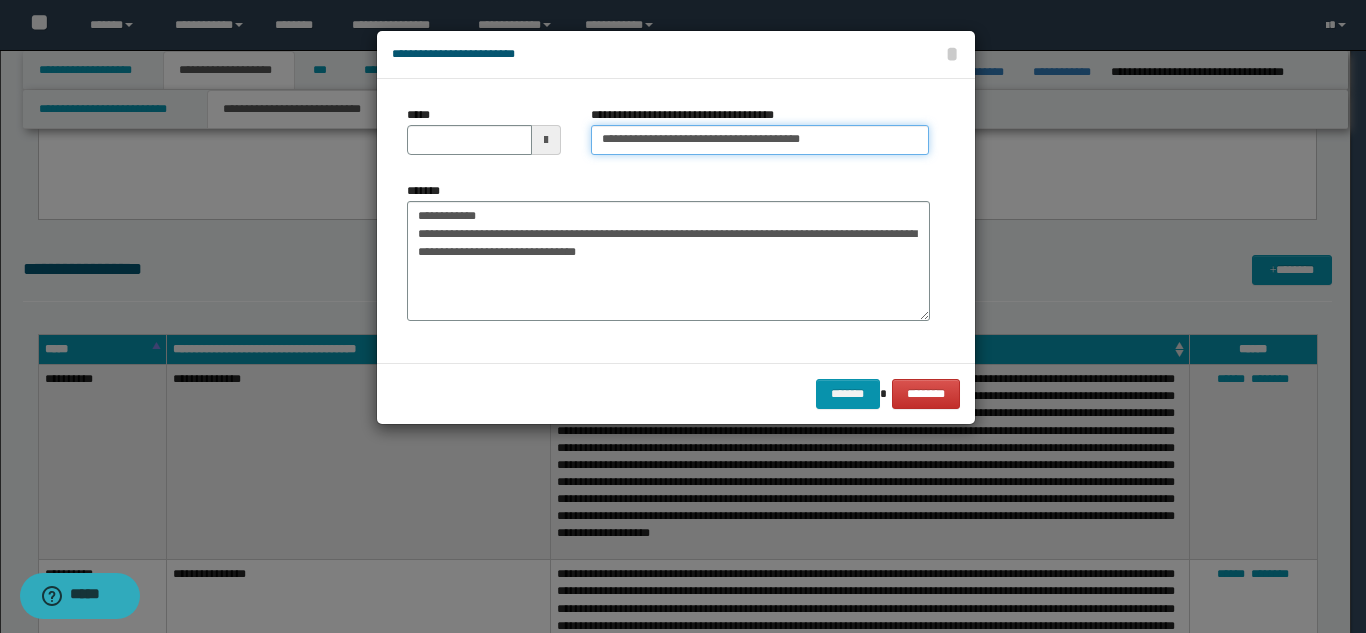 type on "**********" 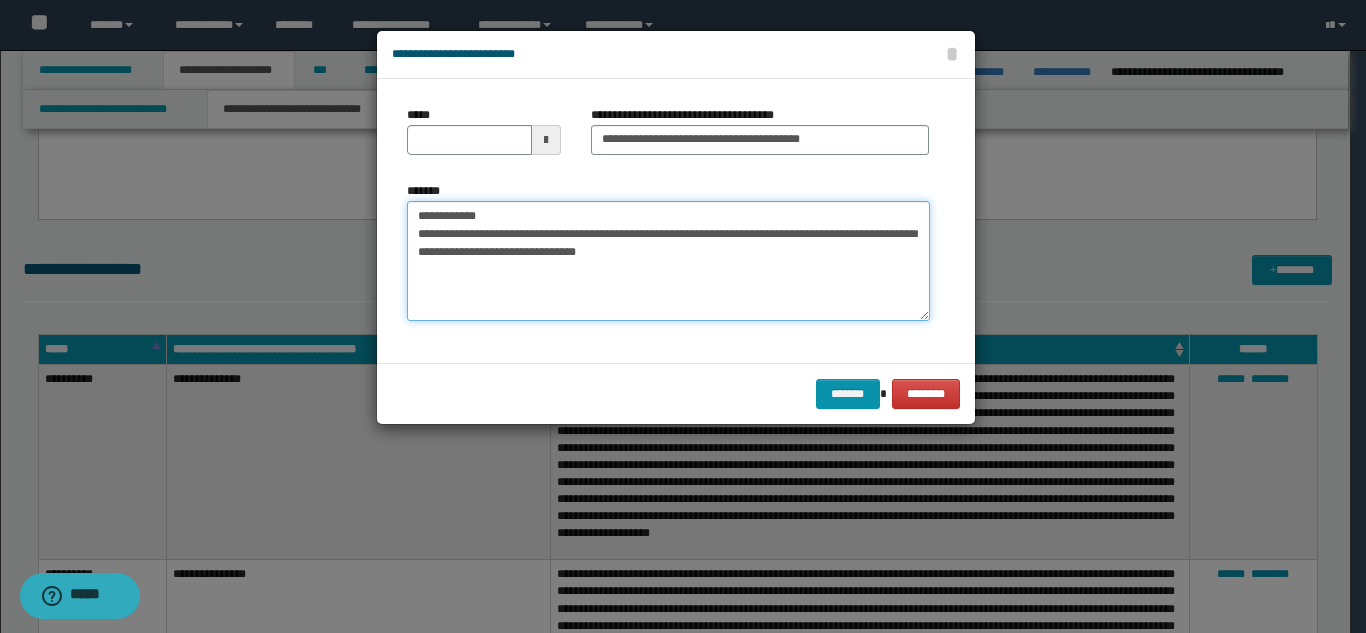drag, startPoint x: 486, startPoint y: 215, endPoint x: 413, endPoint y: 201, distance: 74.330345 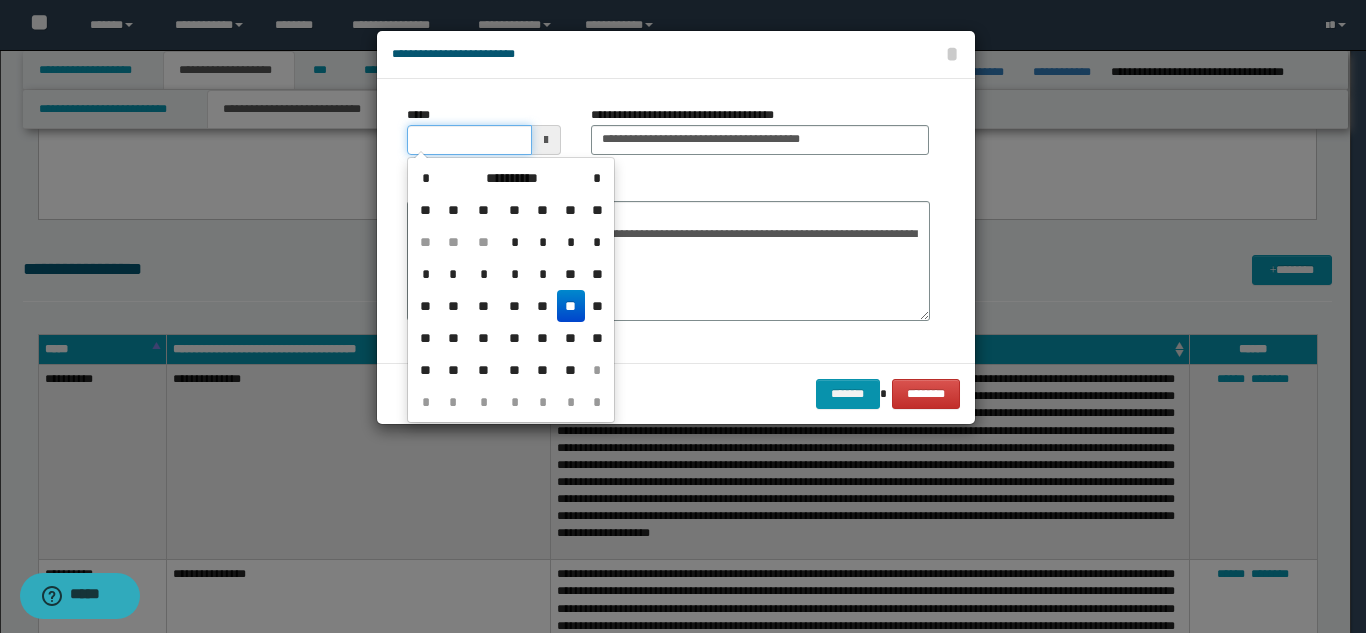 click on "*****" at bounding box center [469, 140] 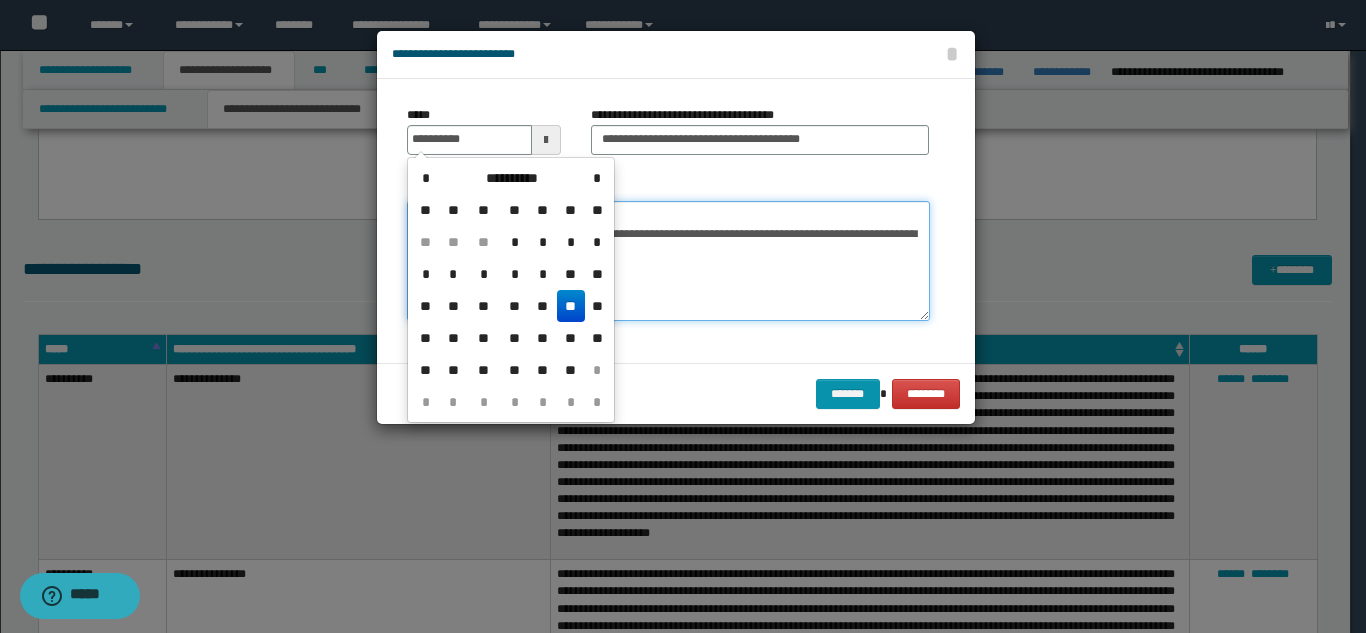 type on "**********" 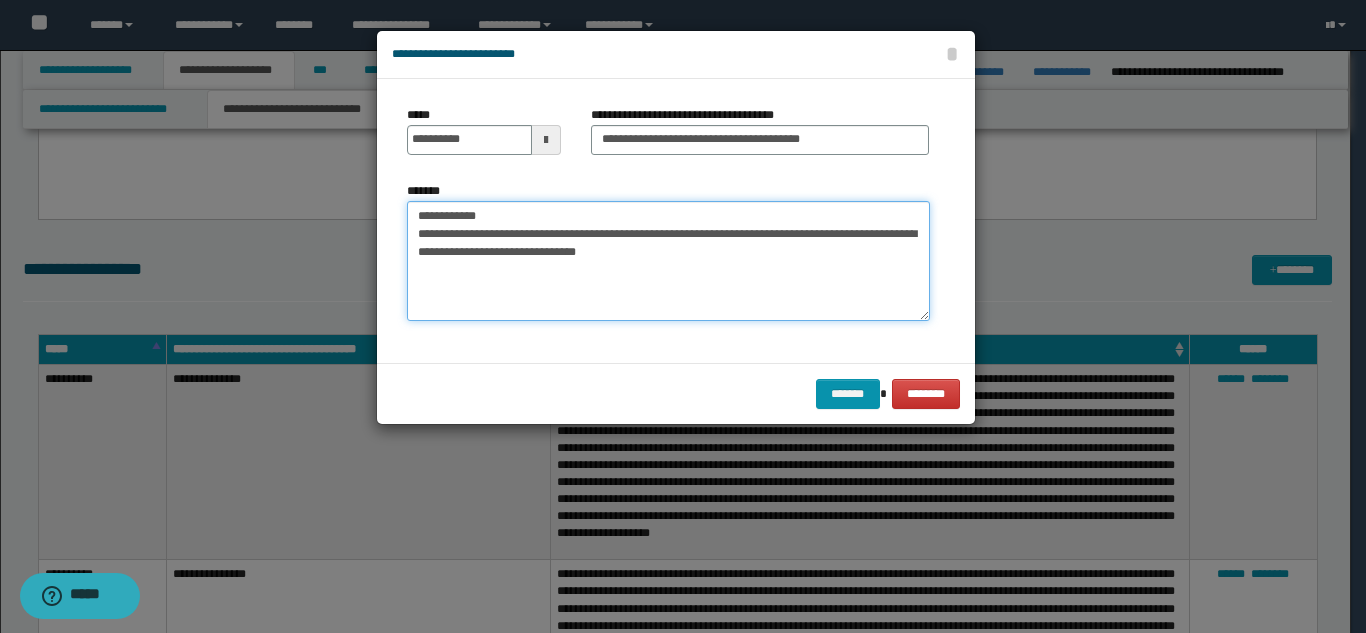 drag, startPoint x: 489, startPoint y: 218, endPoint x: 408, endPoint y: 218, distance: 81 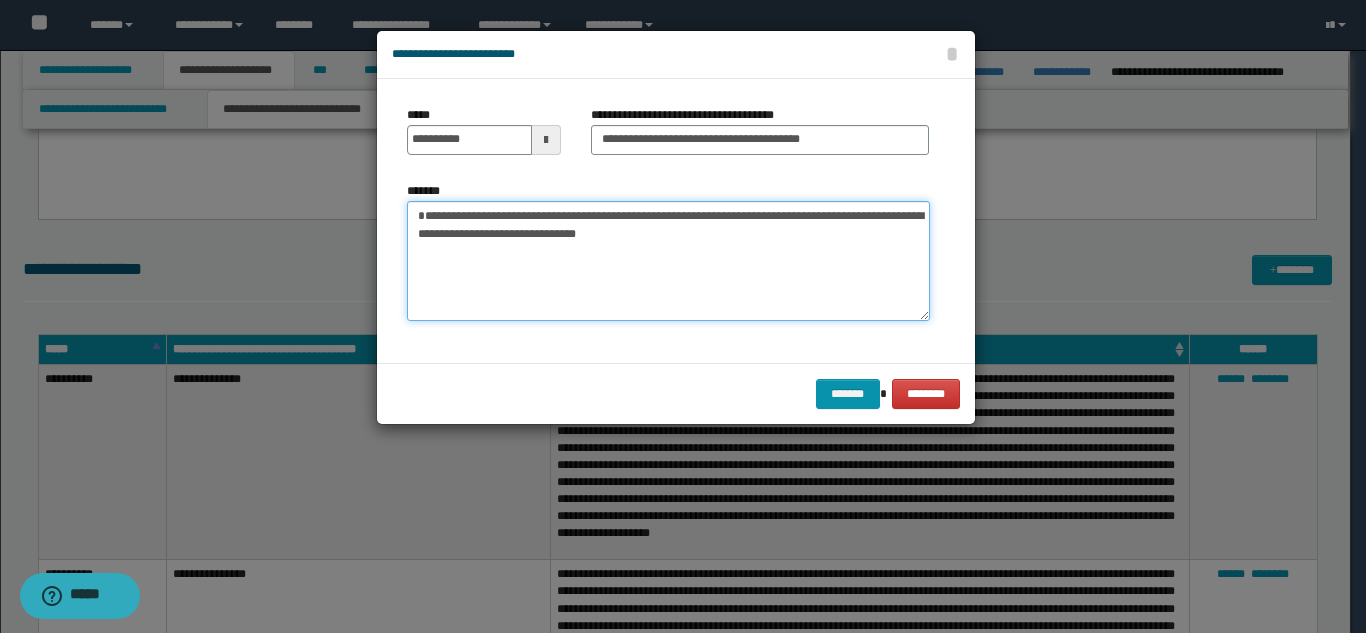 click on "**********" at bounding box center (668, 261) 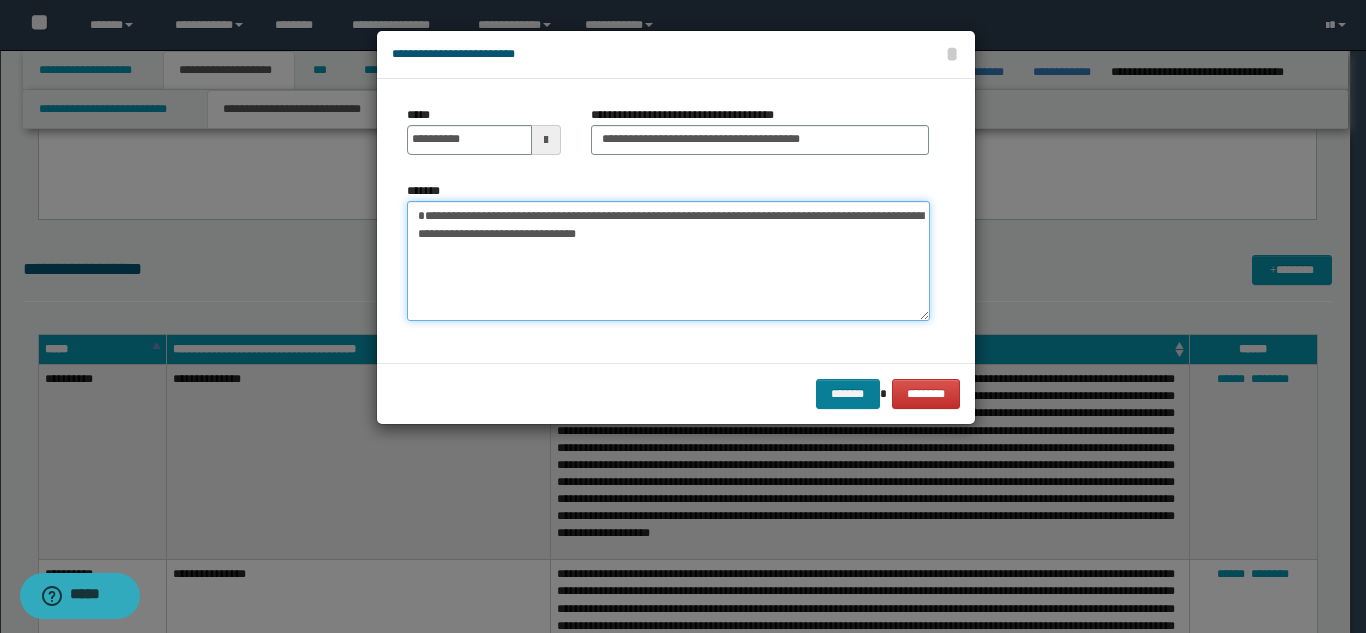 type on "**********" 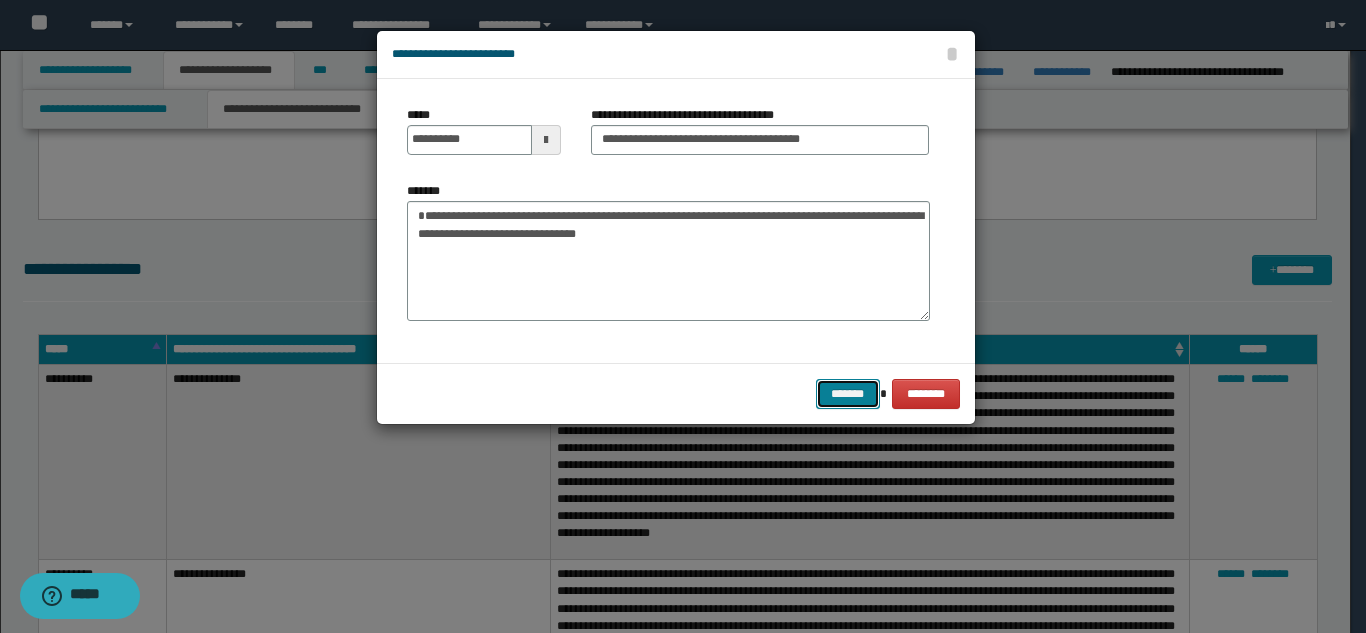 click on "*******" at bounding box center (848, 394) 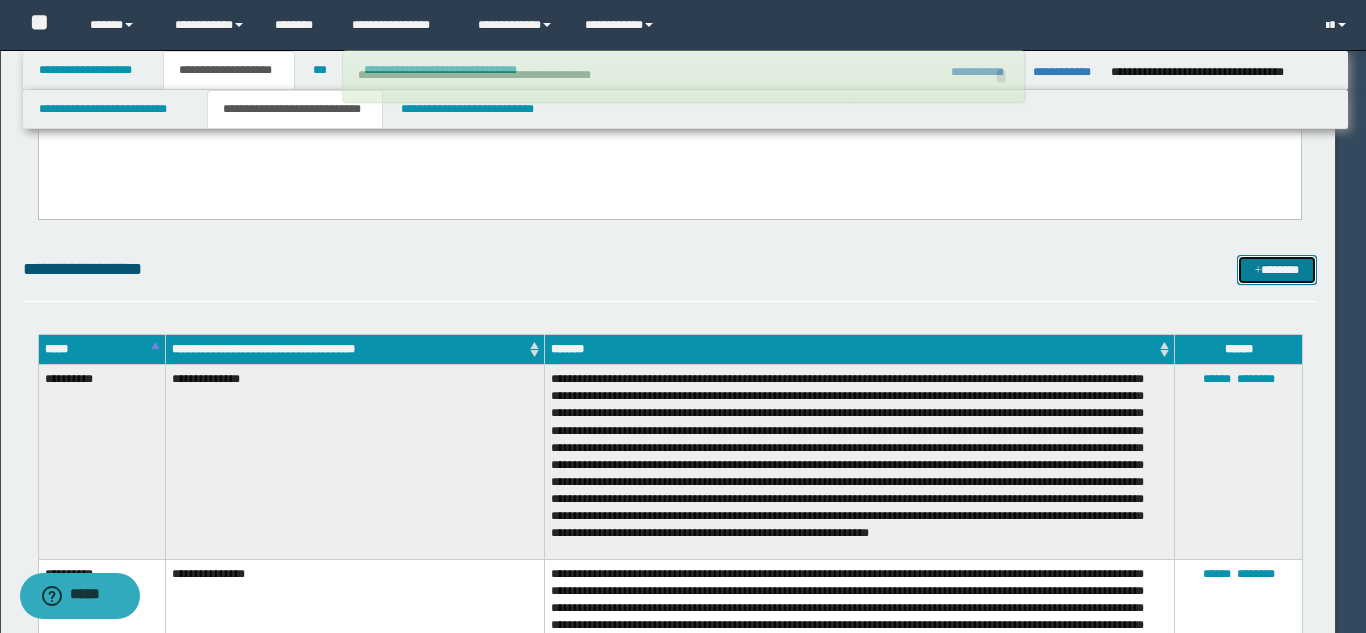 type 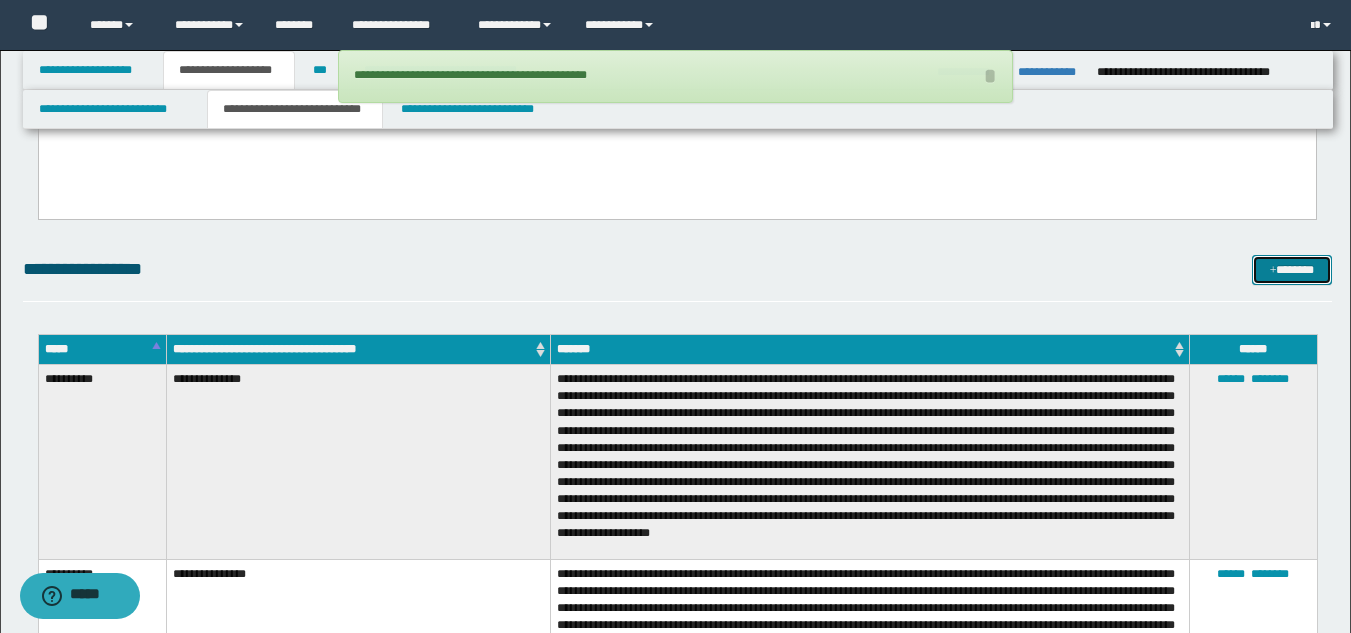 click at bounding box center (1273, 271) 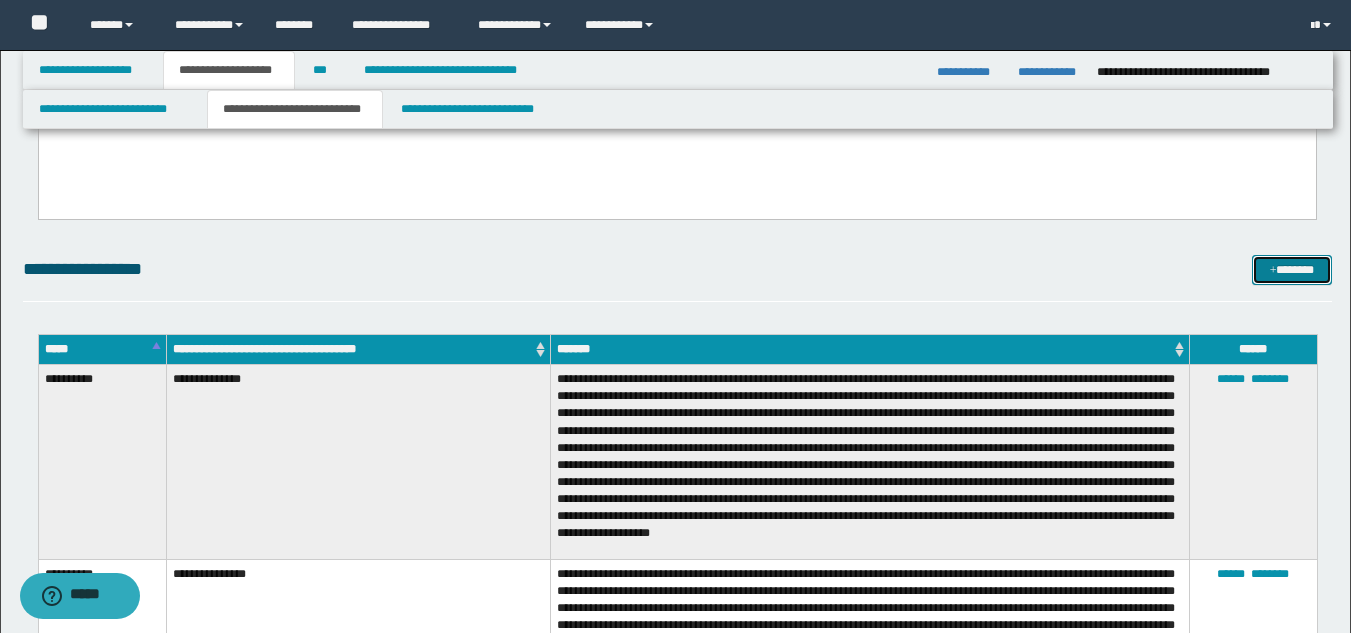 click on "*******" at bounding box center (1292, 270) 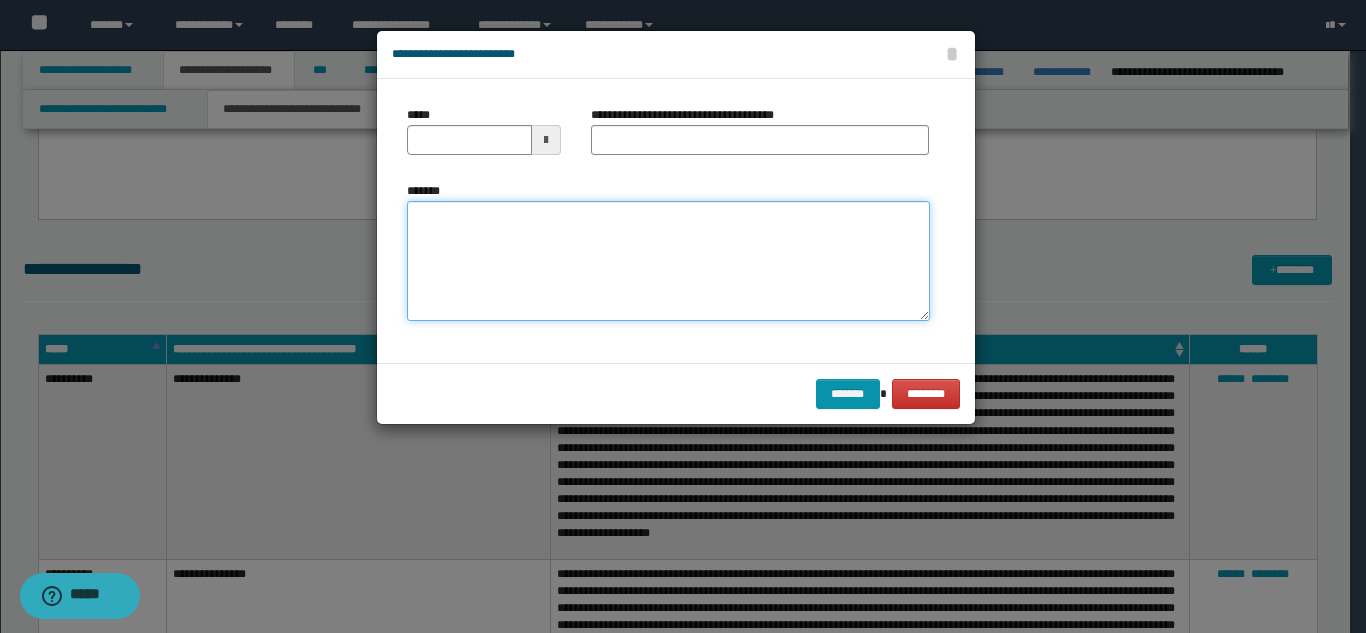 click on "*******" at bounding box center [668, 261] 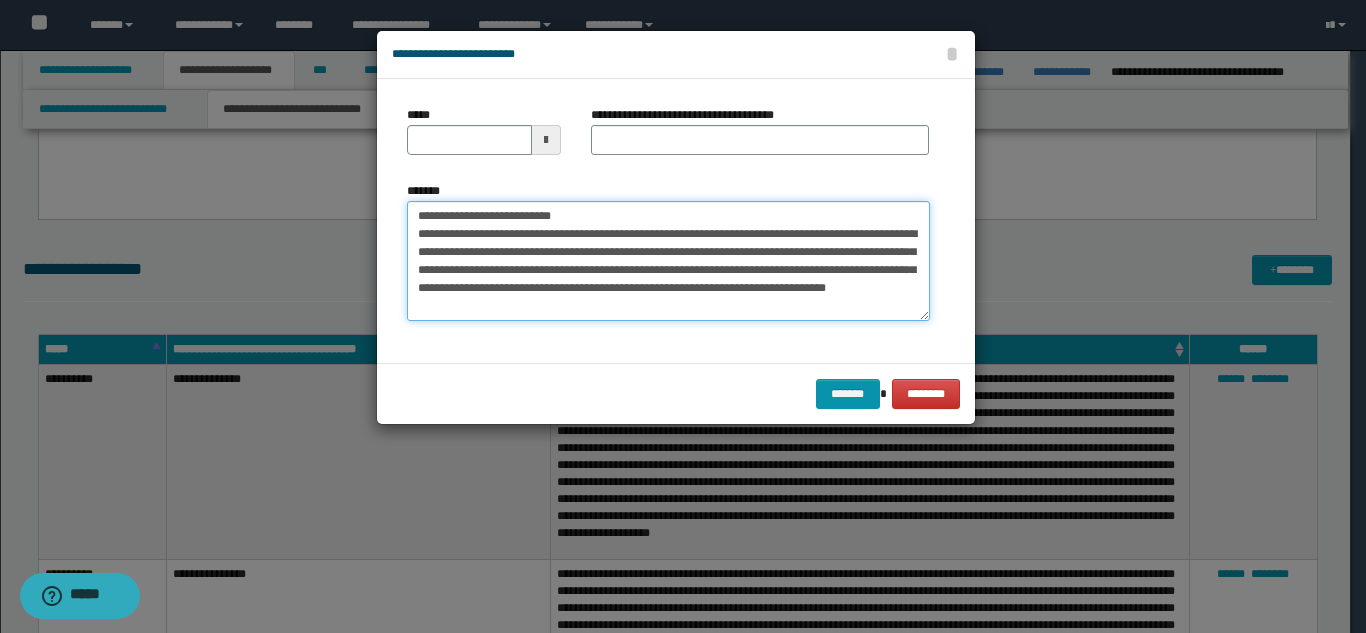 scroll, scrollTop: 0, scrollLeft: 0, axis: both 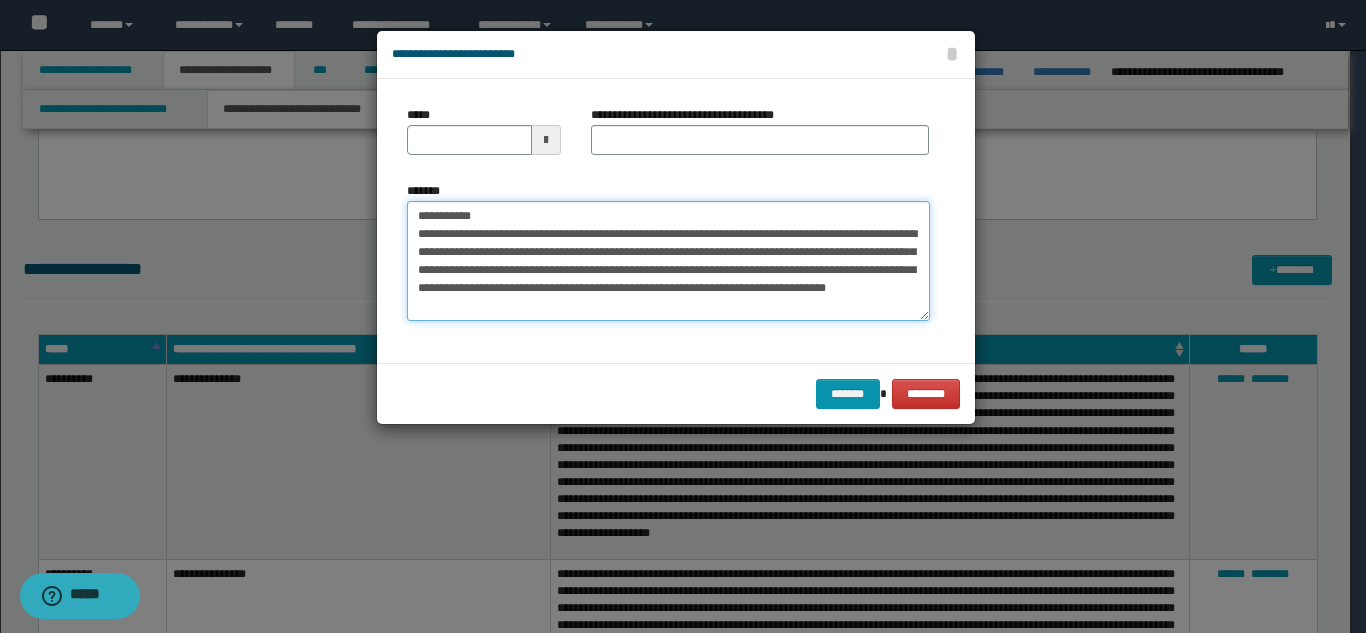 drag, startPoint x: 587, startPoint y: 208, endPoint x: 483, endPoint y: 206, distance: 104.019226 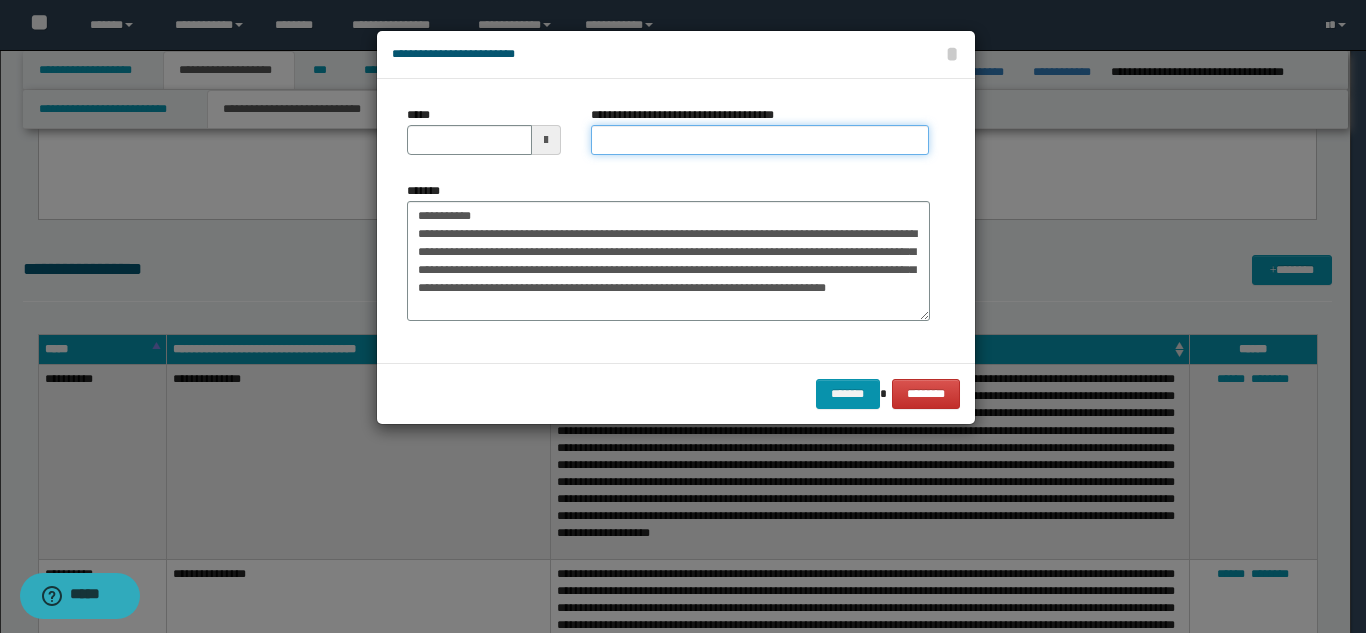 click on "**********" at bounding box center [760, 140] 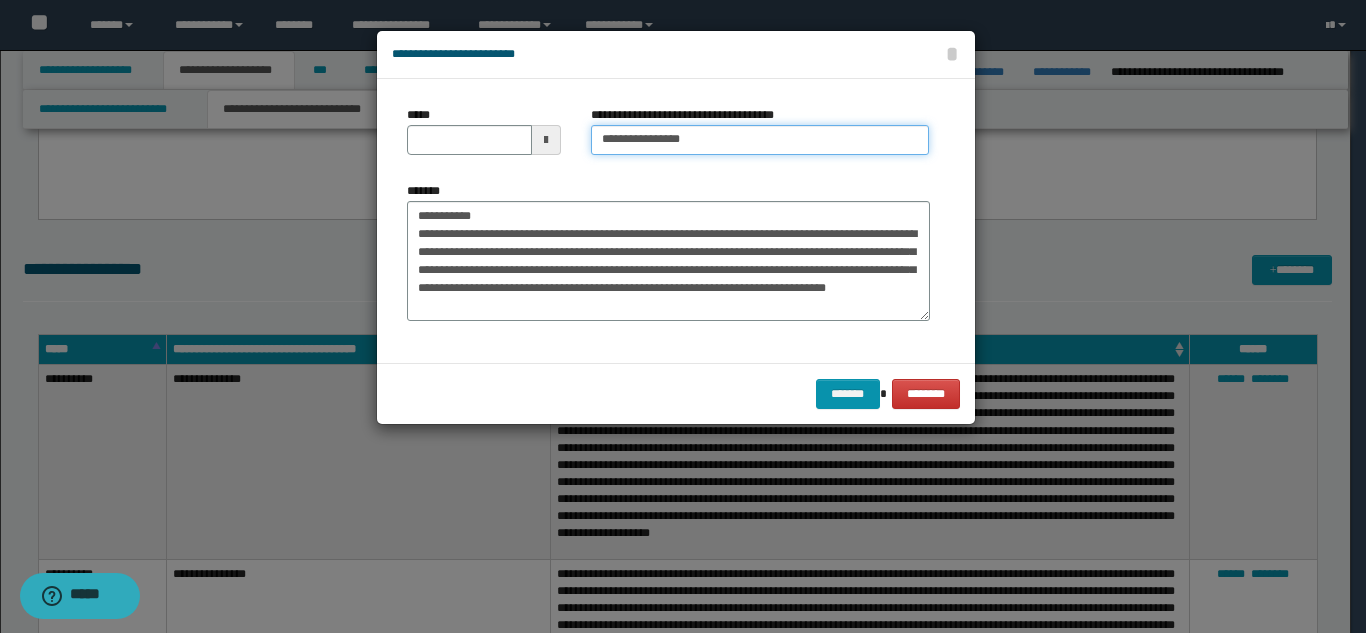 type on "**********" 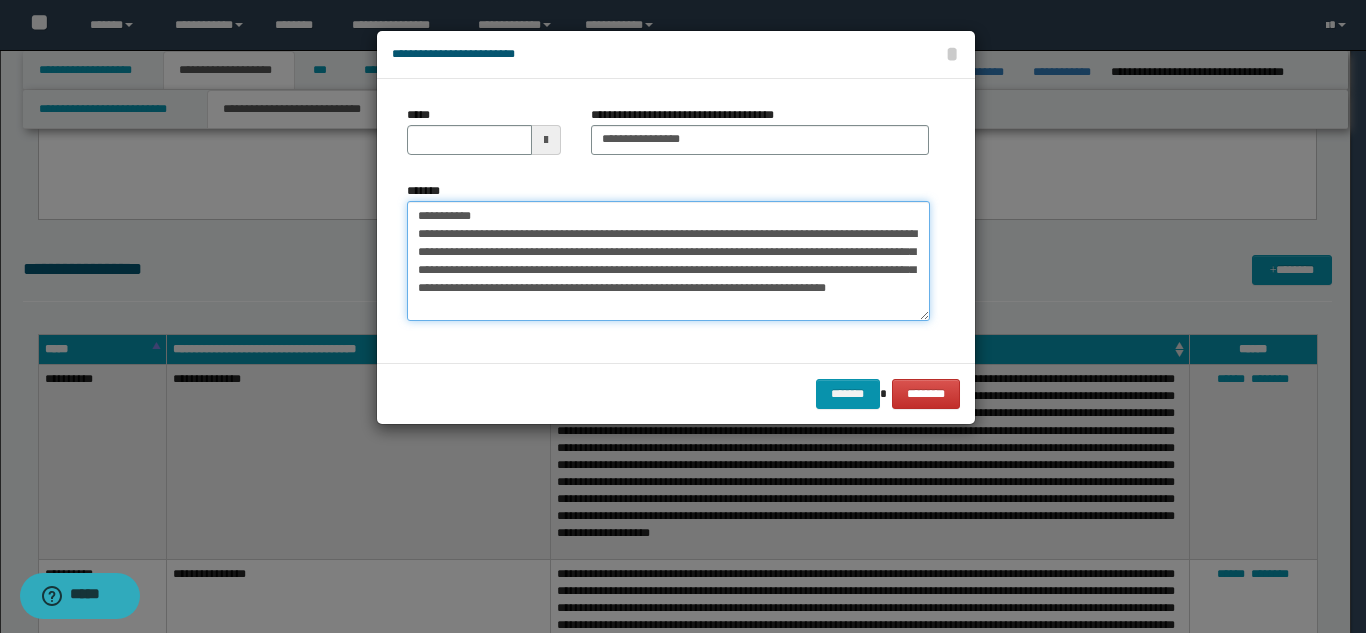 drag, startPoint x: 494, startPoint y: 215, endPoint x: 426, endPoint y: 156, distance: 90.02777 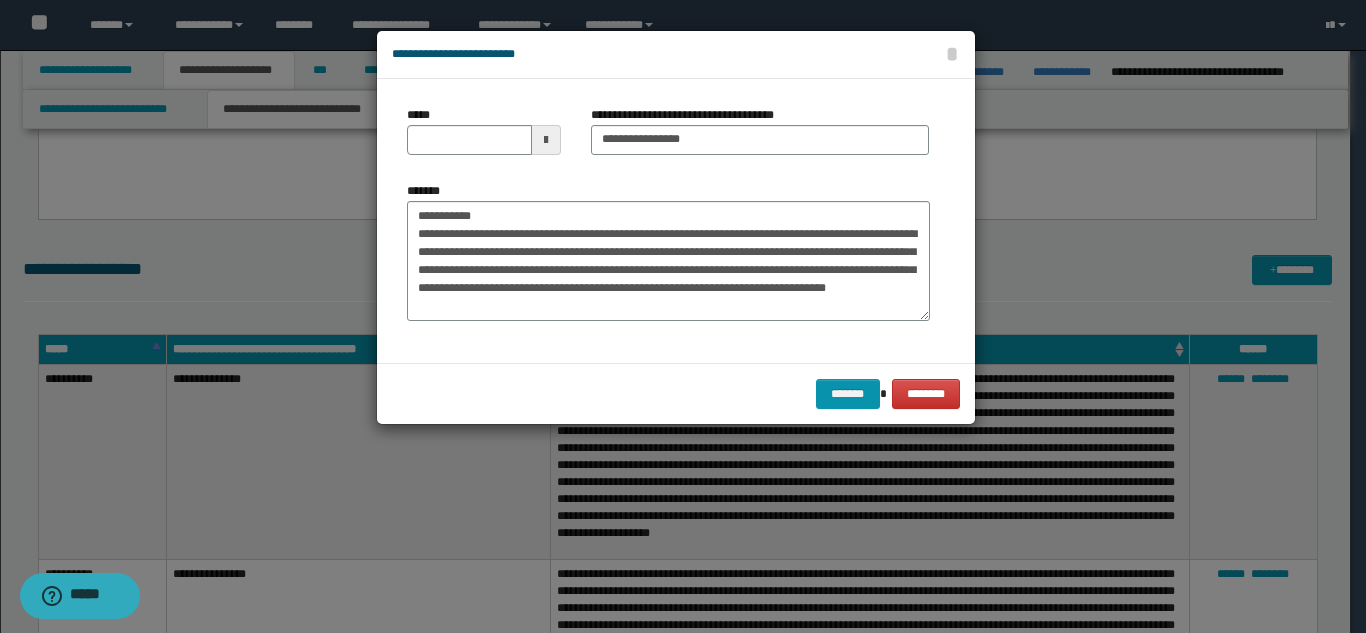 click on "**********" at bounding box center (668, 259) 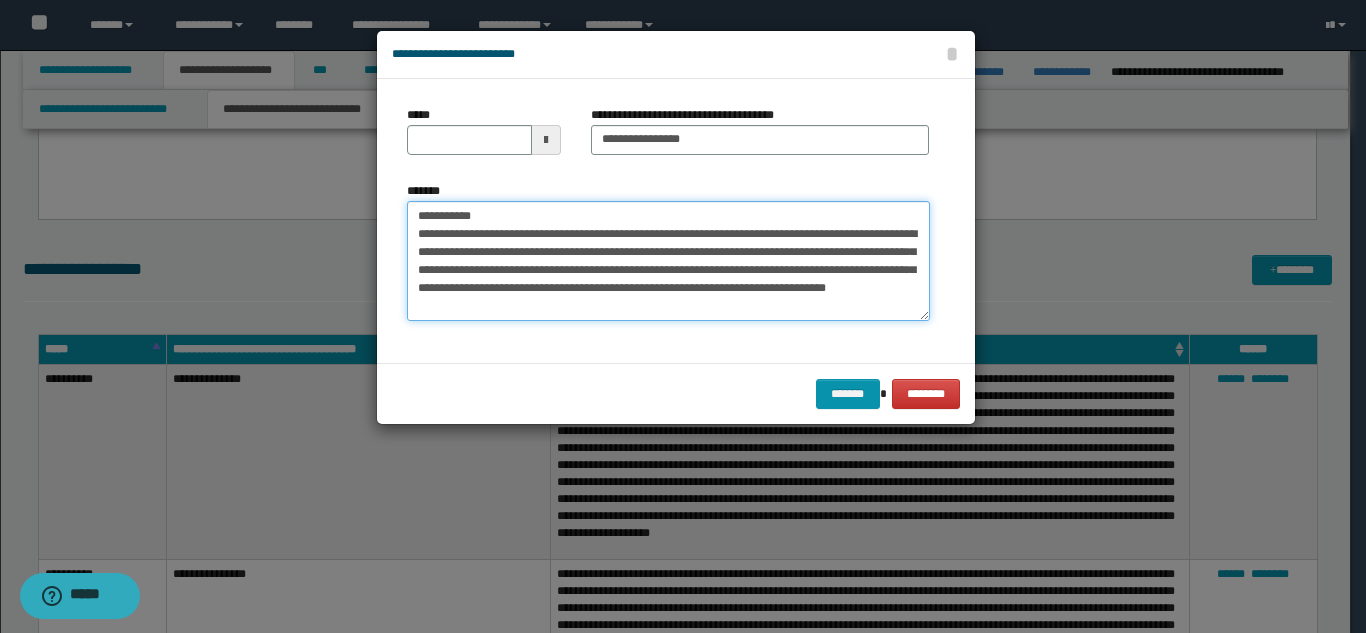 drag, startPoint x: 484, startPoint y: 219, endPoint x: 423, endPoint y: 164, distance: 82.13403 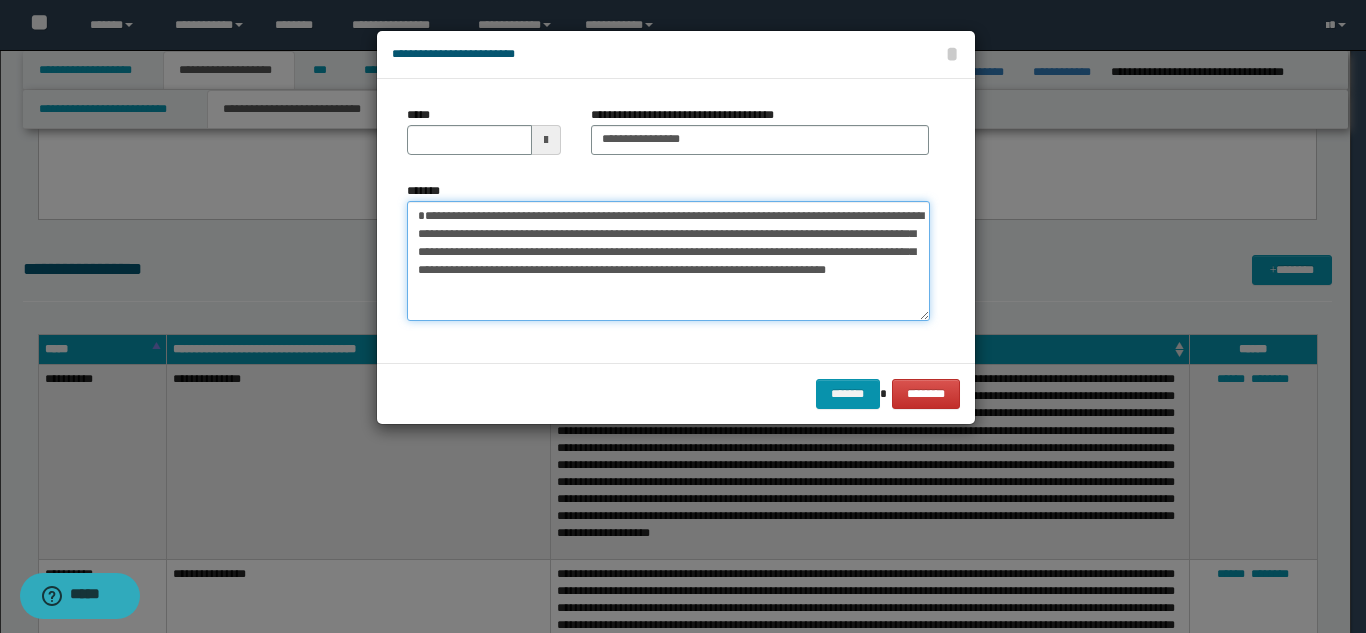 type 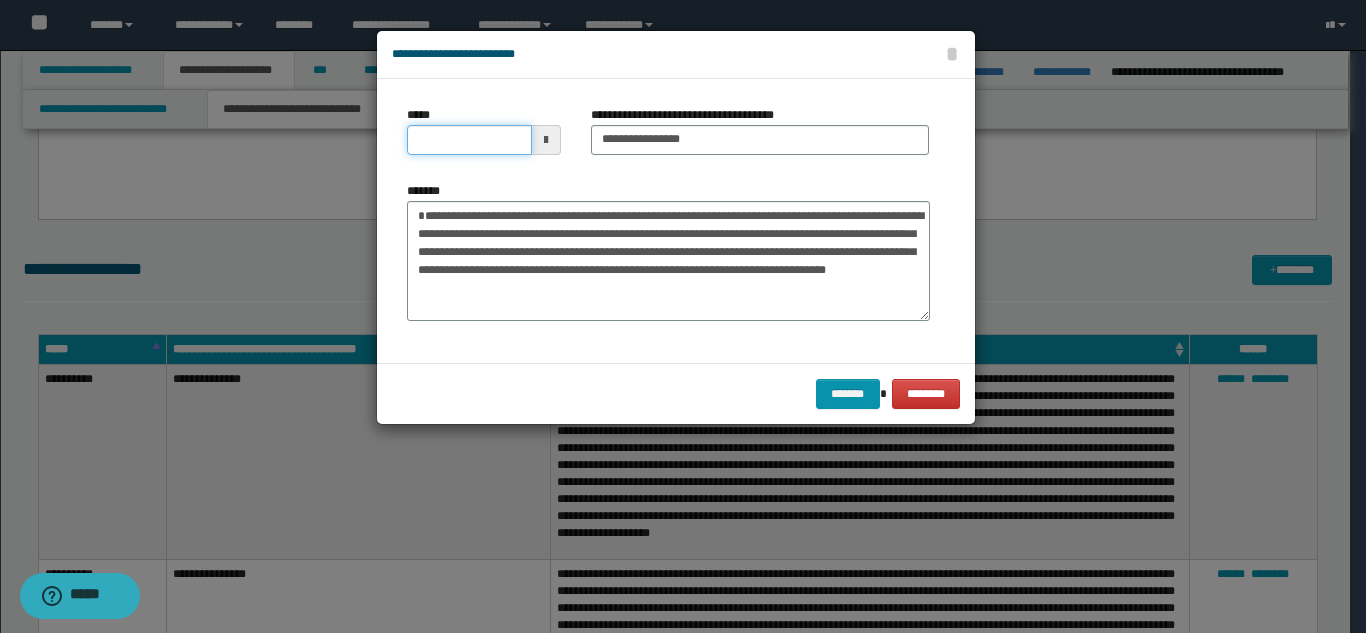 click on "*****" at bounding box center (469, 140) 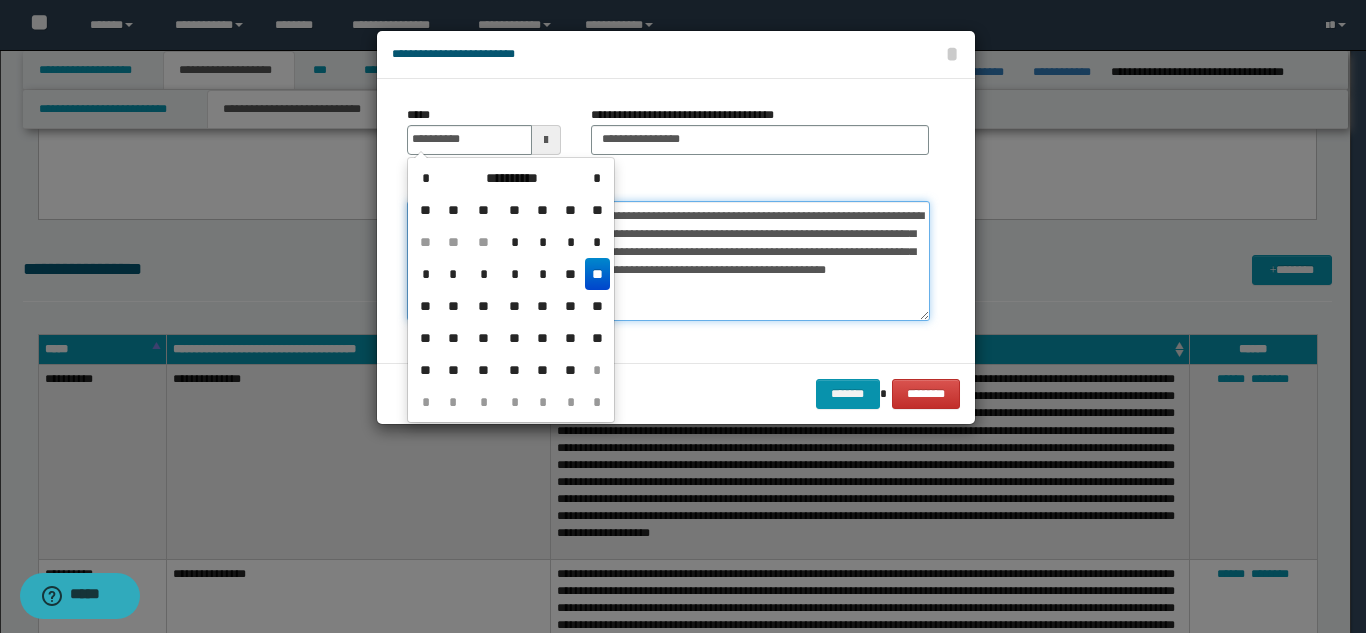 type on "**********" 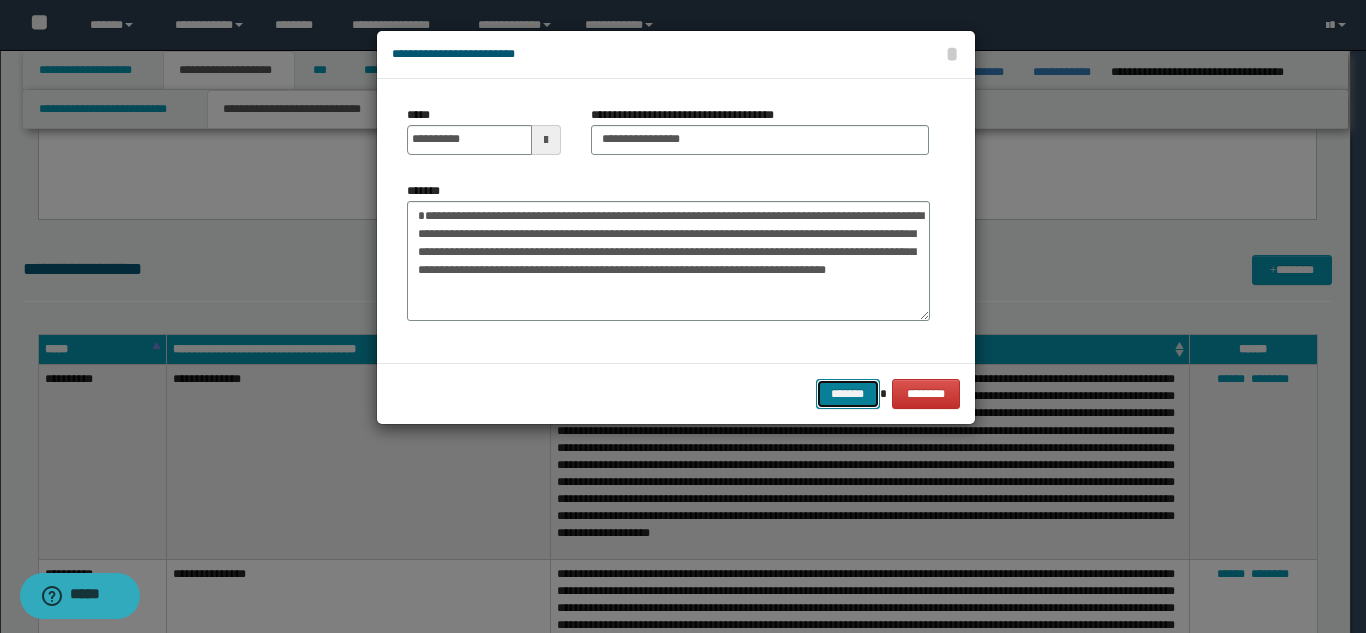 click on "*******" at bounding box center [848, 394] 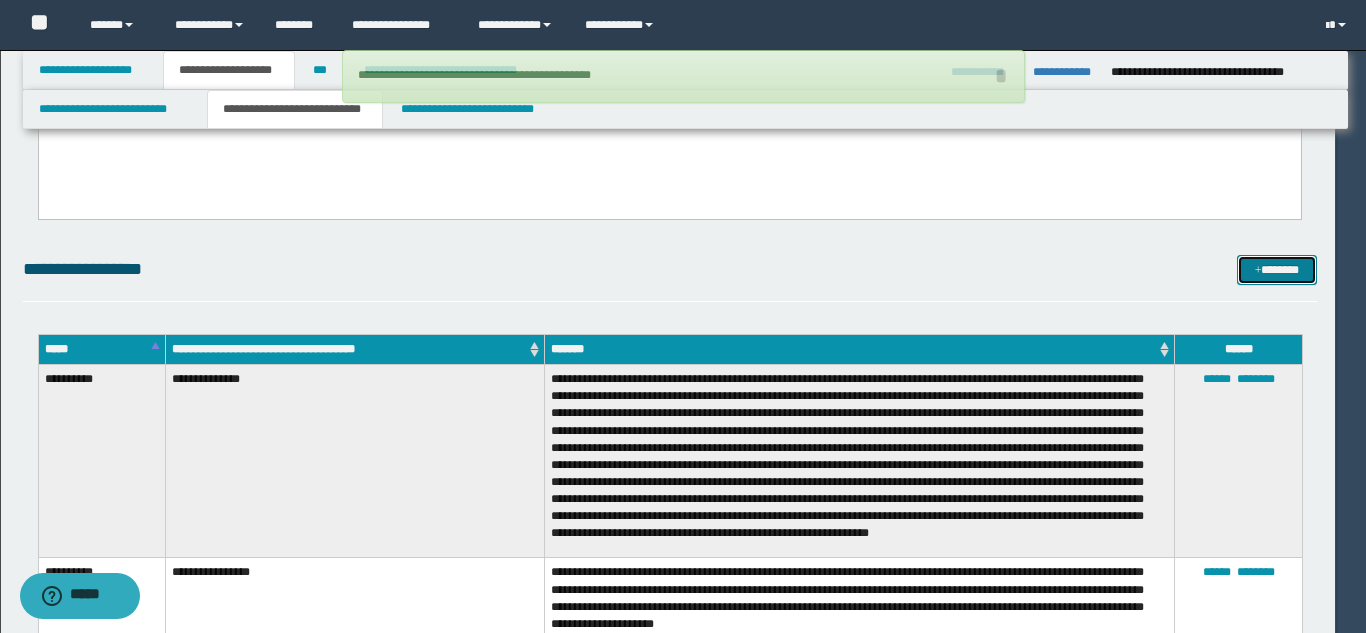 type 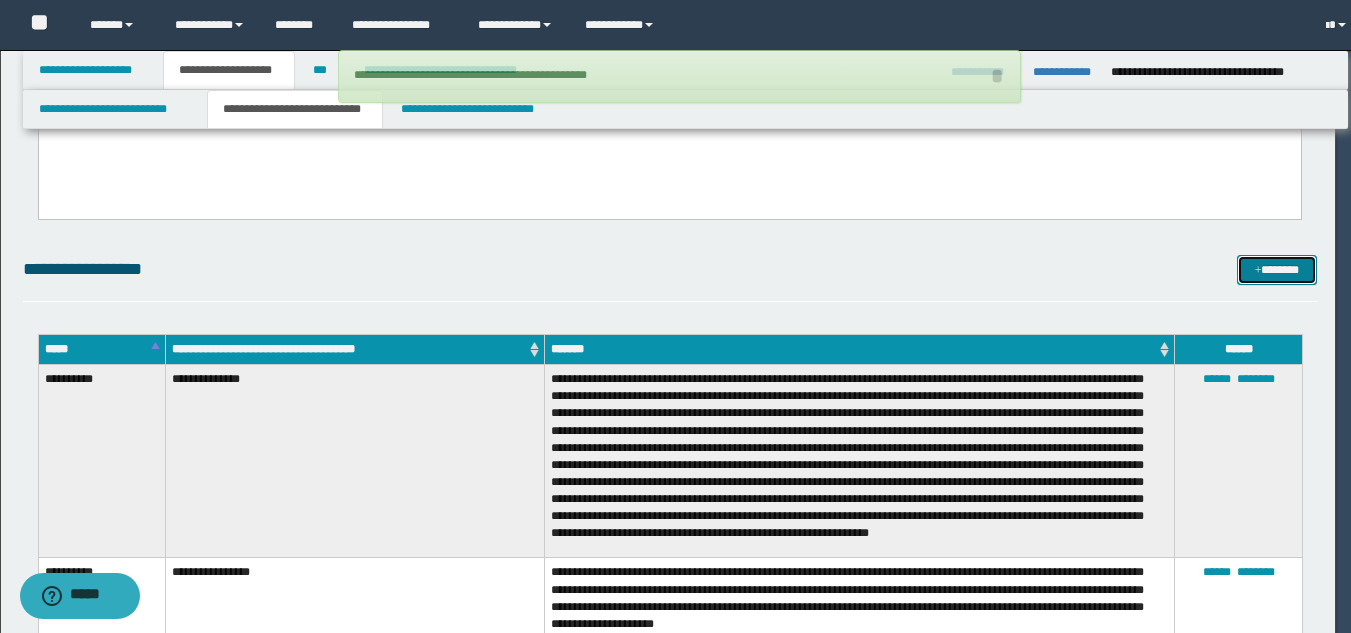 click on "*******" at bounding box center [1277, 270] 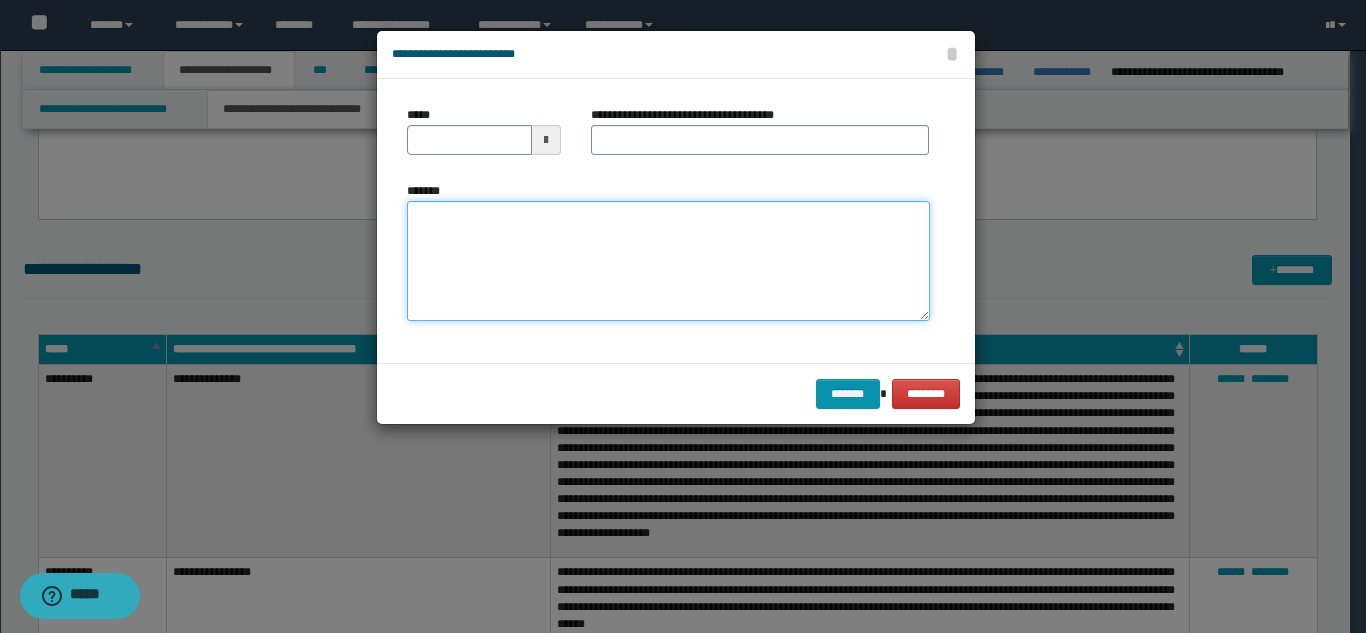 drag, startPoint x: 605, startPoint y: 256, endPoint x: 559, endPoint y: 256, distance: 46 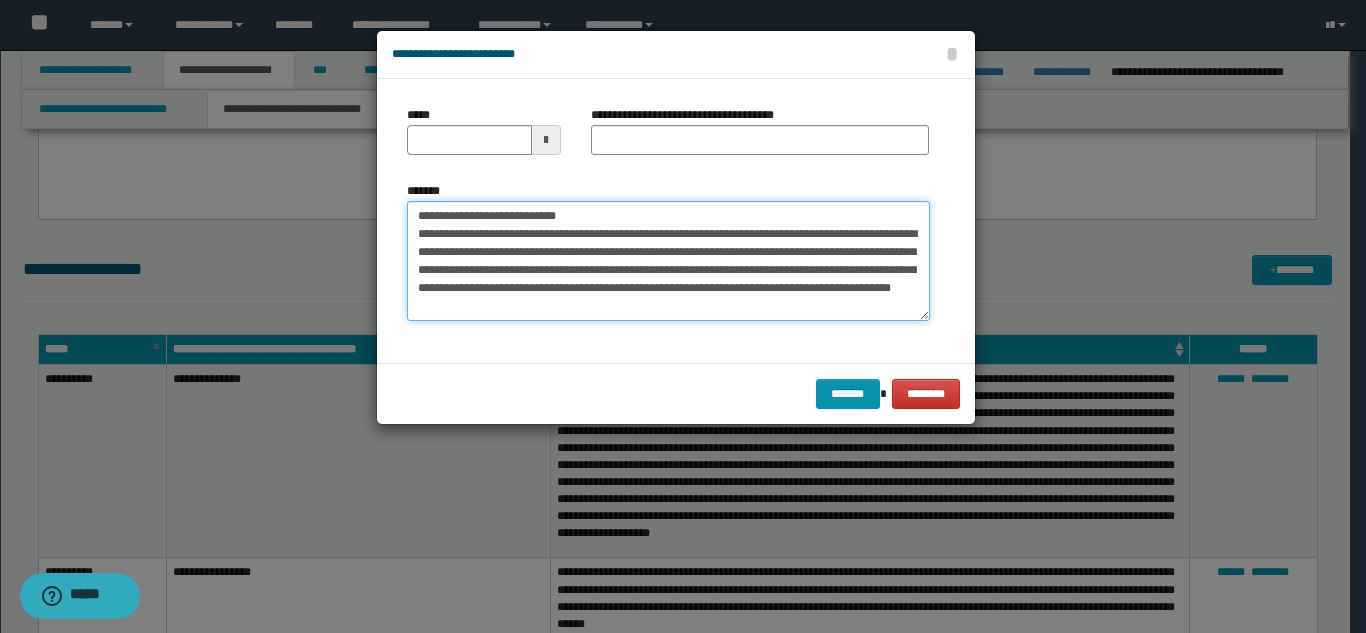 scroll, scrollTop: 0, scrollLeft: 0, axis: both 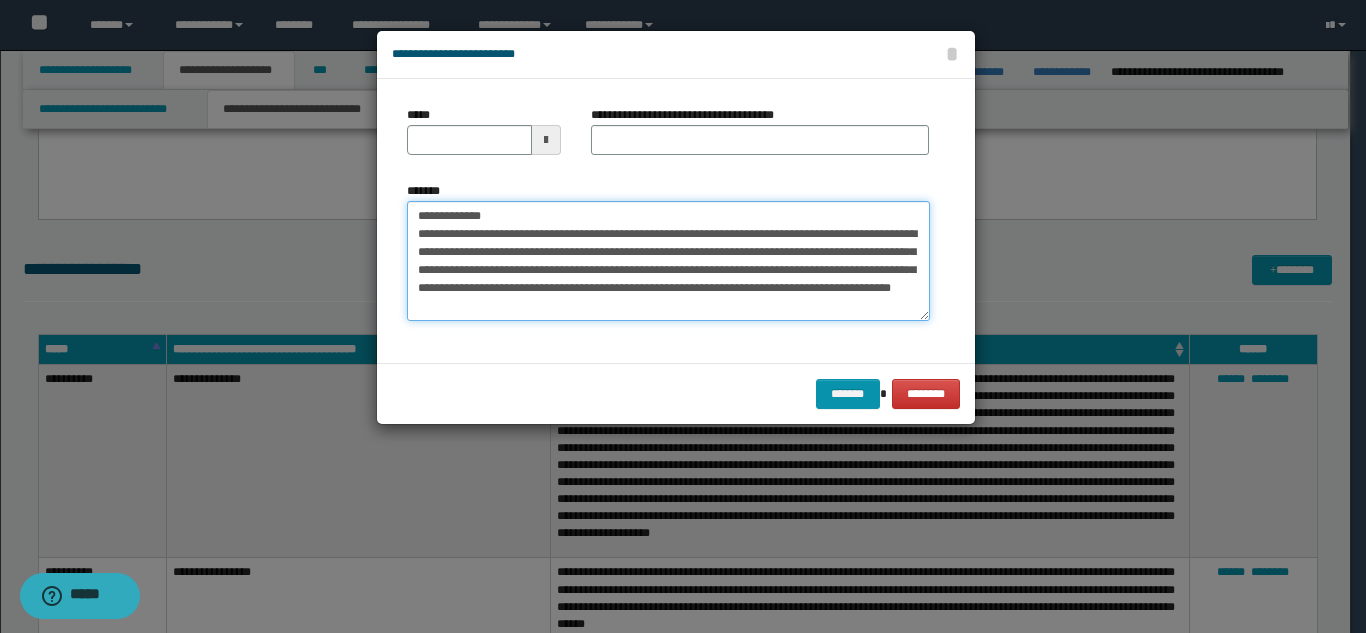 drag, startPoint x: 588, startPoint y: 218, endPoint x: 534, endPoint y: 190, distance: 60.827625 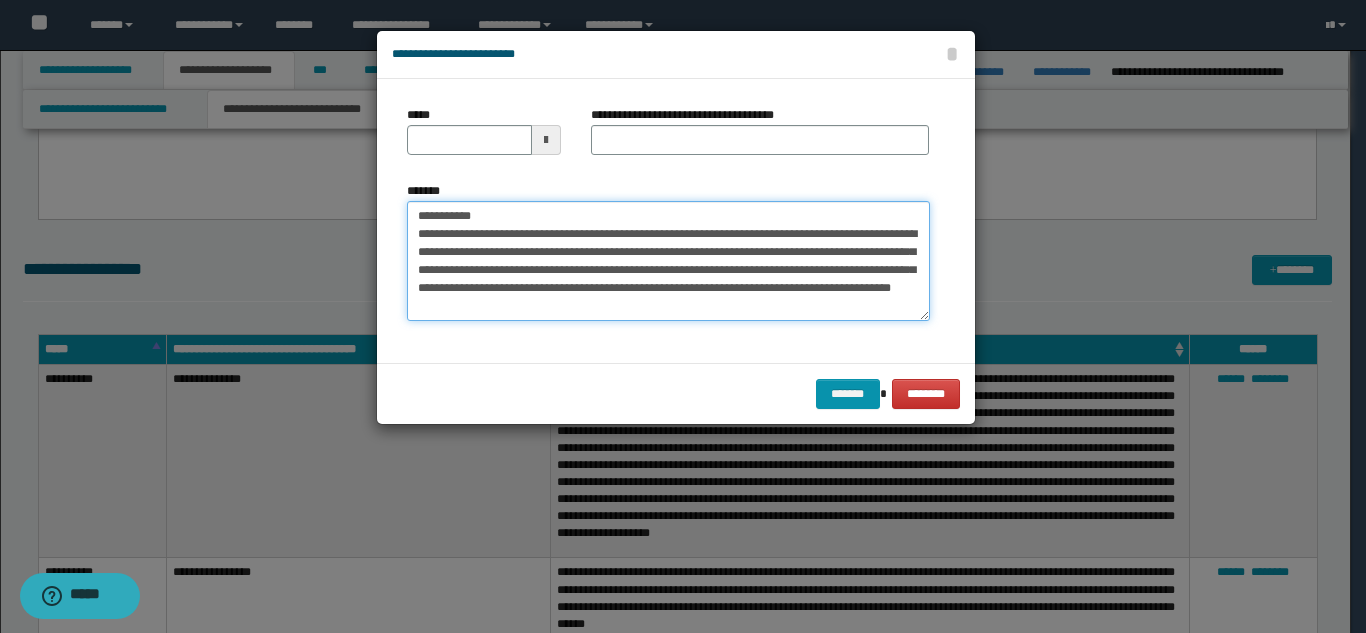 drag, startPoint x: 604, startPoint y: 215, endPoint x: 486, endPoint y: 217, distance: 118.016945 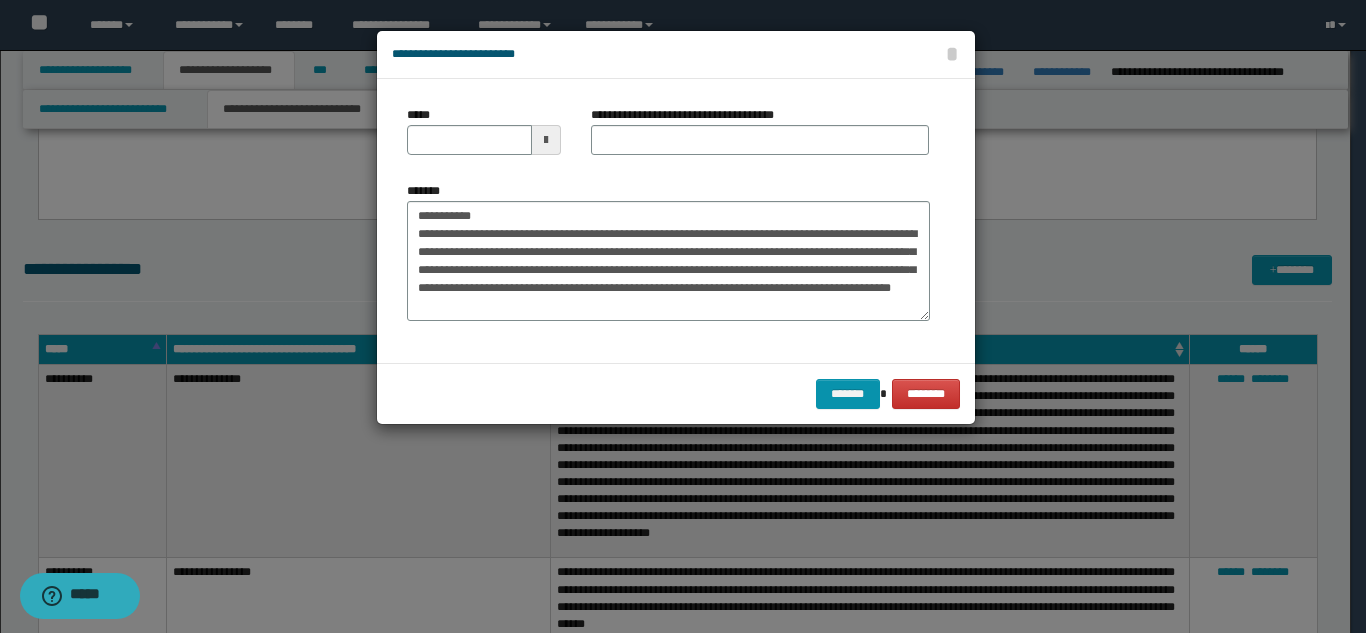 click on "**********" at bounding box center (760, 138) 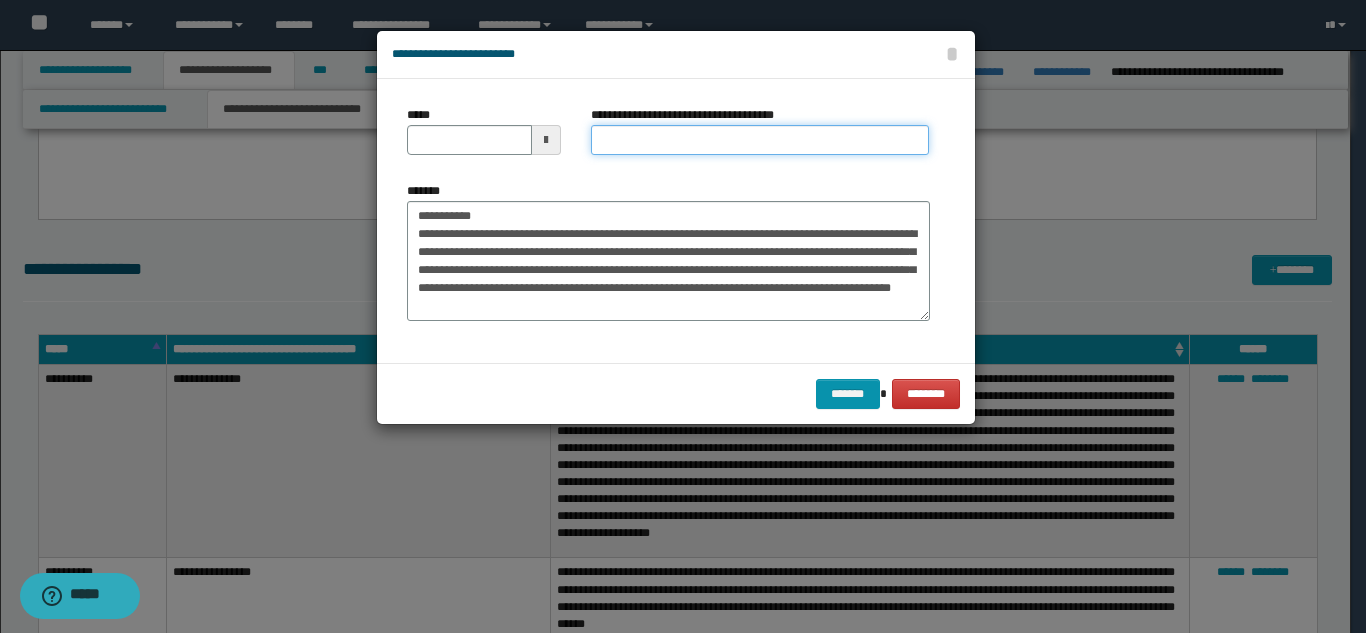 click on "**********" at bounding box center (760, 140) 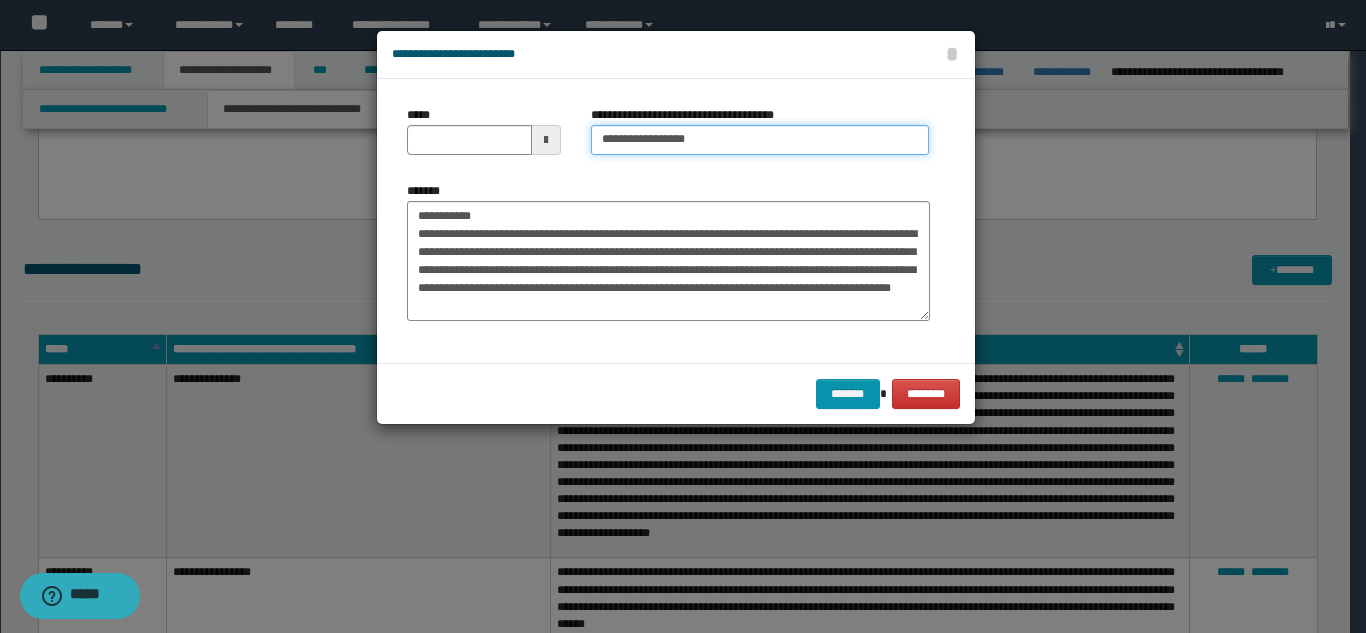 type on "**********" 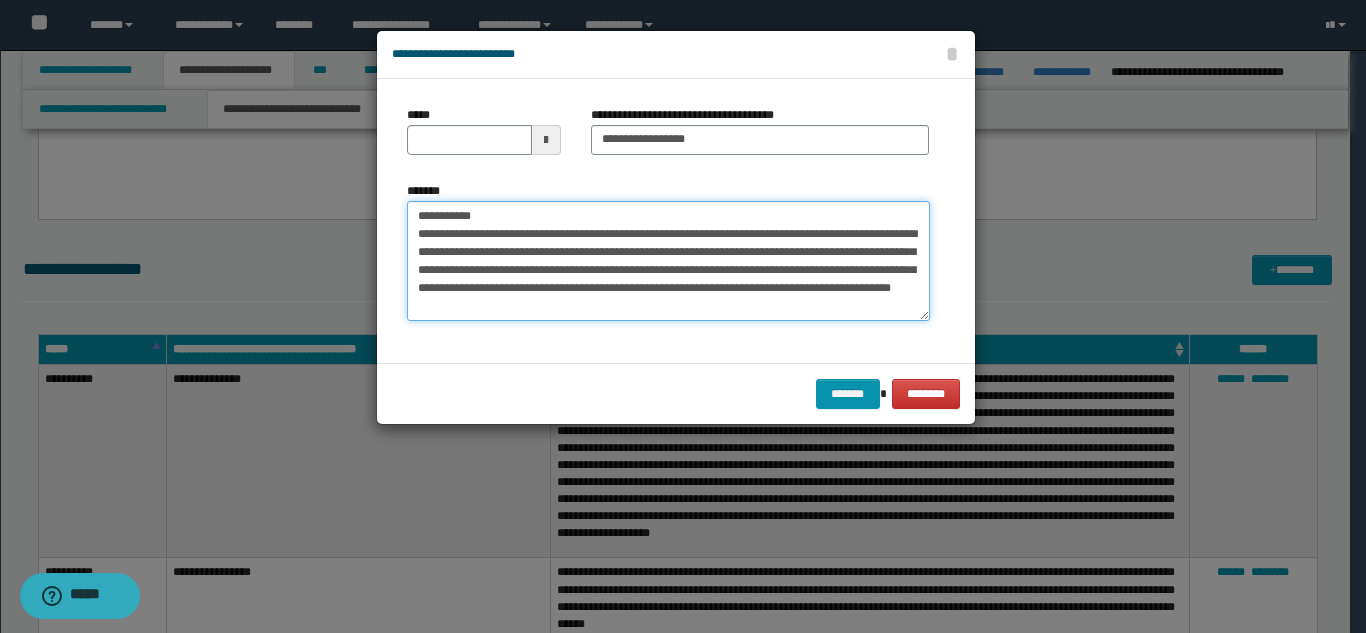 drag, startPoint x: 498, startPoint y: 211, endPoint x: 424, endPoint y: 166, distance: 86.608315 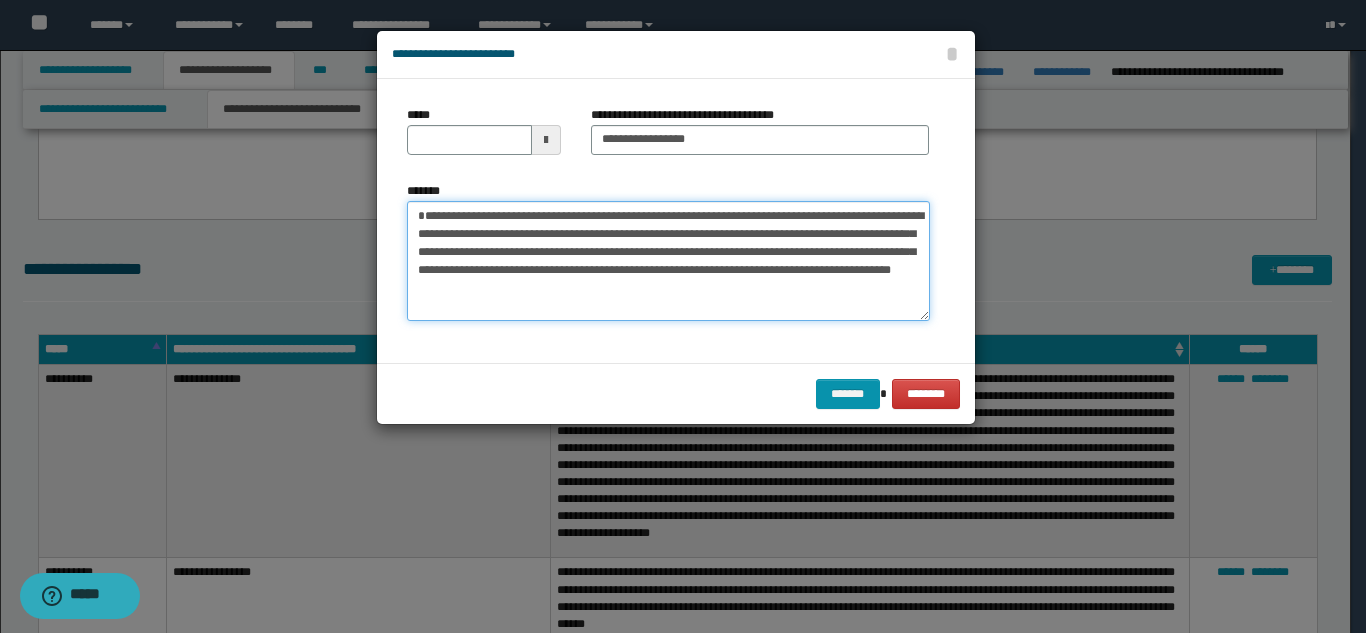 type 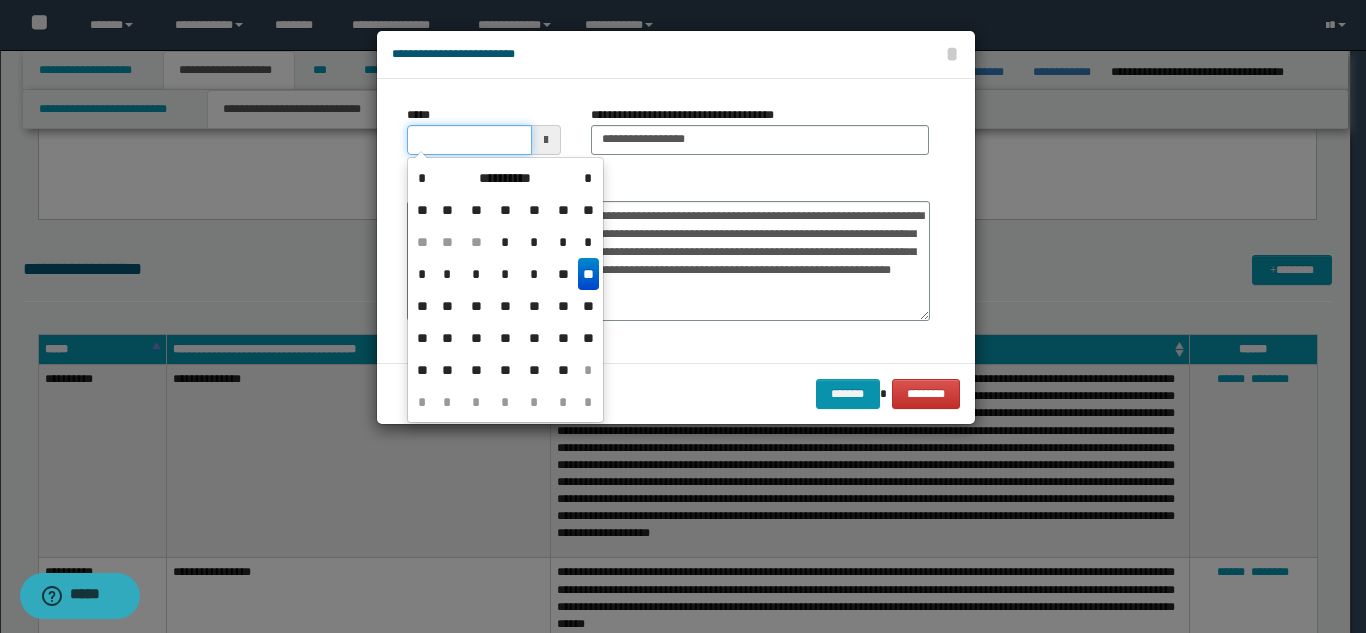 click on "*****" at bounding box center (469, 140) 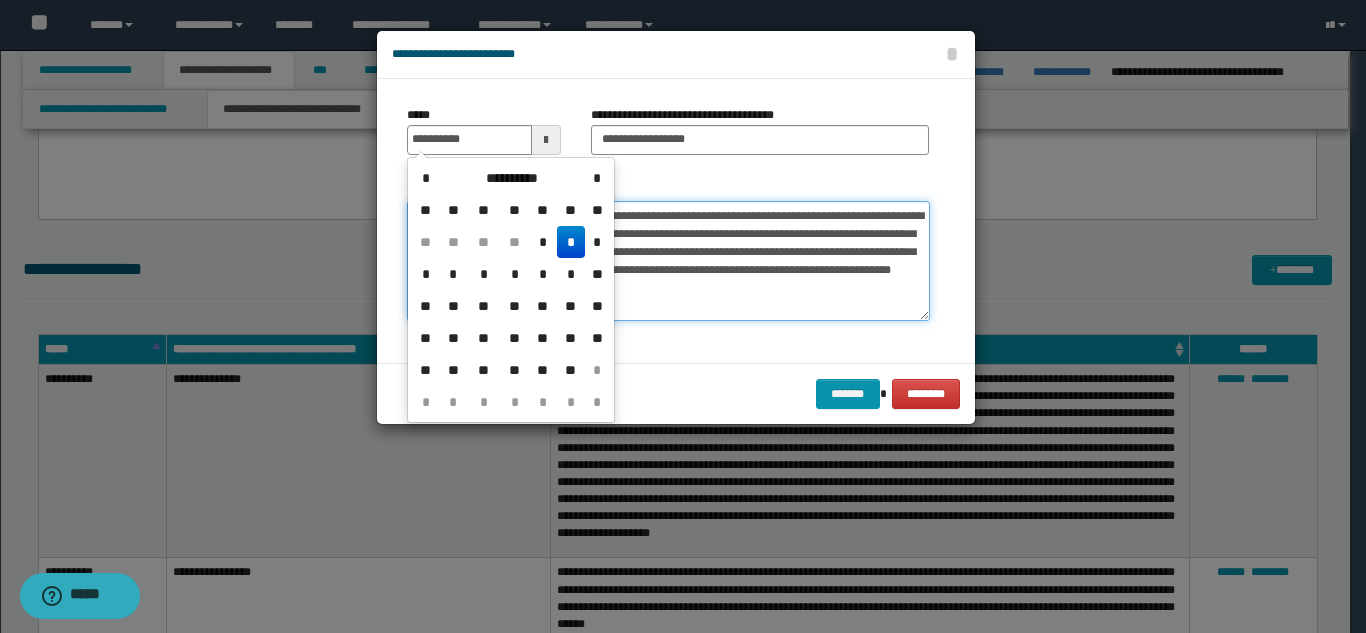 type on "**********" 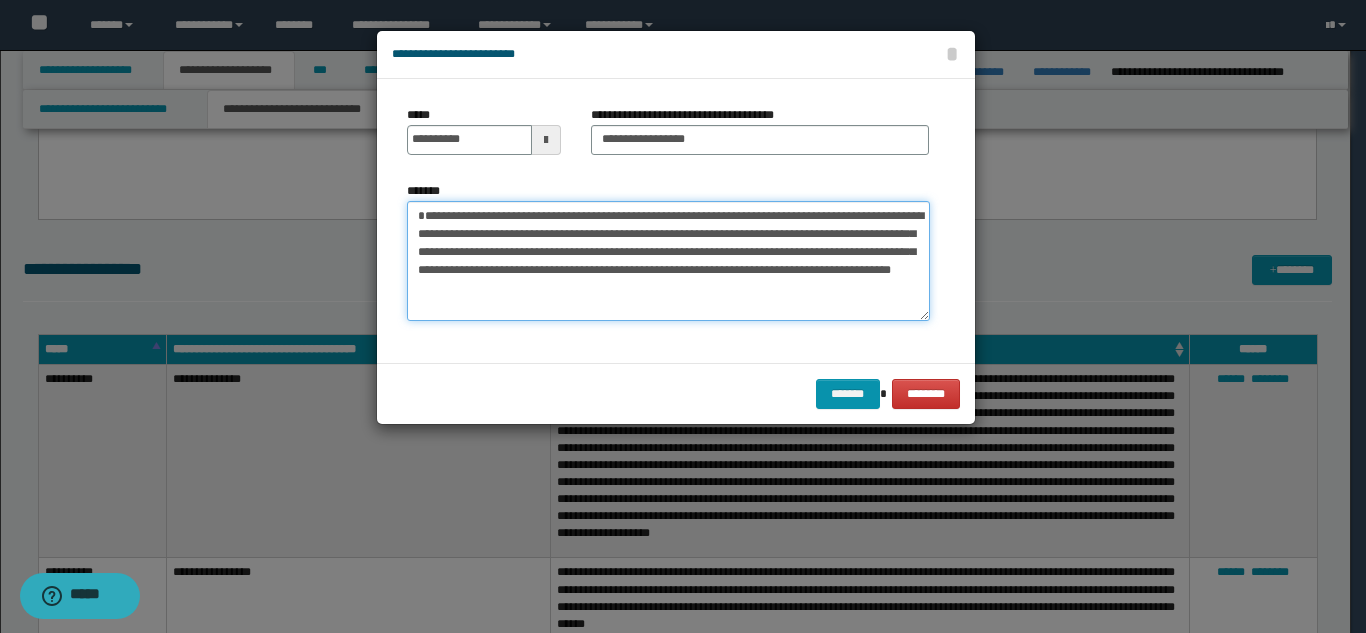 click on "**********" at bounding box center [668, 261] 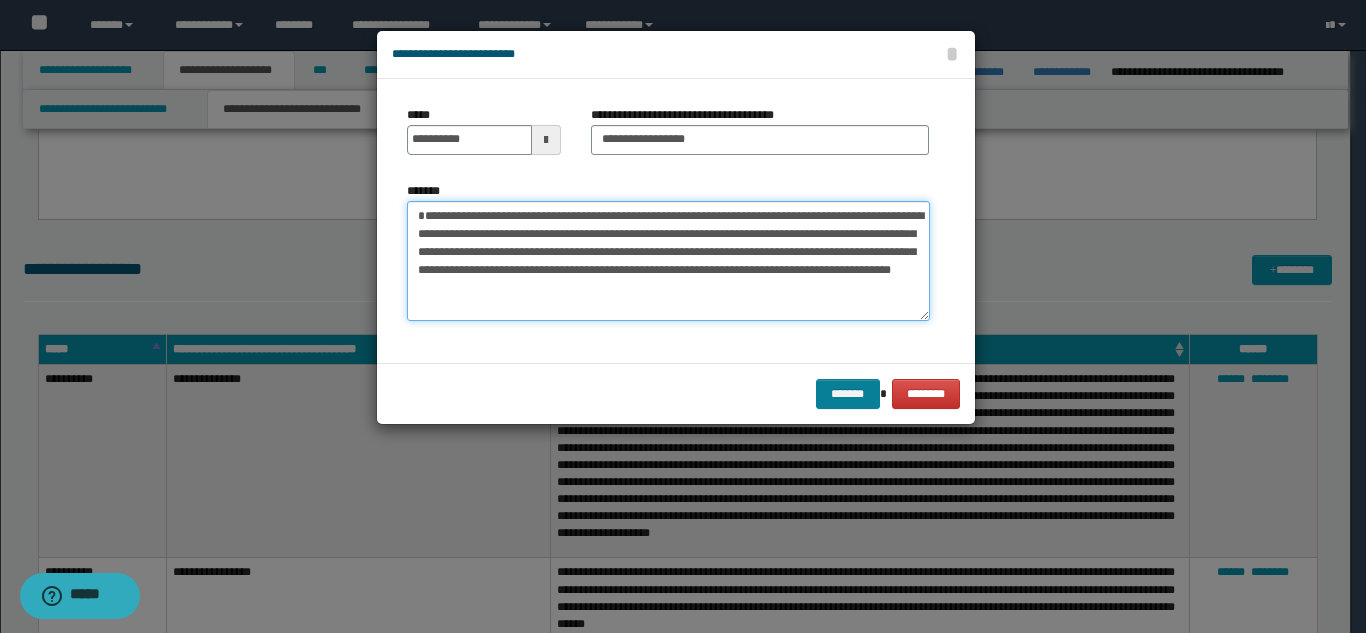type on "**********" 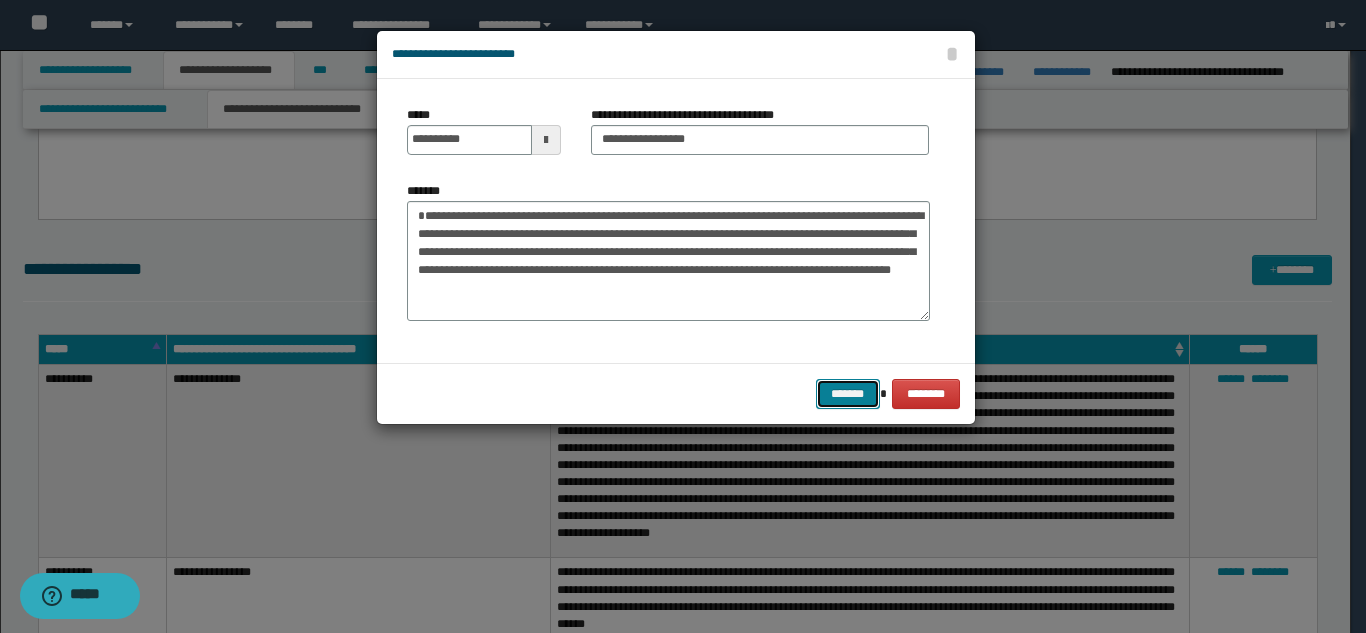 click on "*******" at bounding box center [848, 394] 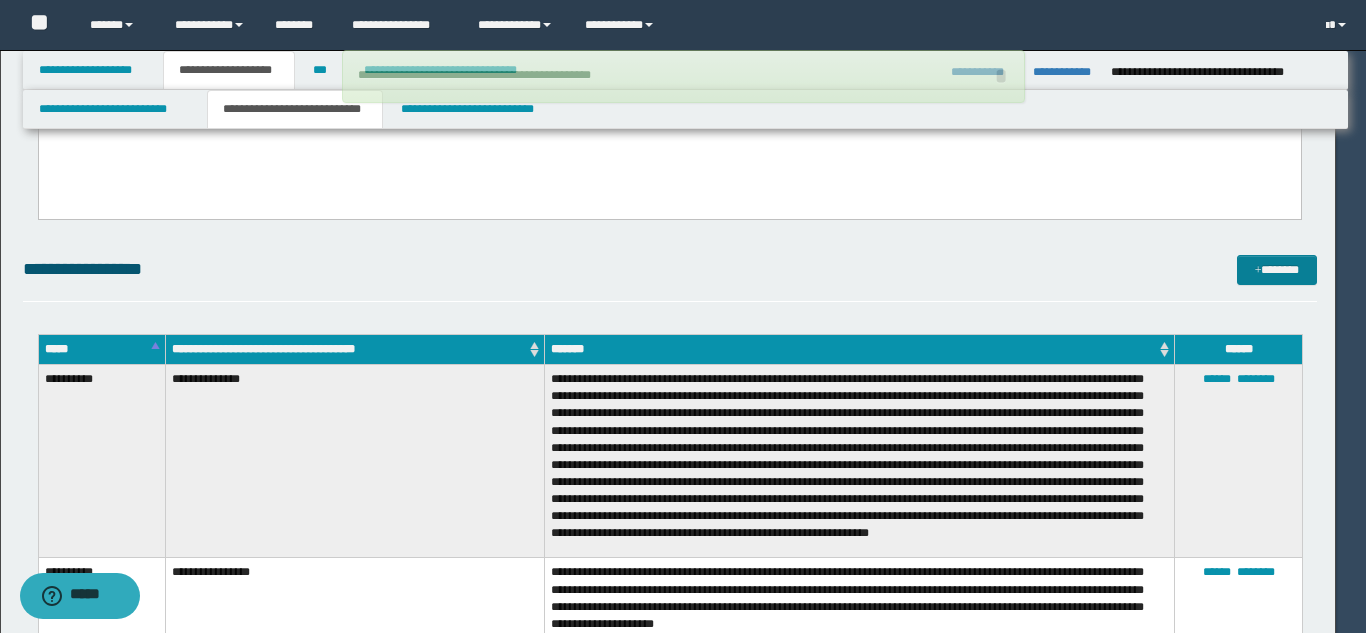 type 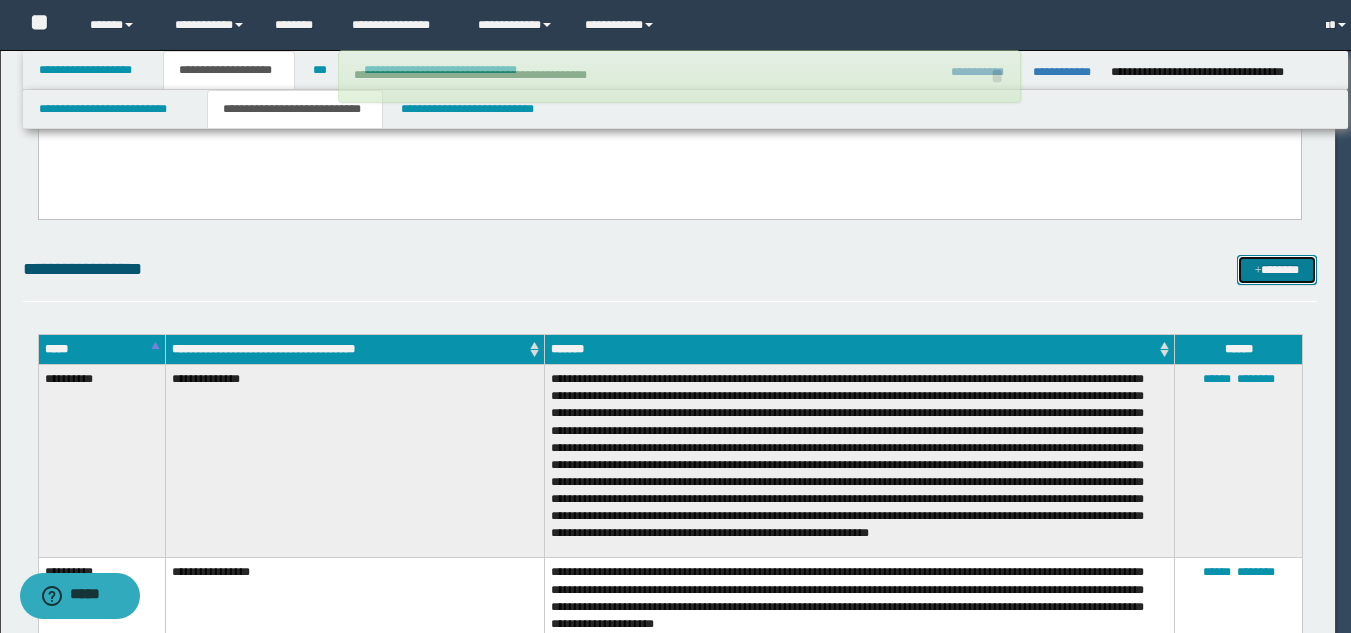 click at bounding box center [1258, 271] 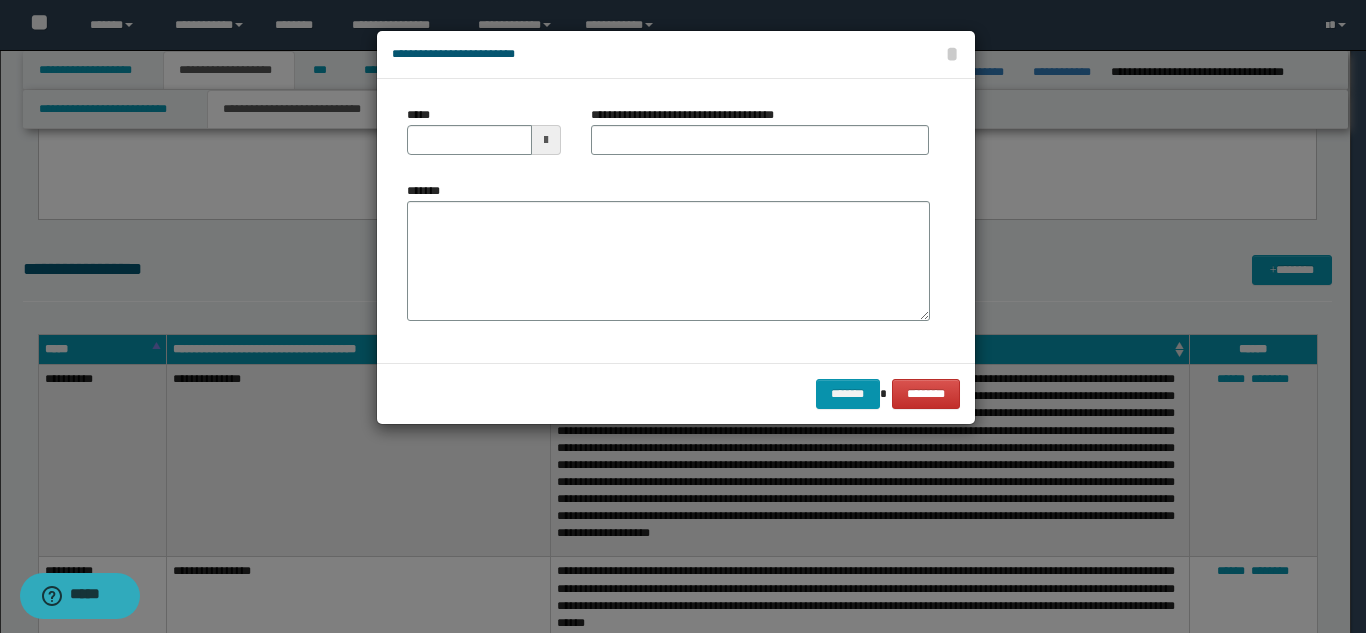 scroll, scrollTop: 0, scrollLeft: 0, axis: both 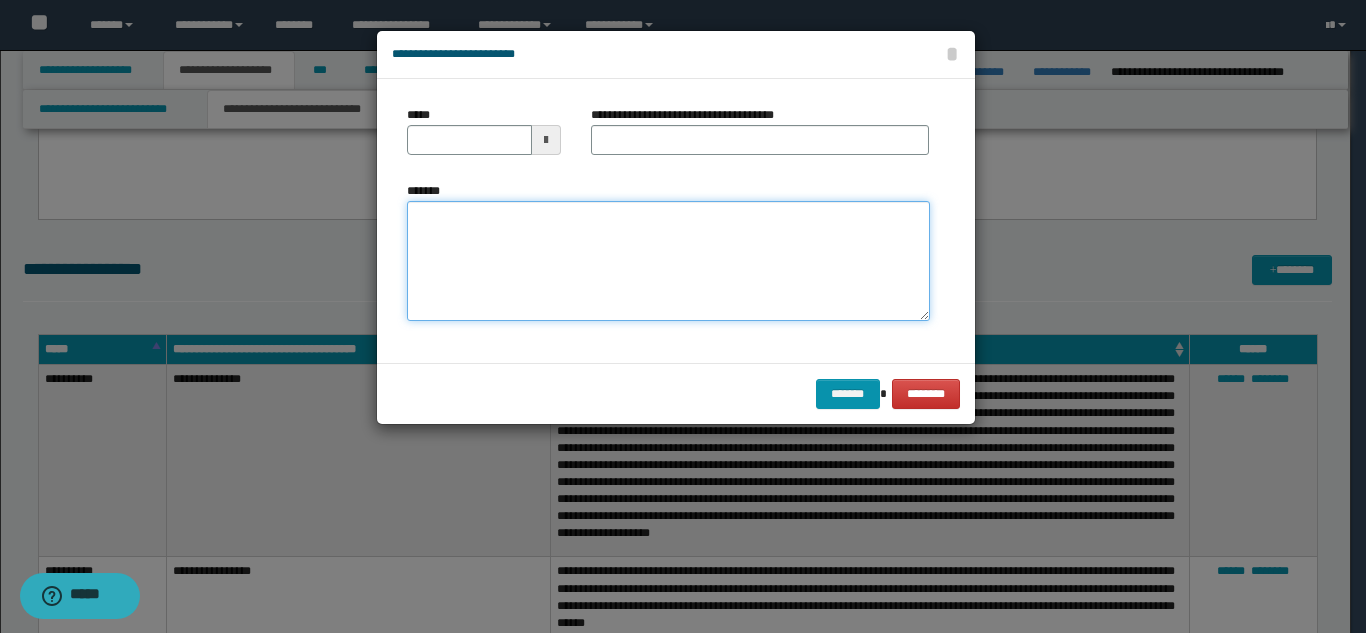 click on "*******" at bounding box center (668, 261) 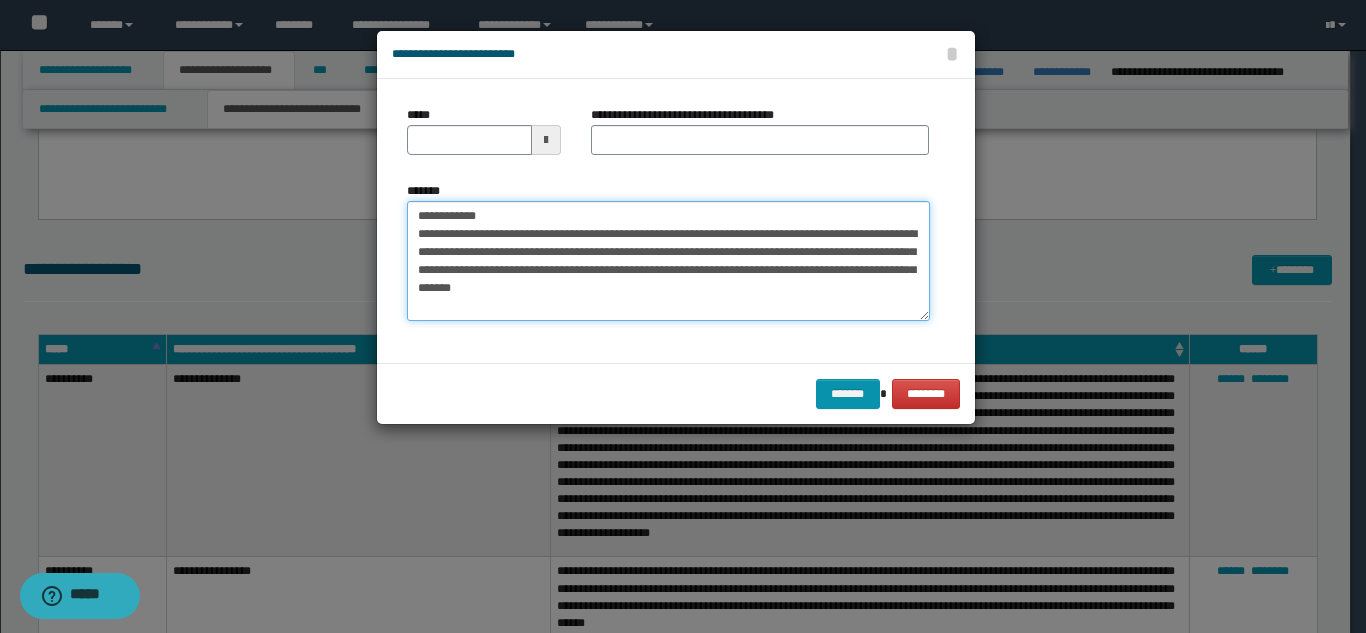 drag, startPoint x: 591, startPoint y: 215, endPoint x: 574, endPoint y: 176, distance: 42.544094 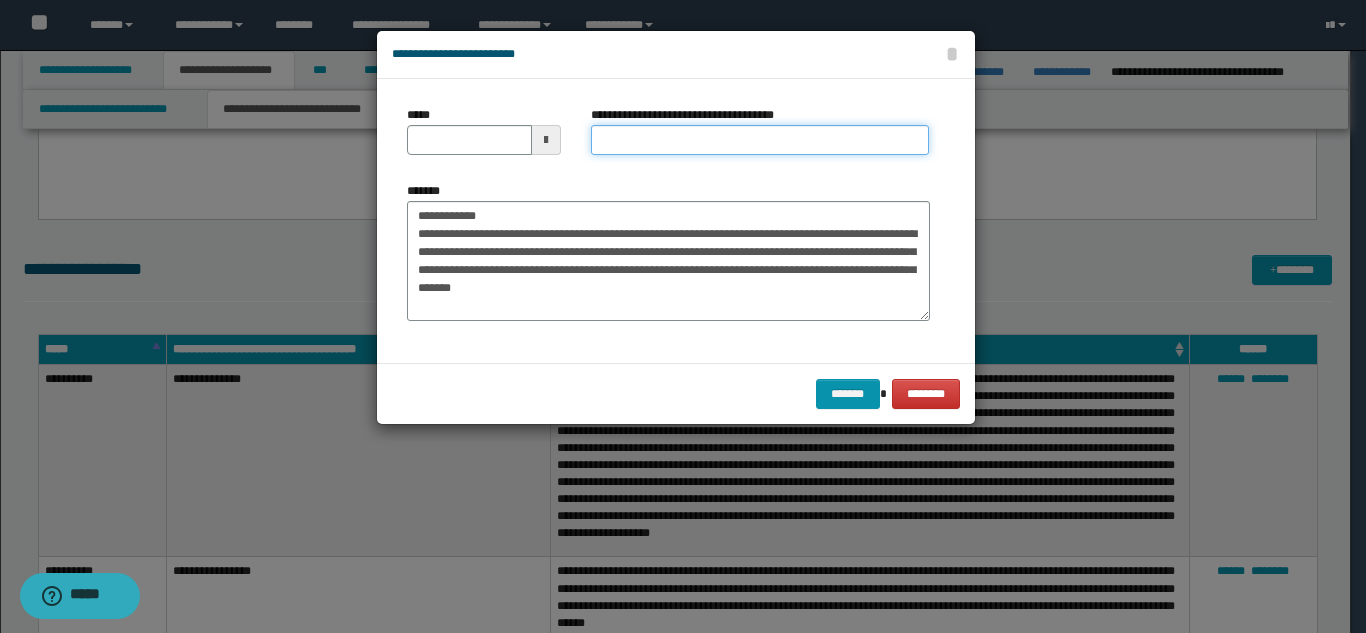 click on "**********" at bounding box center (760, 140) 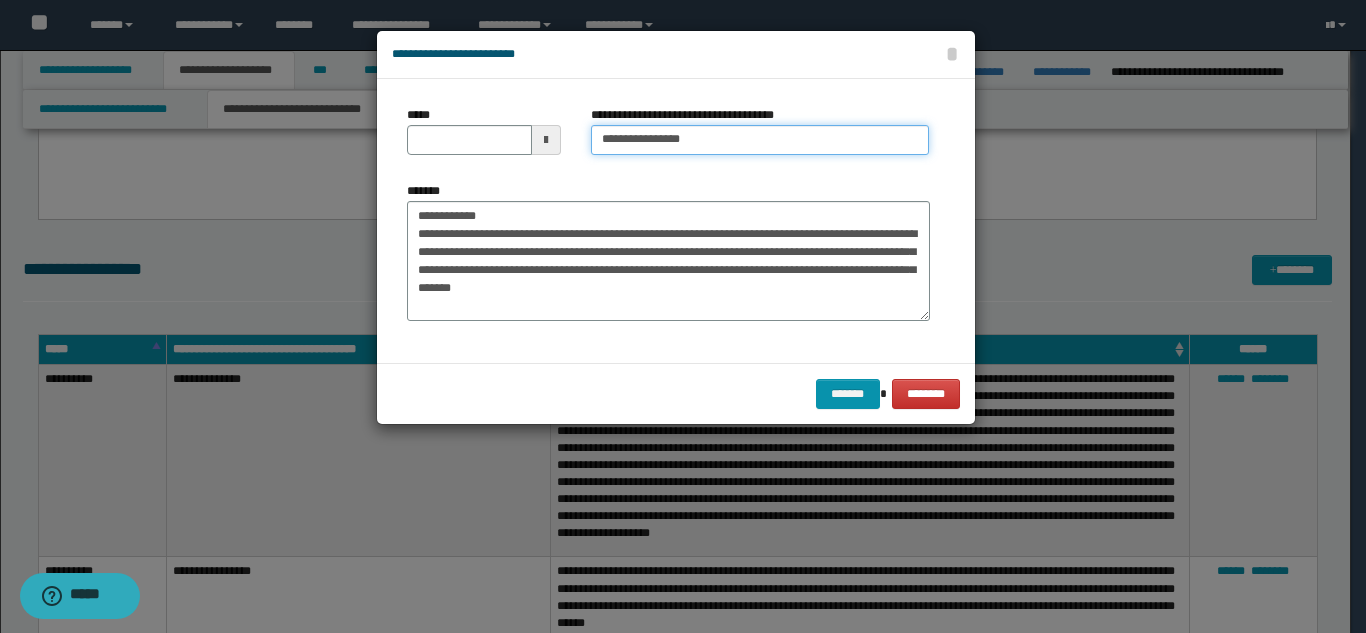 type on "**********" 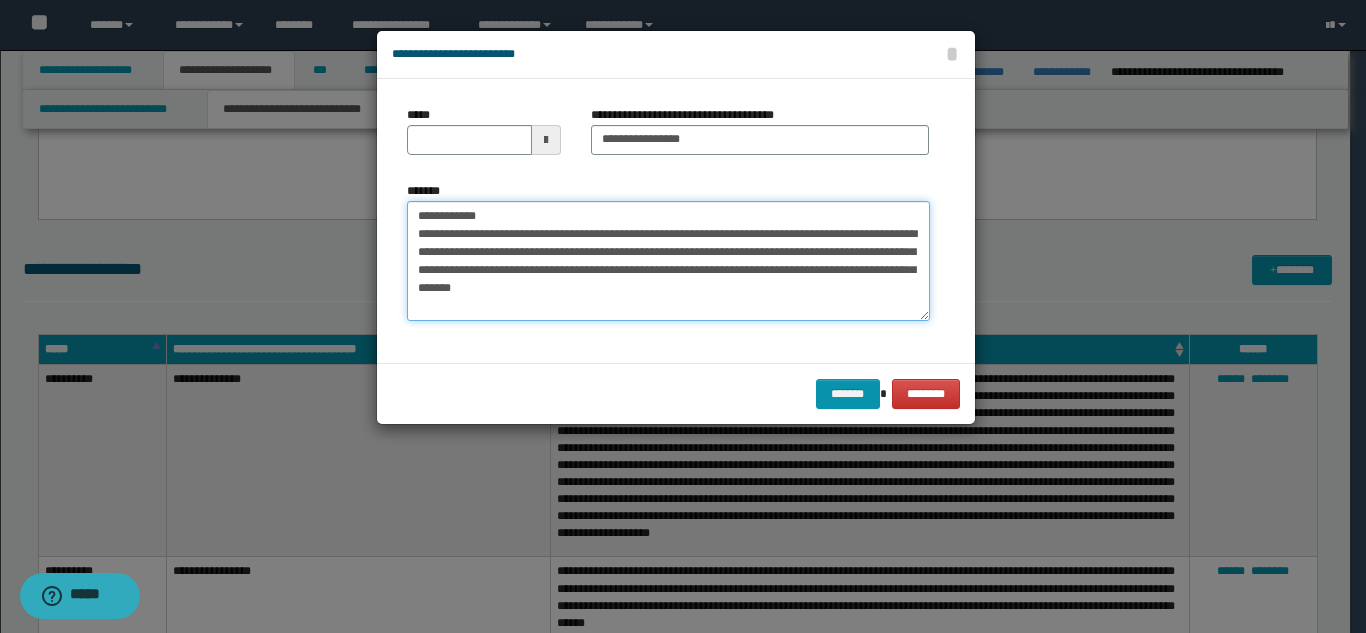 drag, startPoint x: 484, startPoint y: 225, endPoint x: 415, endPoint y: 216, distance: 69.58448 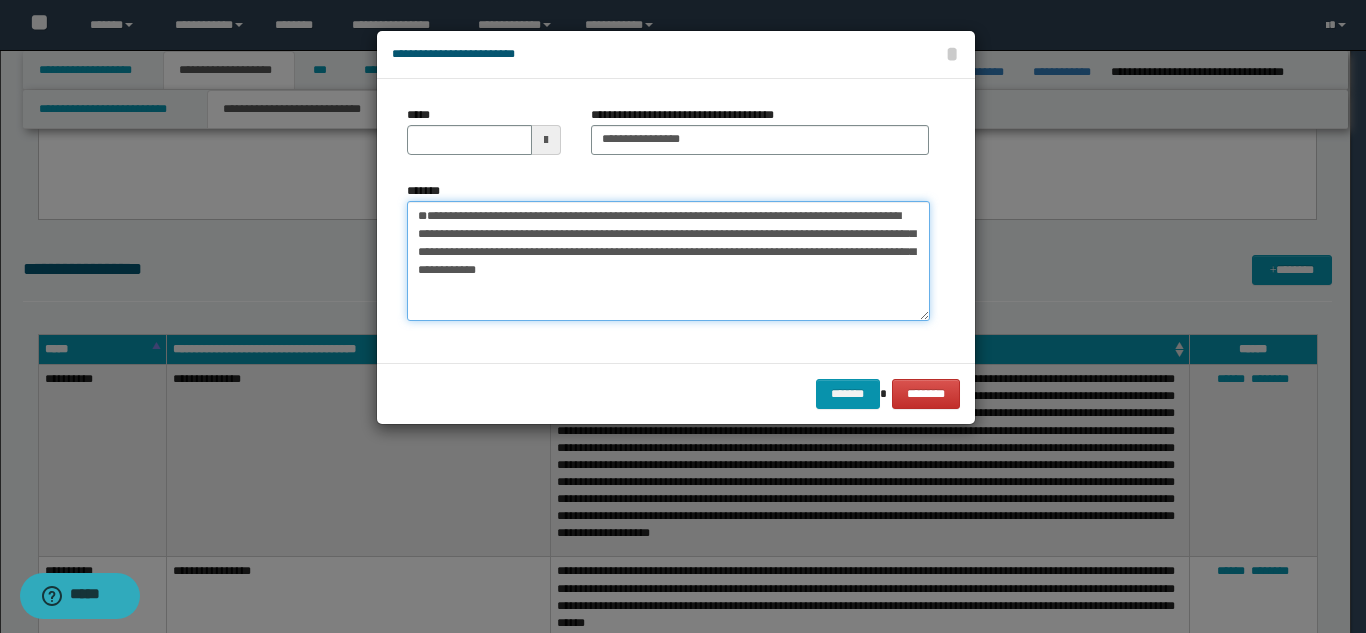 type 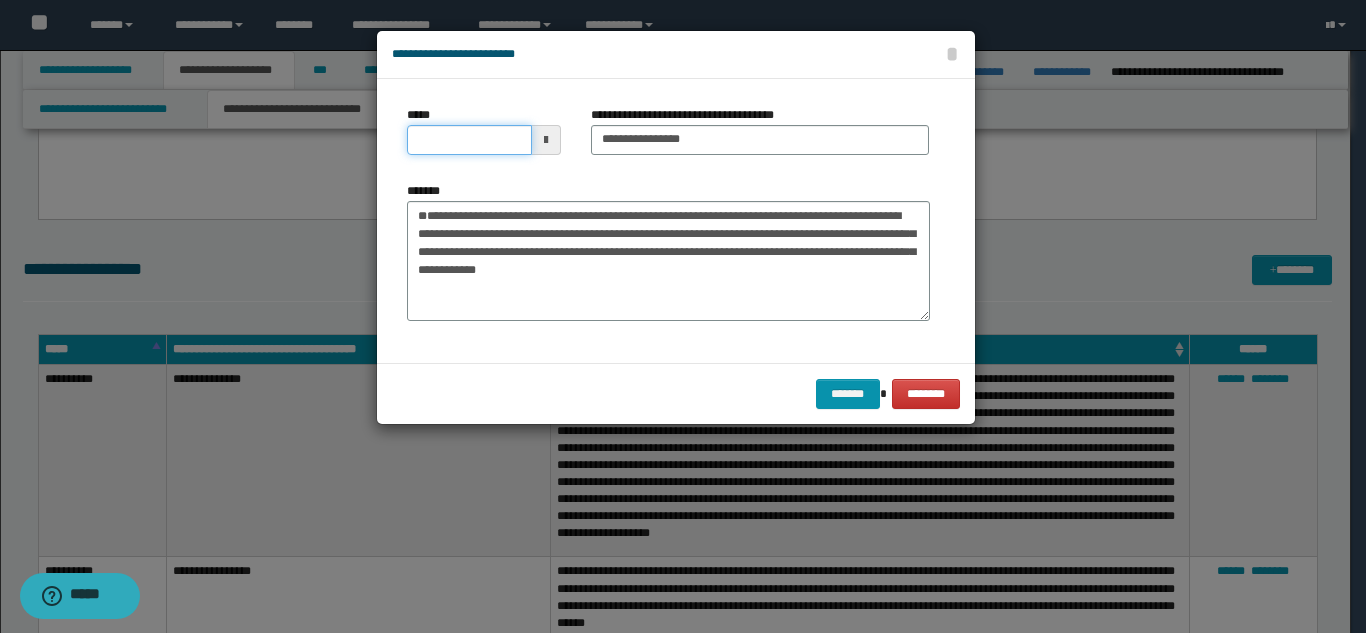 click on "*****" at bounding box center (469, 140) 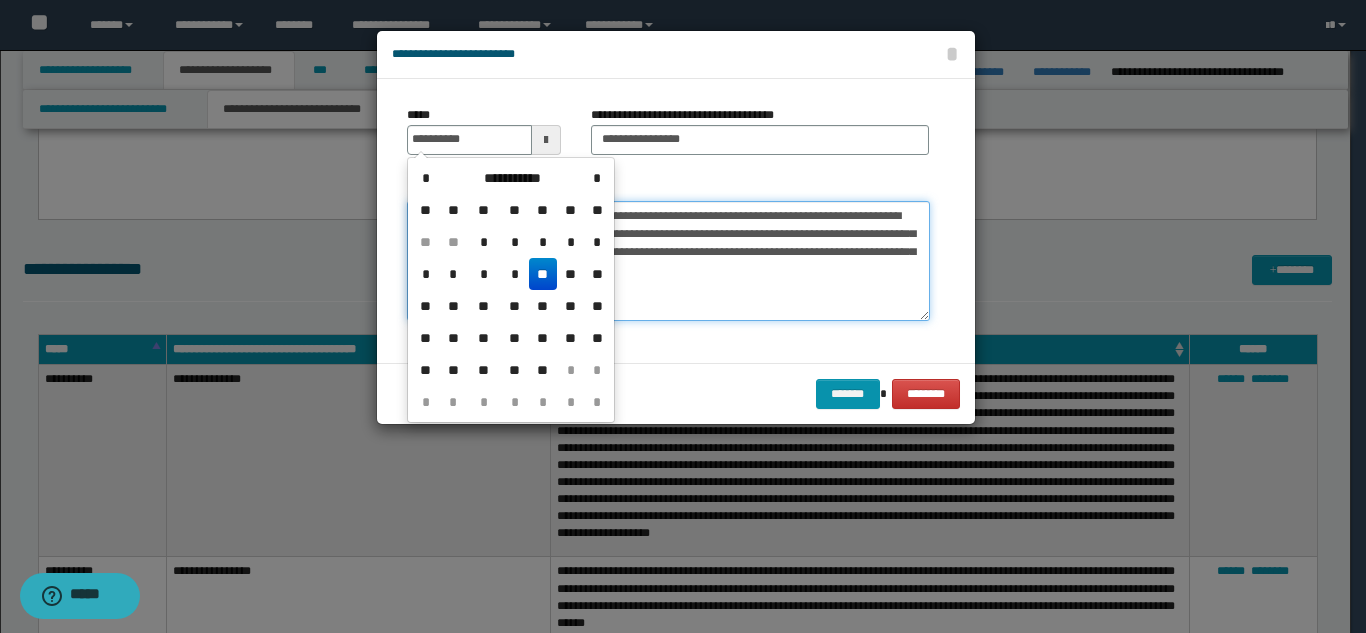 type on "**********" 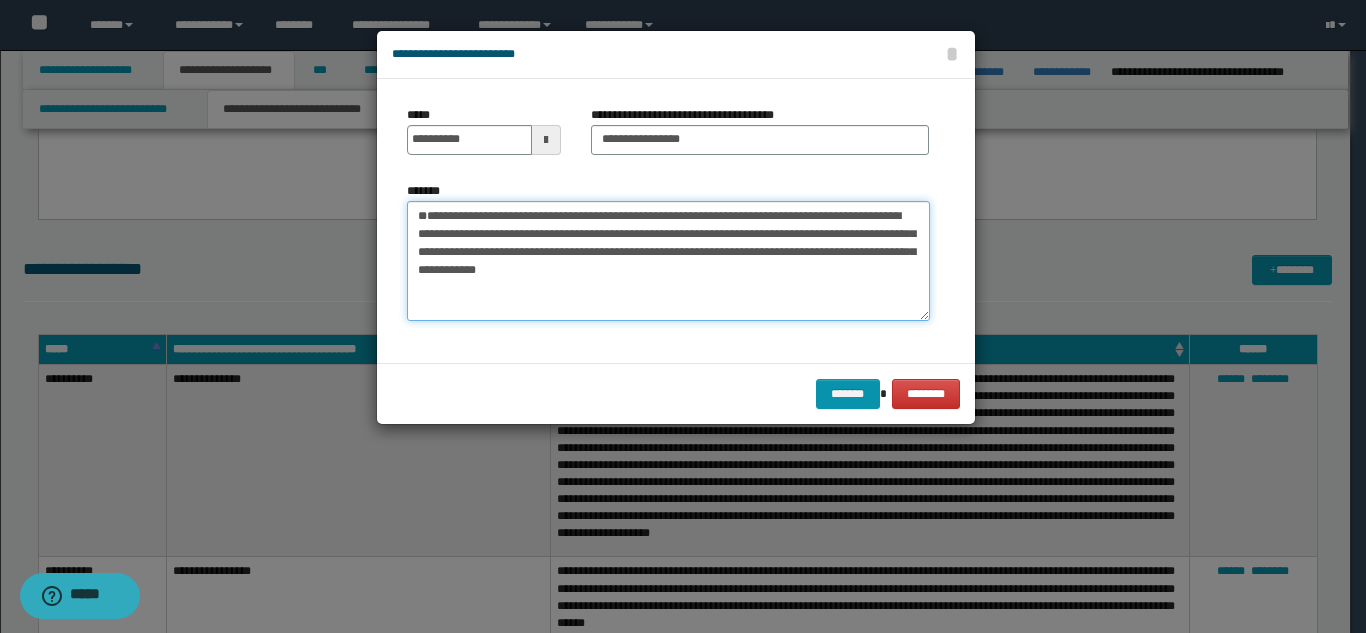 click on "**********" at bounding box center [668, 261] 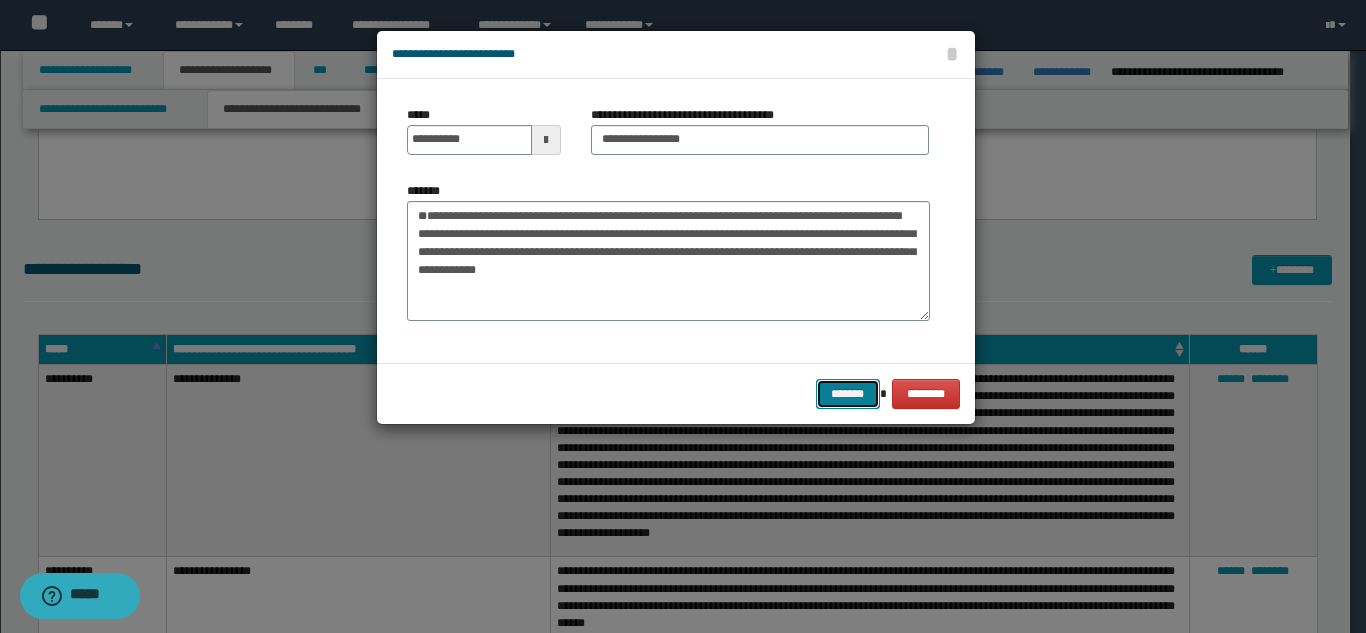 drag, startPoint x: 833, startPoint y: 388, endPoint x: 815, endPoint y: 395, distance: 19.313208 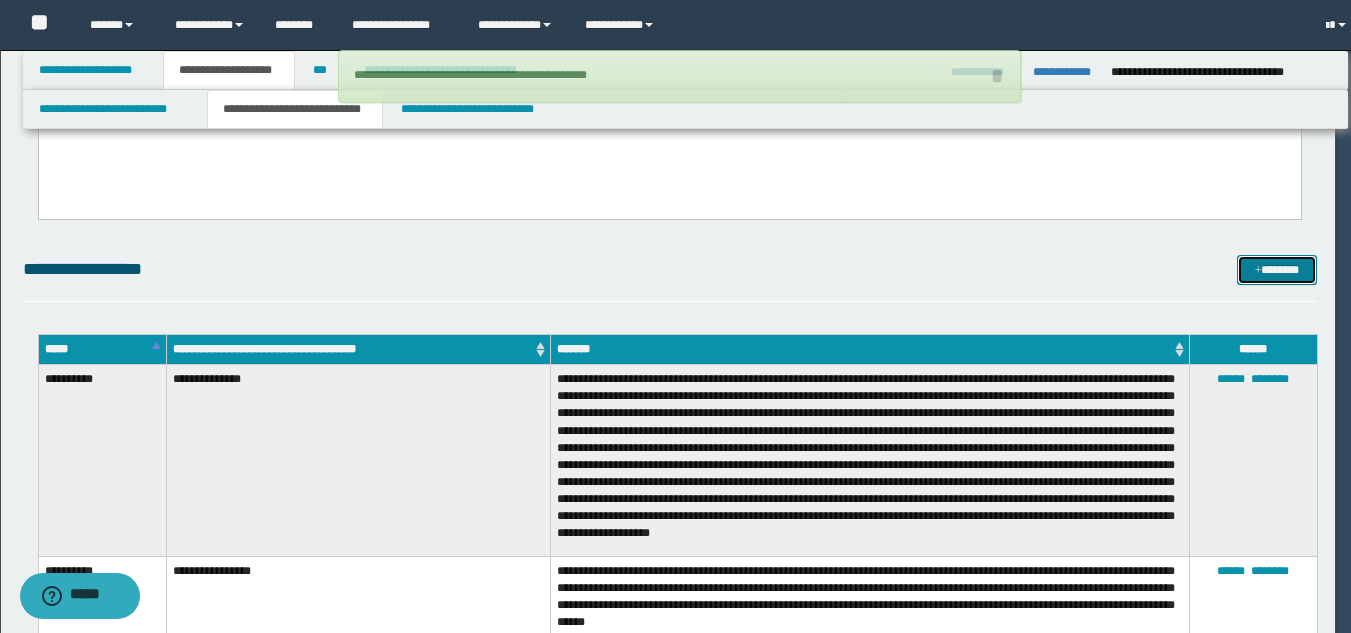 click at bounding box center [1258, 271] 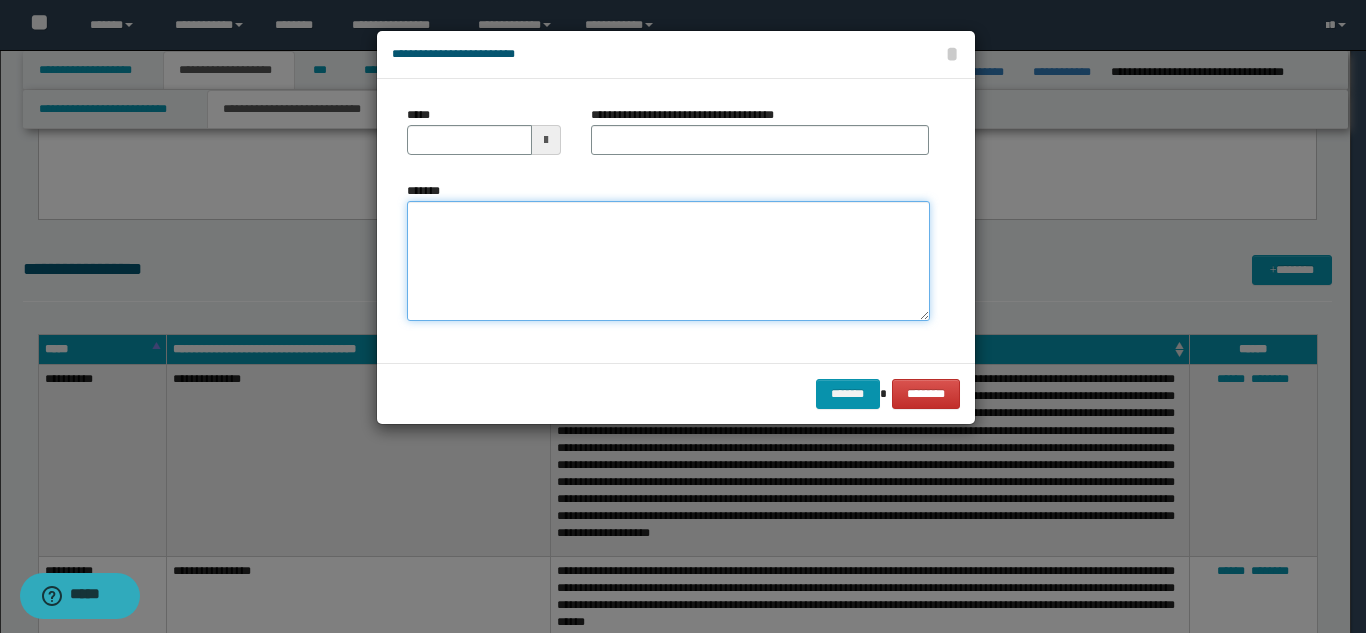 click on "*******" at bounding box center (668, 261) 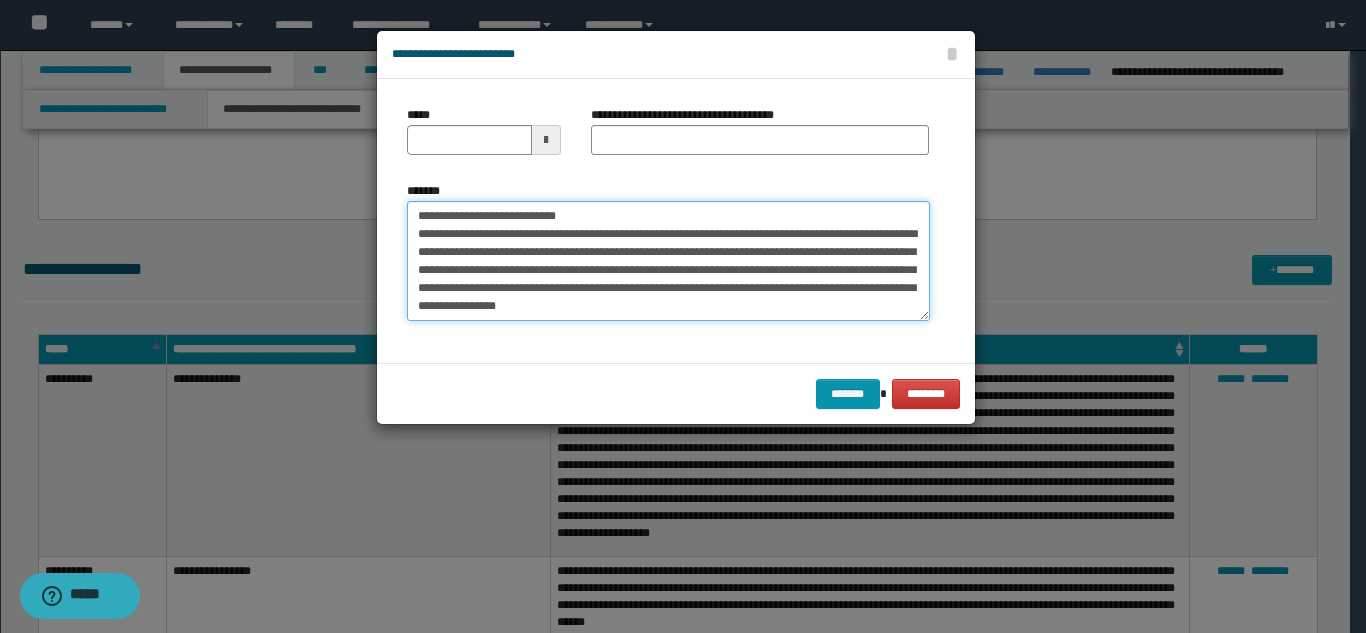 scroll, scrollTop: 0, scrollLeft: 0, axis: both 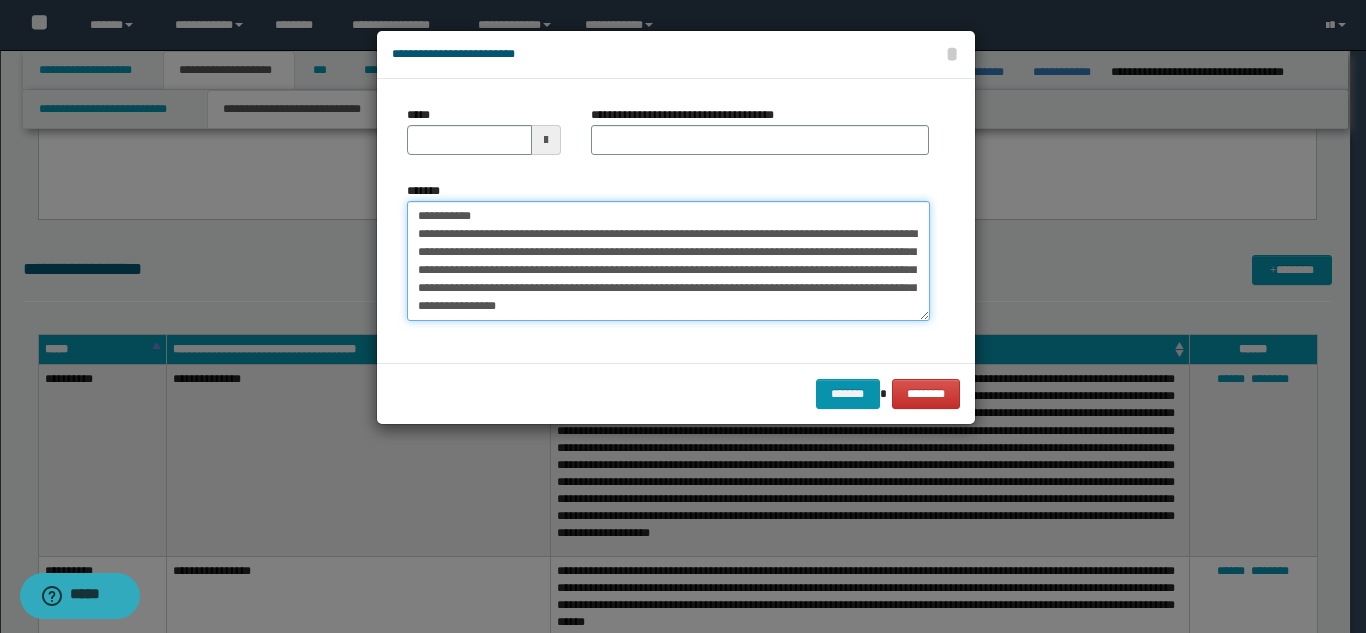 drag, startPoint x: 600, startPoint y: 215, endPoint x: 533, endPoint y: 191, distance: 71.168816 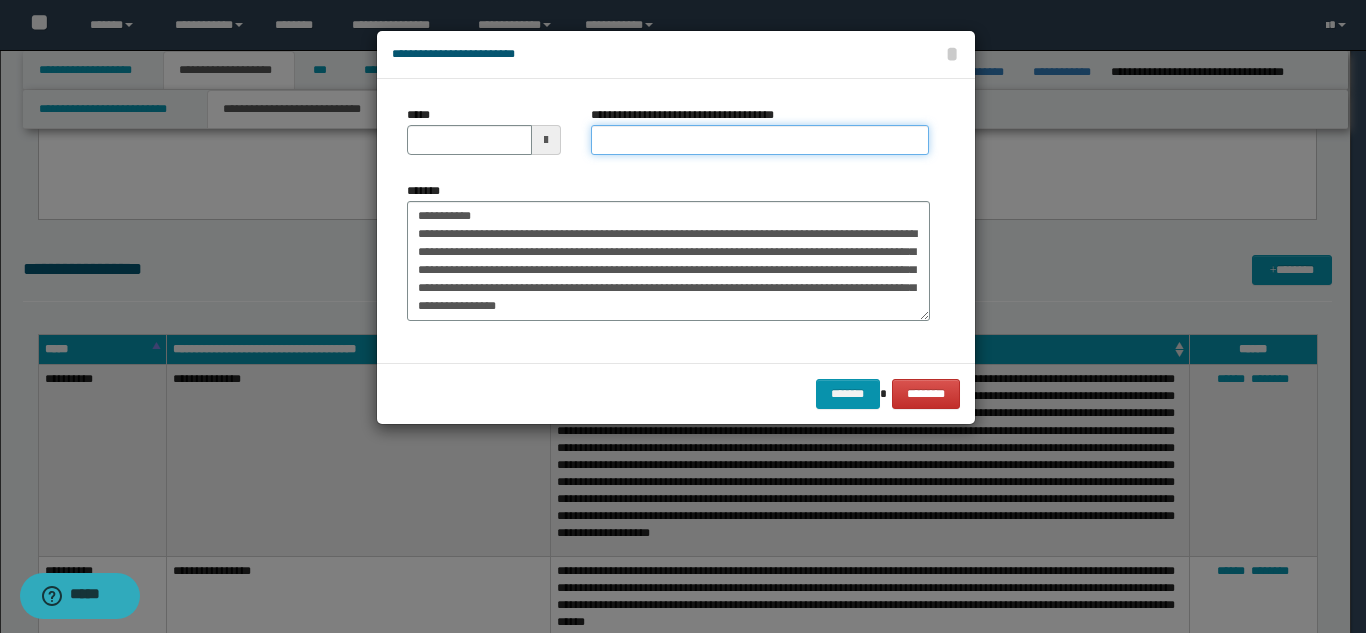 drag, startPoint x: 620, startPoint y: 142, endPoint x: 569, endPoint y: 170, distance: 58.18075 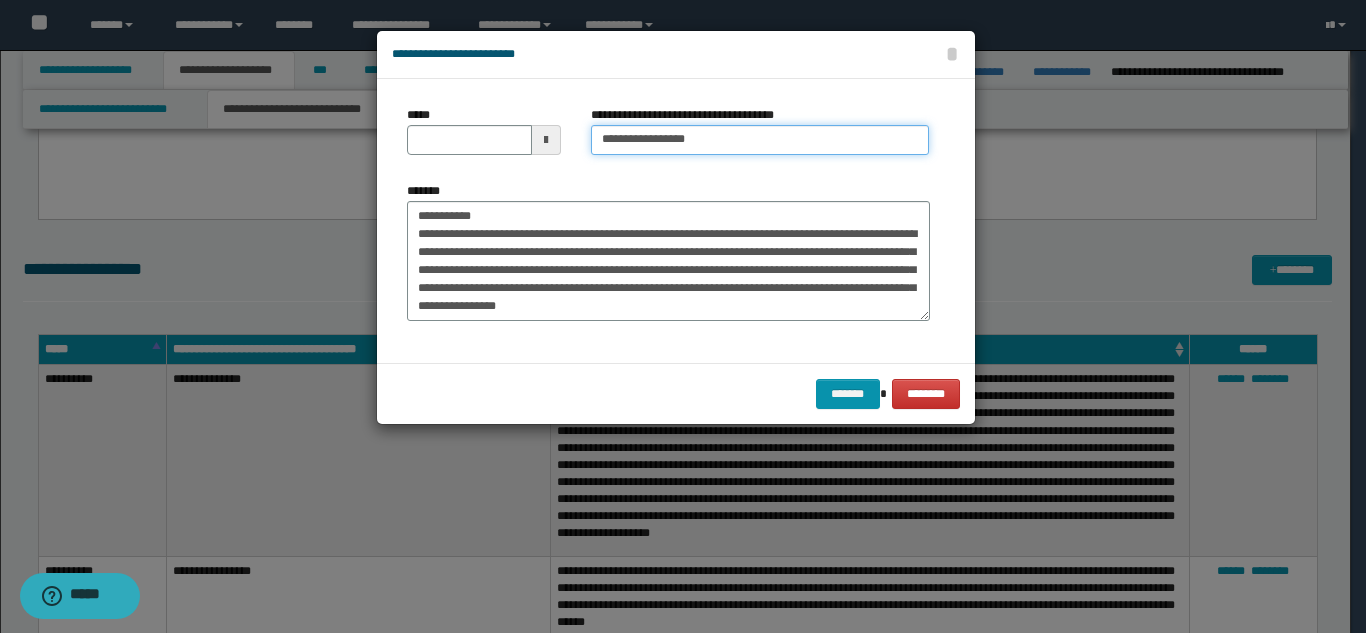type on "**********" 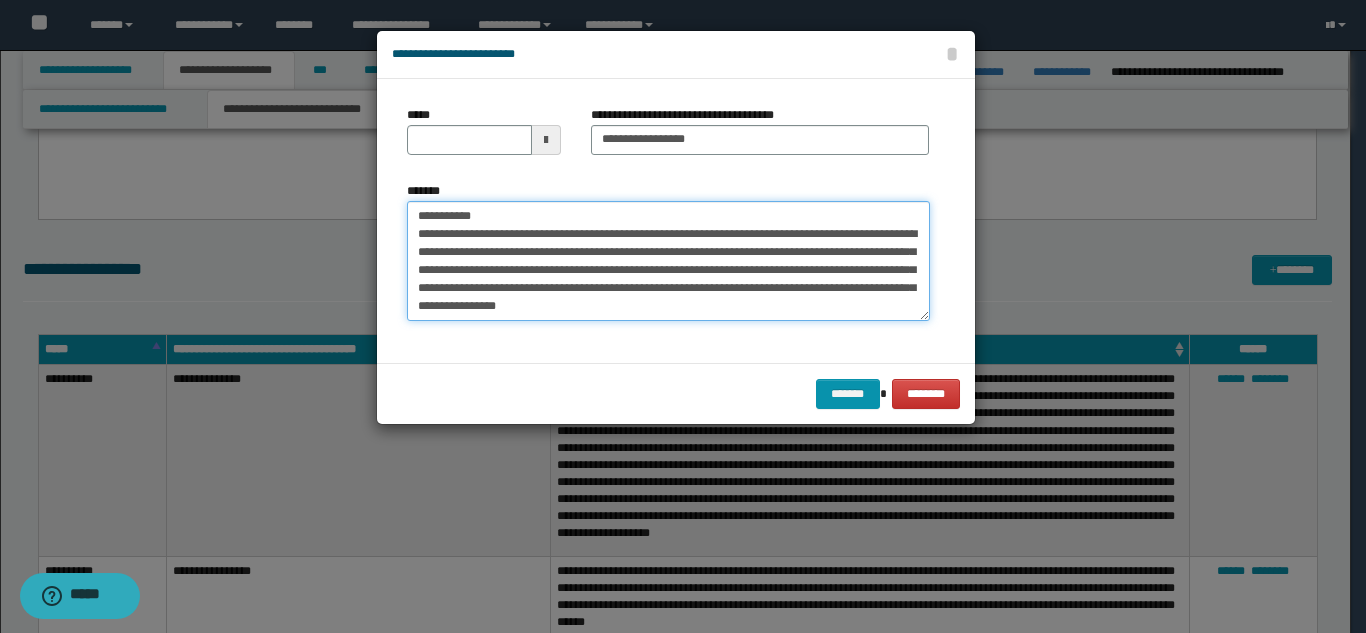 drag, startPoint x: 494, startPoint y: 215, endPoint x: 406, endPoint y: 179, distance: 95.07891 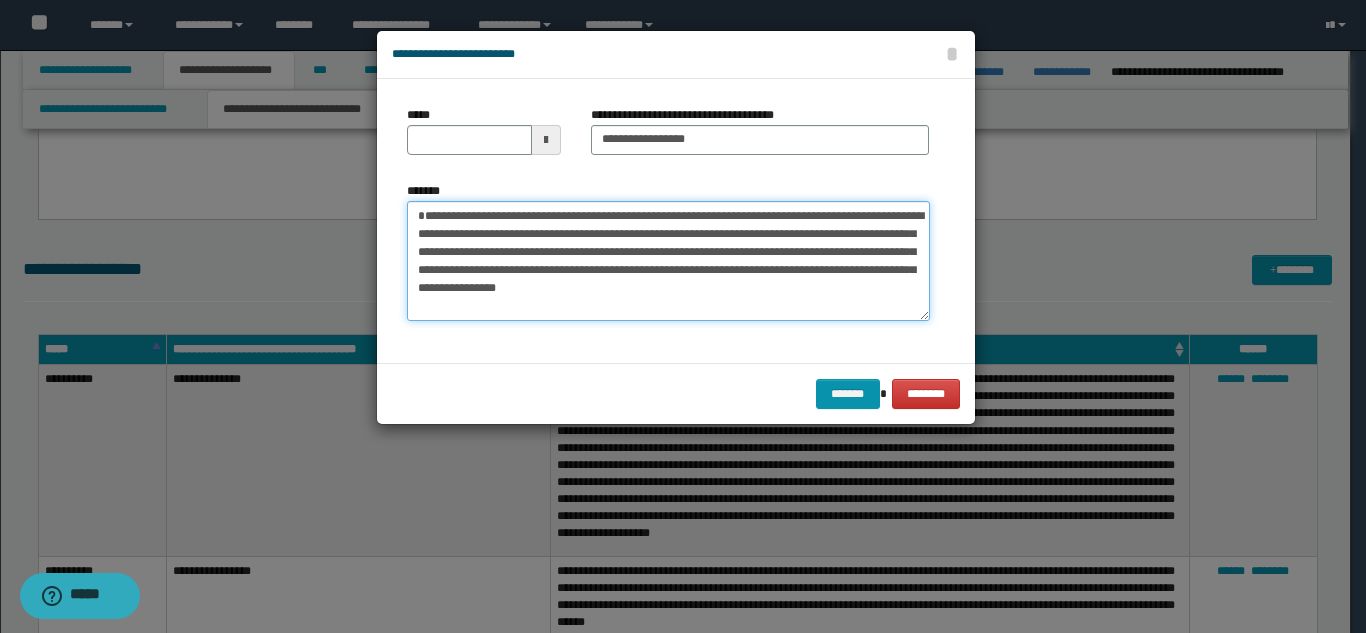 type 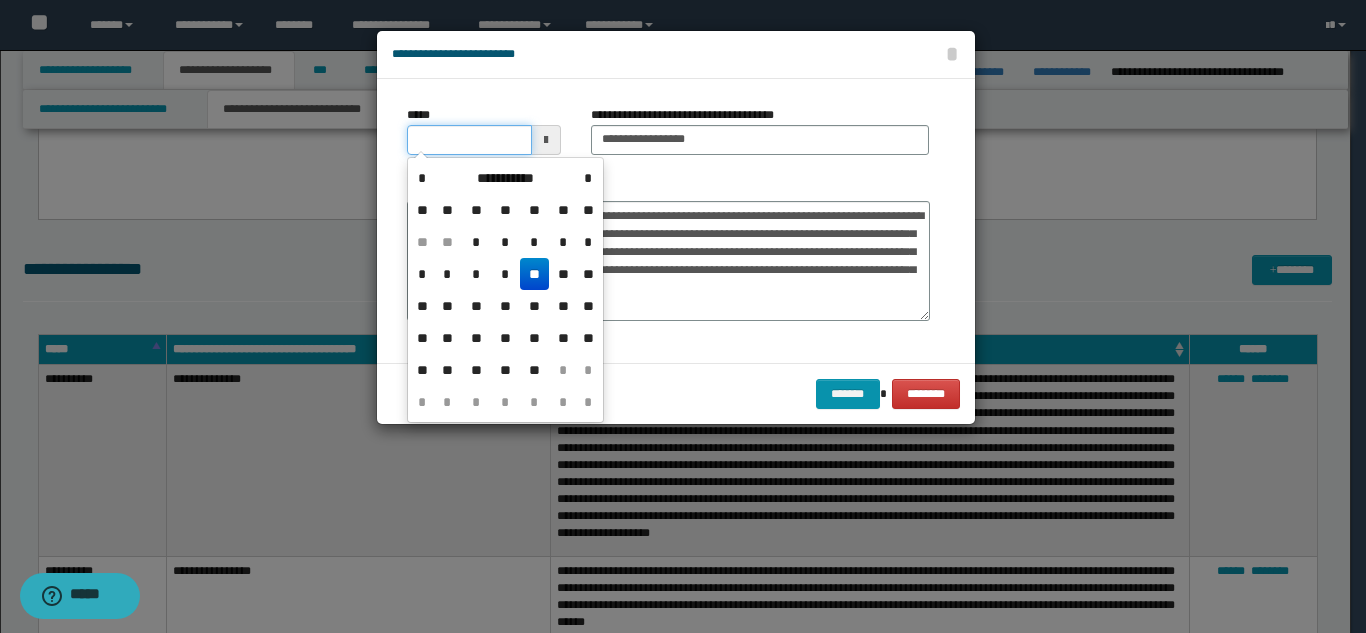 click on "*****" at bounding box center (469, 140) 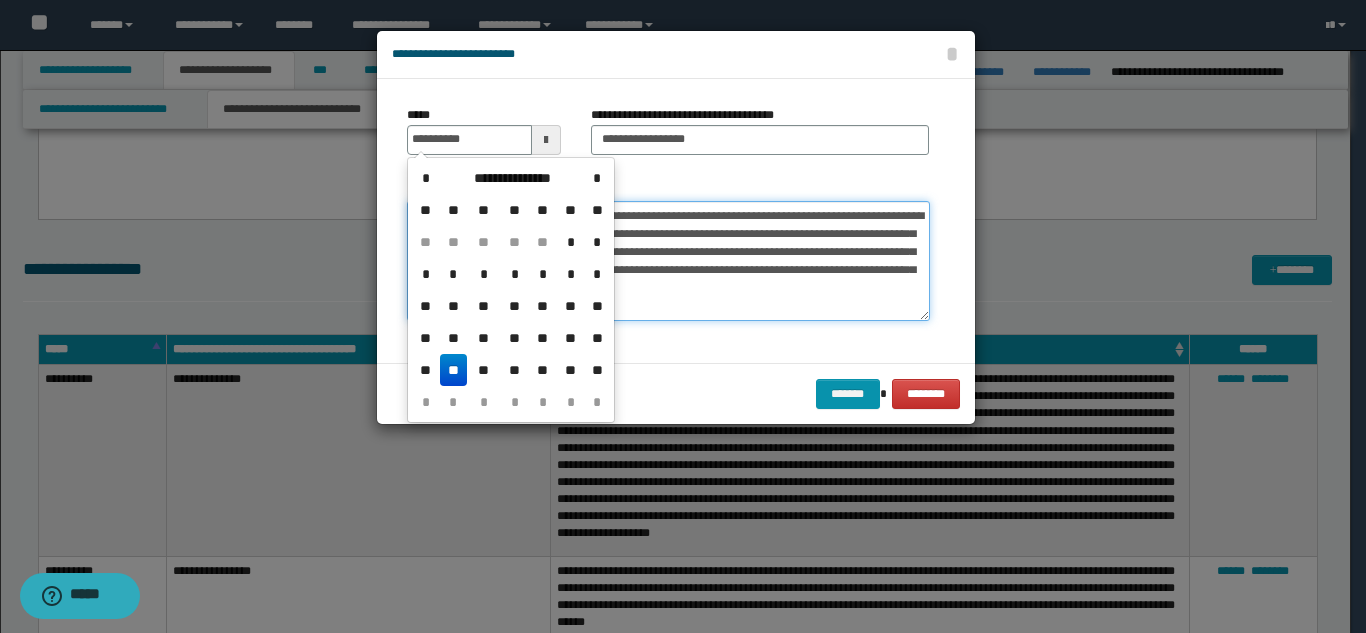 type on "**********" 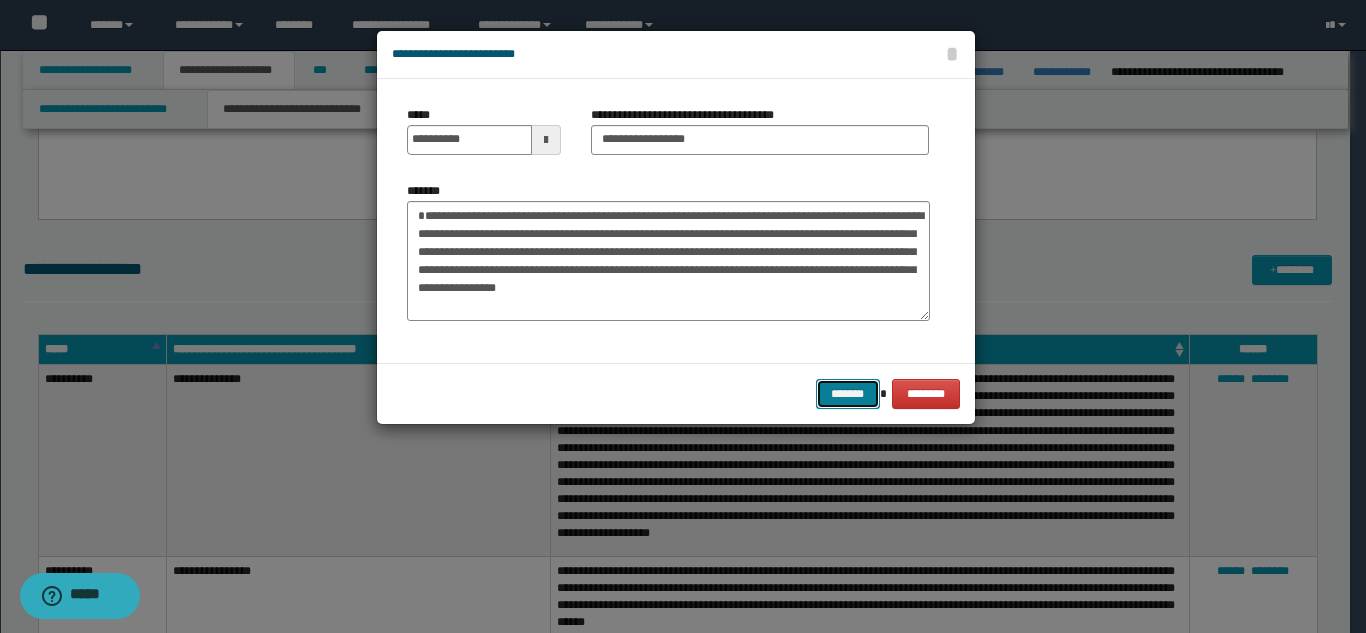 click on "*******" at bounding box center (848, 394) 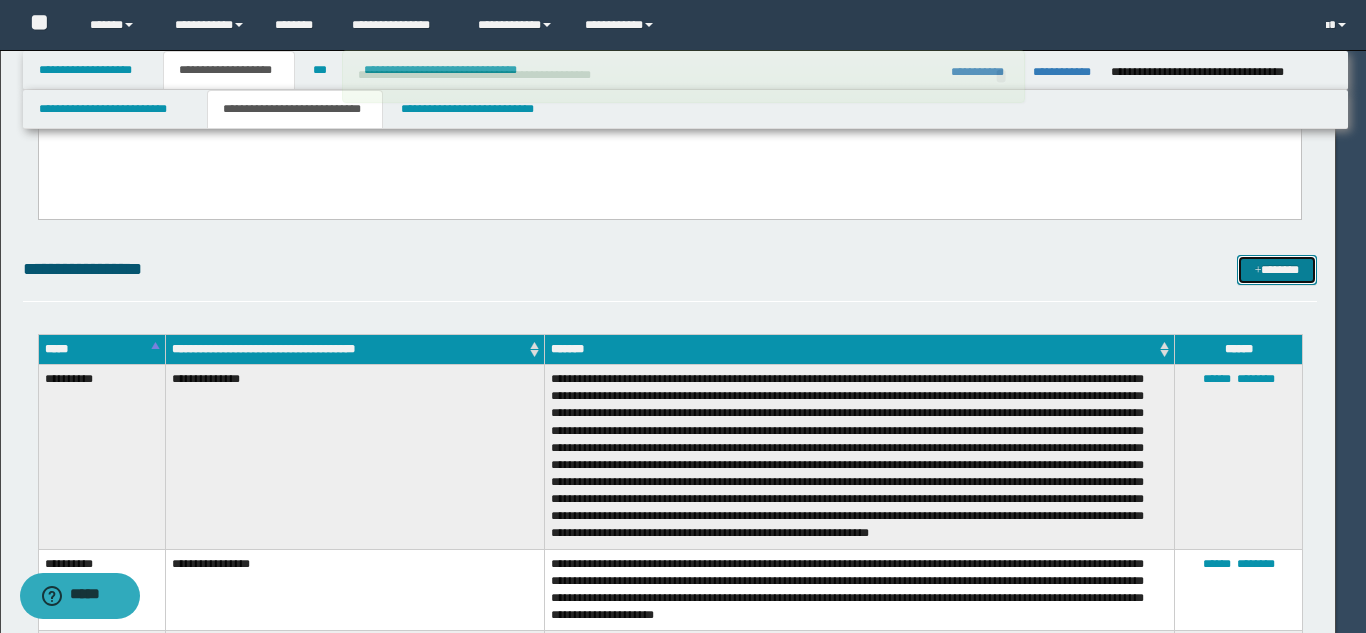 type 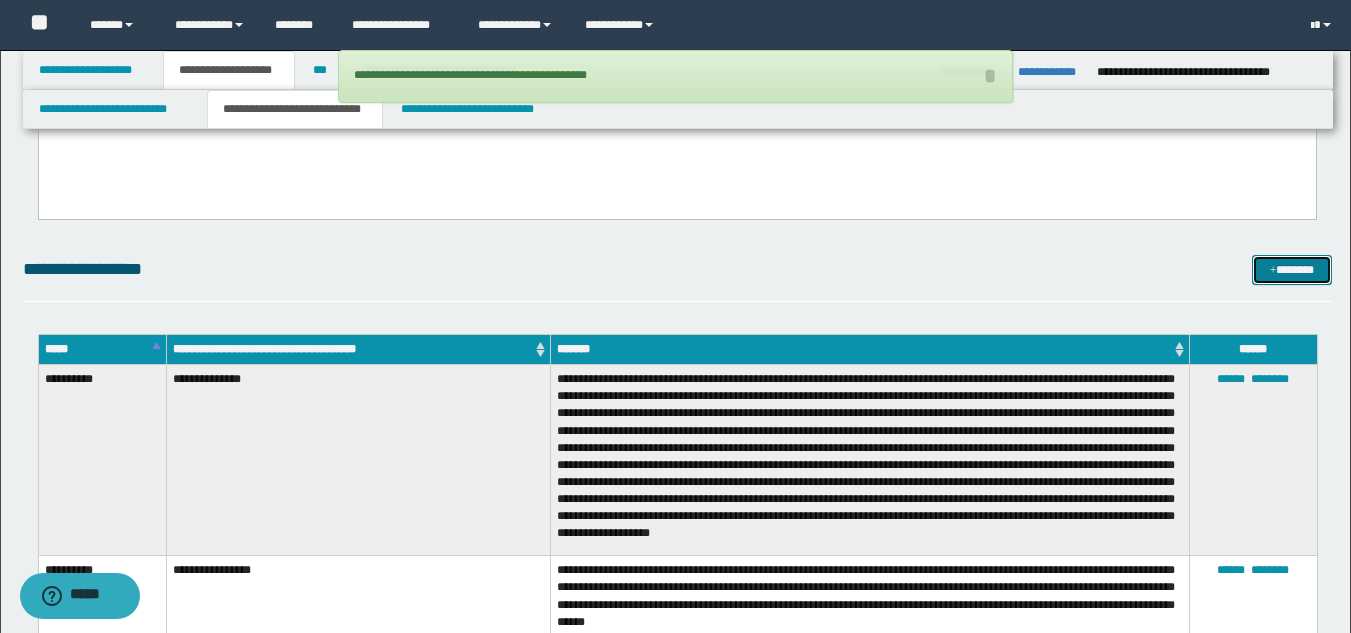 click on "*******" at bounding box center (1292, 270) 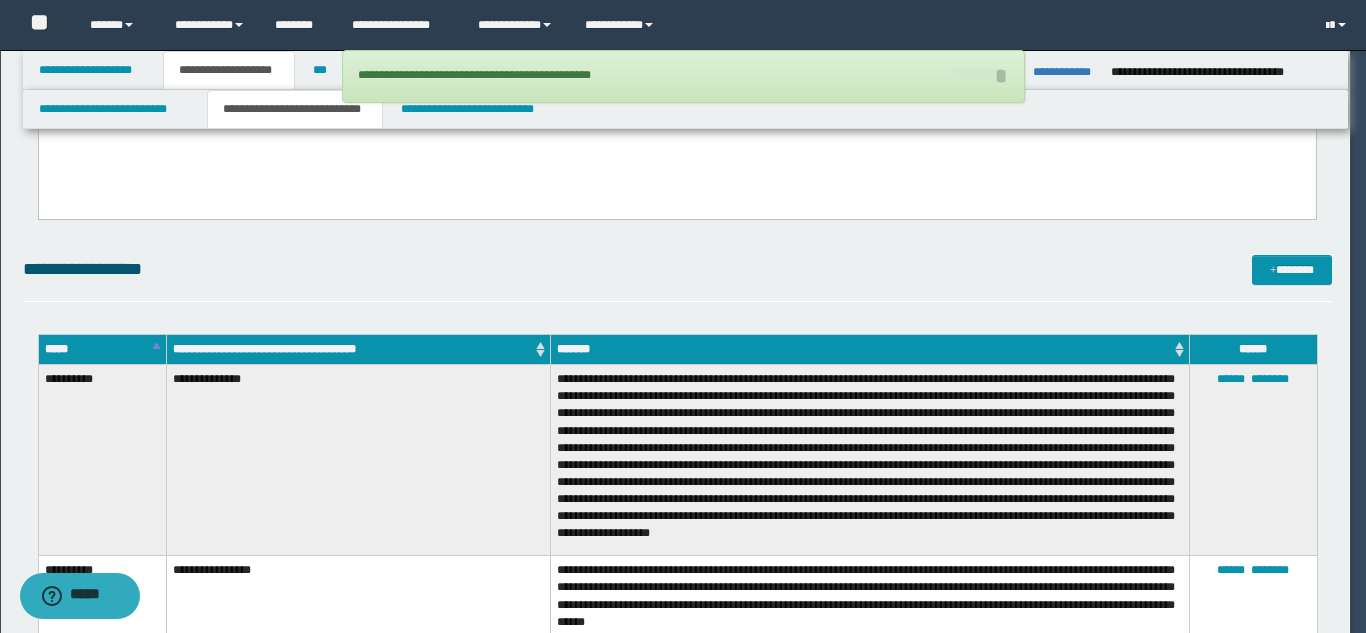 type 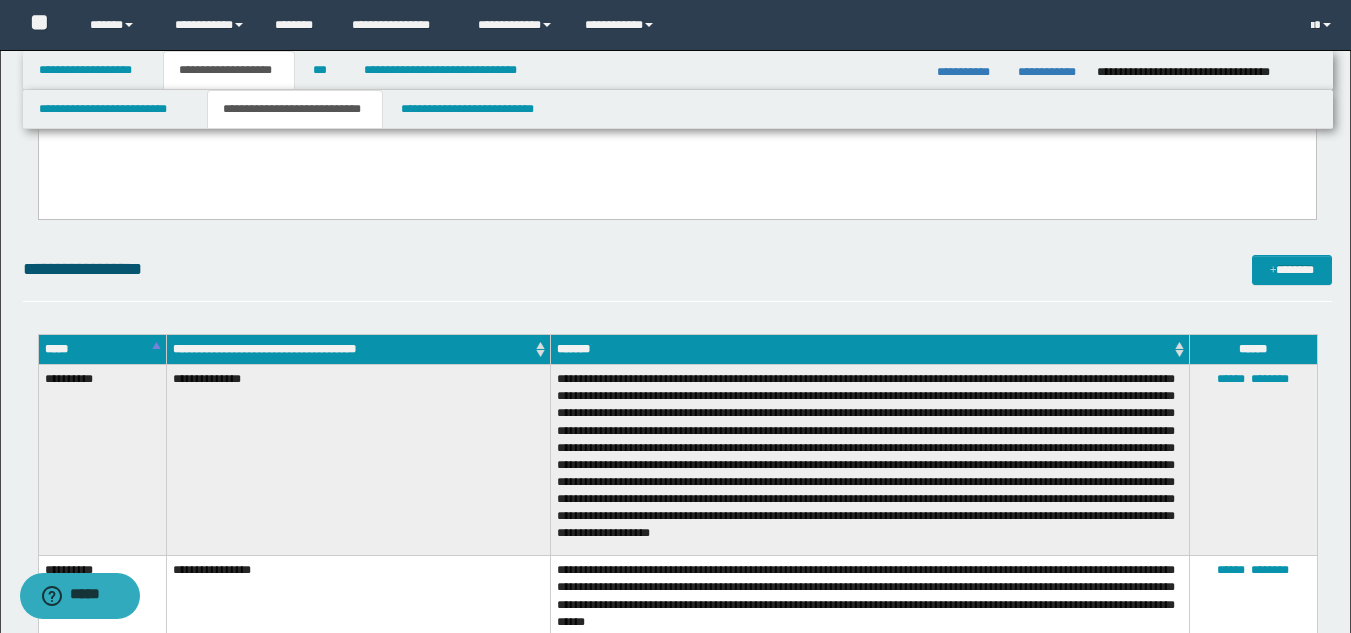 click on "**********" at bounding box center (677, -156) 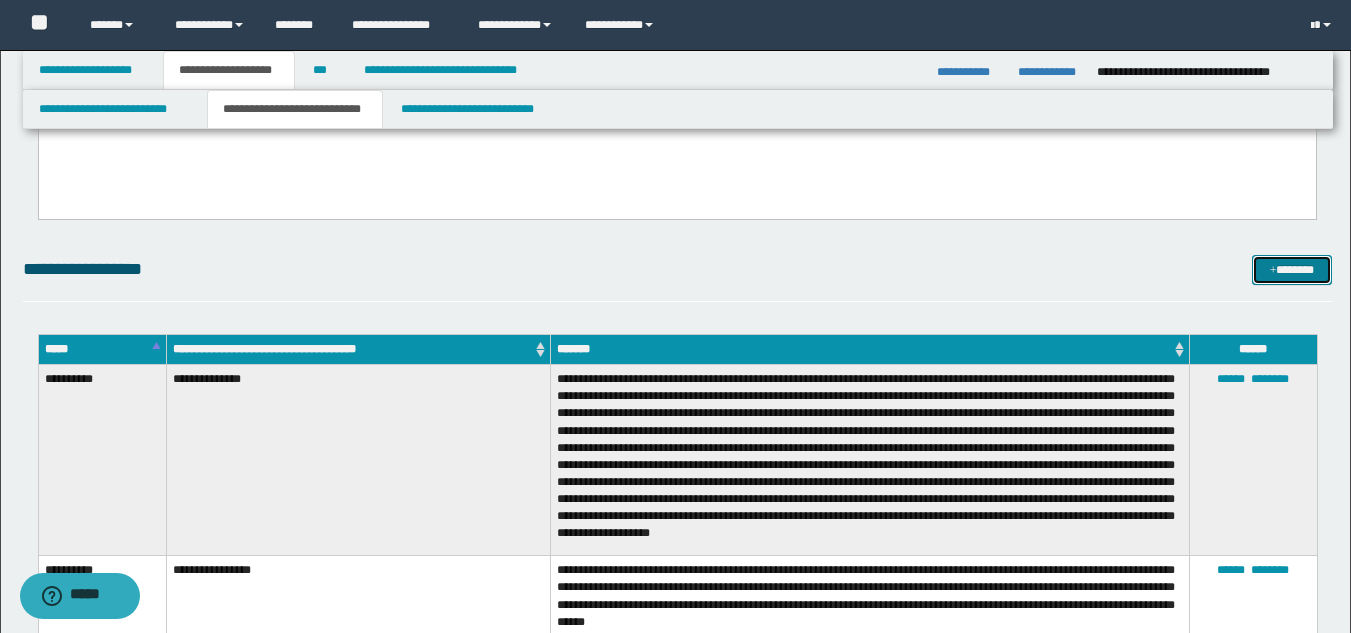 click on "*******" at bounding box center (1292, 270) 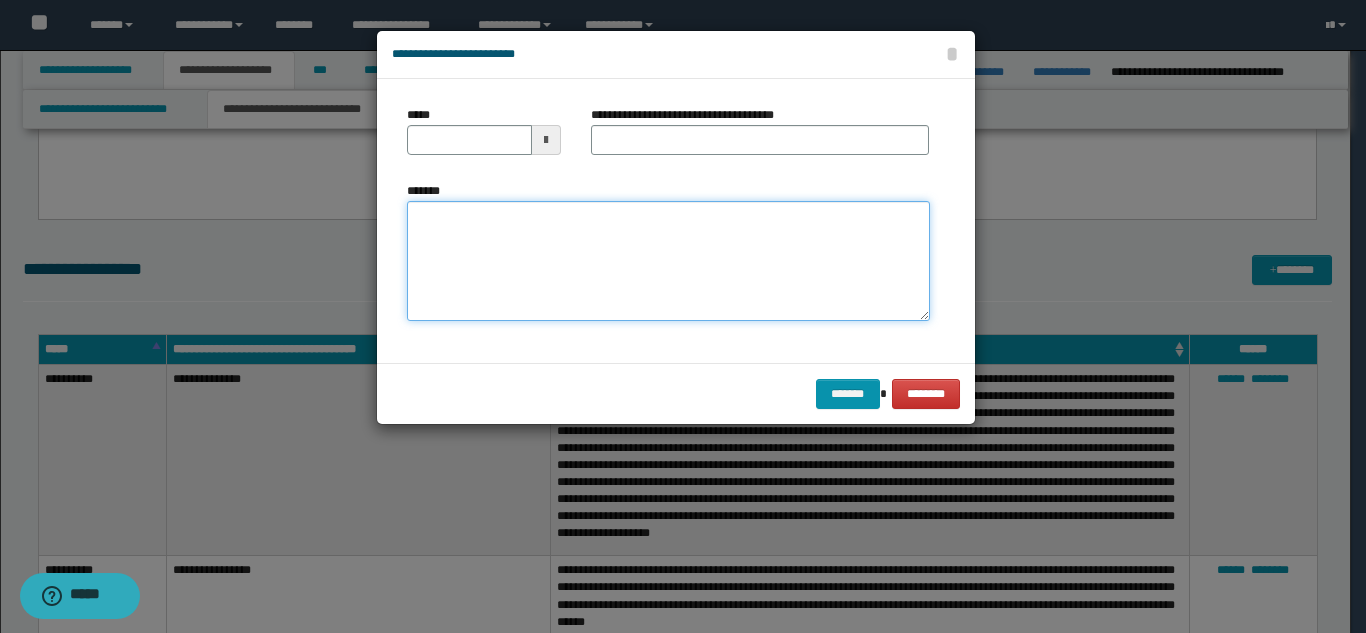 drag, startPoint x: 552, startPoint y: 214, endPoint x: 502, endPoint y: 245, distance: 58.830265 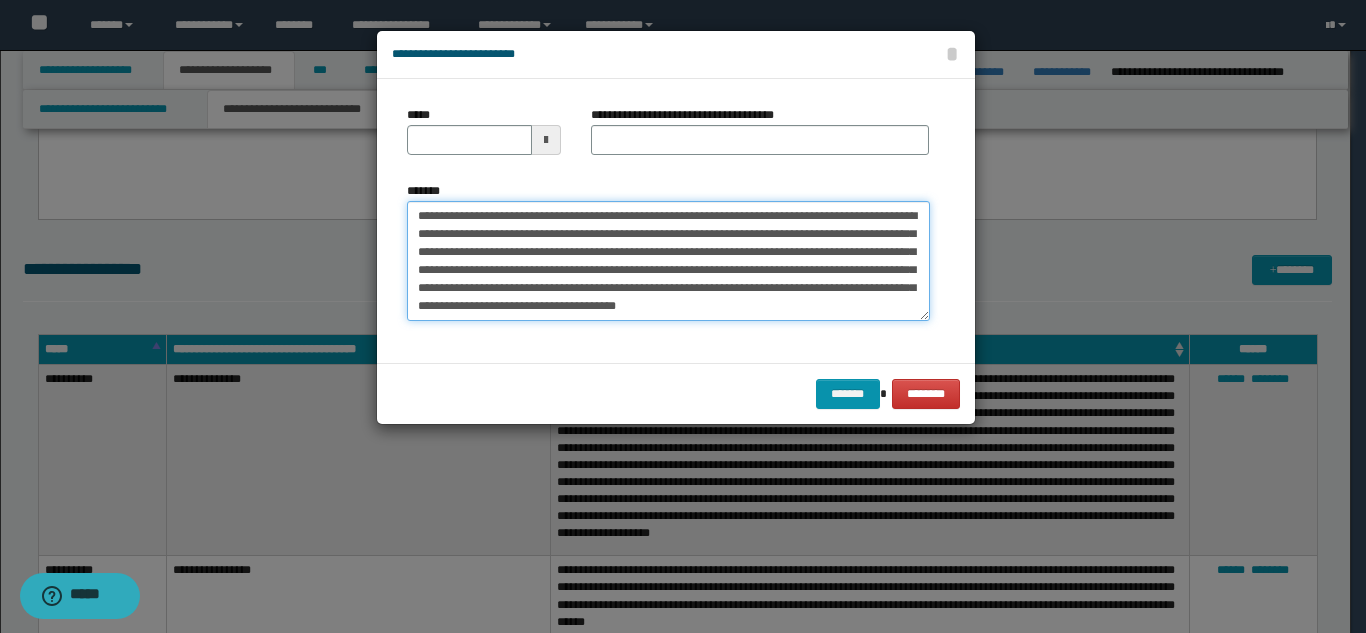 scroll, scrollTop: 0, scrollLeft: 0, axis: both 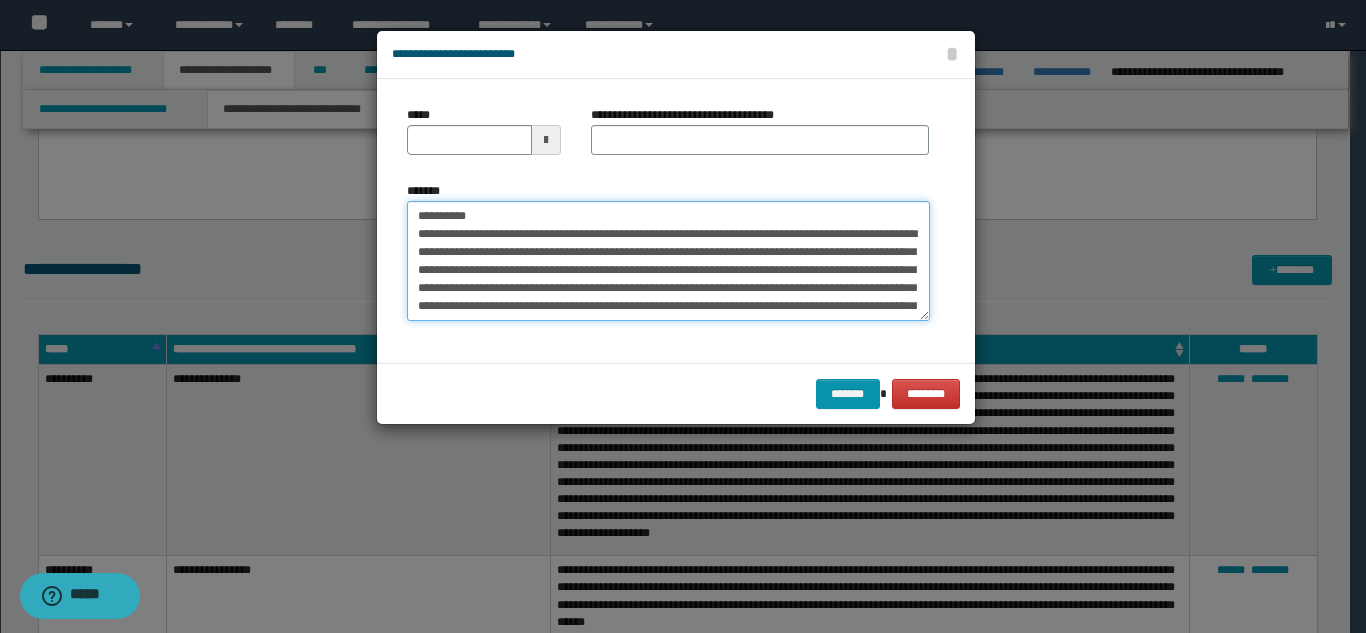 drag, startPoint x: 574, startPoint y: 219, endPoint x: 508, endPoint y: 205, distance: 67.46851 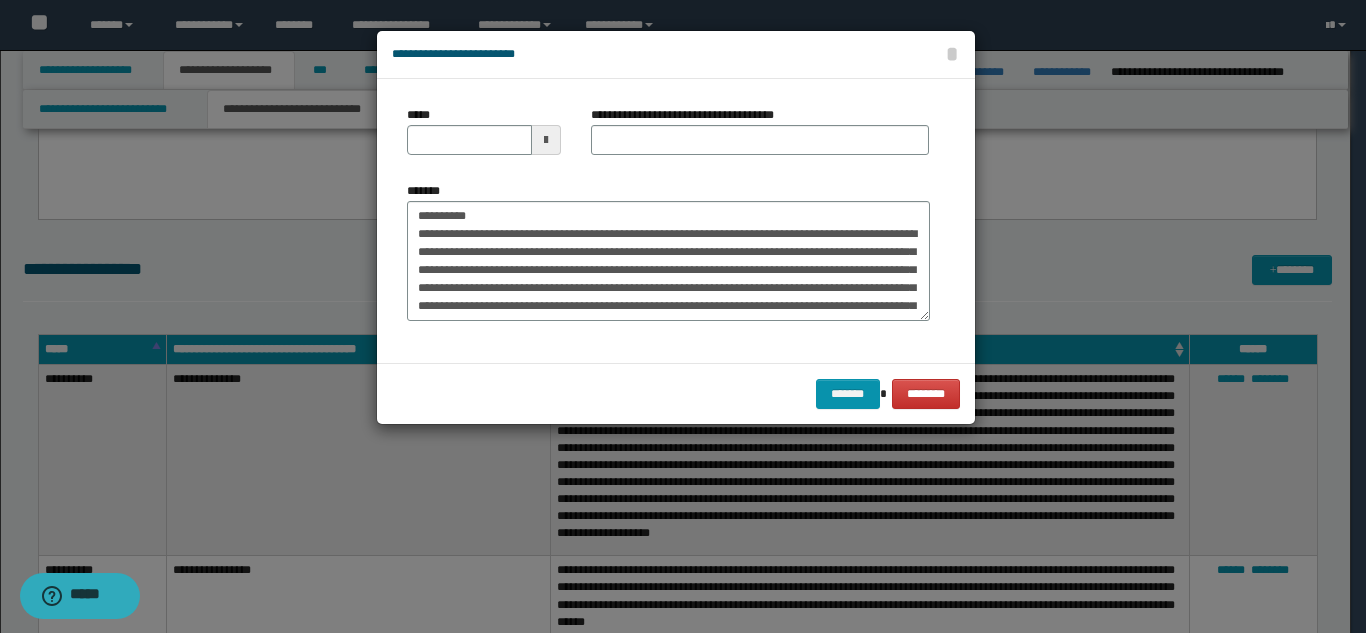 click on "**********" at bounding box center [760, 138] 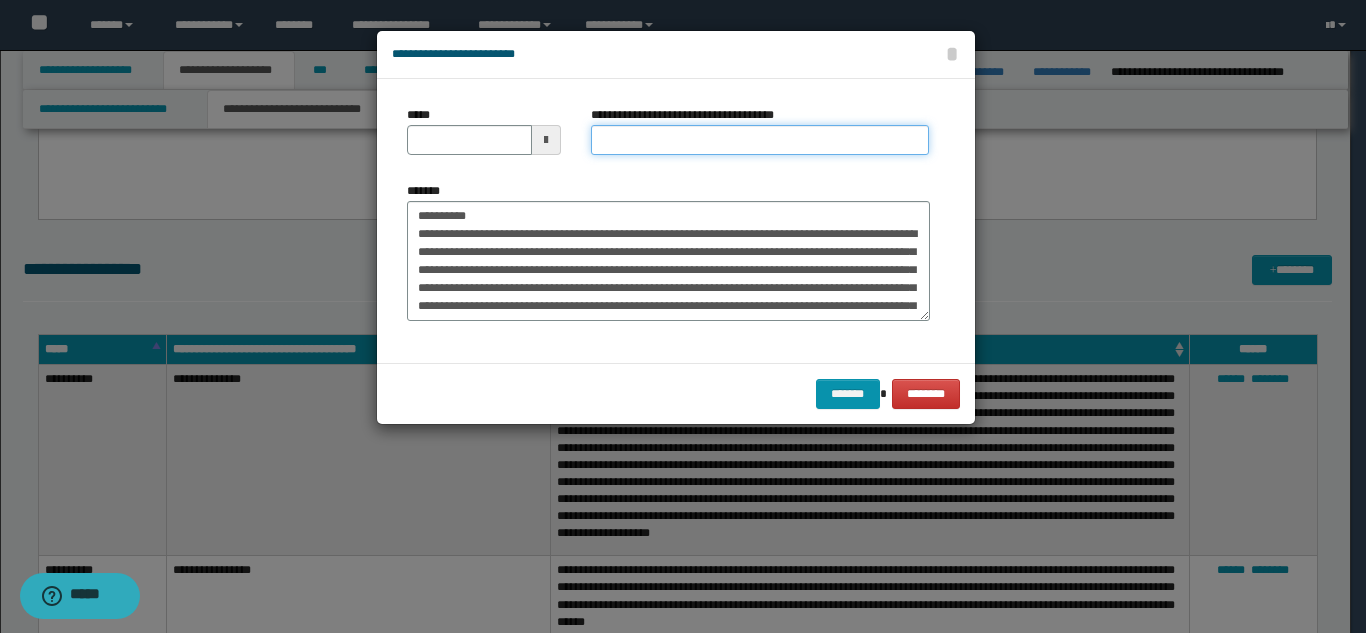 click on "**********" at bounding box center [760, 140] 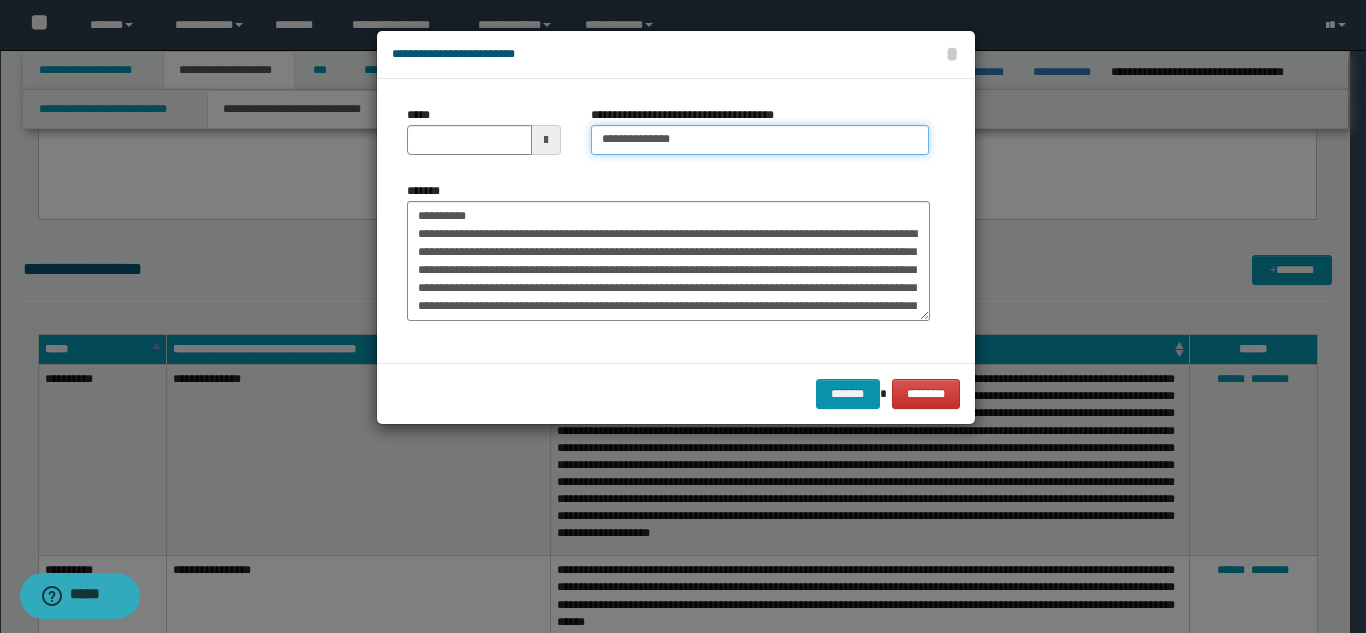 type on "**********" 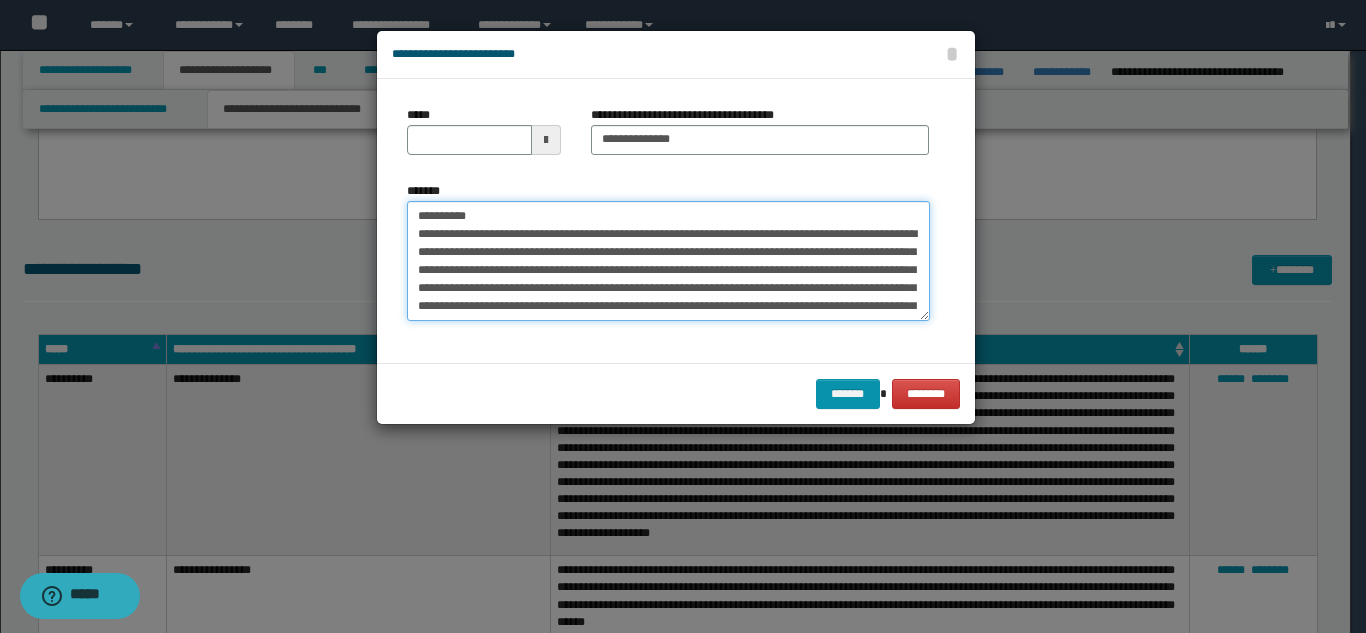 click on "**********" at bounding box center [668, 261] 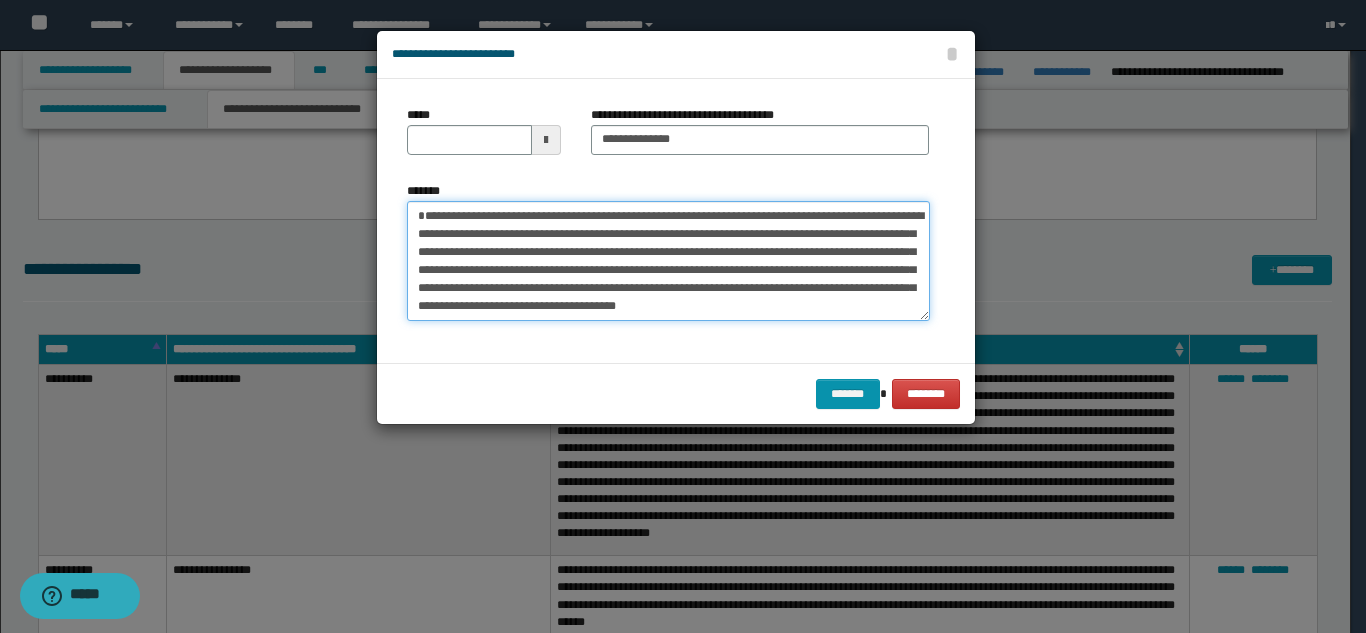 type 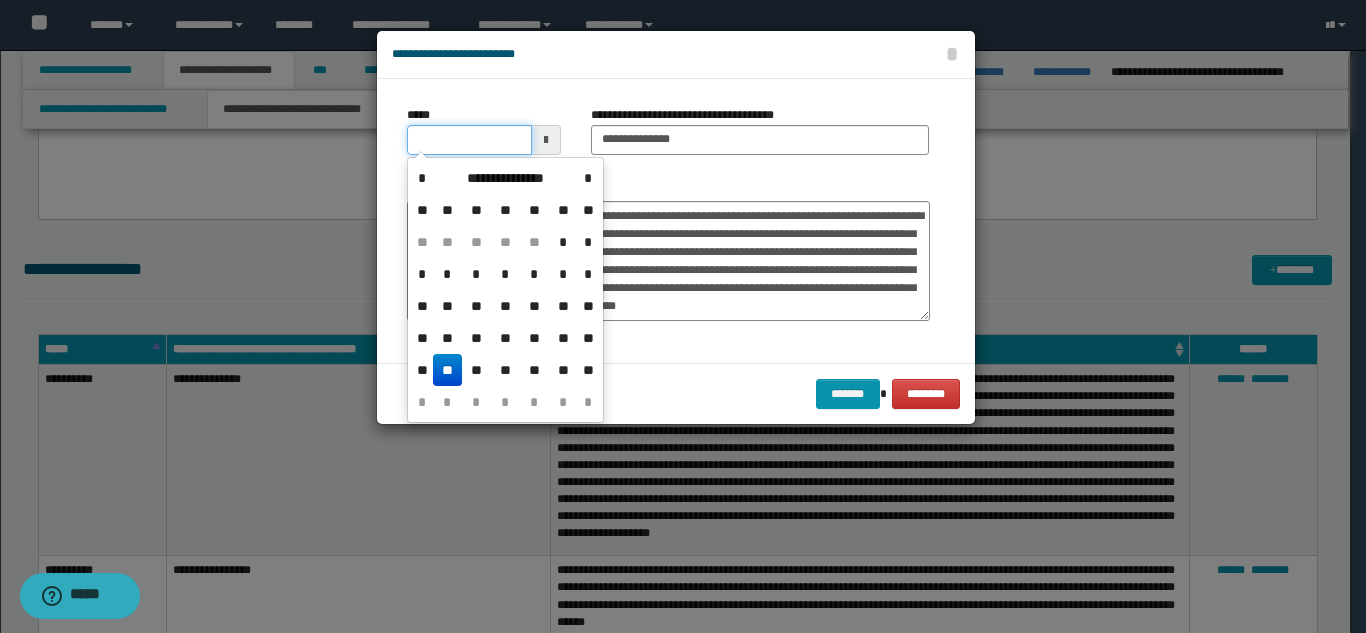 click on "*****" at bounding box center [469, 140] 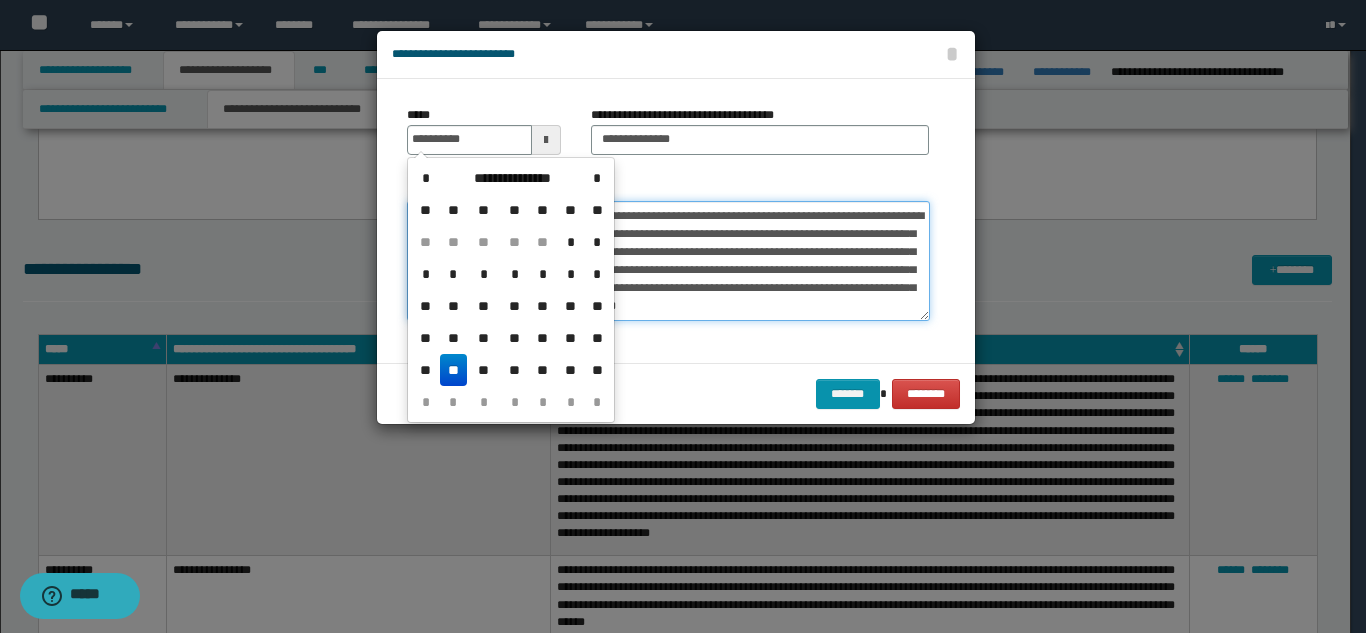 type on "**********" 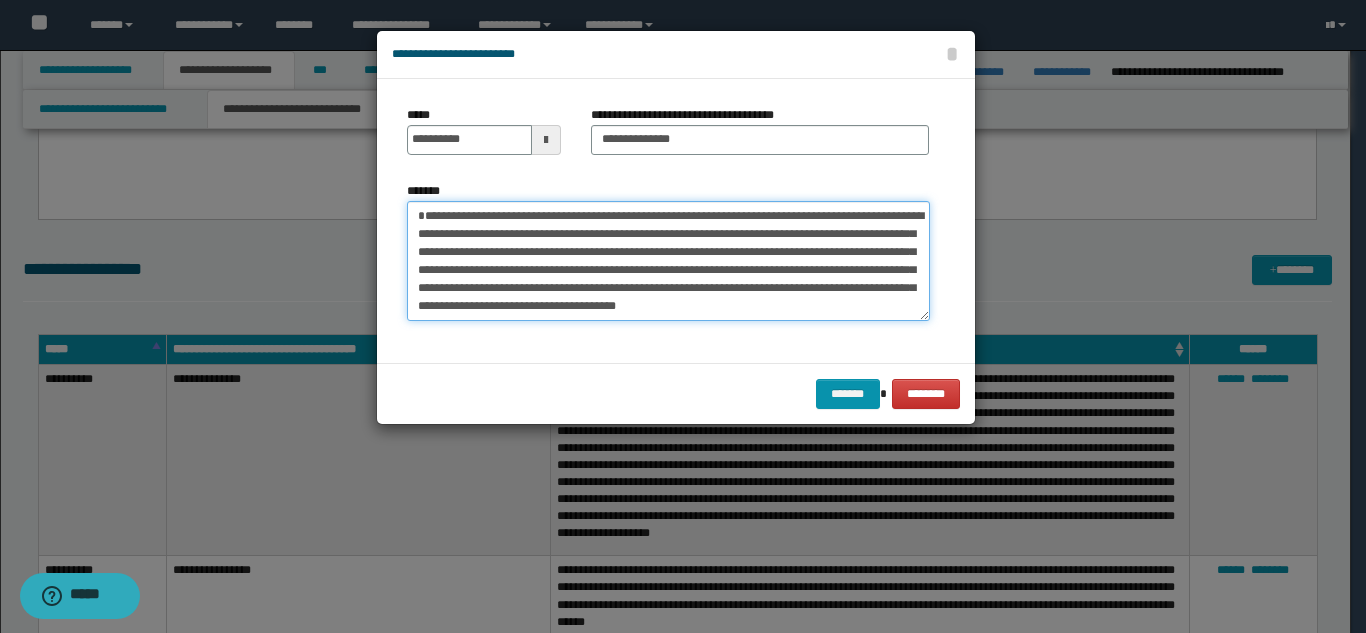 click on "**********" at bounding box center [668, 261] 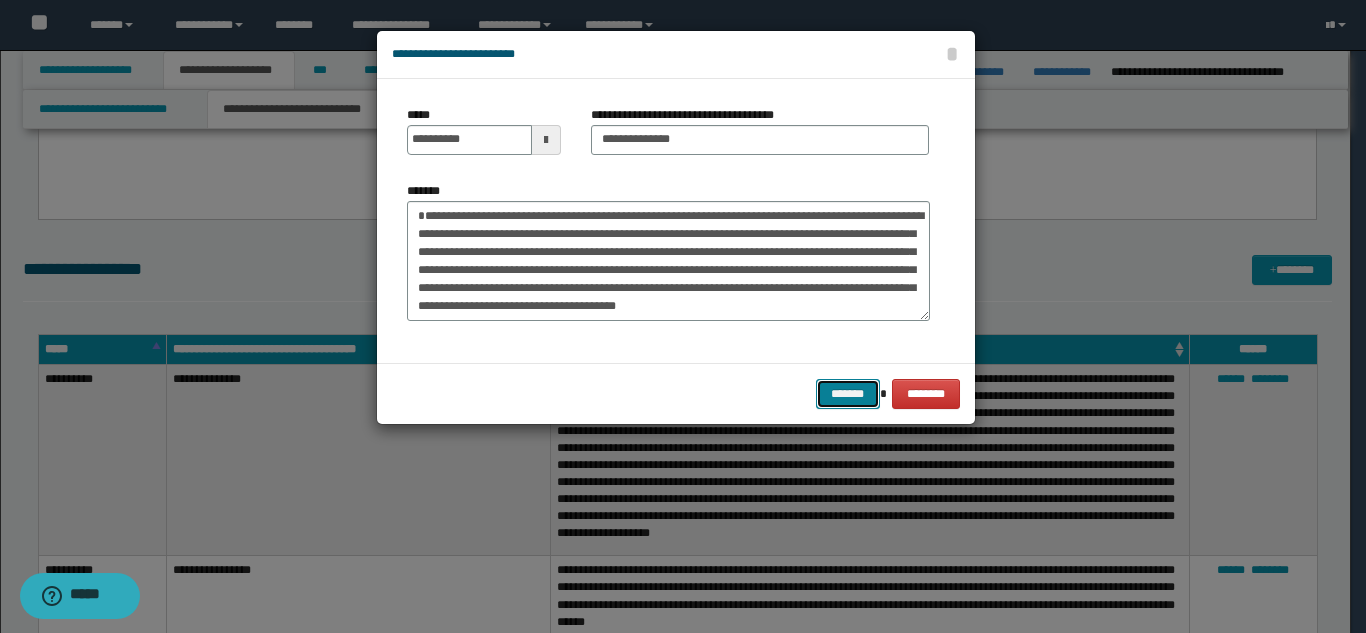 click on "*******" at bounding box center [848, 394] 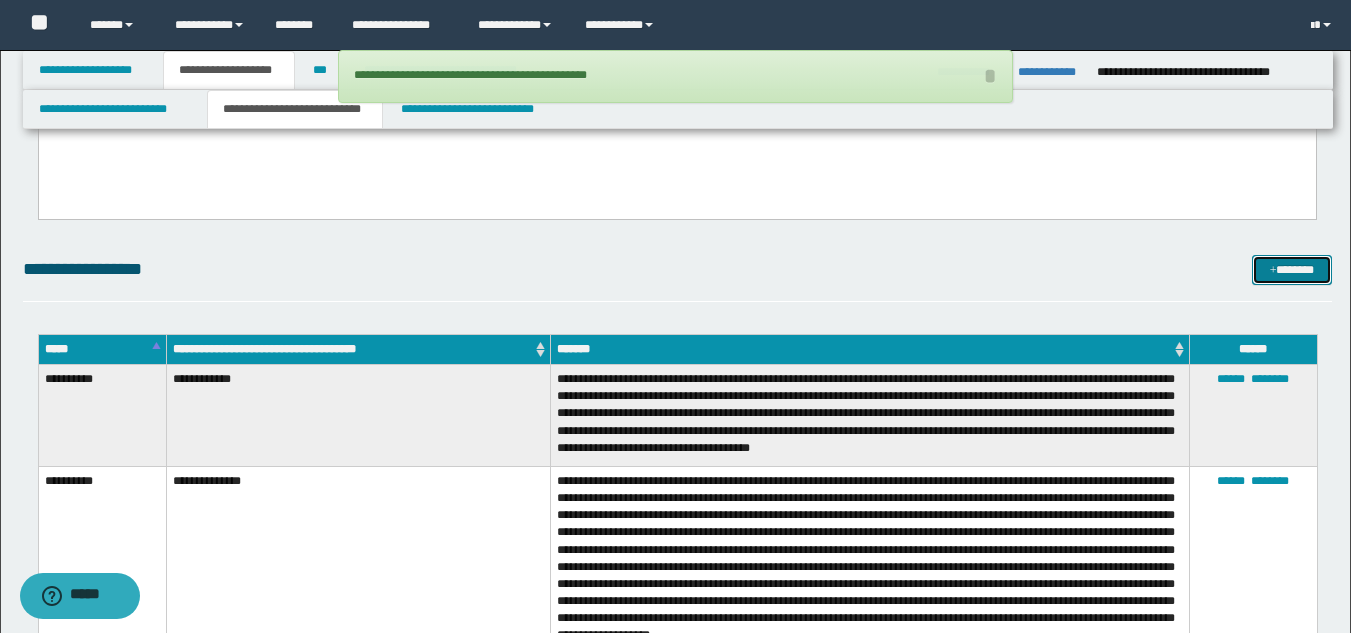click at bounding box center (1273, 271) 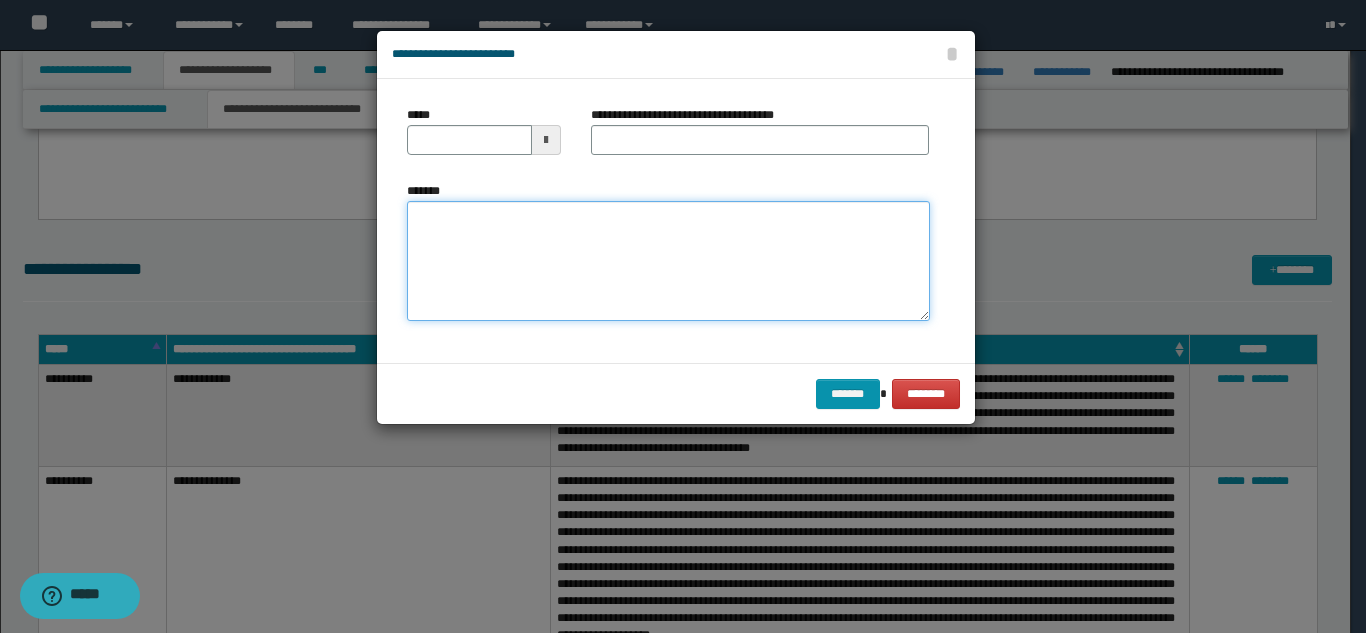 click on "*******" at bounding box center [668, 261] 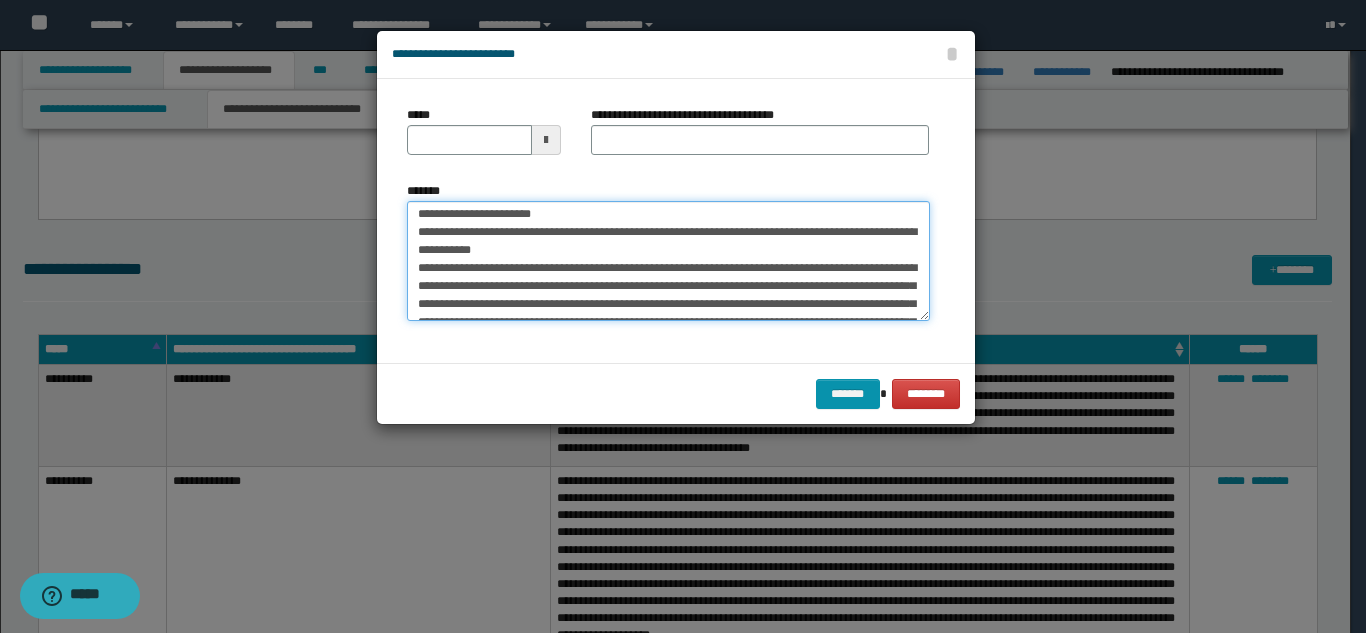 scroll, scrollTop: 0, scrollLeft: 0, axis: both 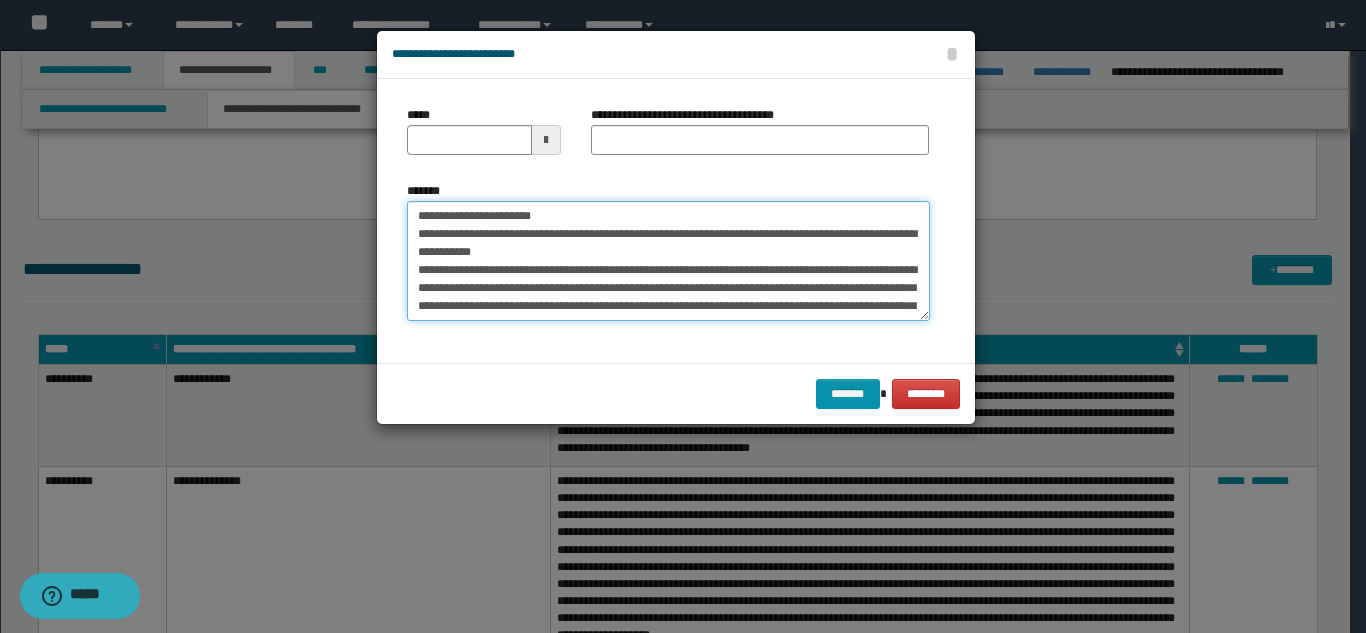 click on "**********" at bounding box center [668, 261] 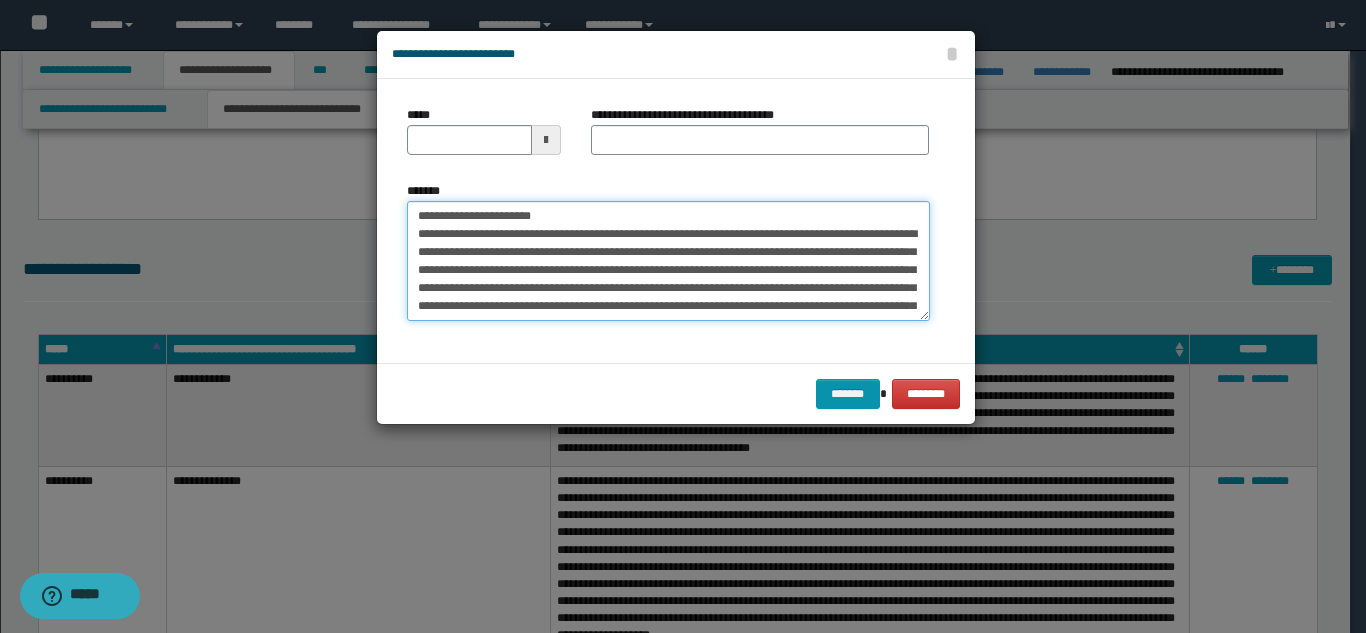 drag, startPoint x: 586, startPoint y: 215, endPoint x: 486, endPoint y: 215, distance: 100 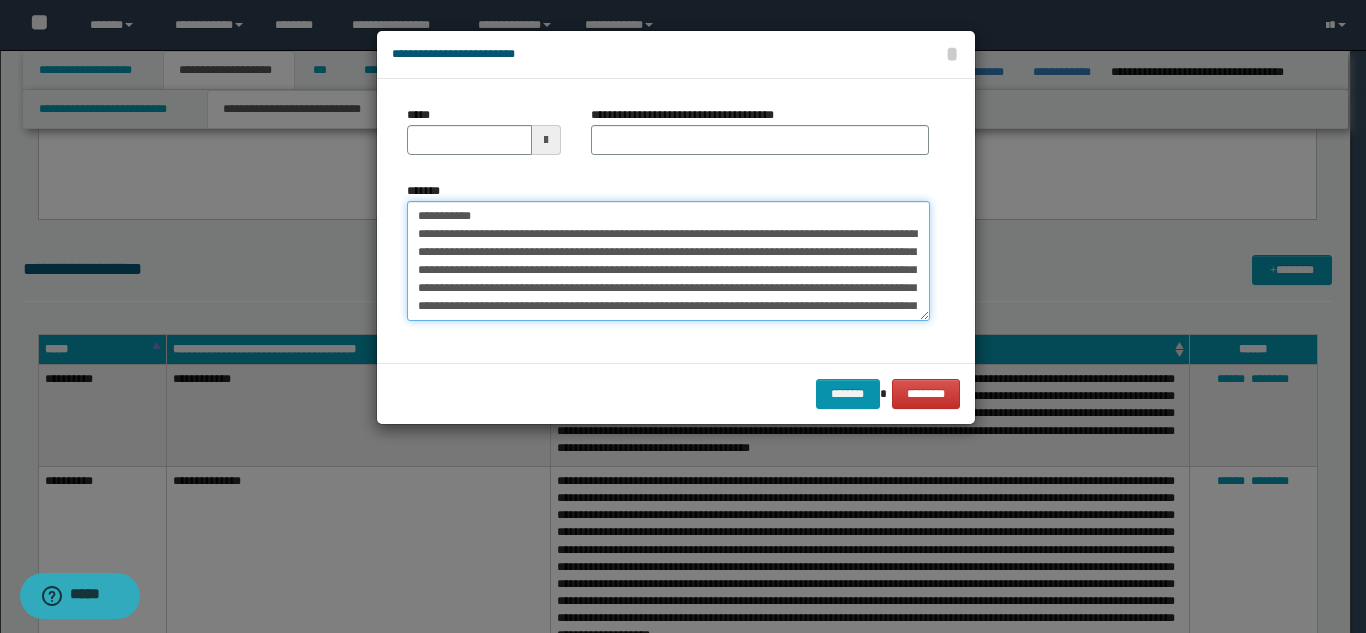 type on "**********" 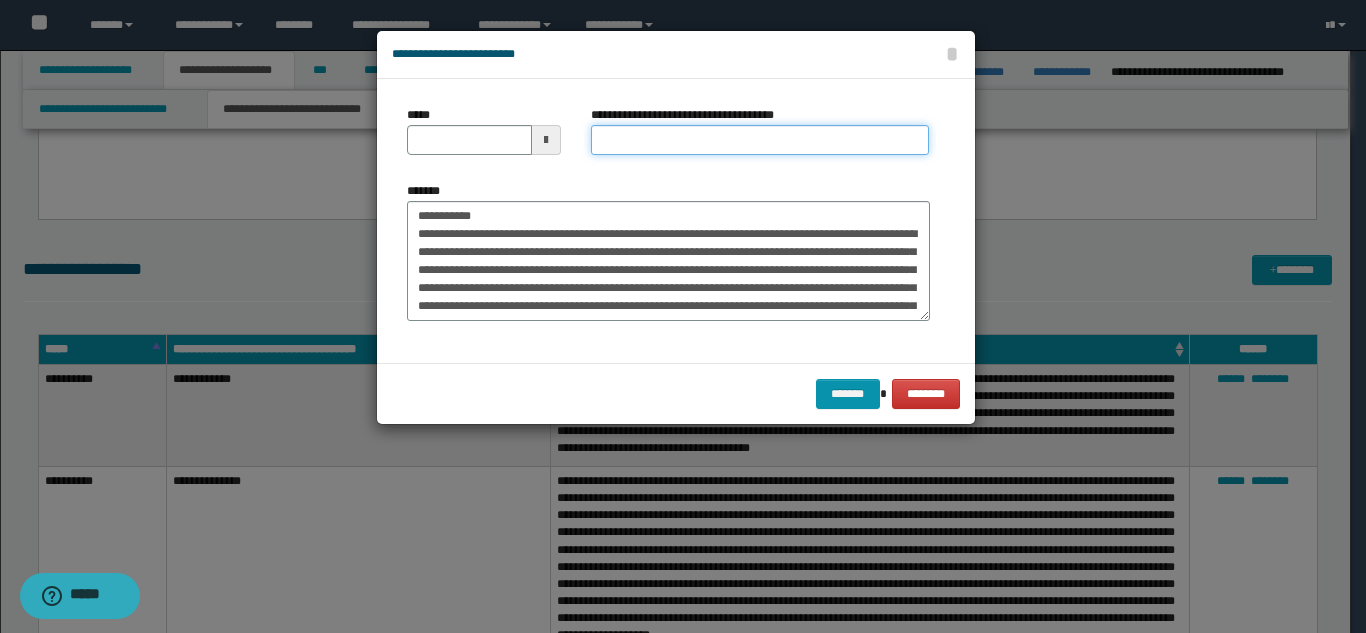 drag, startPoint x: 626, startPoint y: 148, endPoint x: 610, endPoint y: 159, distance: 19.416489 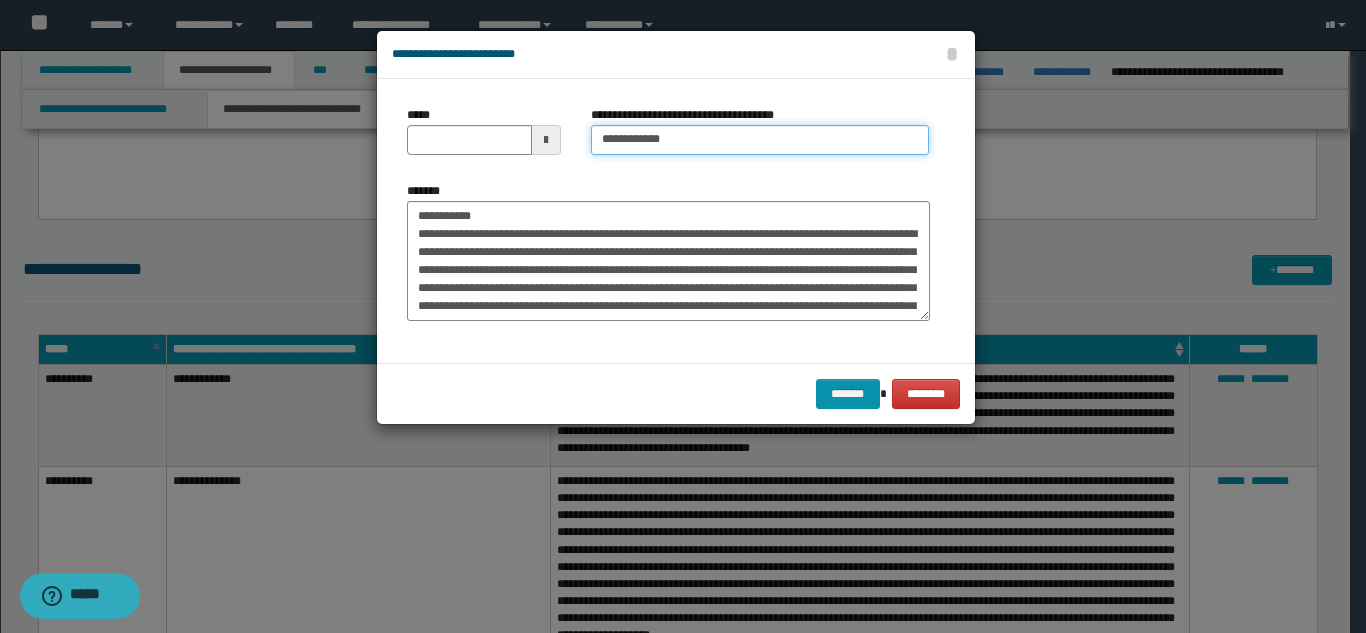 type on "**********" 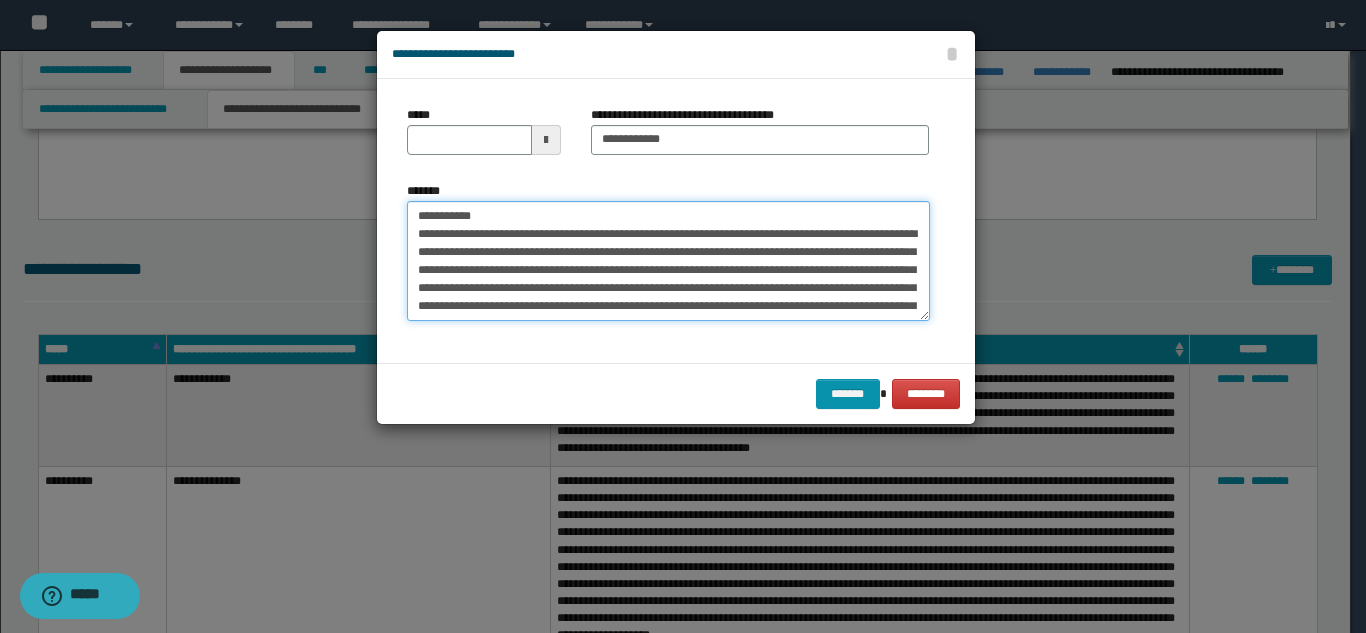 drag, startPoint x: 470, startPoint y: 209, endPoint x: 403, endPoint y: 200, distance: 67.601776 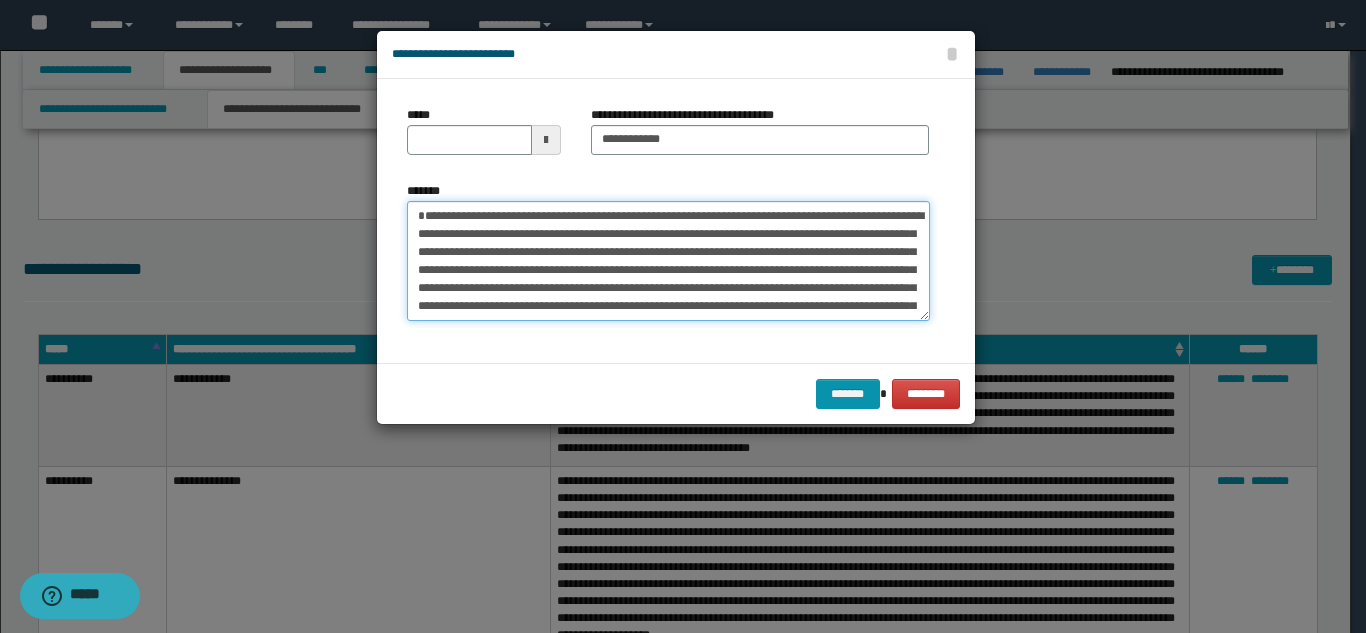 type 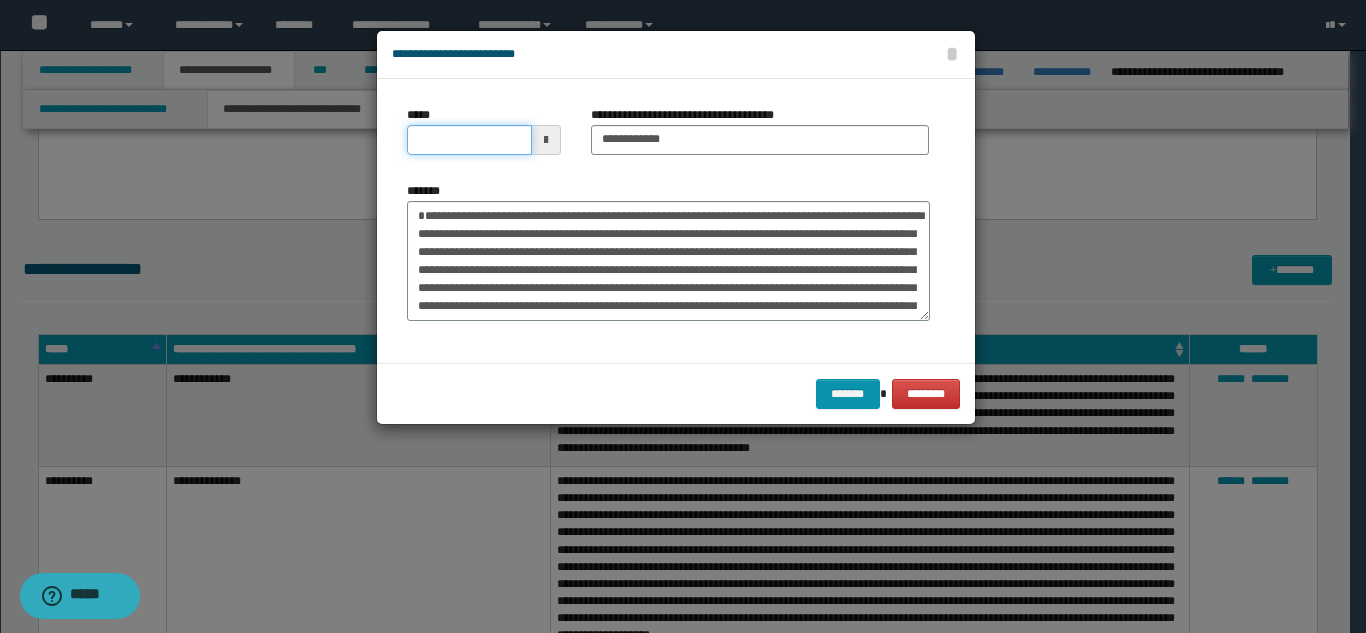 click on "*****" at bounding box center [469, 140] 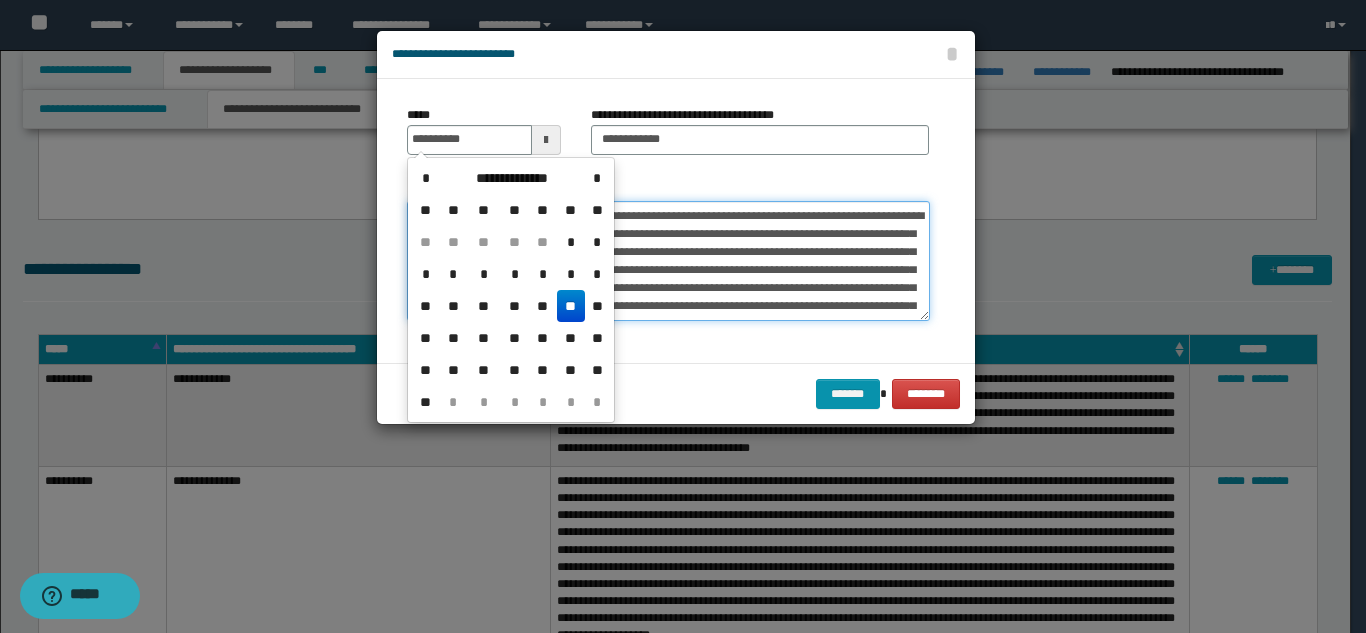 type on "**********" 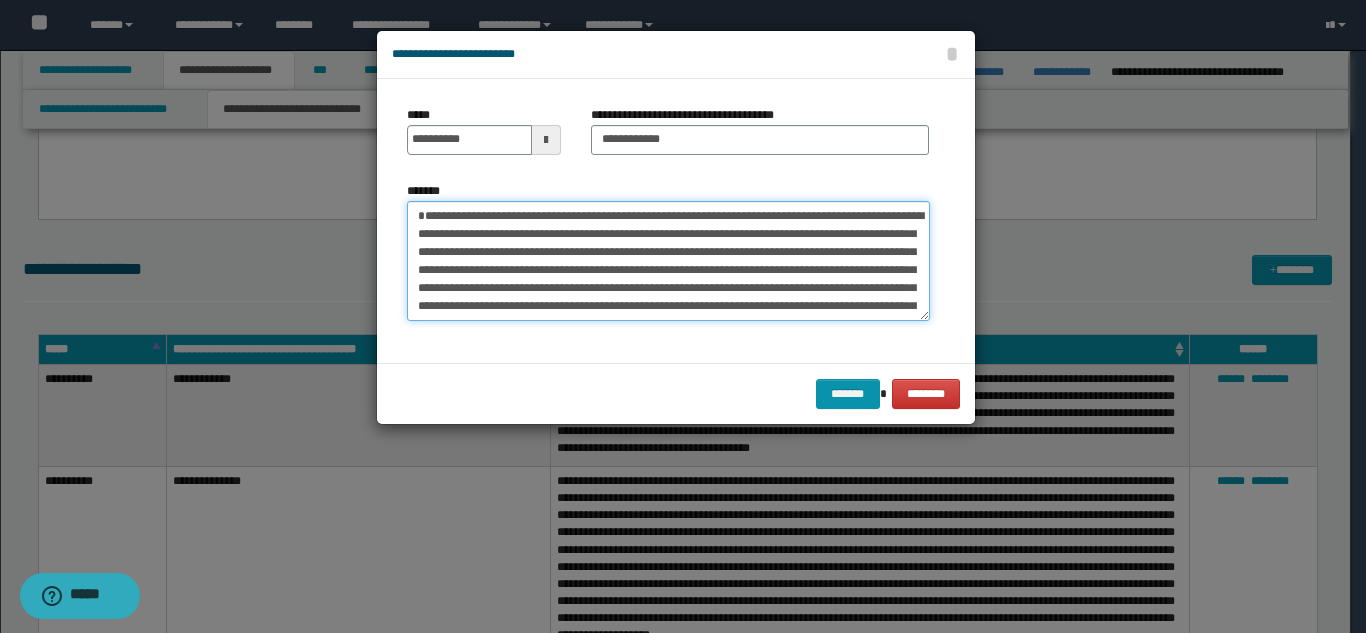 click on "**********" at bounding box center (668, 261) 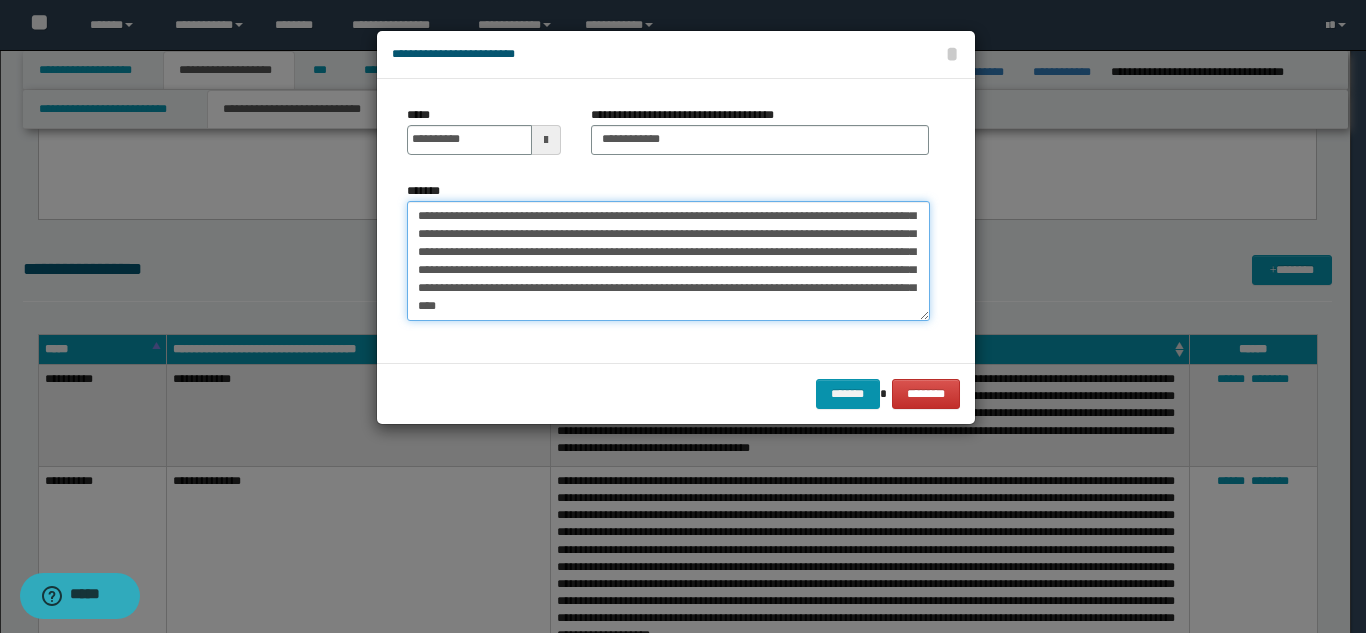 scroll, scrollTop: 108, scrollLeft: 0, axis: vertical 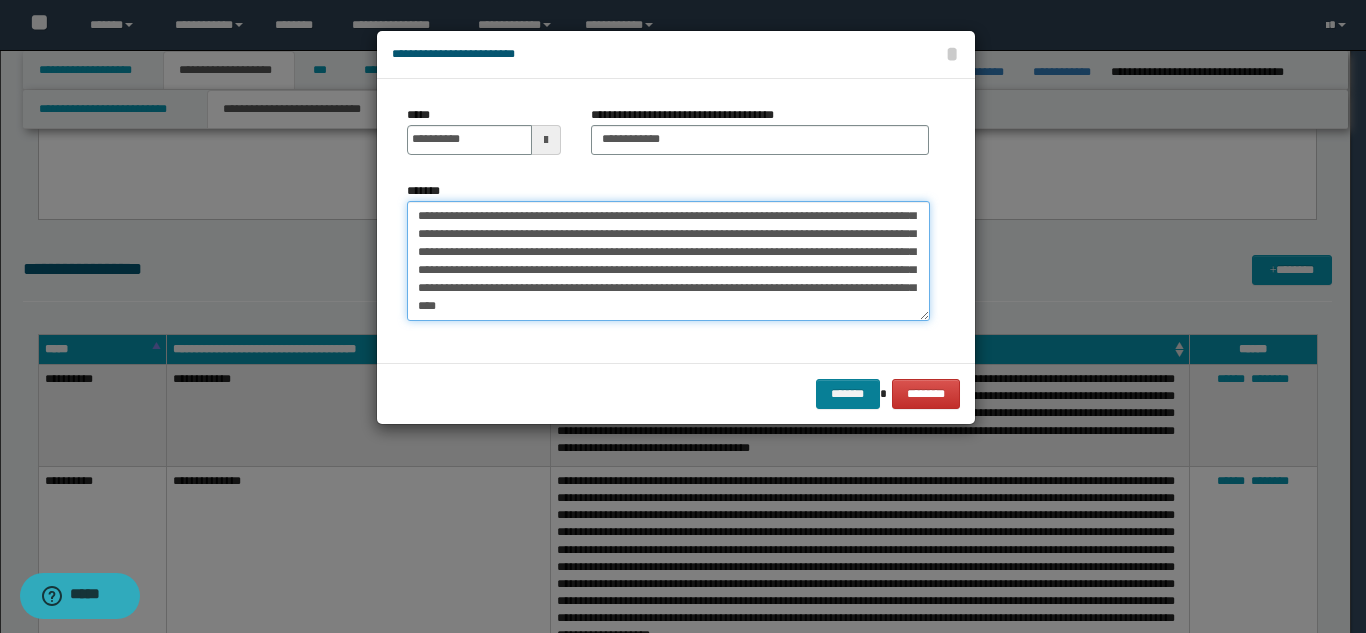 type on "**********" 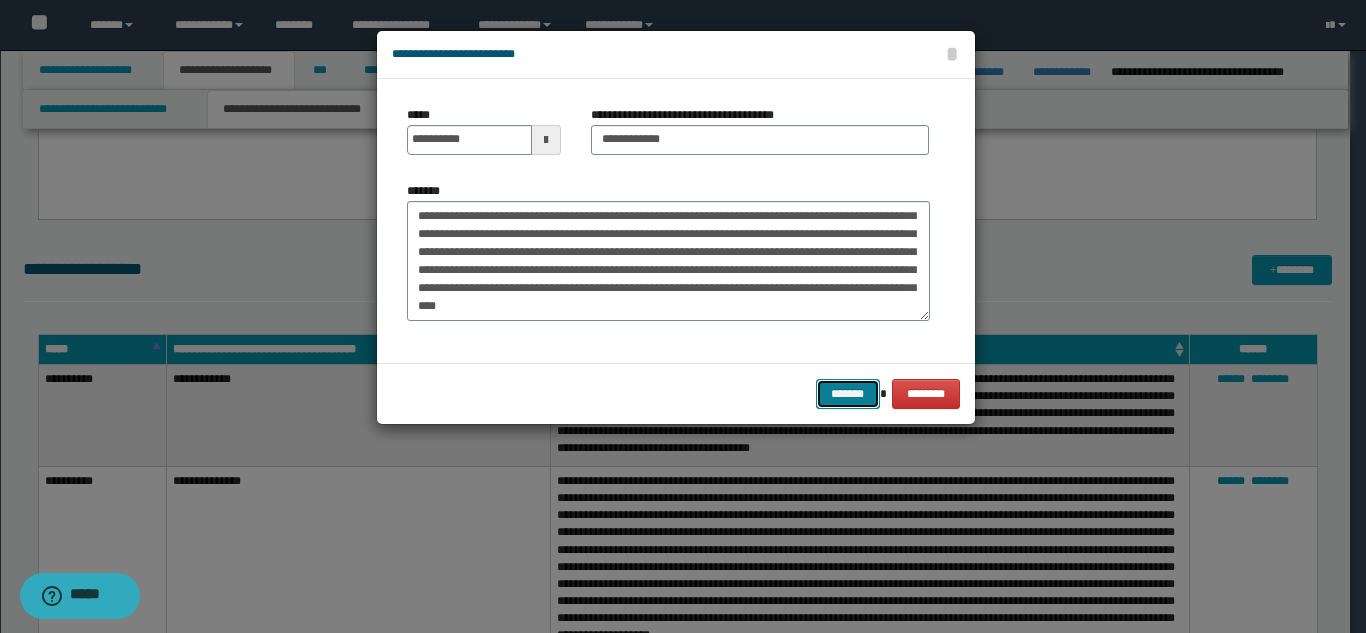 click on "*******" at bounding box center [848, 394] 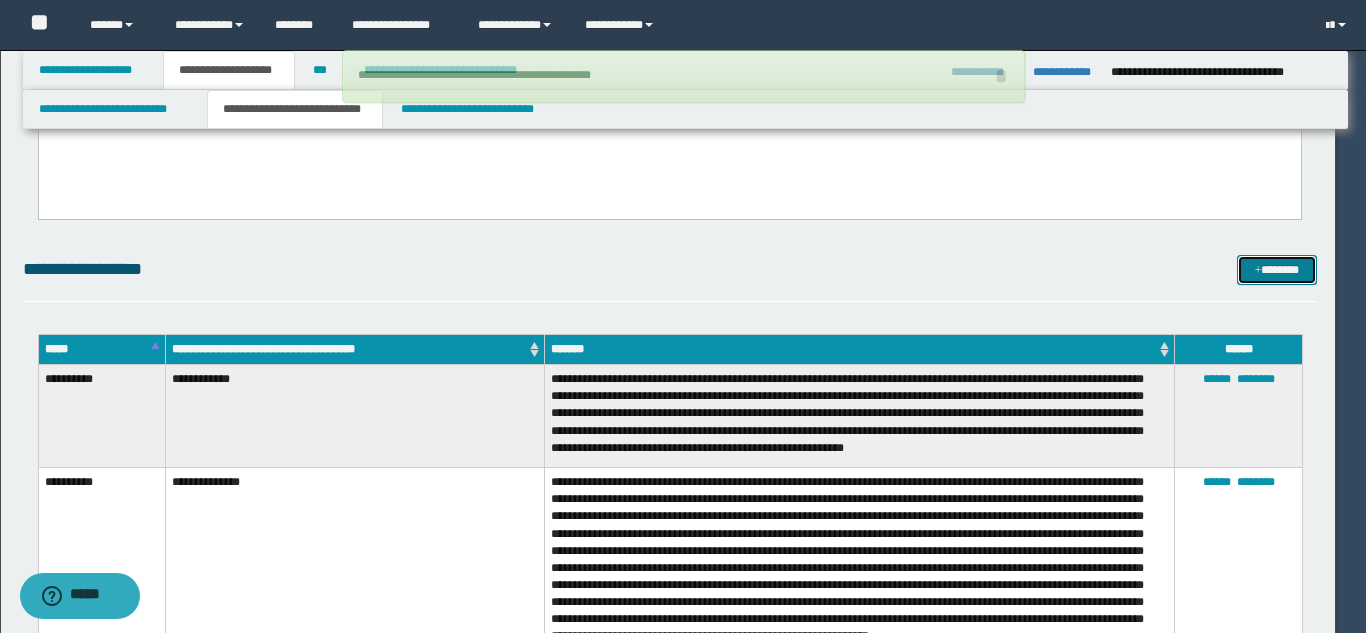 type 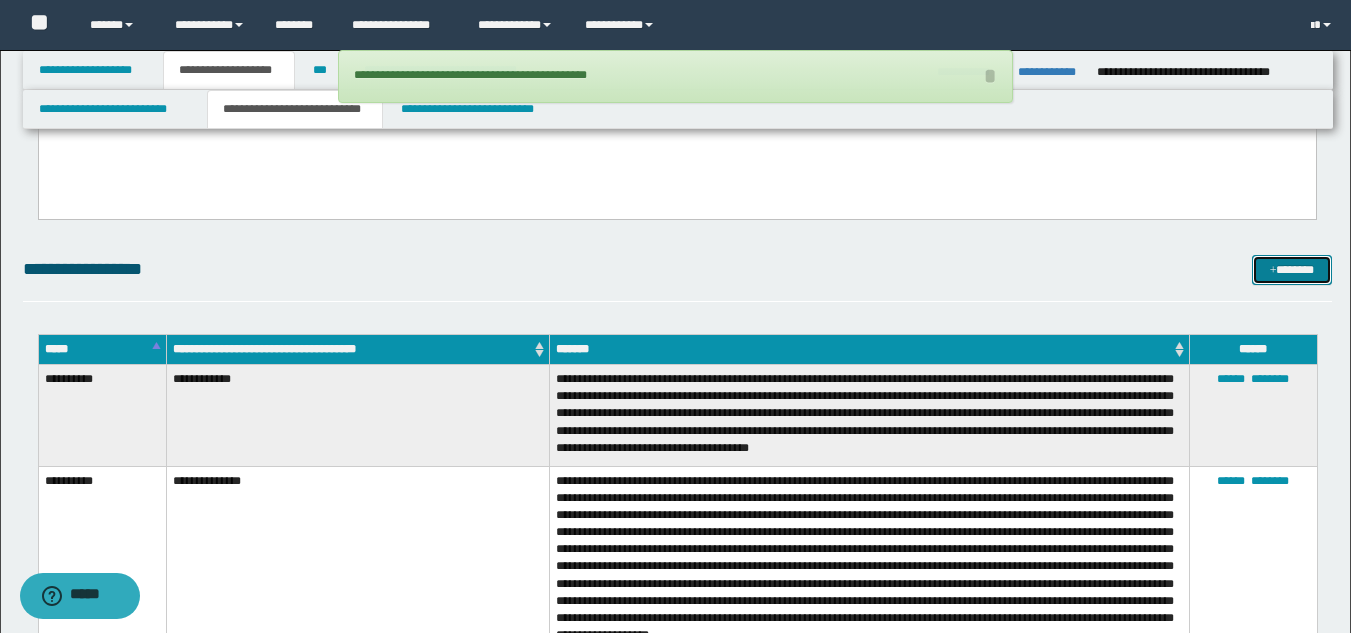 click on "*******" at bounding box center [1292, 270] 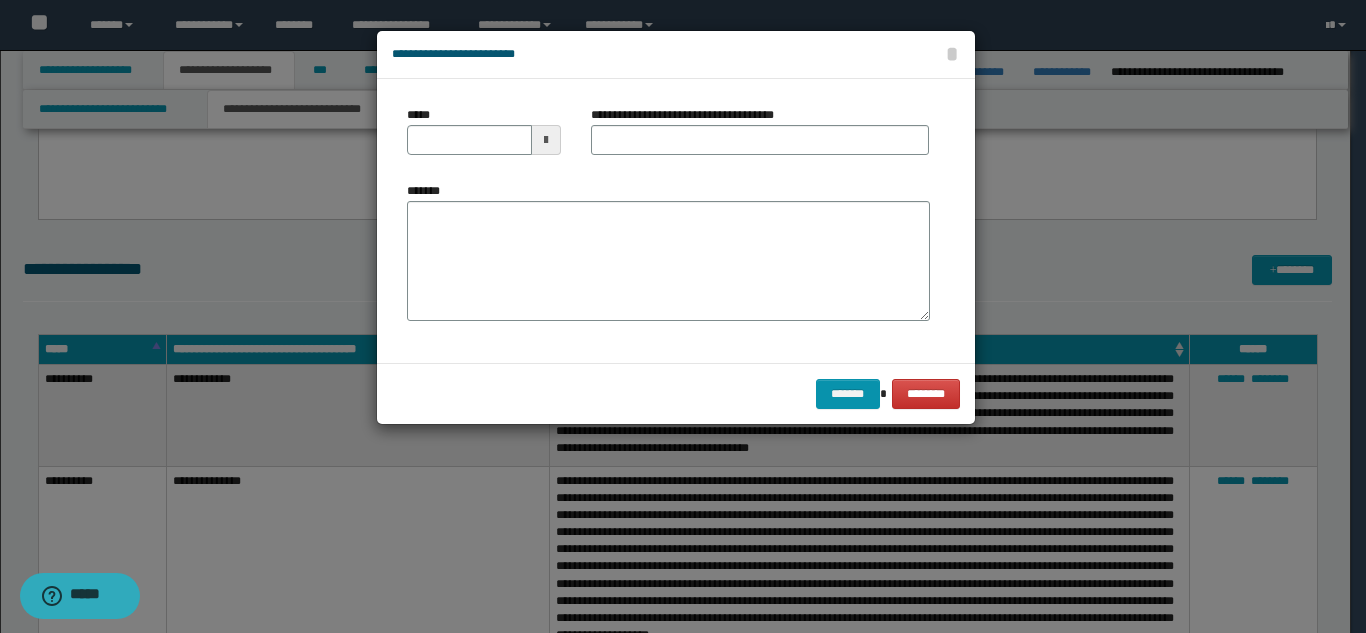 scroll, scrollTop: 0, scrollLeft: 0, axis: both 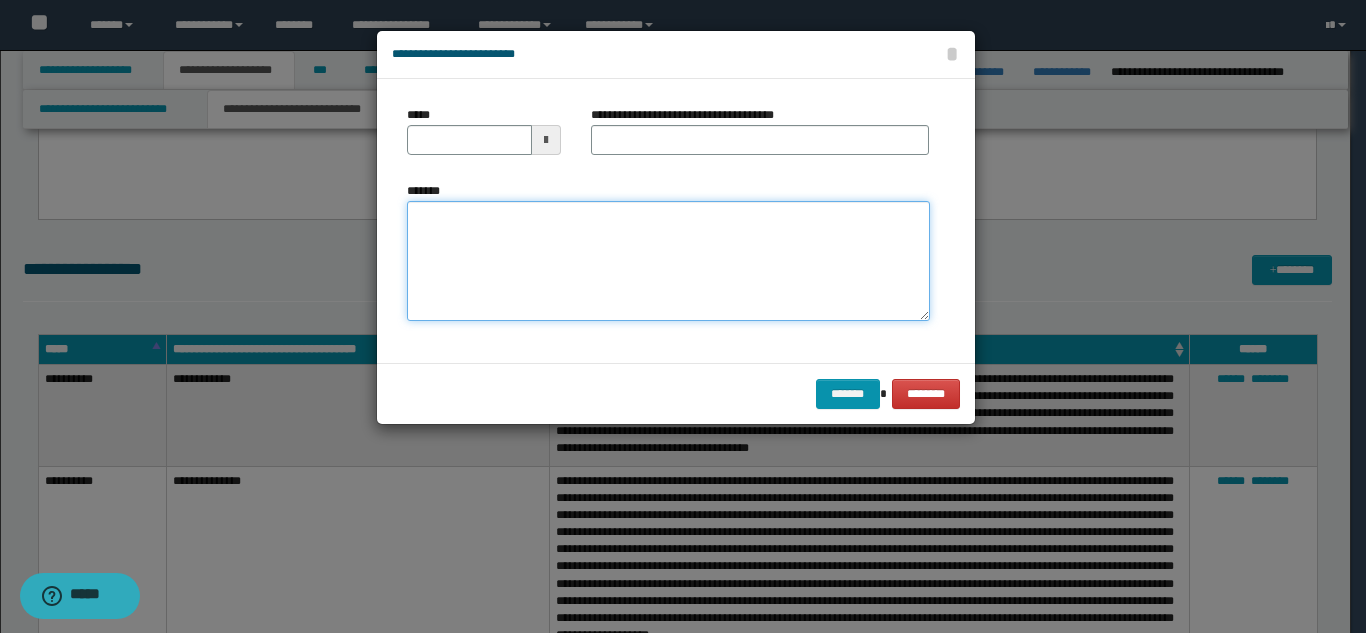 click on "*******" at bounding box center (668, 261) 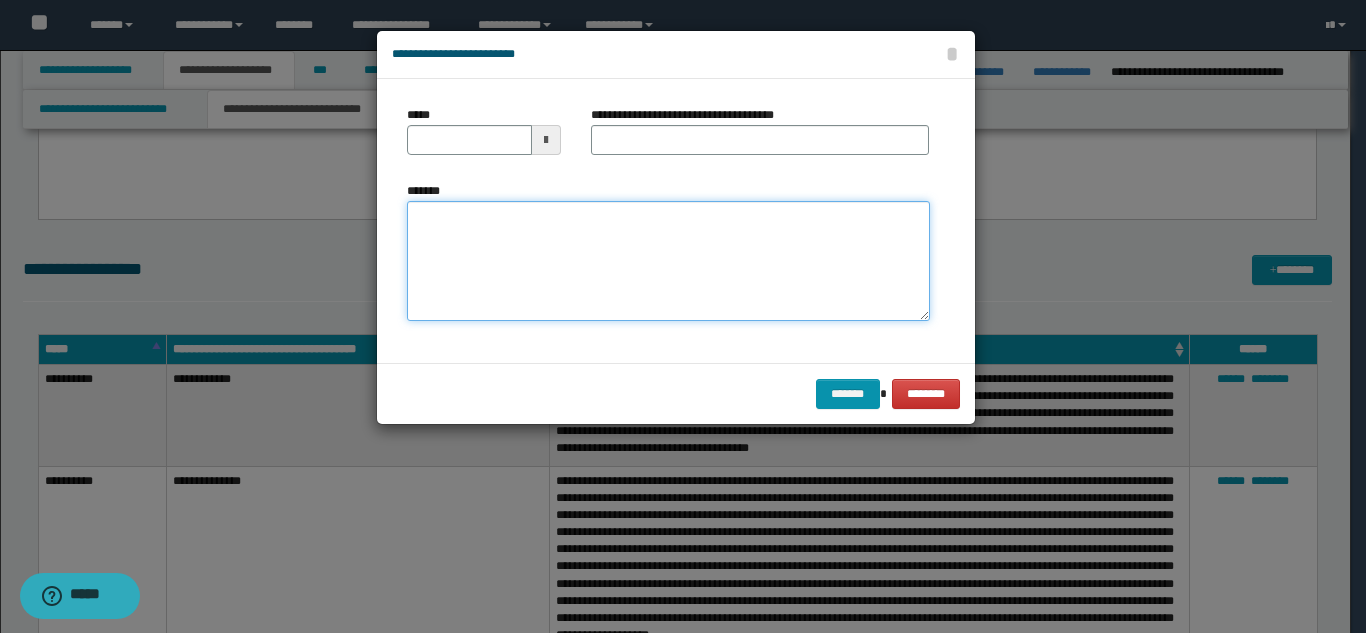 paste on "**********" 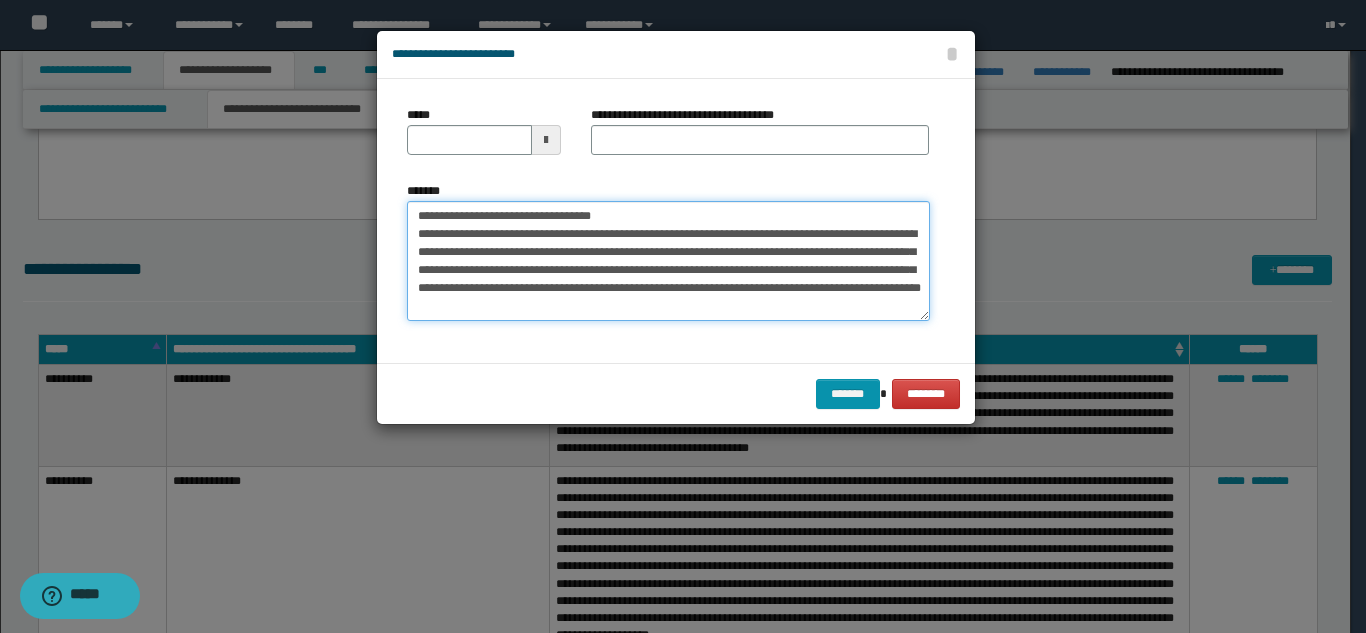 scroll, scrollTop: 0, scrollLeft: 0, axis: both 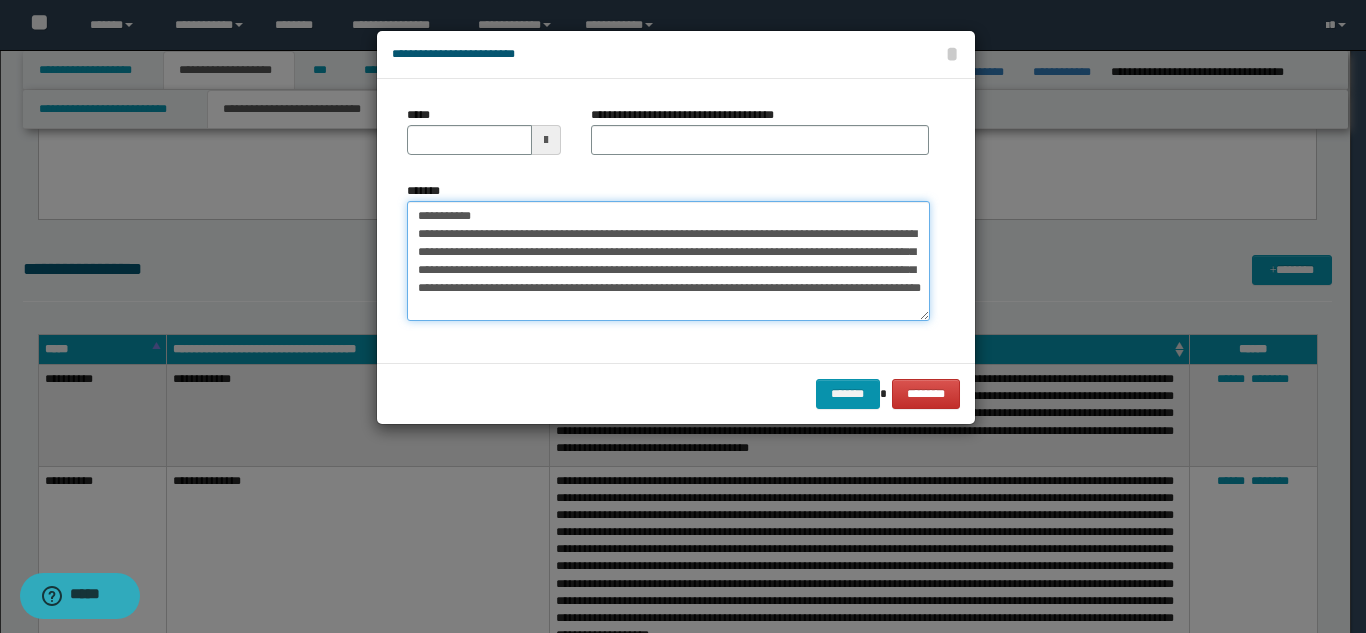 drag, startPoint x: 647, startPoint y: 215, endPoint x: 581, endPoint y: 164, distance: 83.40863 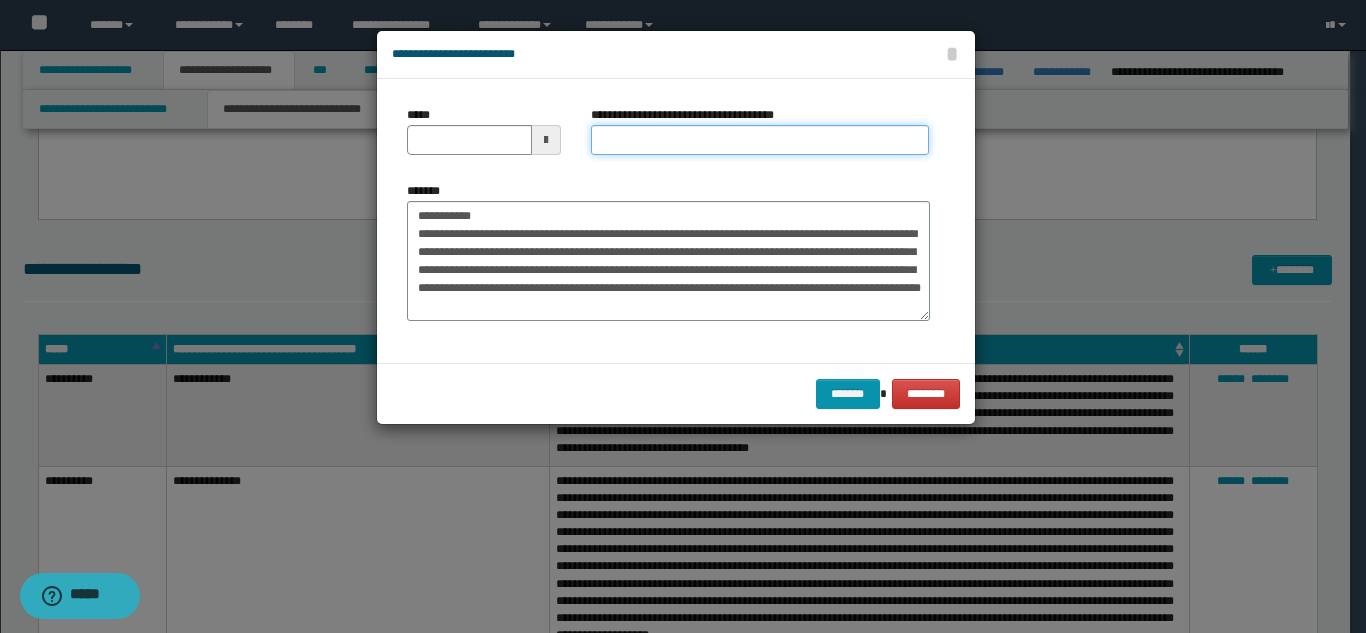 click on "**********" at bounding box center (760, 140) 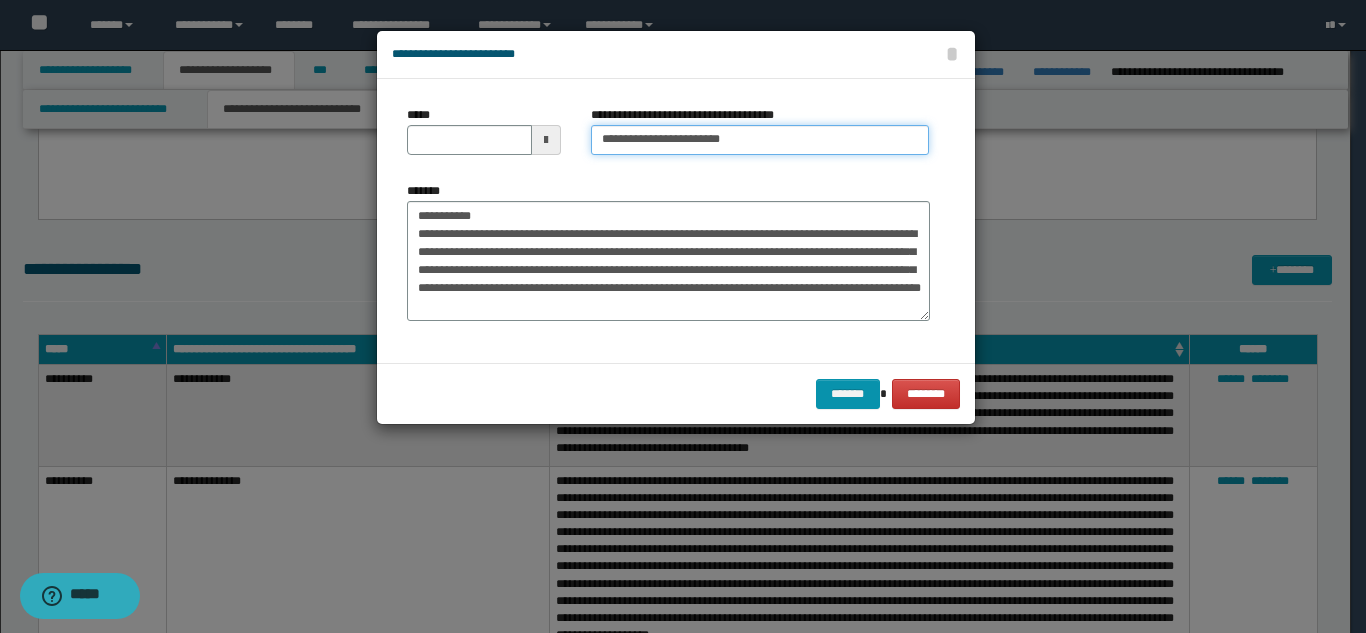 type on "**********" 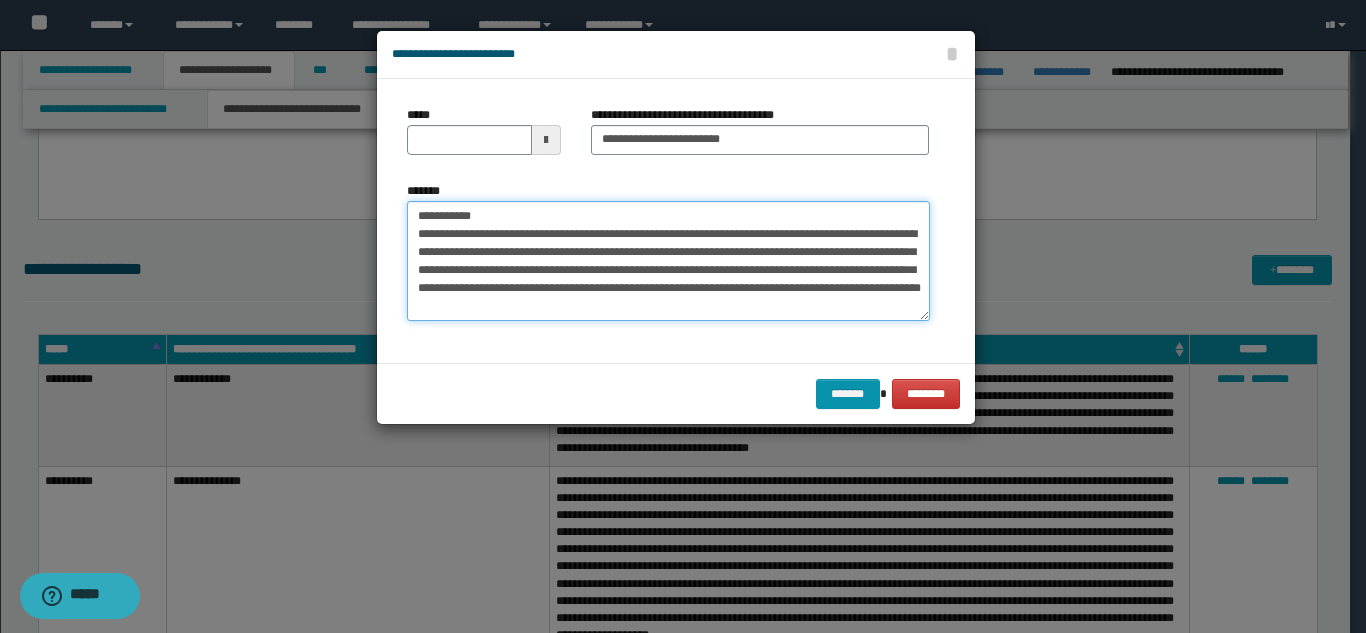 drag, startPoint x: 487, startPoint y: 214, endPoint x: 395, endPoint y: 201, distance: 92.91394 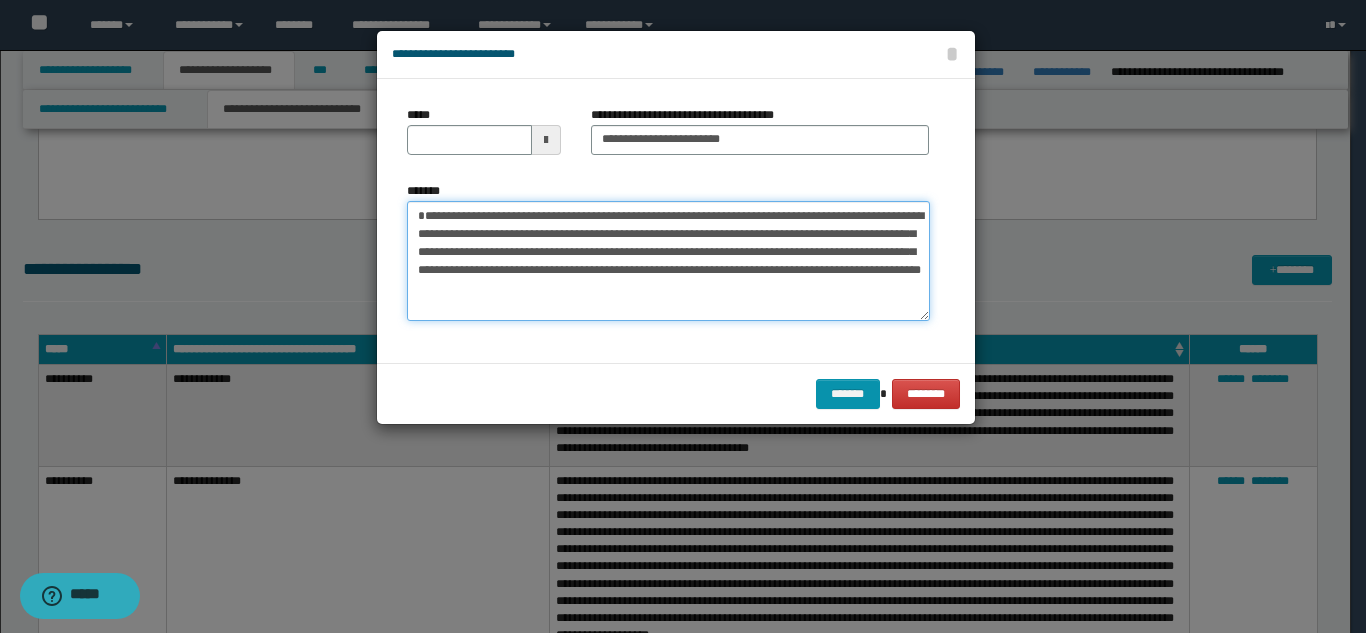 type 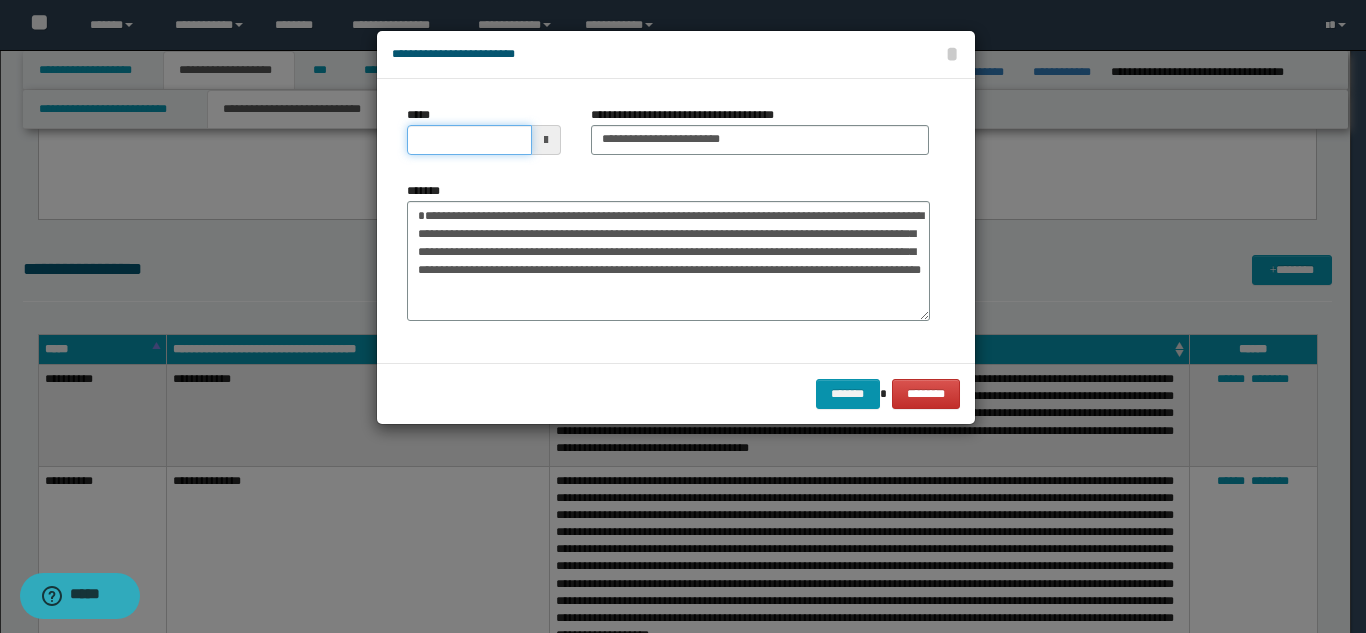 click on "*****" at bounding box center [469, 140] 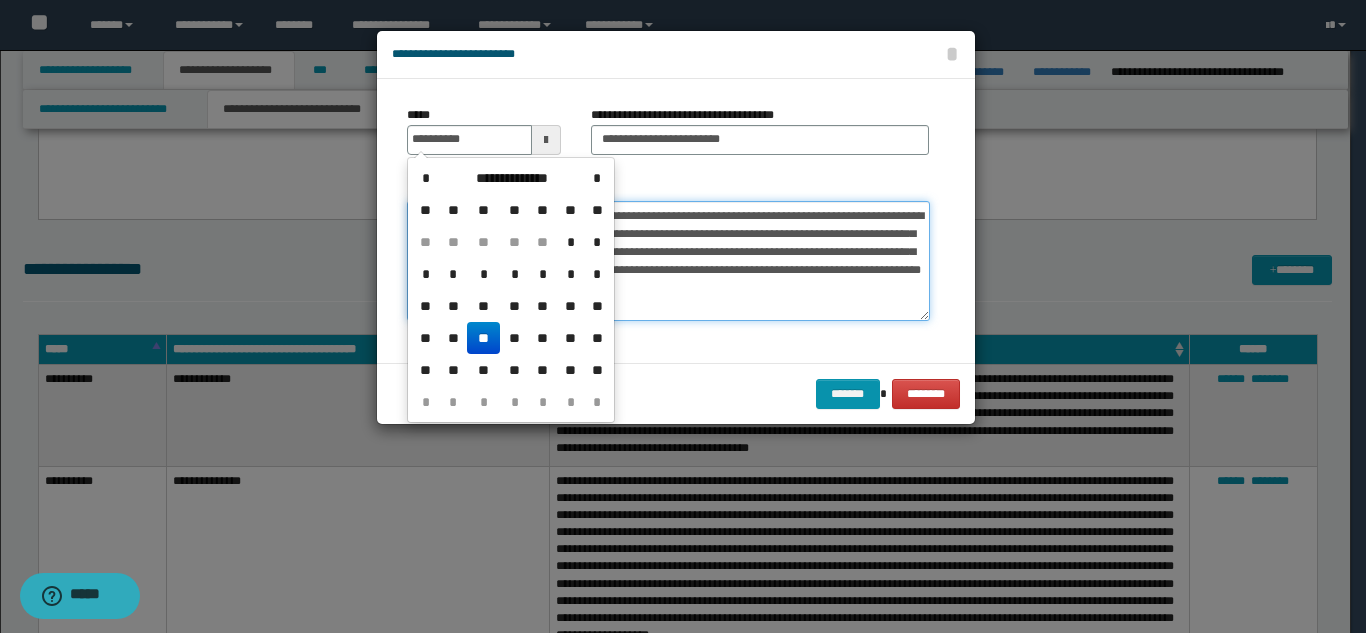 type on "**********" 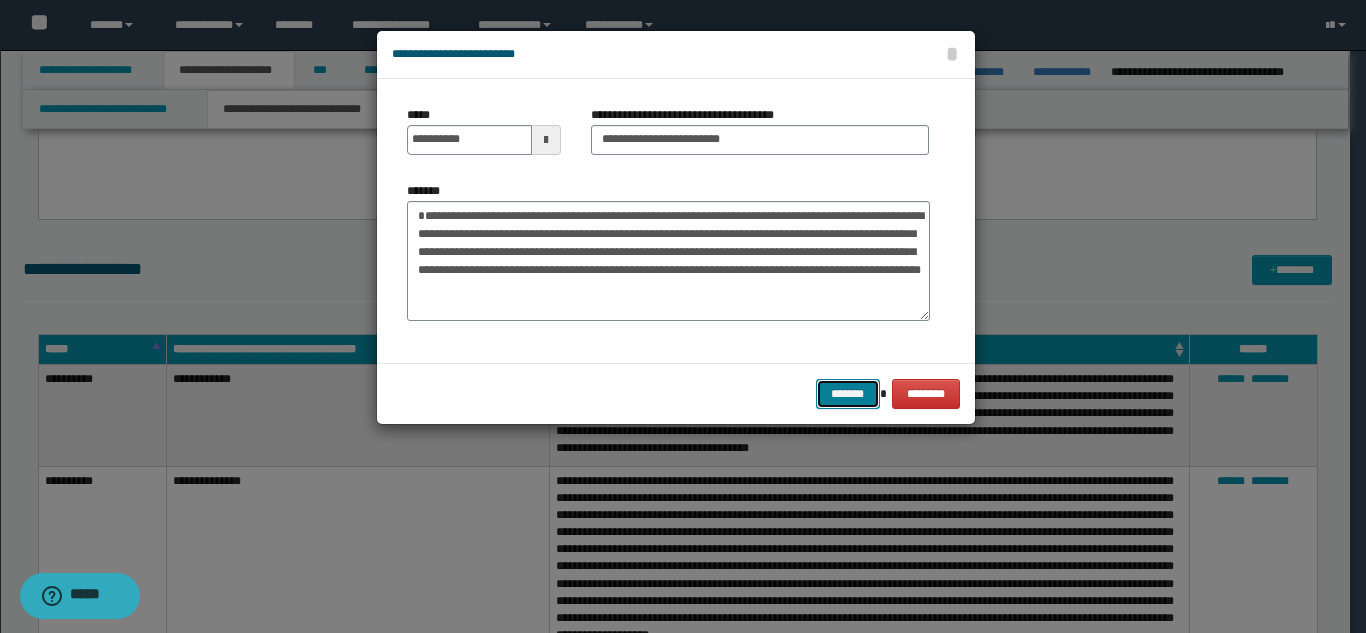 click on "*******" at bounding box center [848, 394] 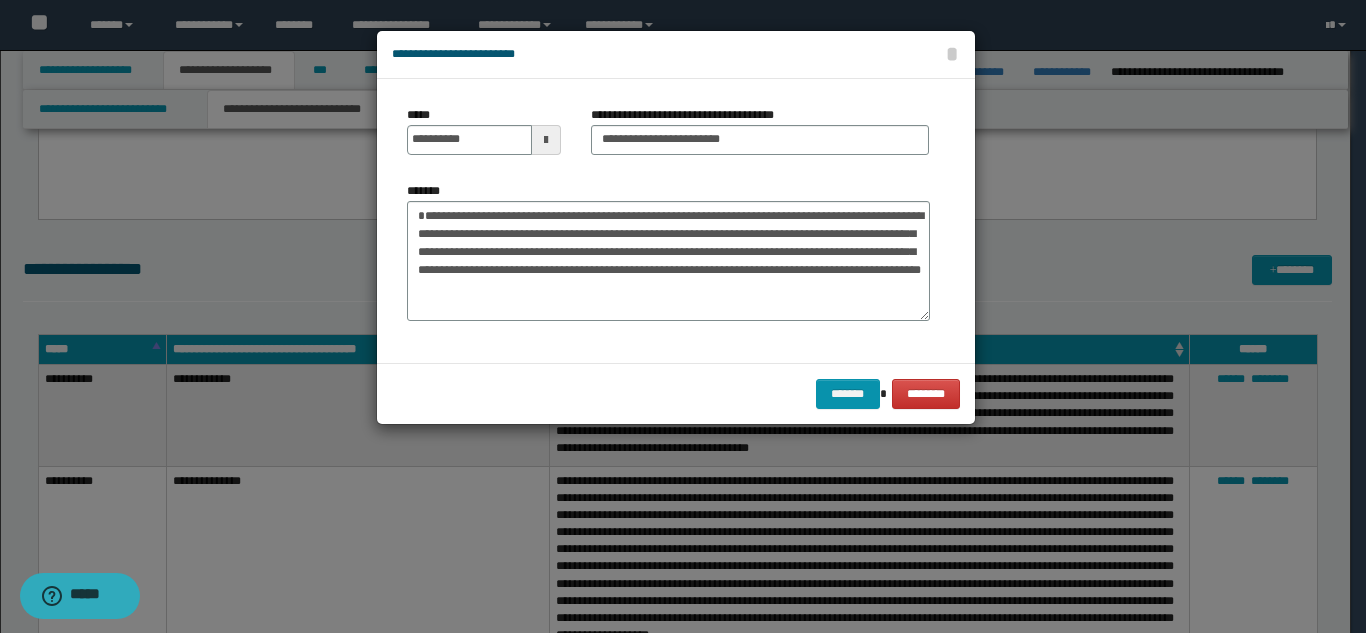 click on "*******
********" at bounding box center (676, 393) 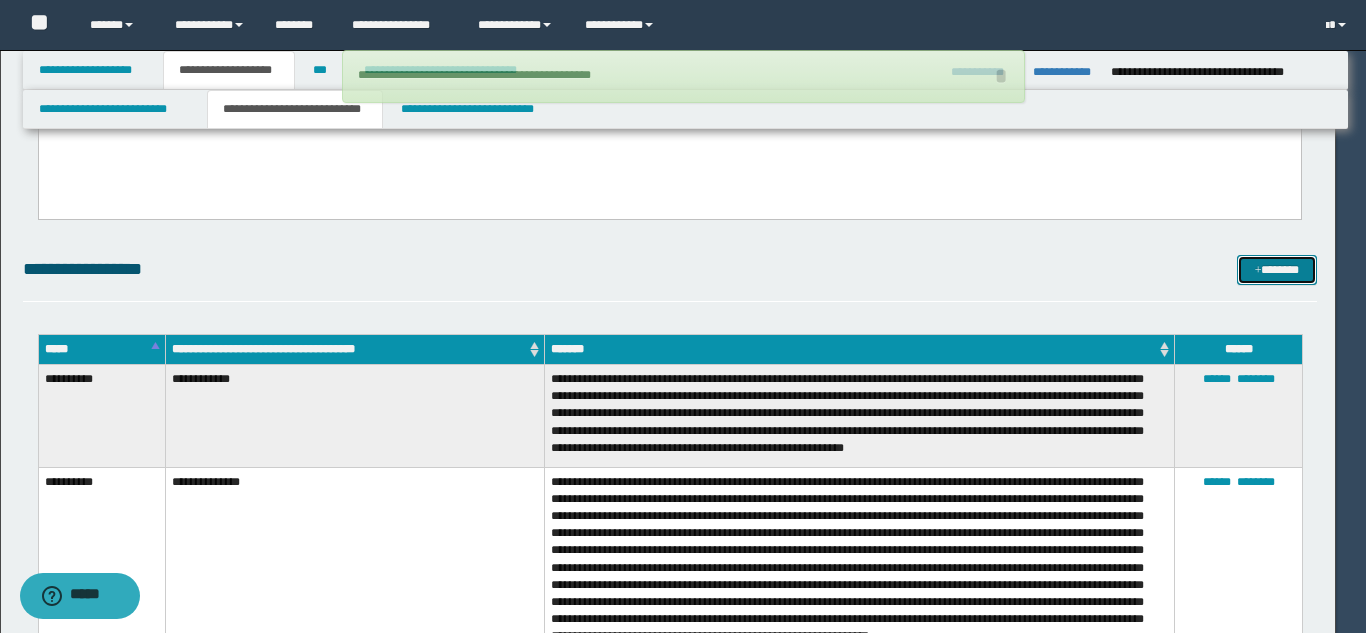 type 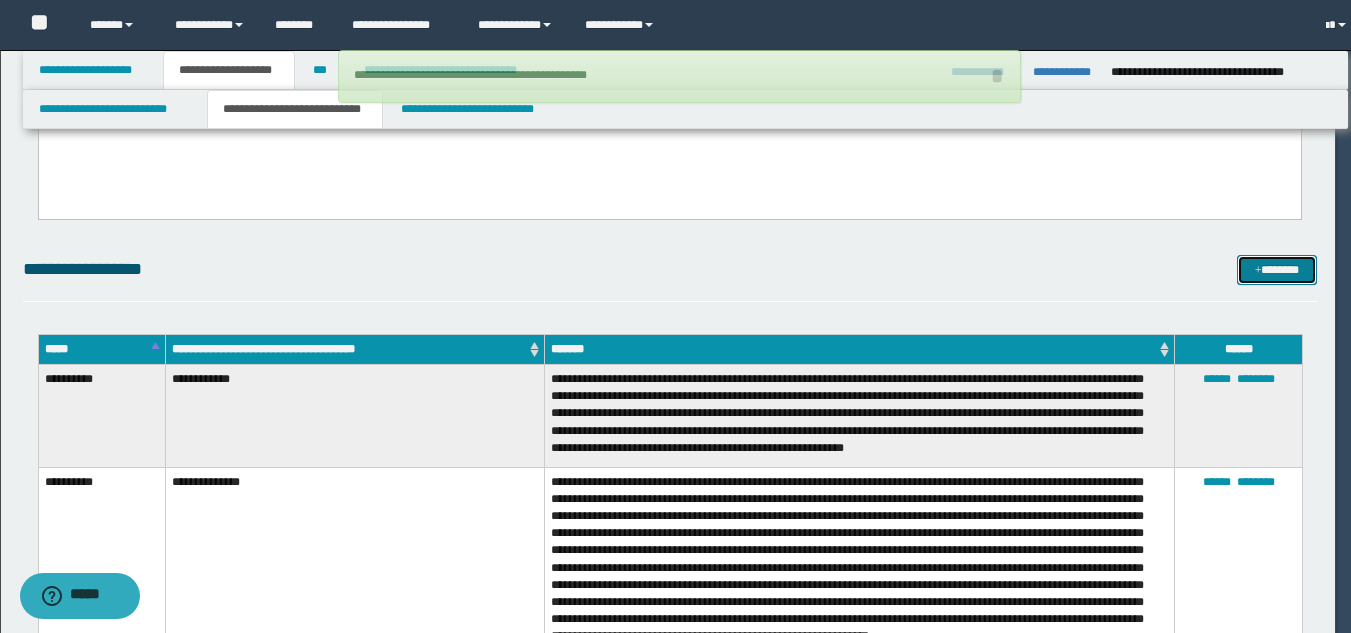 click on "*******" at bounding box center (1277, 270) 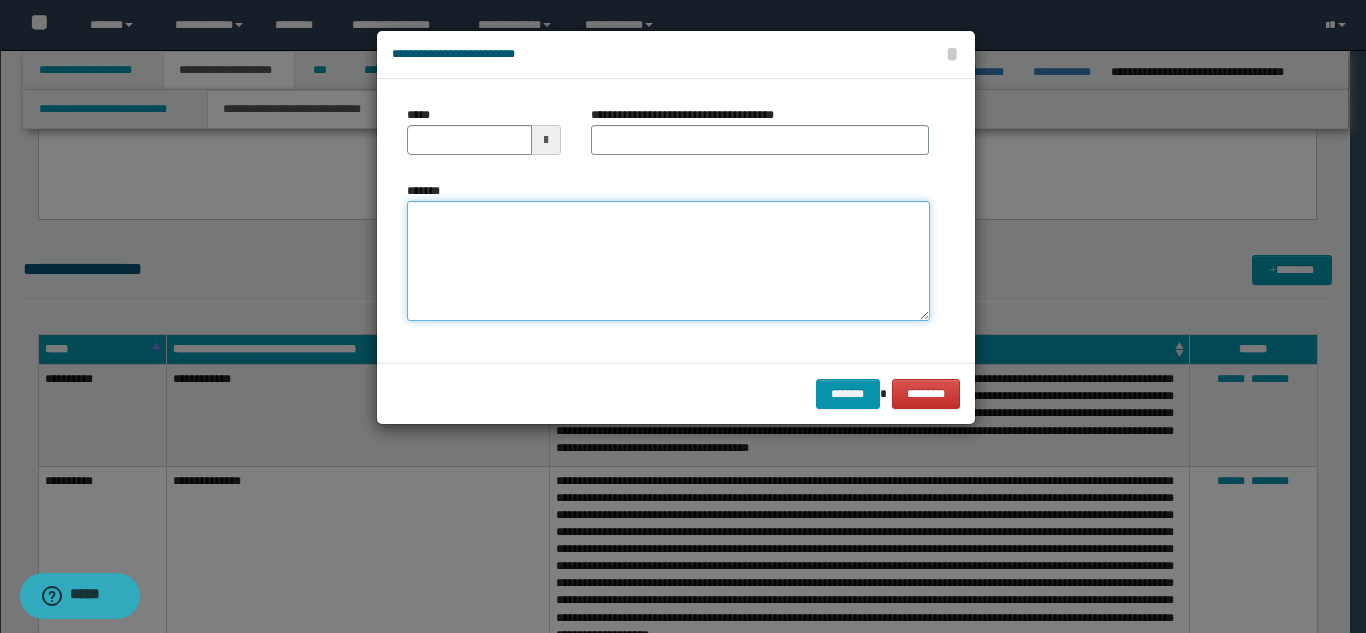 click on "*******" at bounding box center [668, 261] 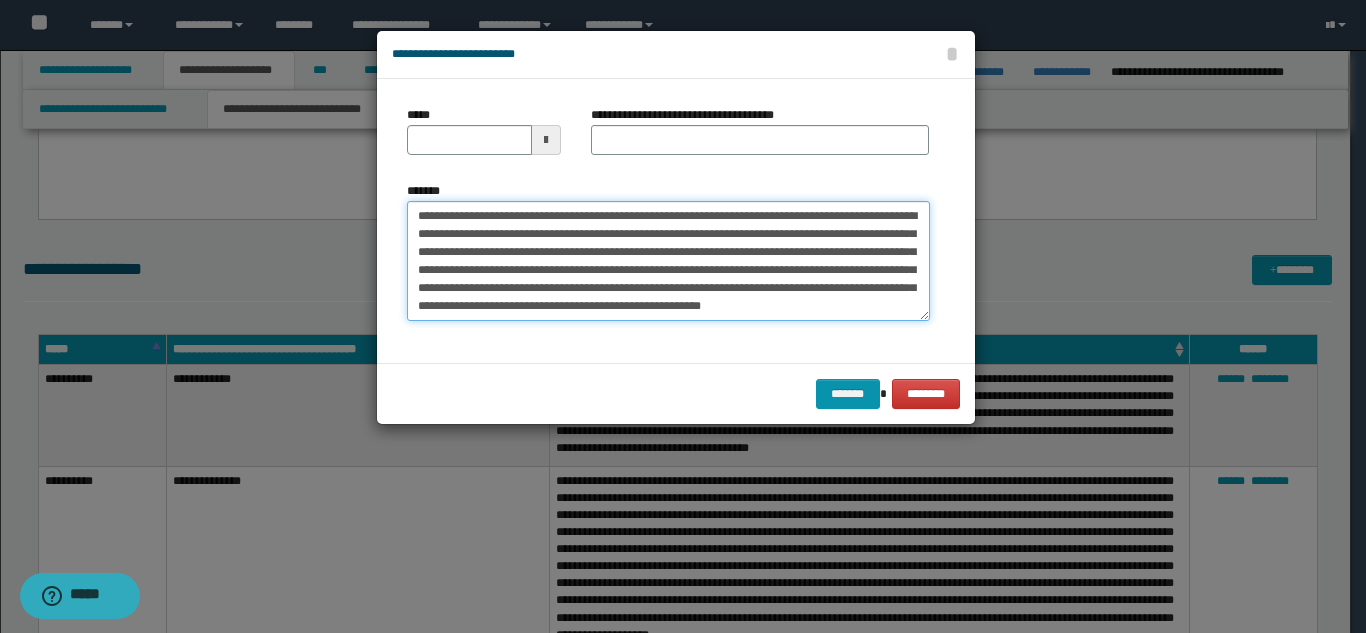 scroll, scrollTop: 0, scrollLeft: 0, axis: both 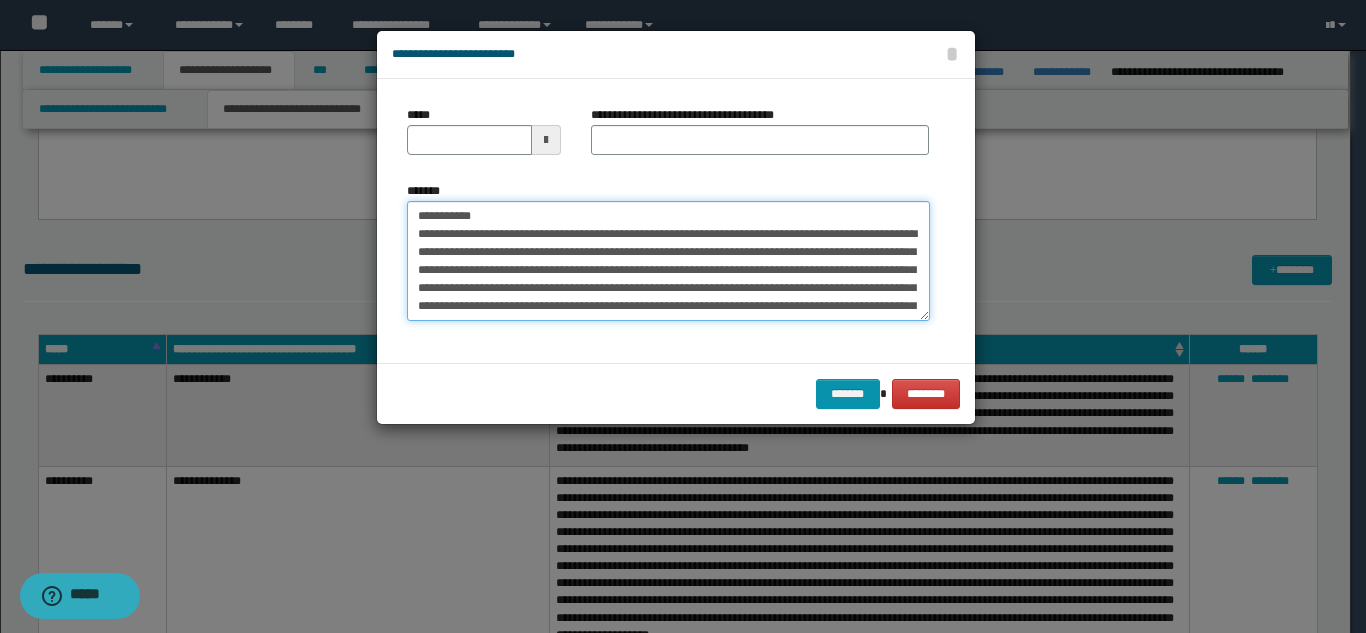 drag, startPoint x: 565, startPoint y: 220, endPoint x: 488, endPoint y: 211, distance: 77.52419 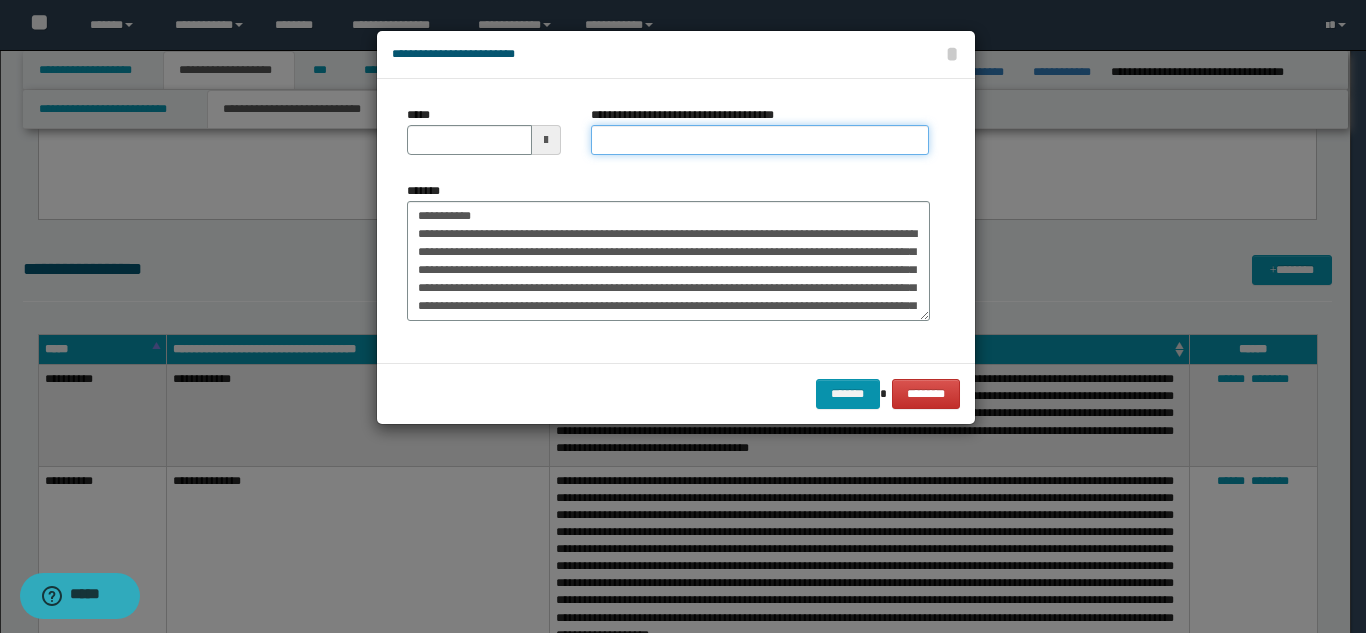 click on "**********" at bounding box center [760, 140] 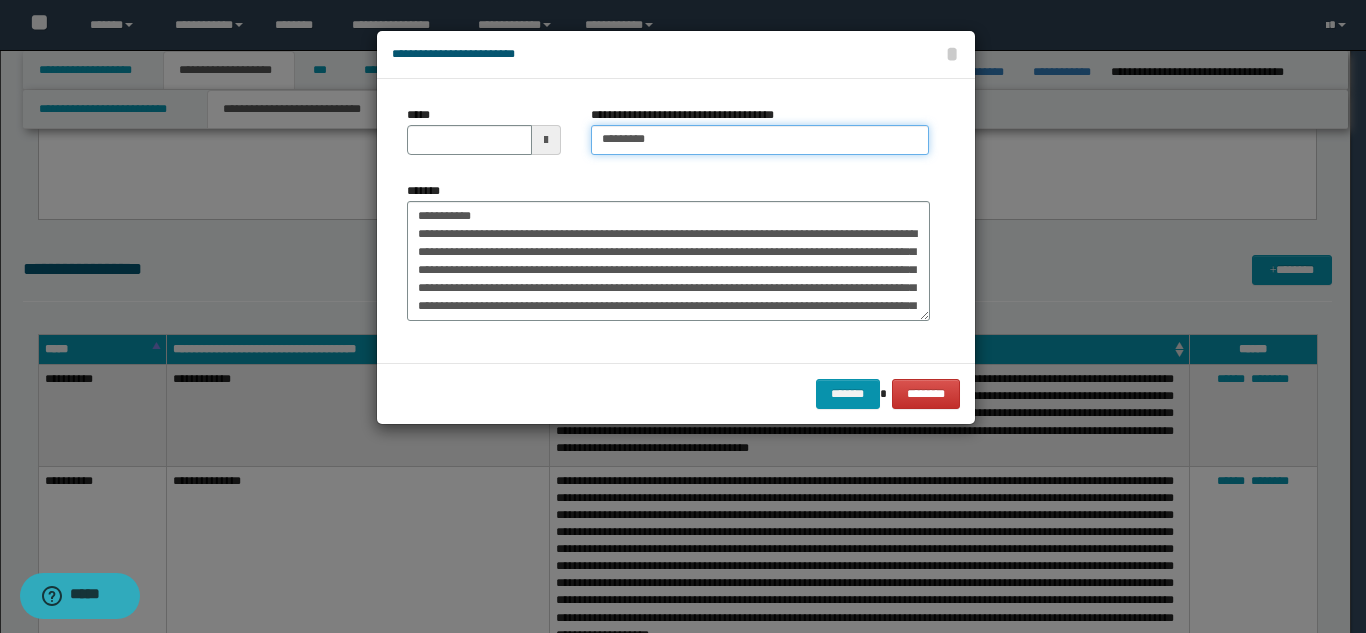 type on "********" 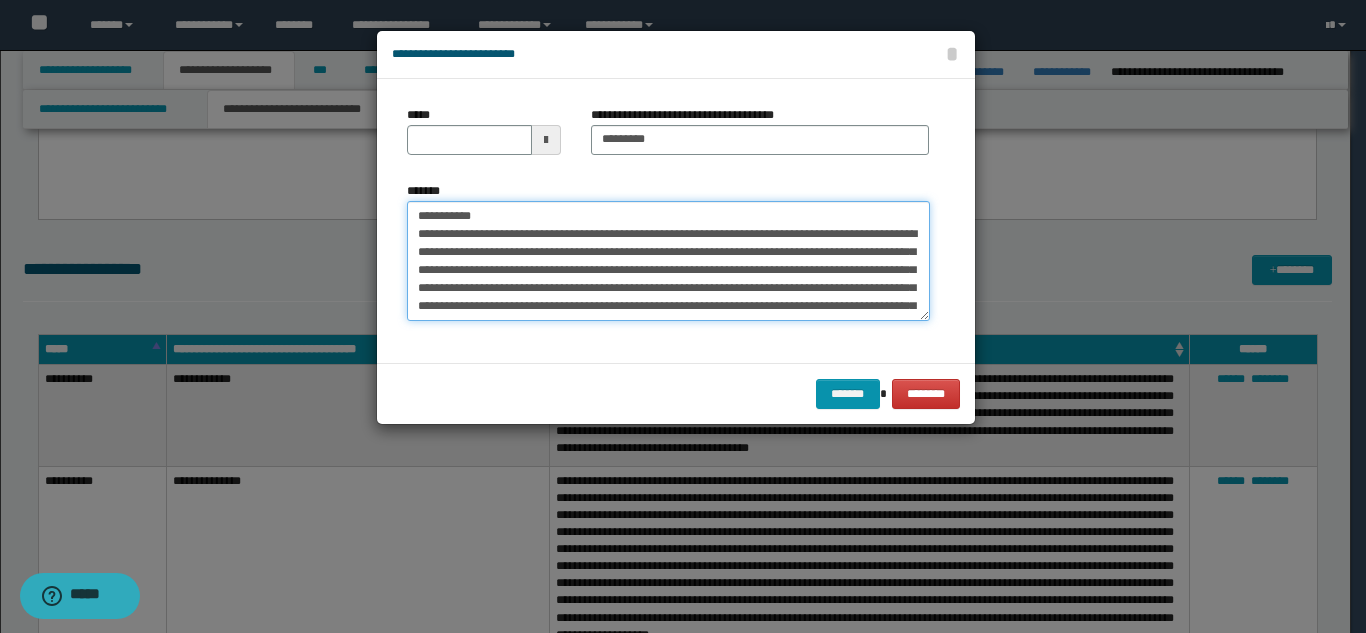 drag, startPoint x: 484, startPoint y: 221, endPoint x: 385, endPoint y: 194, distance: 102.61579 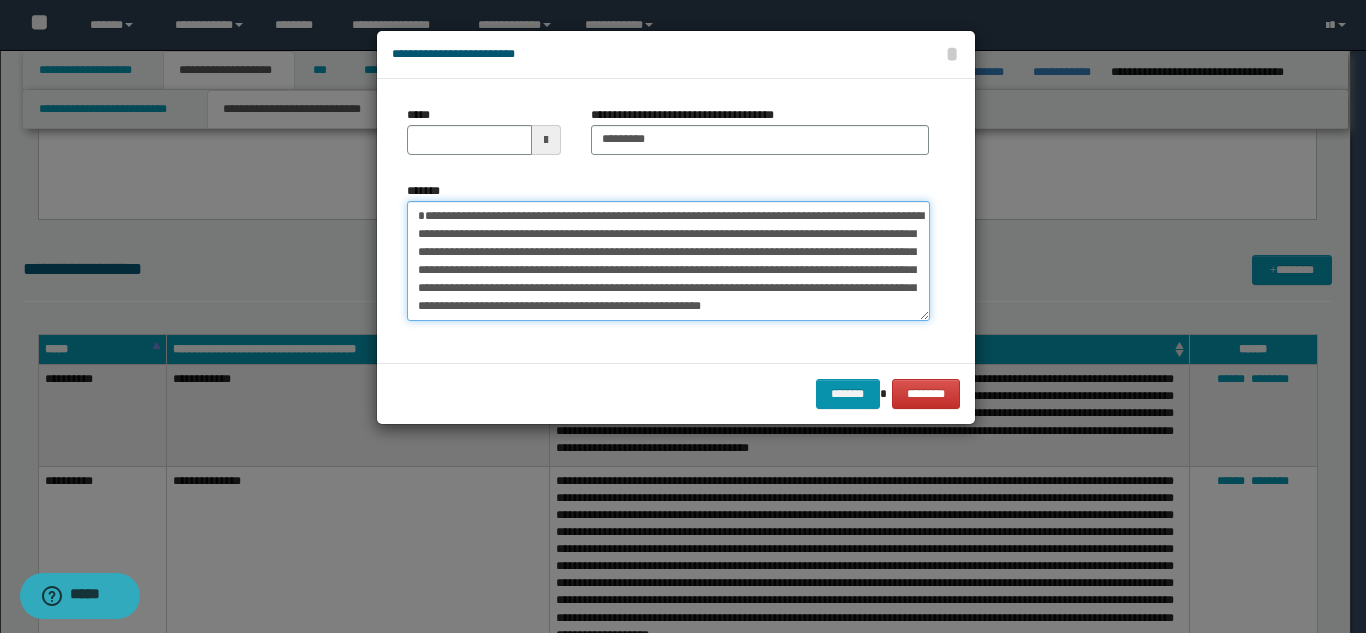 type 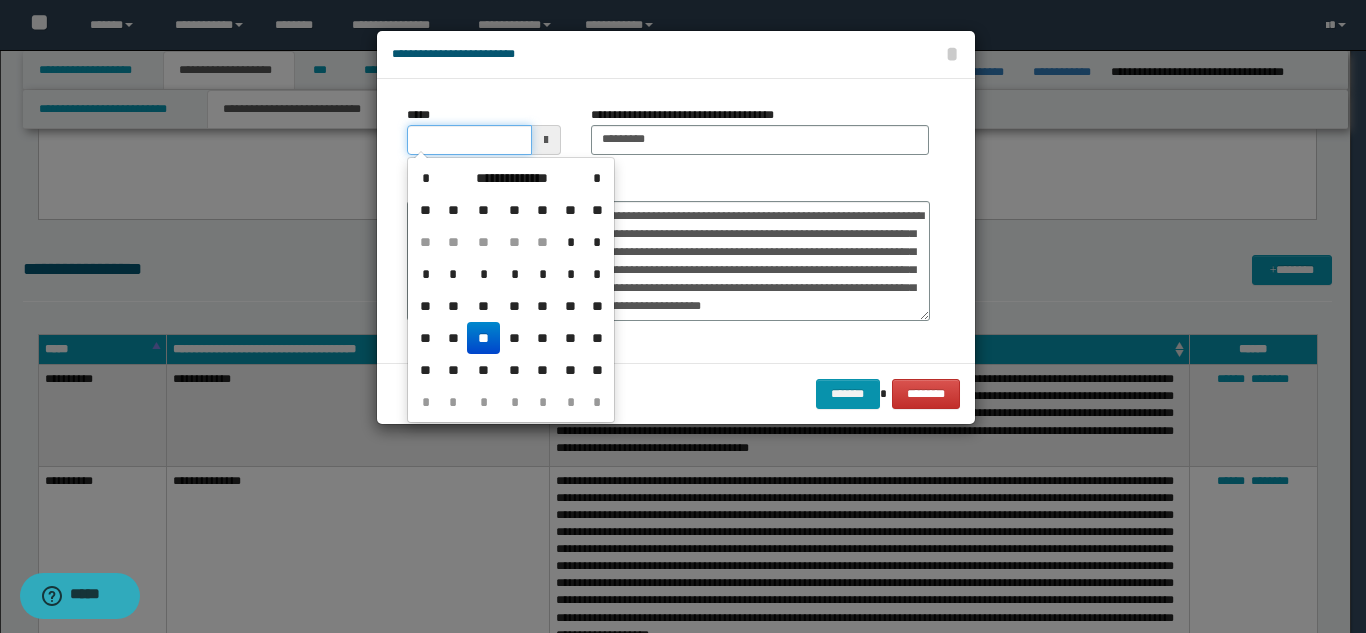 click on "*****" at bounding box center [469, 140] 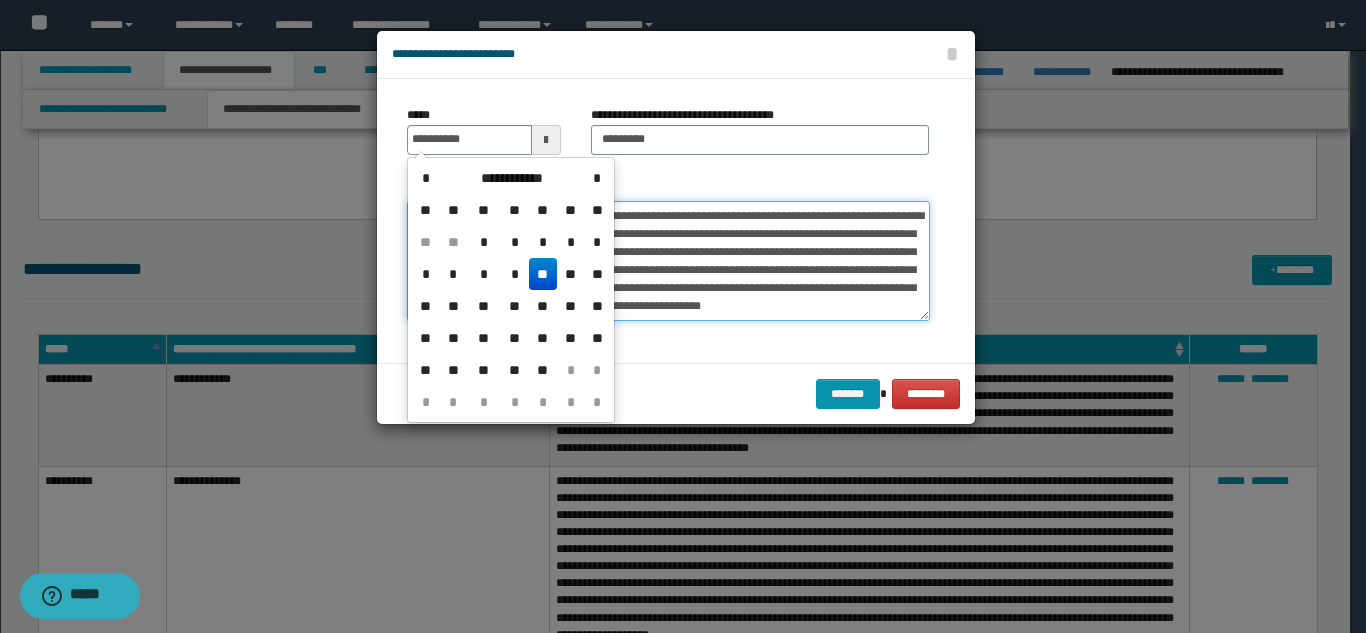 type on "**********" 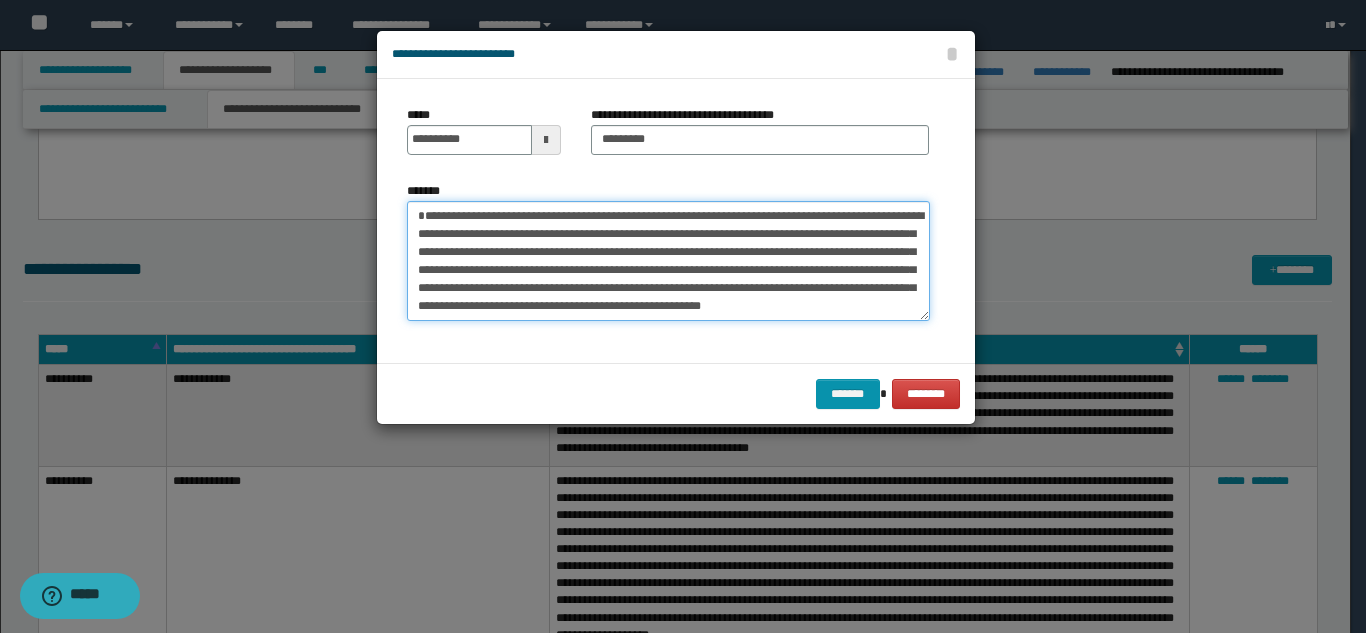click on "**********" at bounding box center (668, 261) 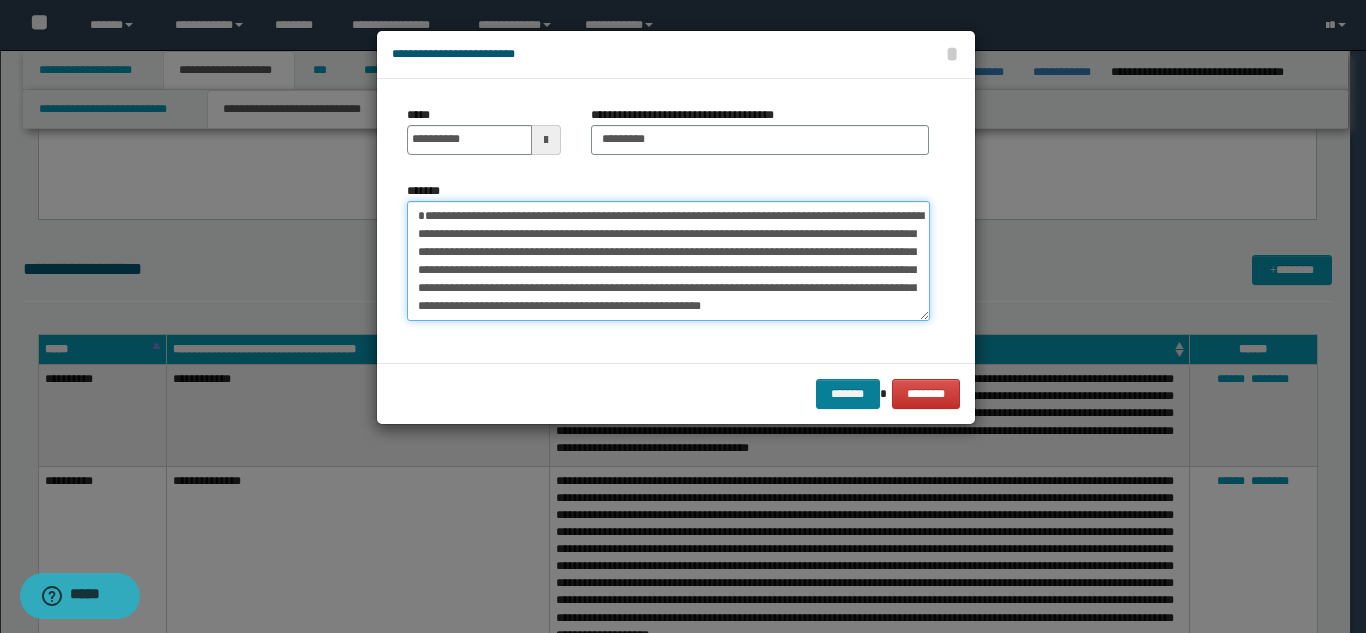 type on "**********" 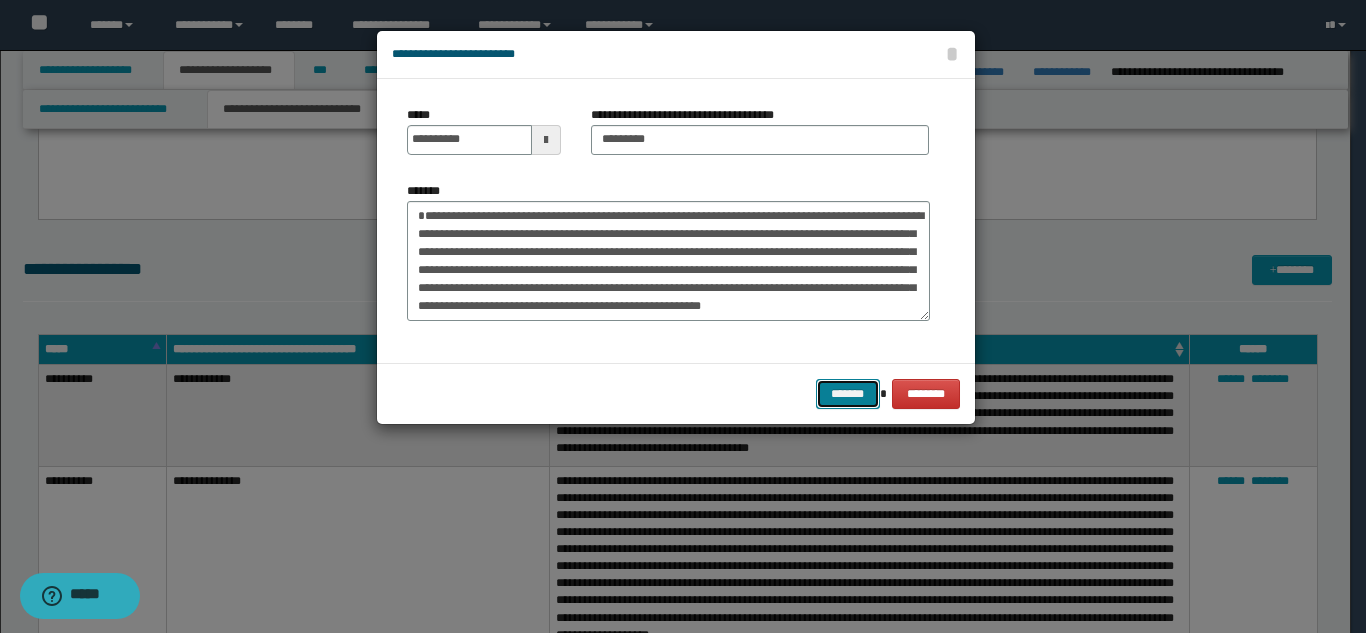 click on "*******" at bounding box center (848, 394) 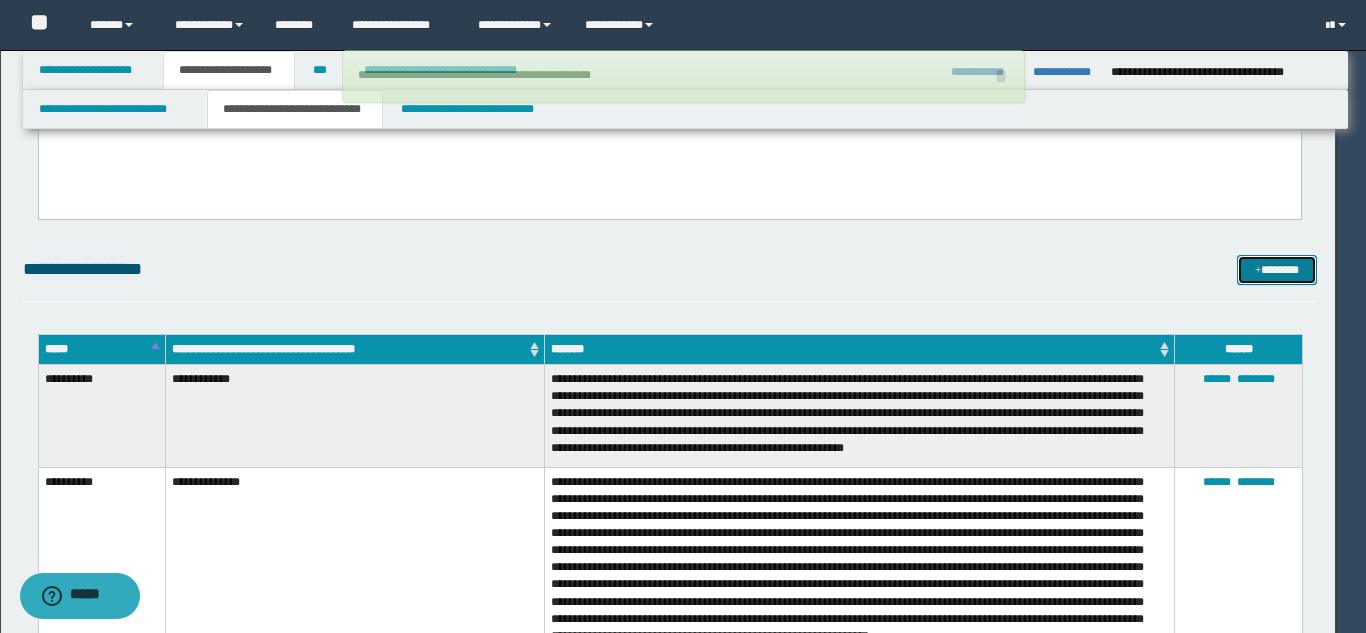 type 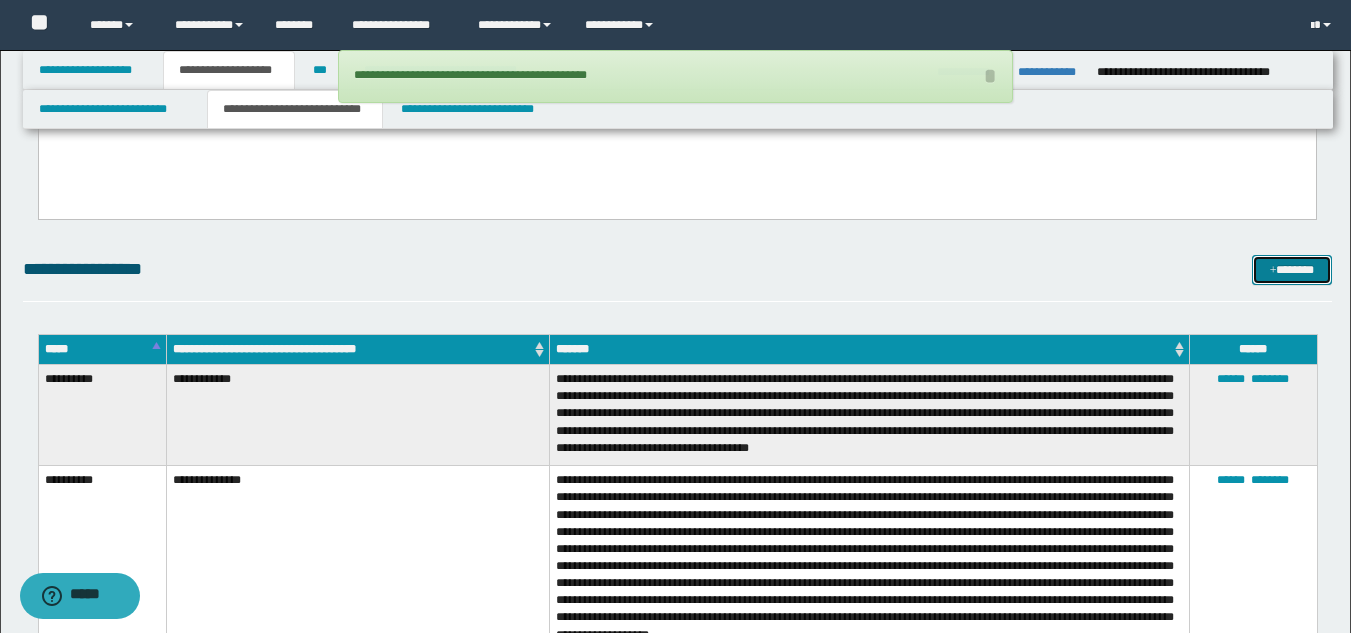 click on "*******" at bounding box center (1292, 270) 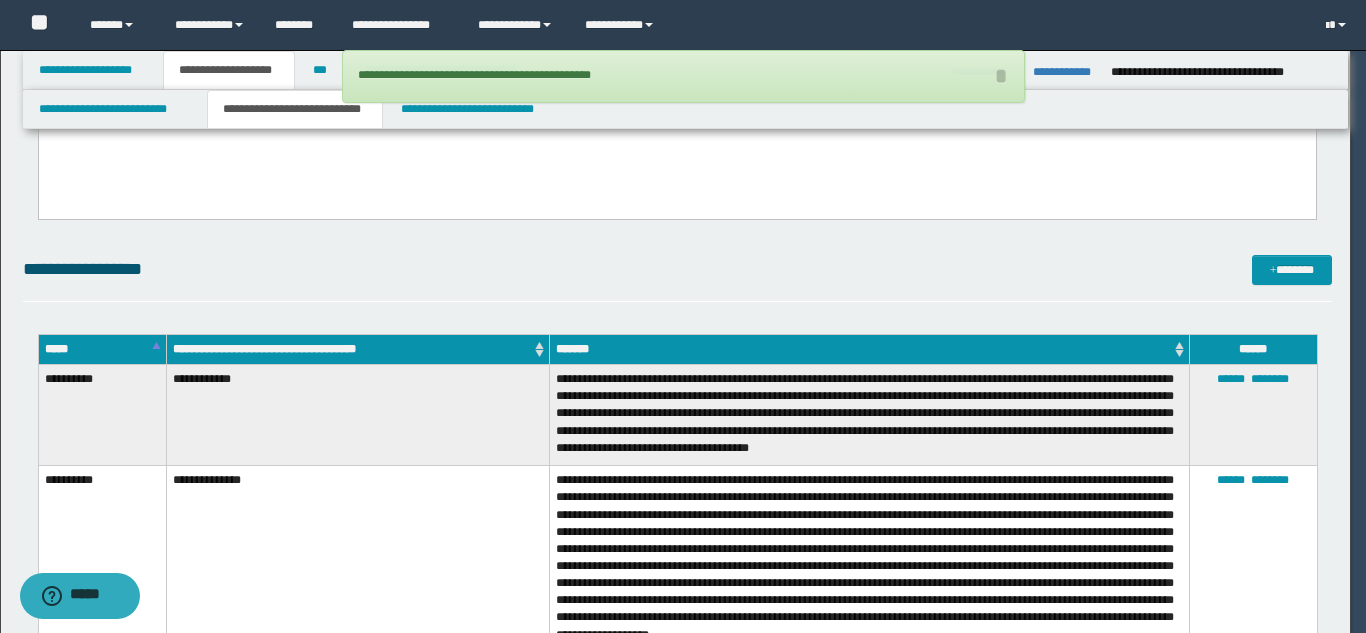 scroll, scrollTop: 0, scrollLeft: 0, axis: both 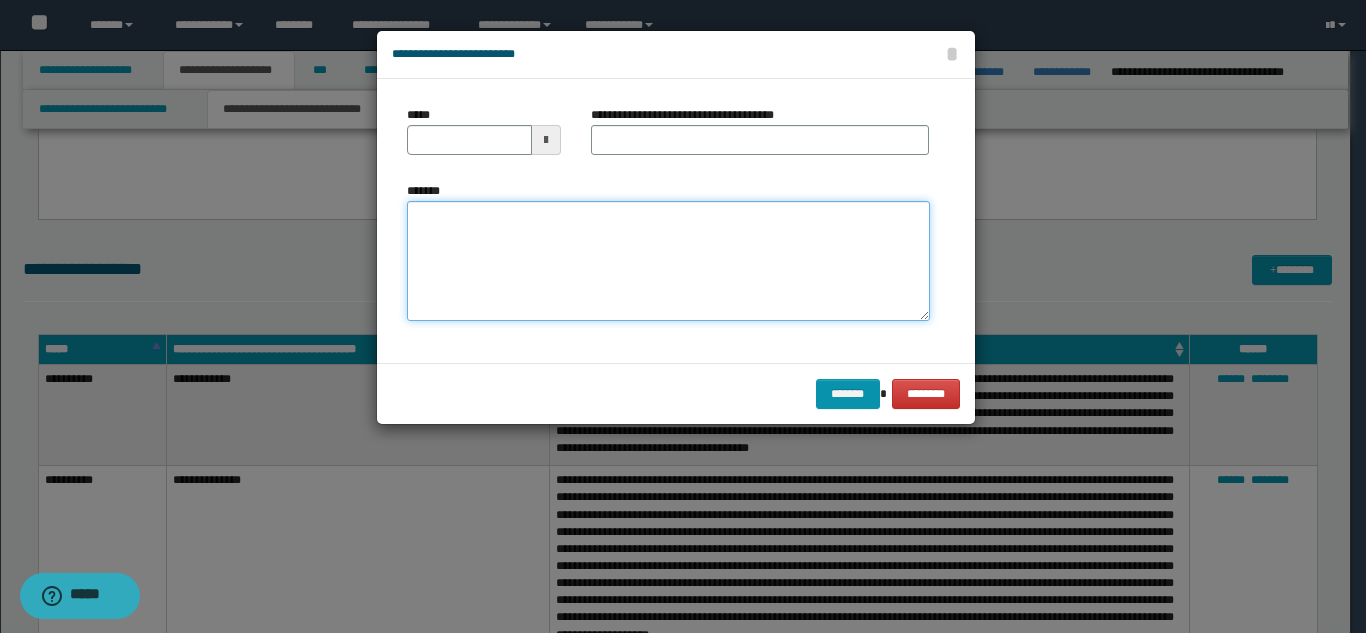 click on "*******" at bounding box center [668, 261] 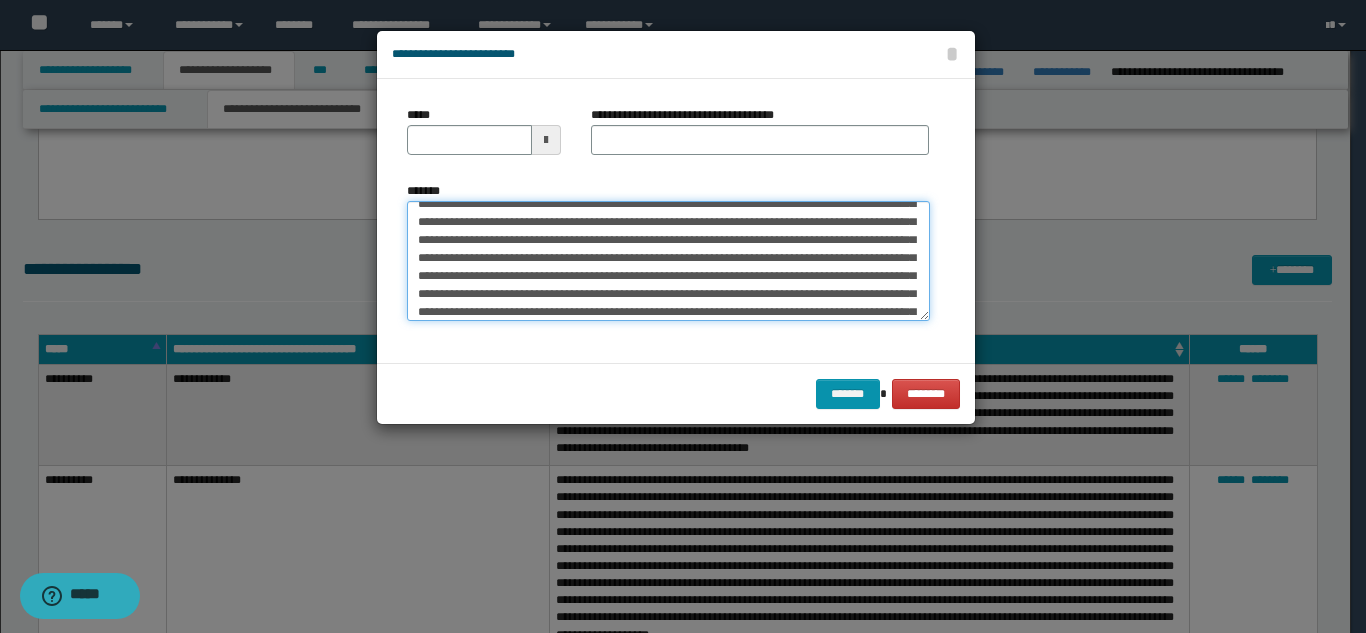 scroll, scrollTop: 0, scrollLeft: 0, axis: both 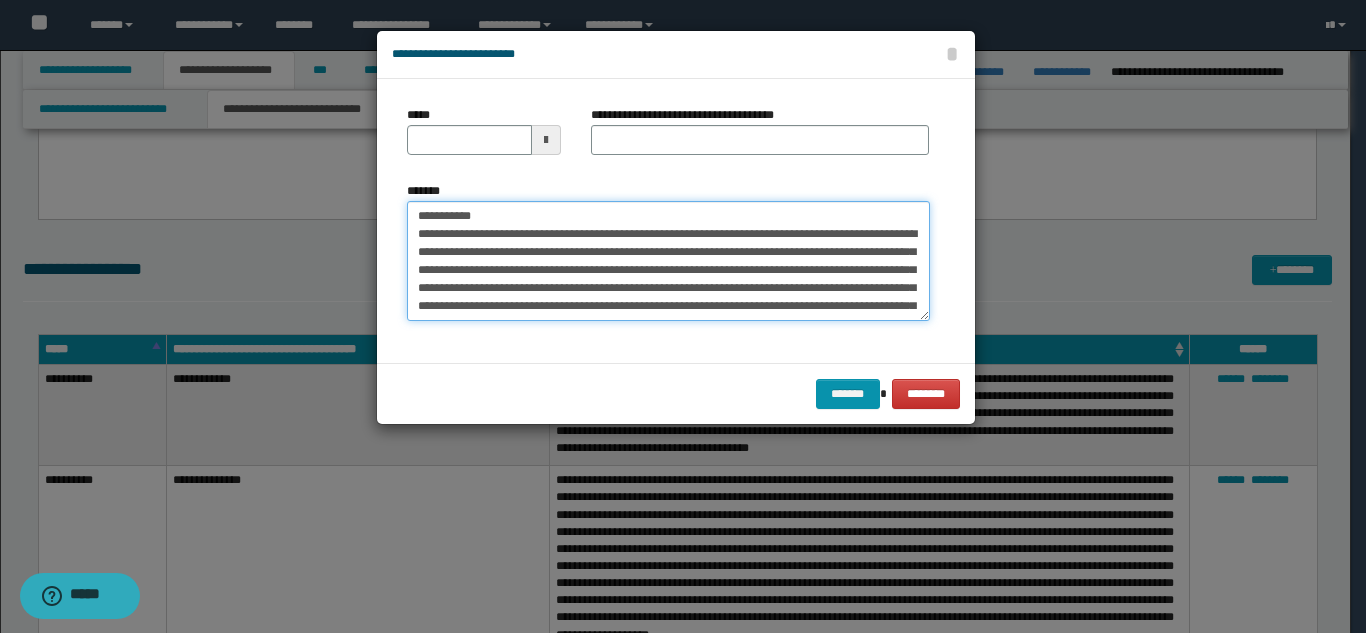 drag, startPoint x: 755, startPoint y: 219, endPoint x: 481, endPoint y: 216, distance: 274.01642 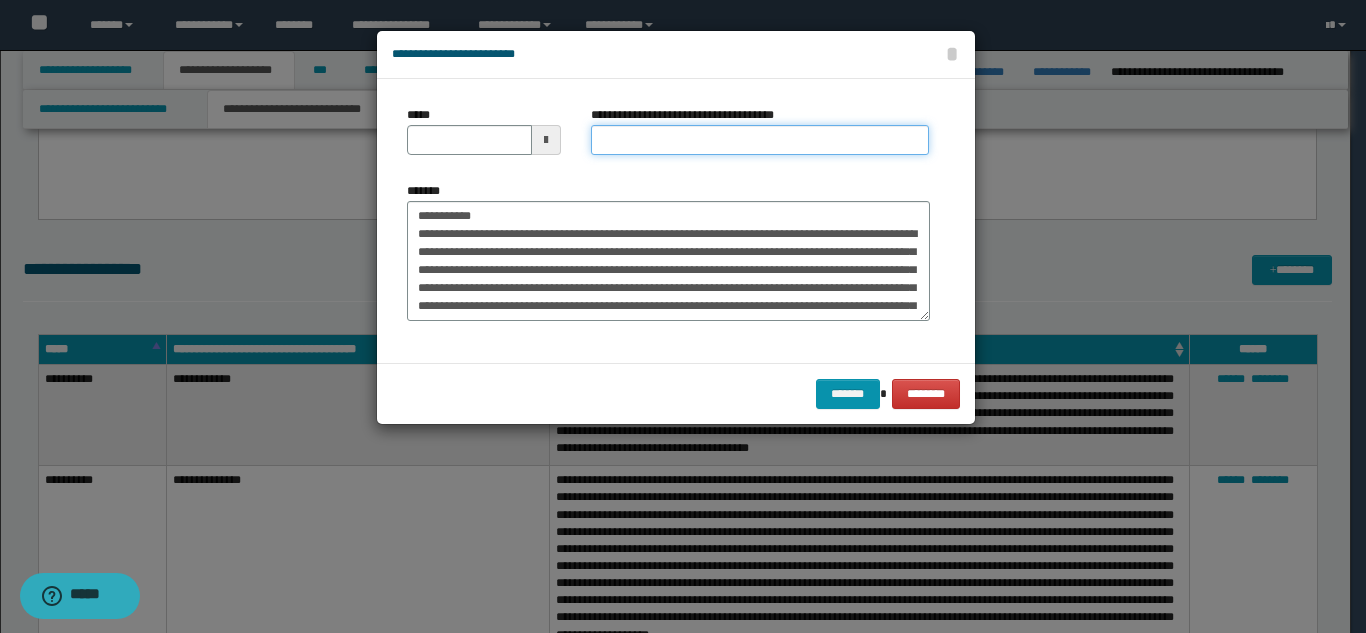 click on "**********" at bounding box center (760, 140) 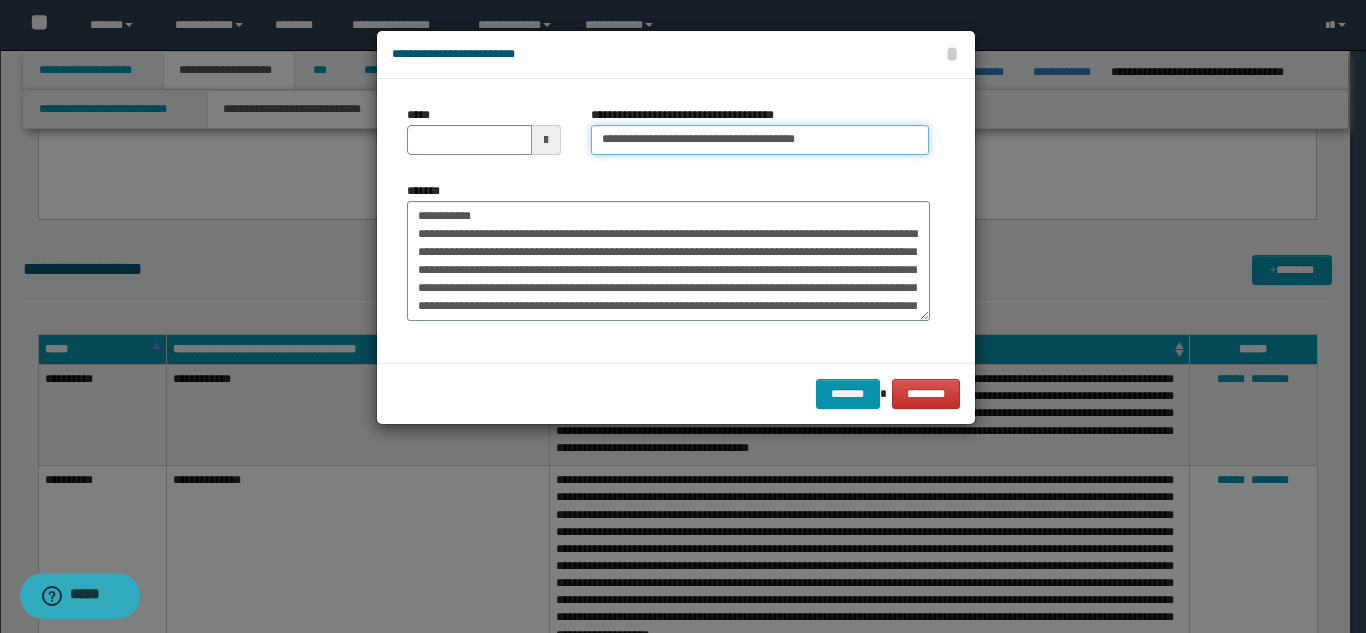 type on "**********" 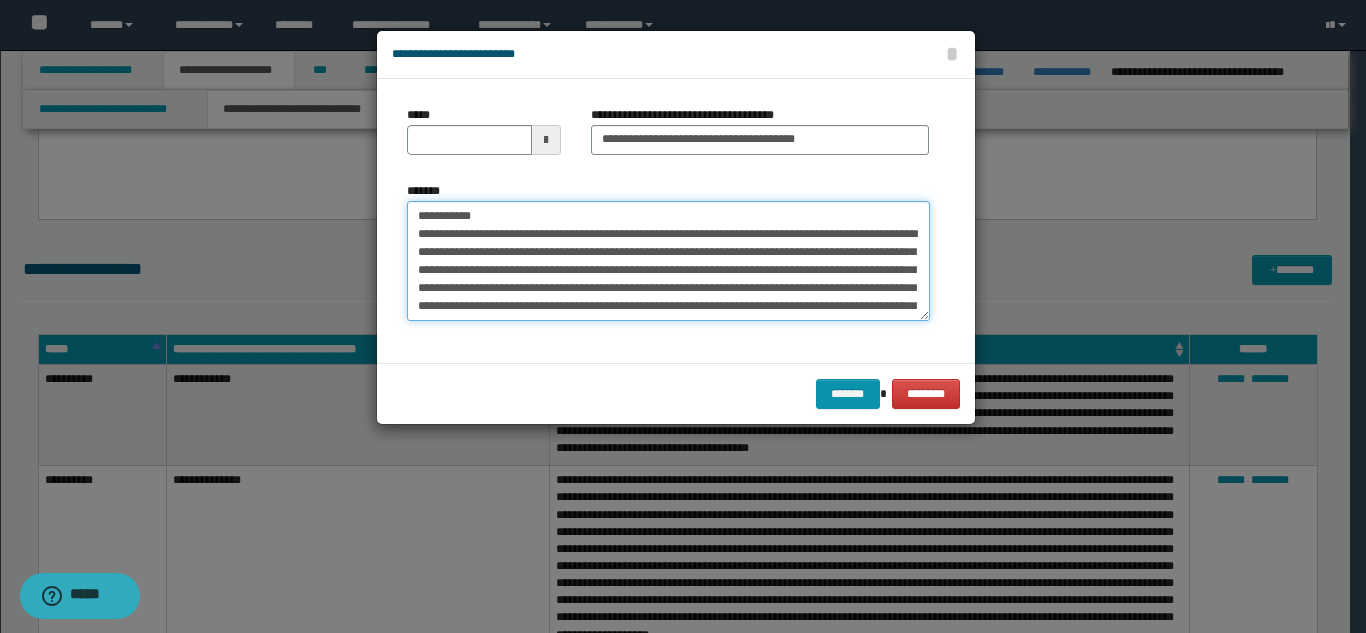 drag, startPoint x: 497, startPoint y: 207, endPoint x: 402, endPoint y: 214, distance: 95.257545 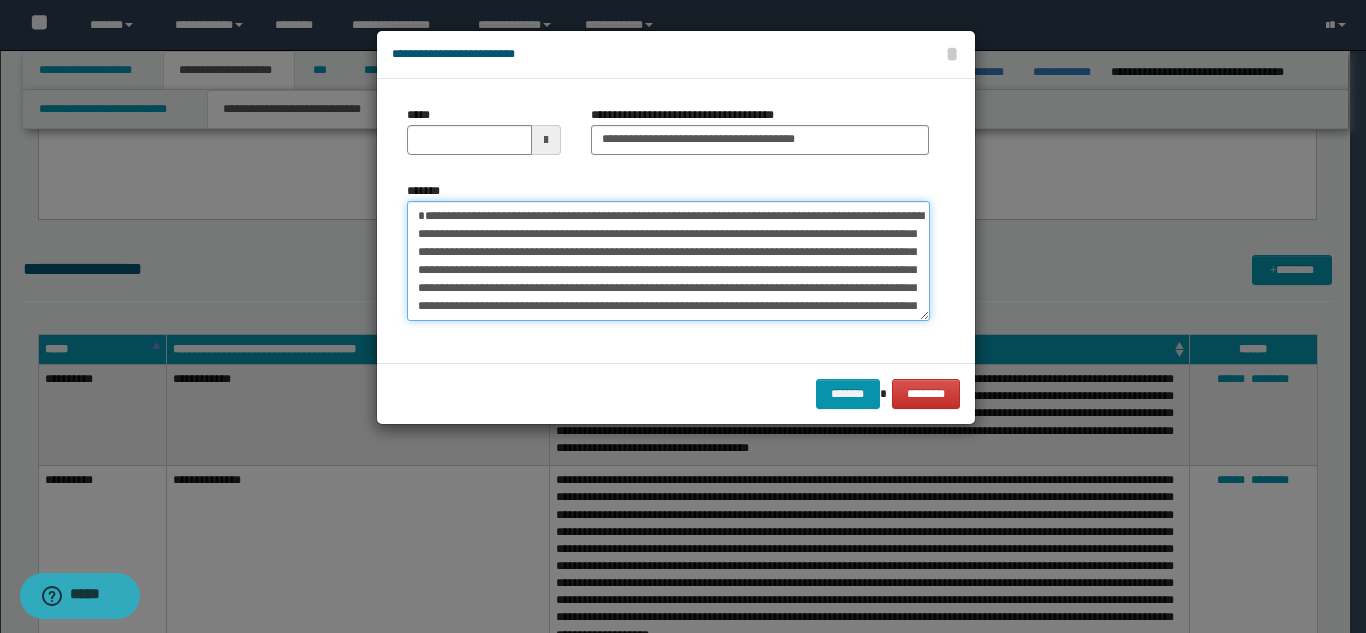 type 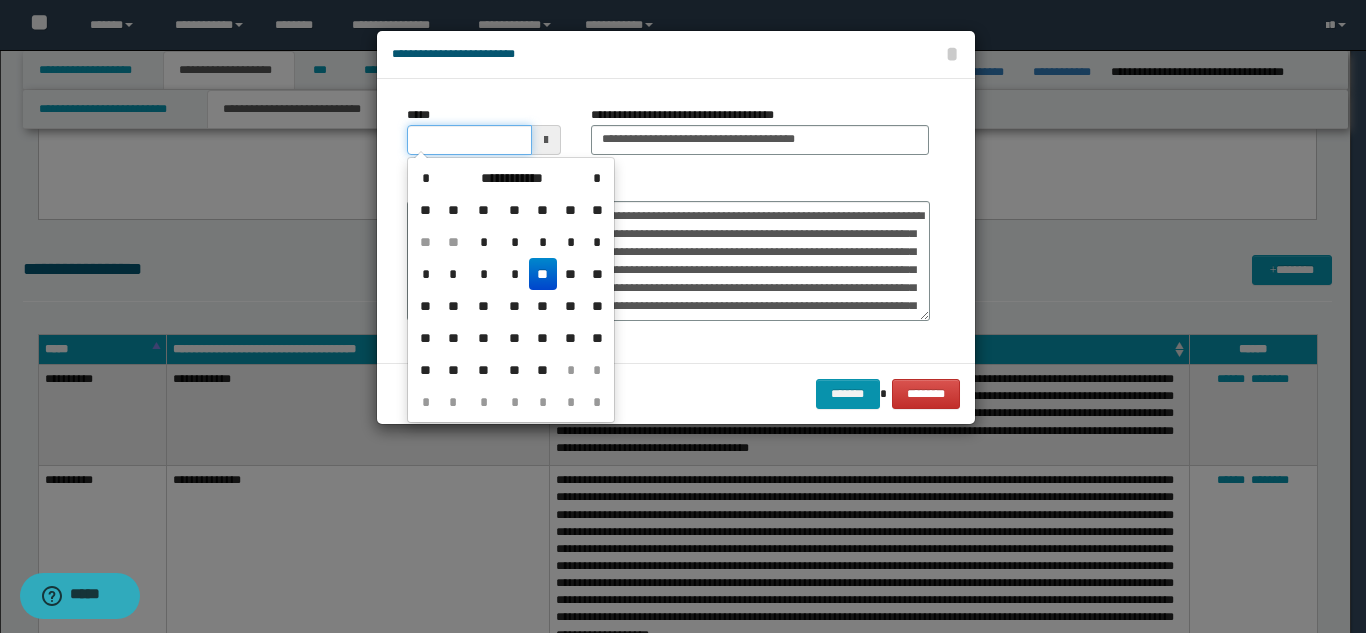 click on "*****" at bounding box center (469, 140) 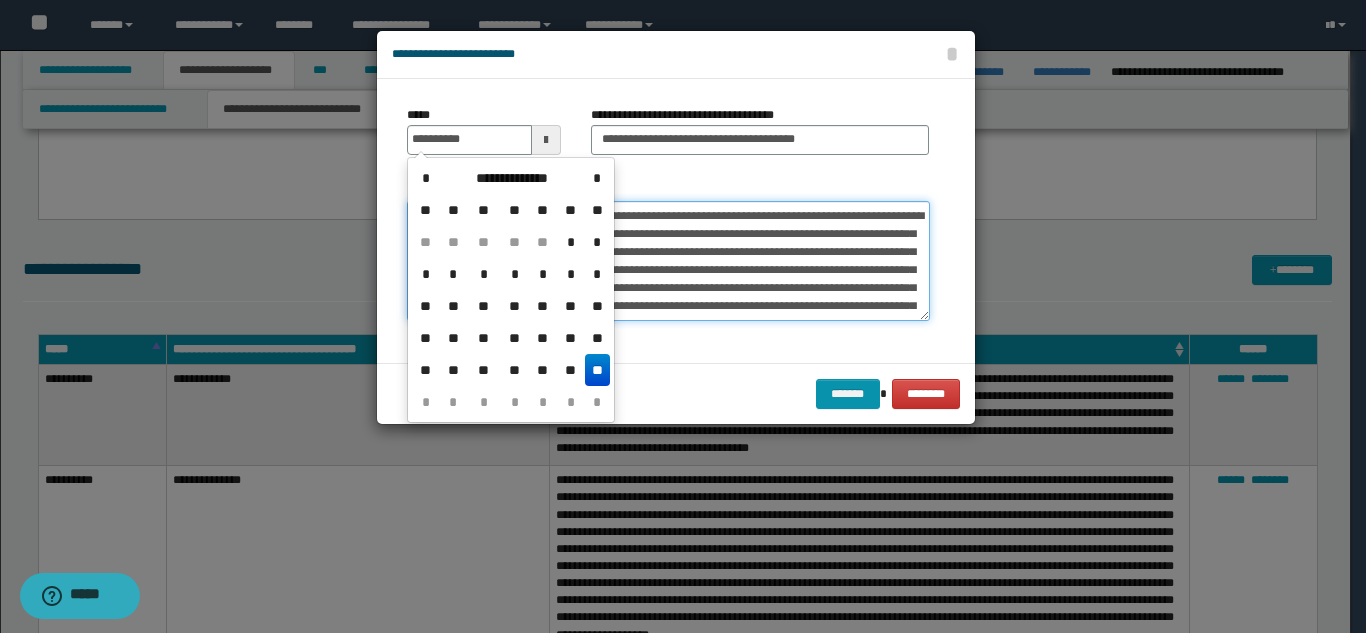 type on "**********" 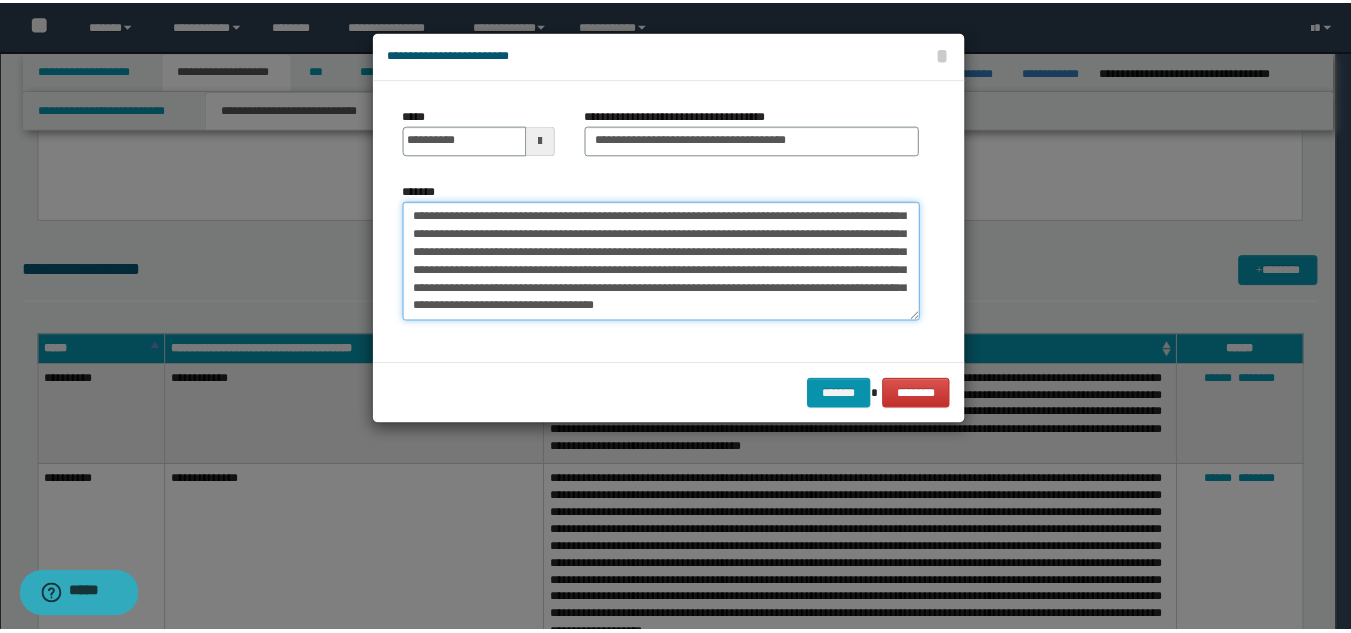 scroll, scrollTop: 288, scrollLeft: 0, axis: vertical 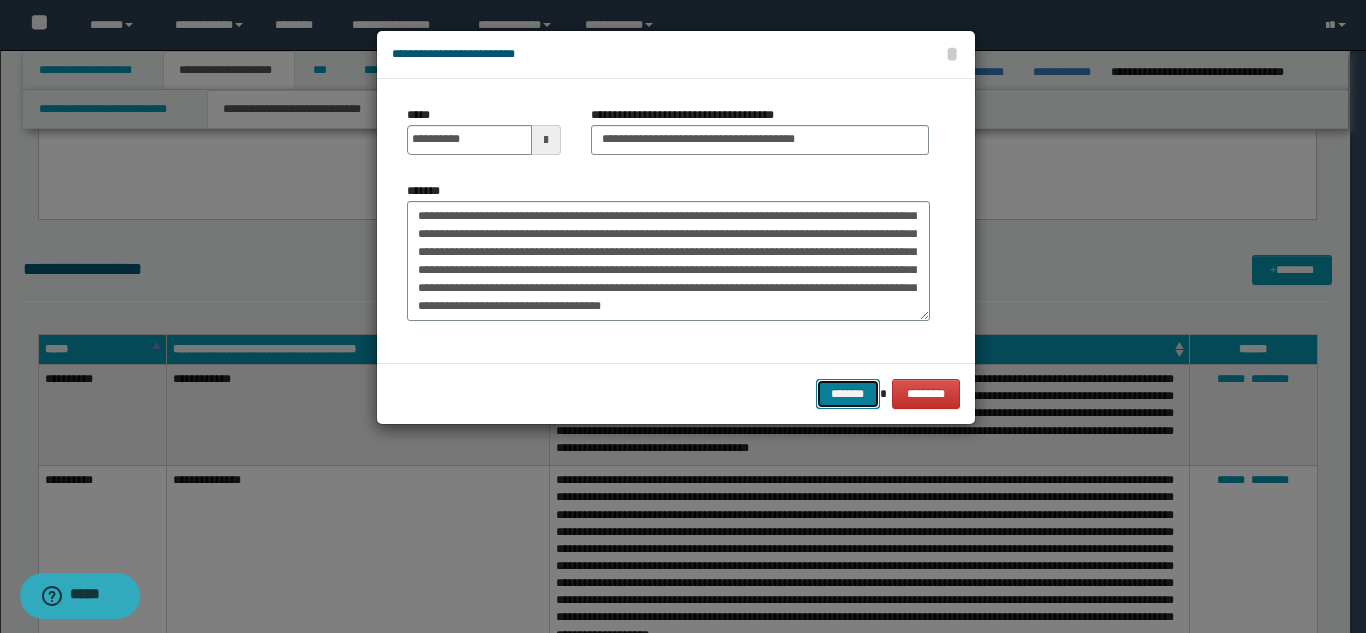 click on "*******" at bounding box center (848, 394) 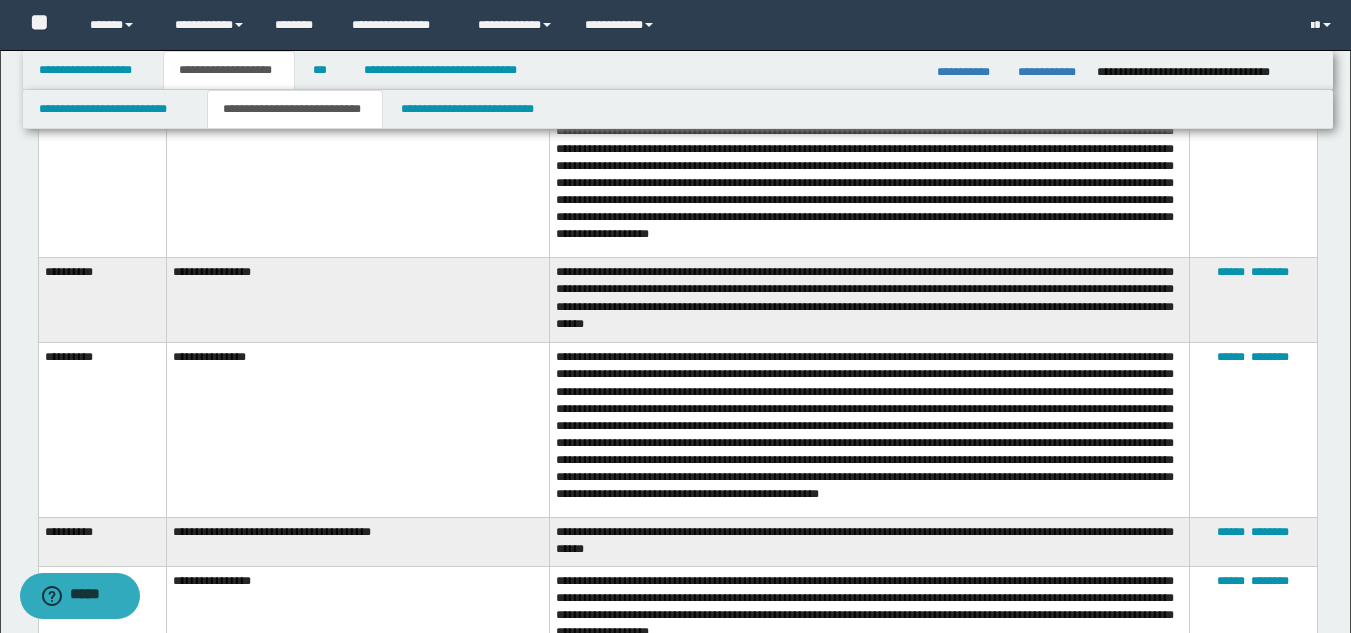 scroll, scrollTop: 3038, scrollLeft: 0, axis: vertical 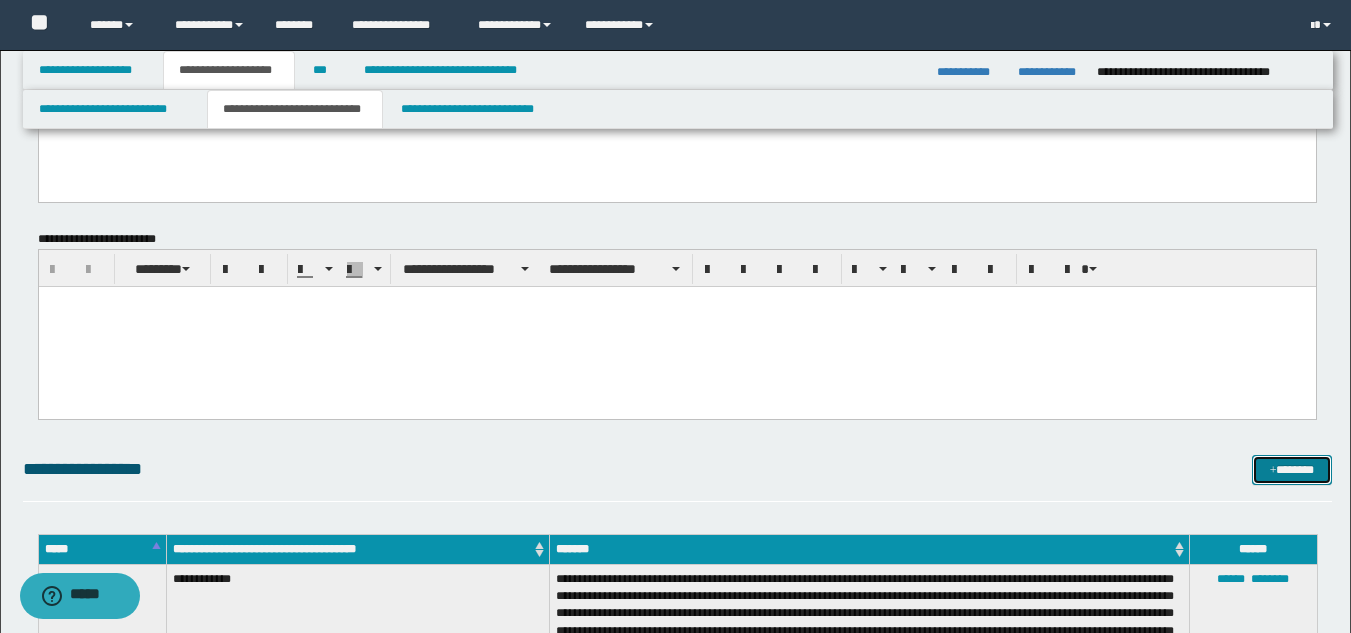 click on "*******" at bounding box center (1292, 470) 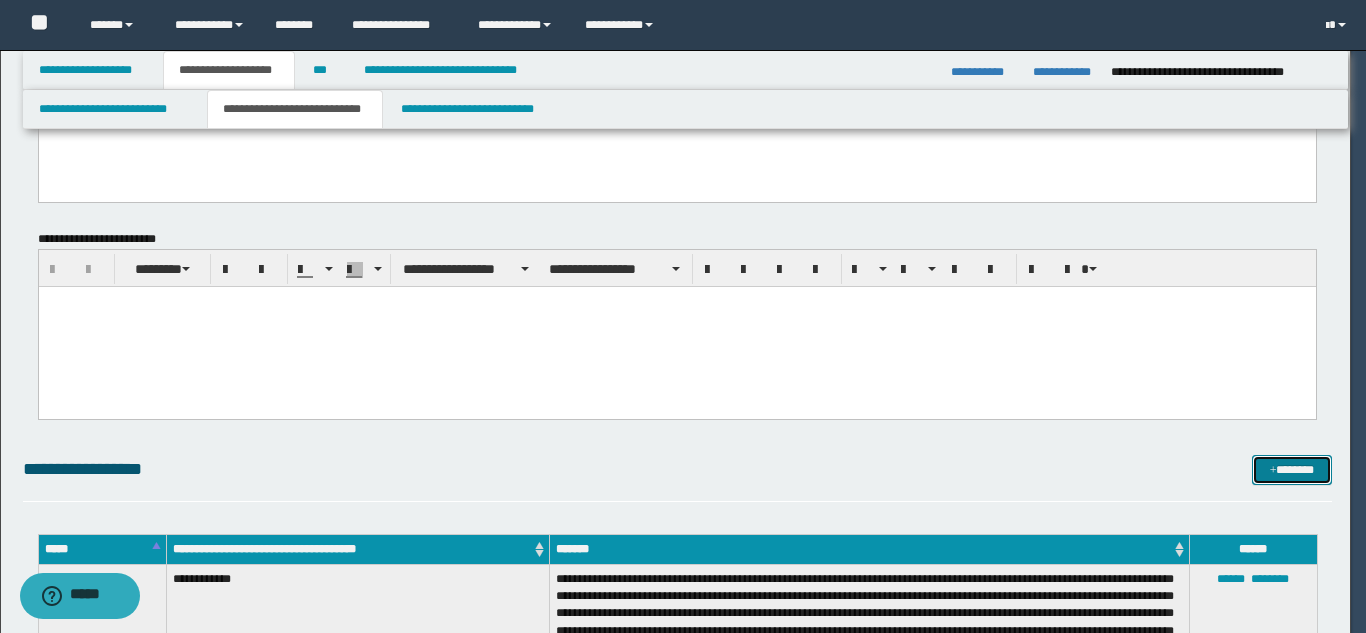 scroll, scrollTop: 0, scrollLeft: 0, axis: both 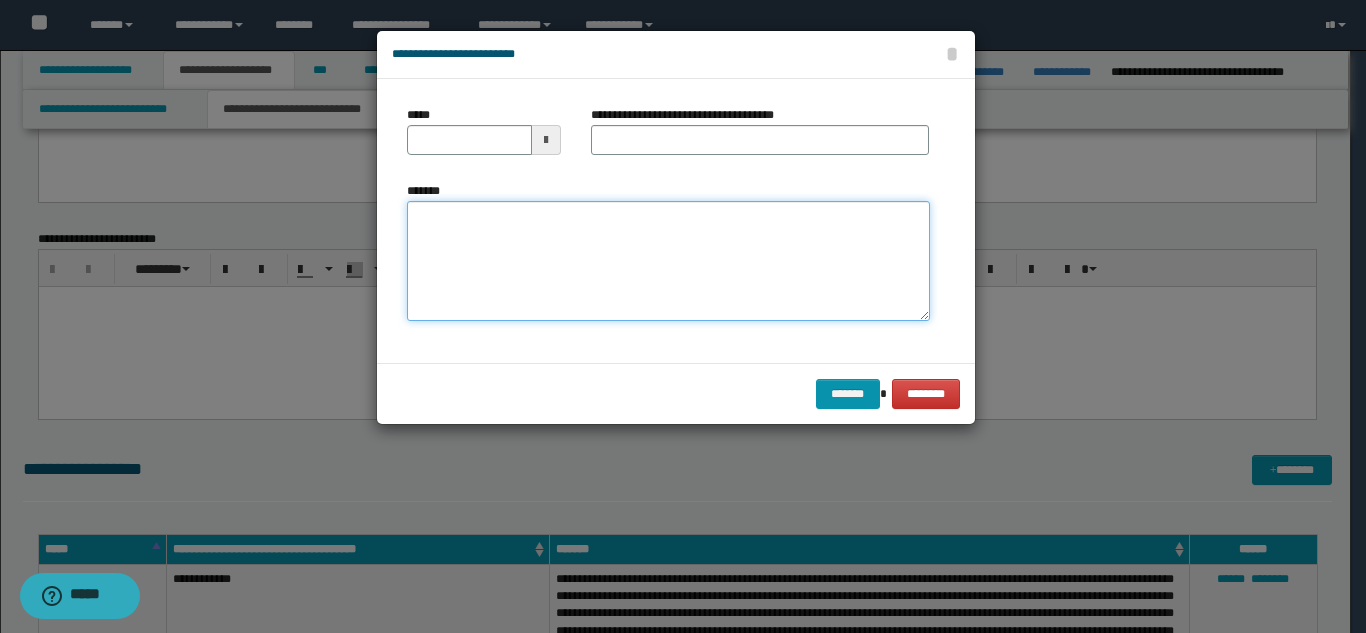 click on "*******" at bounding box center [668, 261] 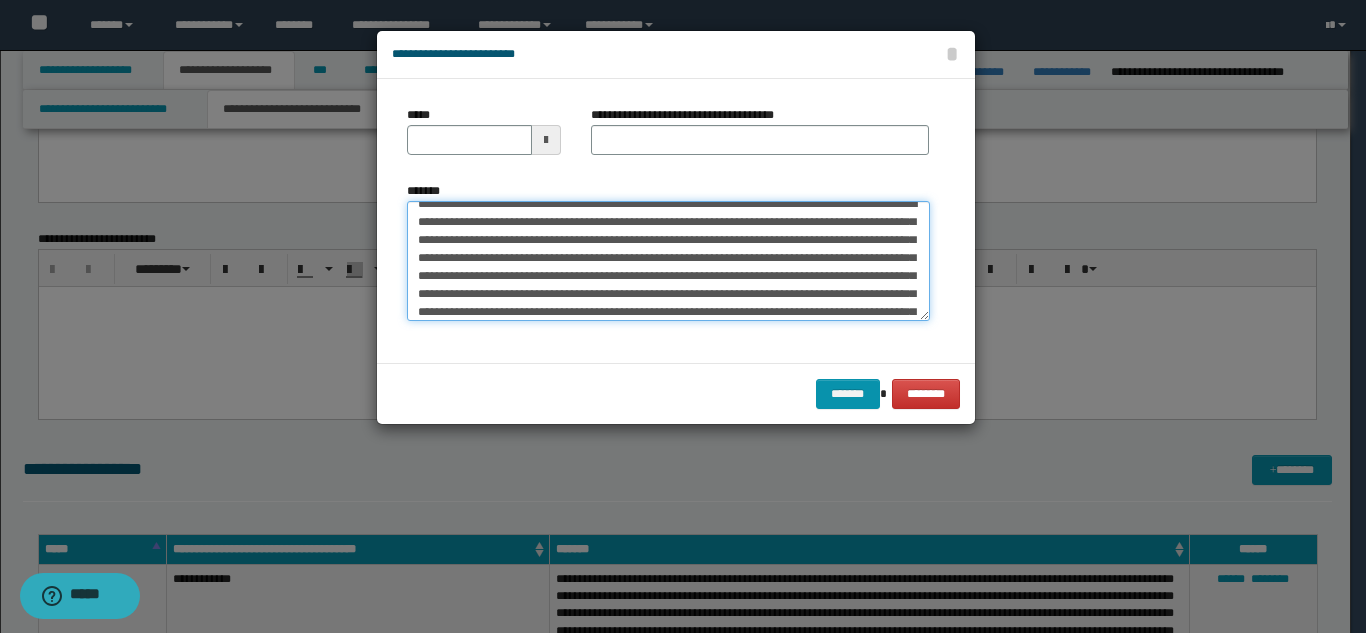 scroll, scrollTop: 0, scrollLeft: 0, axis: both 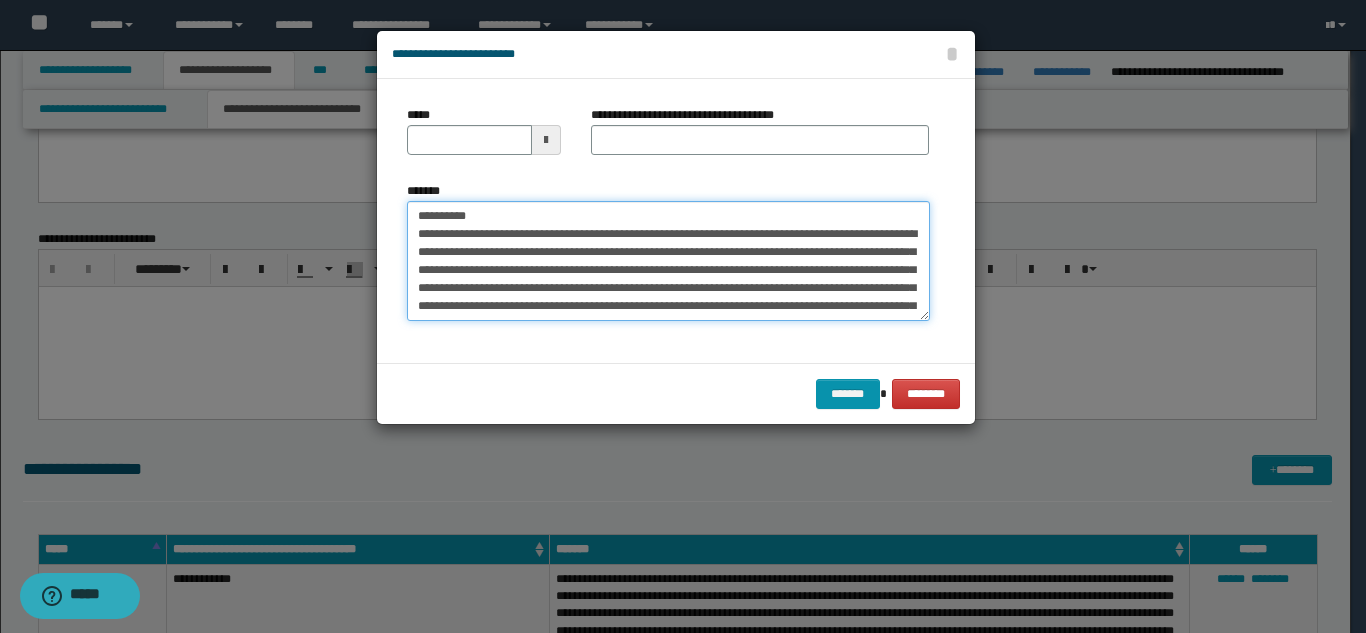 drag, startPoint x: 536, startPoint y: 216, endPoint x: 557, endPoint y: 185, distance: 37.44329 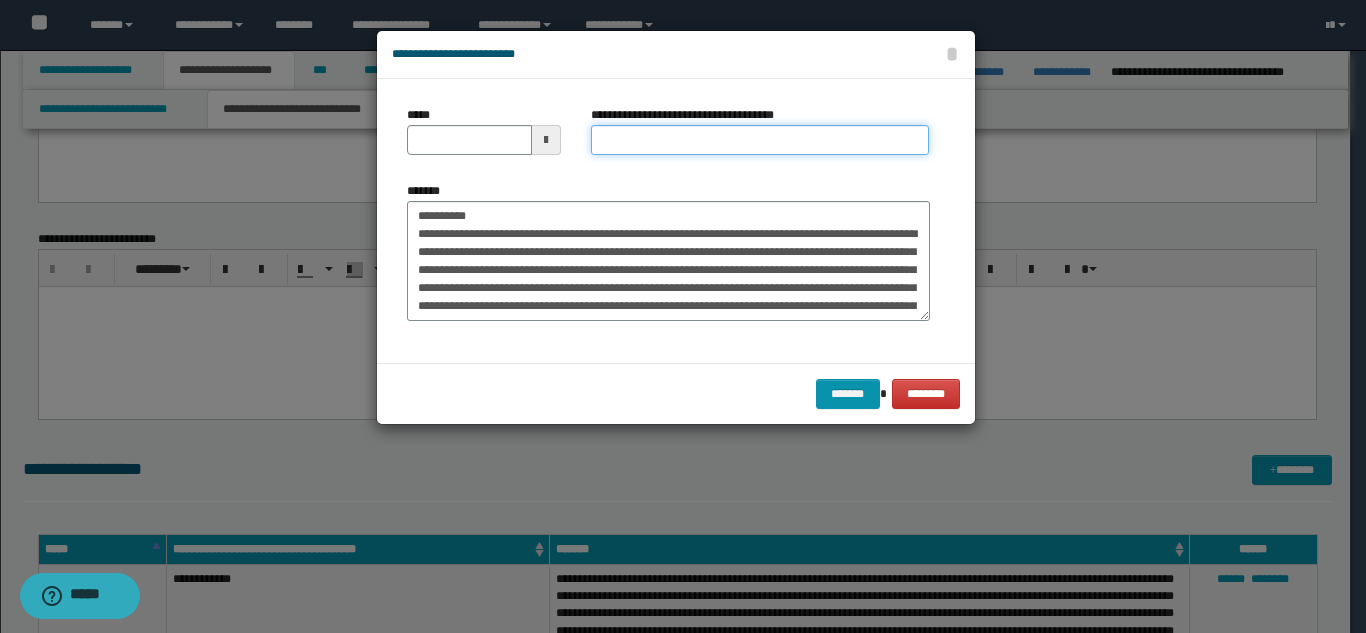 click on "**********" at bounding box center (760, 140) 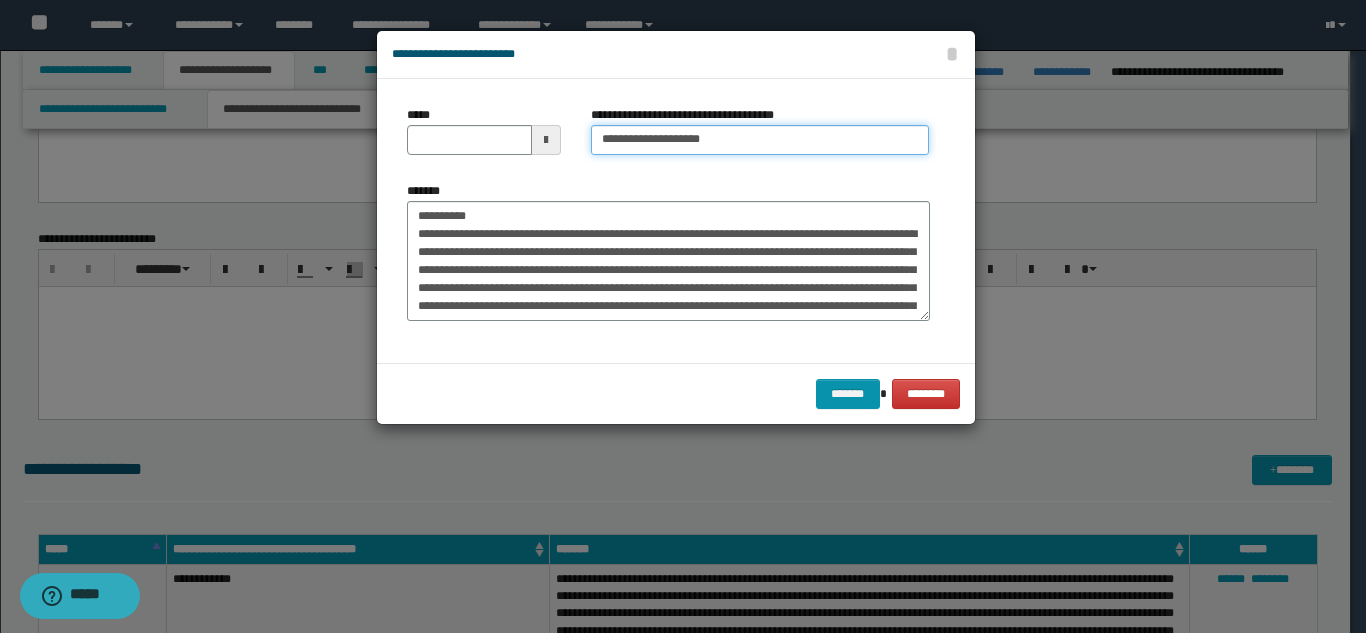 type on "**********" 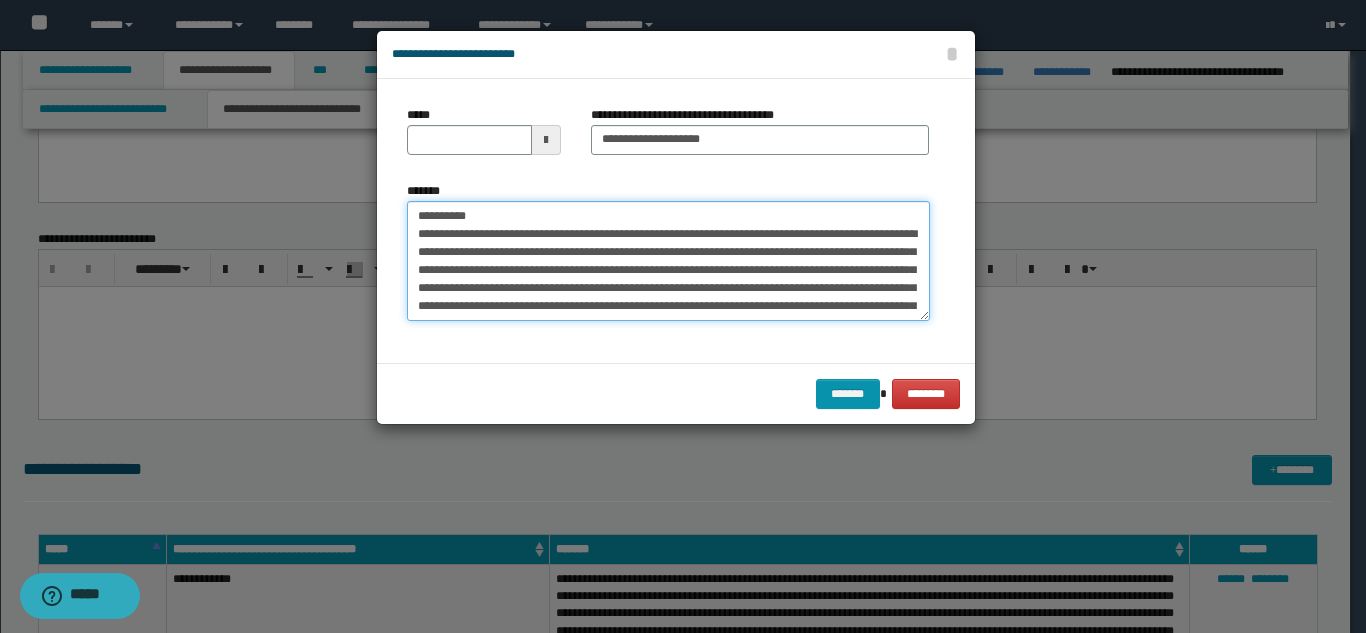 drag, startPoint x: 491, startPoint y: 212, endPoint x: 415, endPoint y: 177, distance: 83.67198 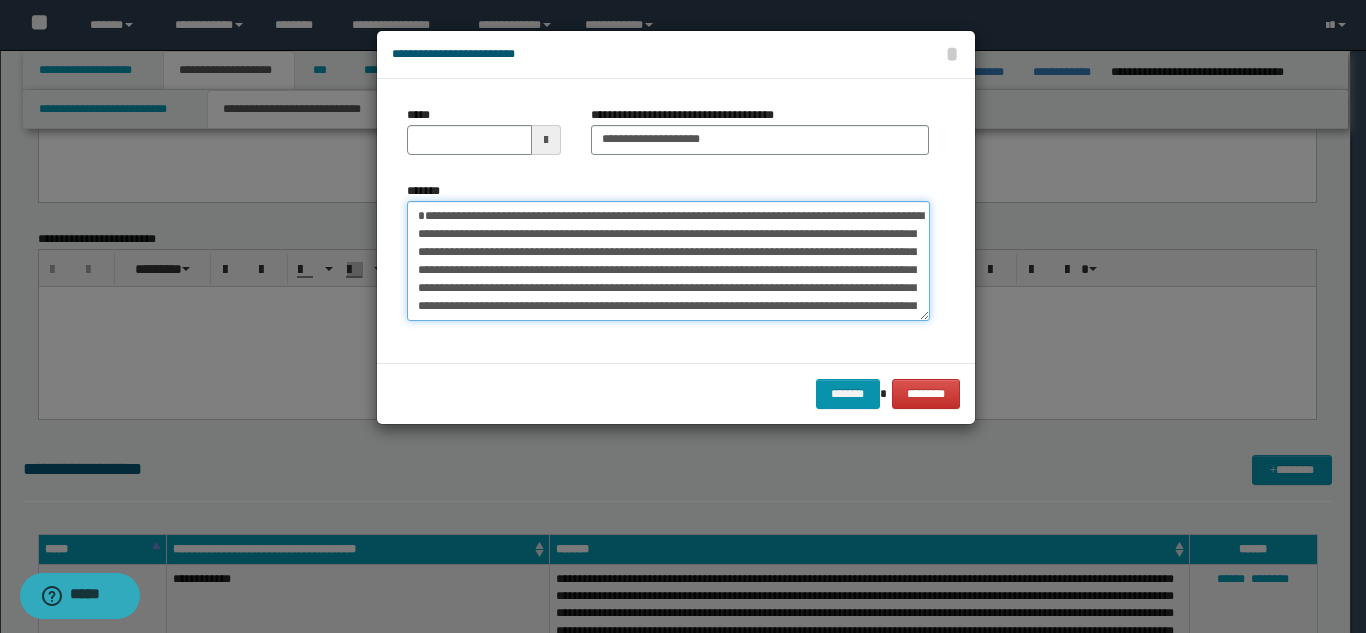 type 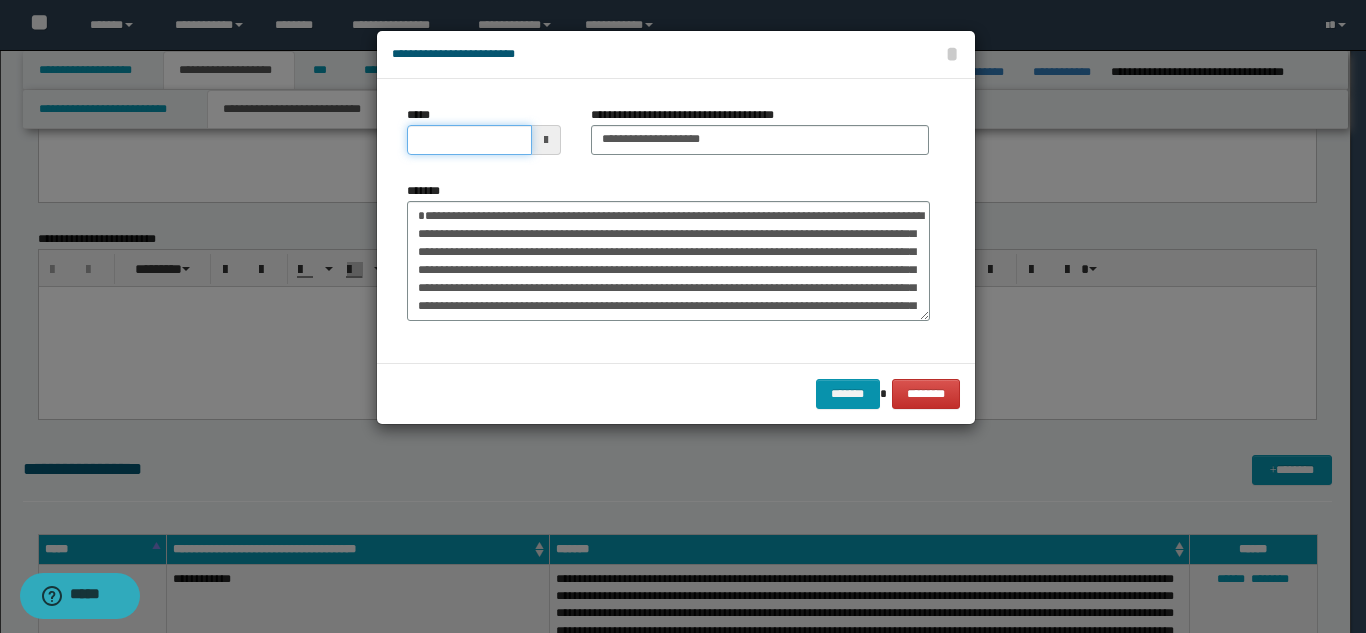 click on "*****" at bounding box center [469, 140] 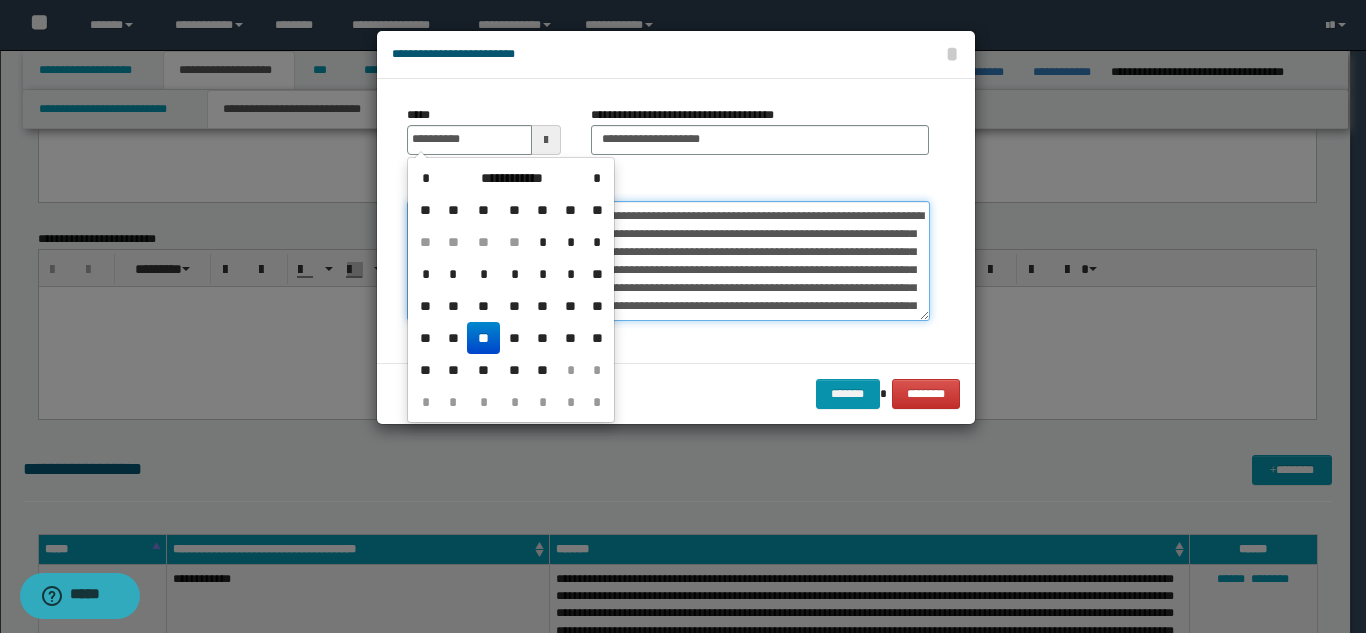 type on "**********" 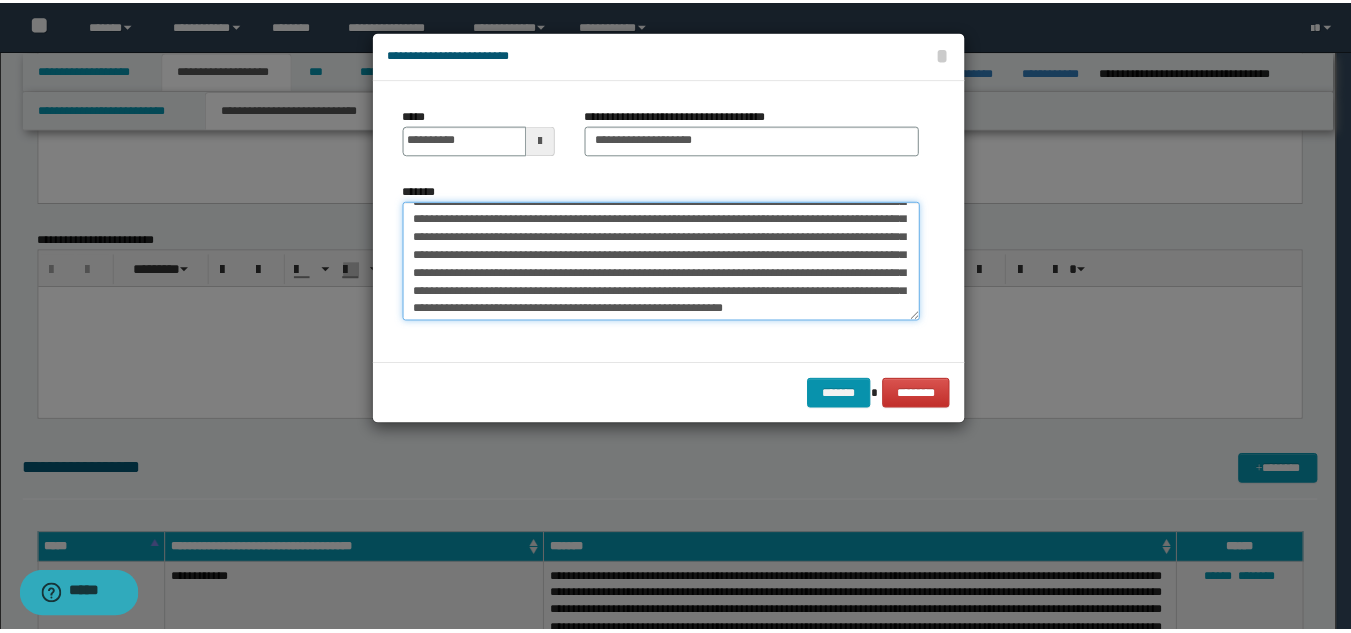 scroll, scrollTop: 90, scrollLeft: 0, axis: vertical 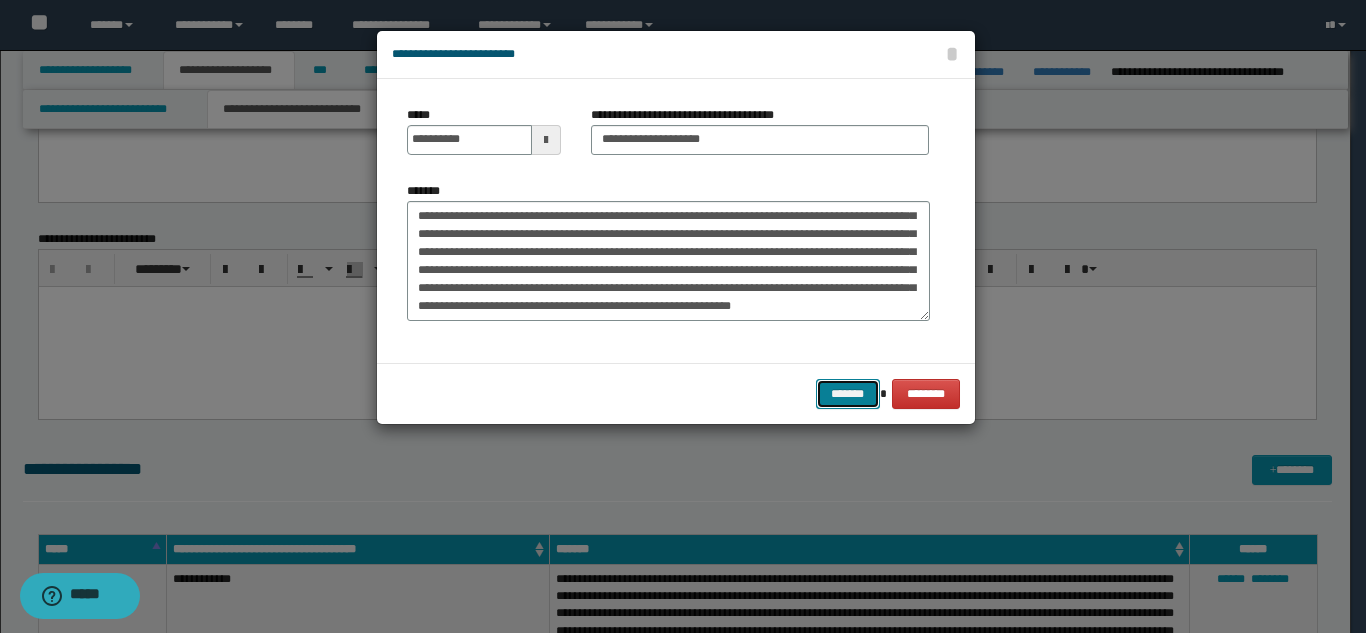 click on "*******" at bounding box center (848, 394) 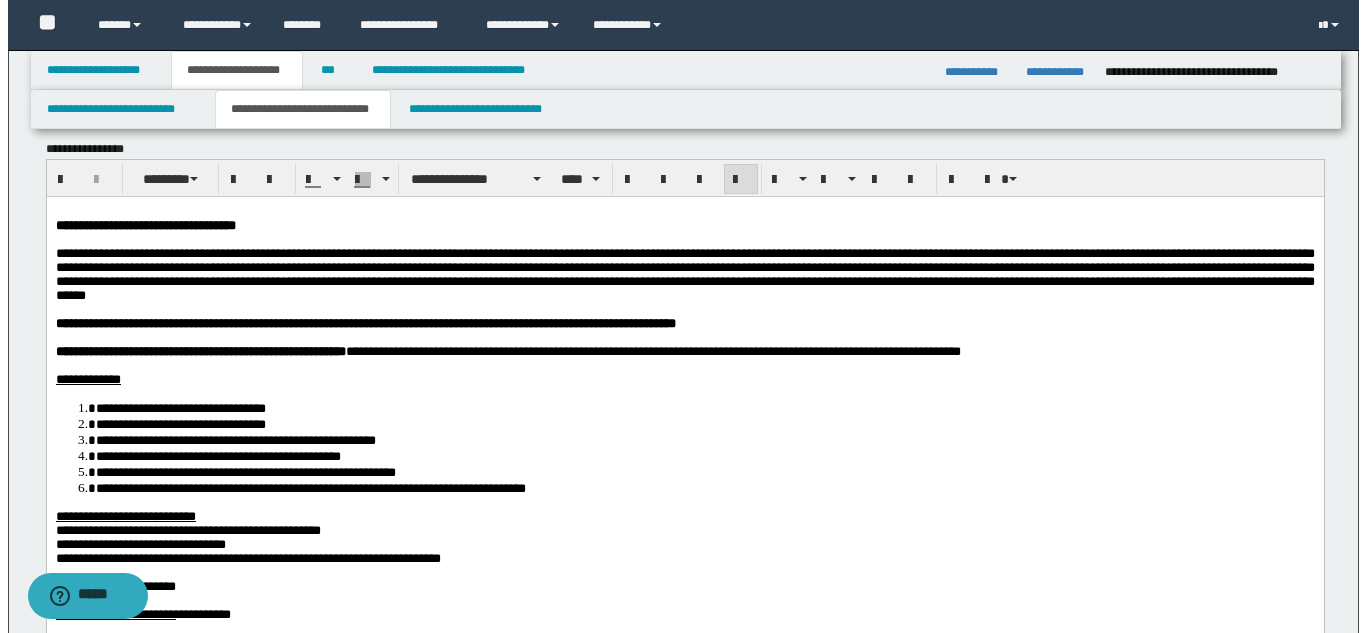 scroll, scrollTop: 0, scrollLeft: 0, axis: both 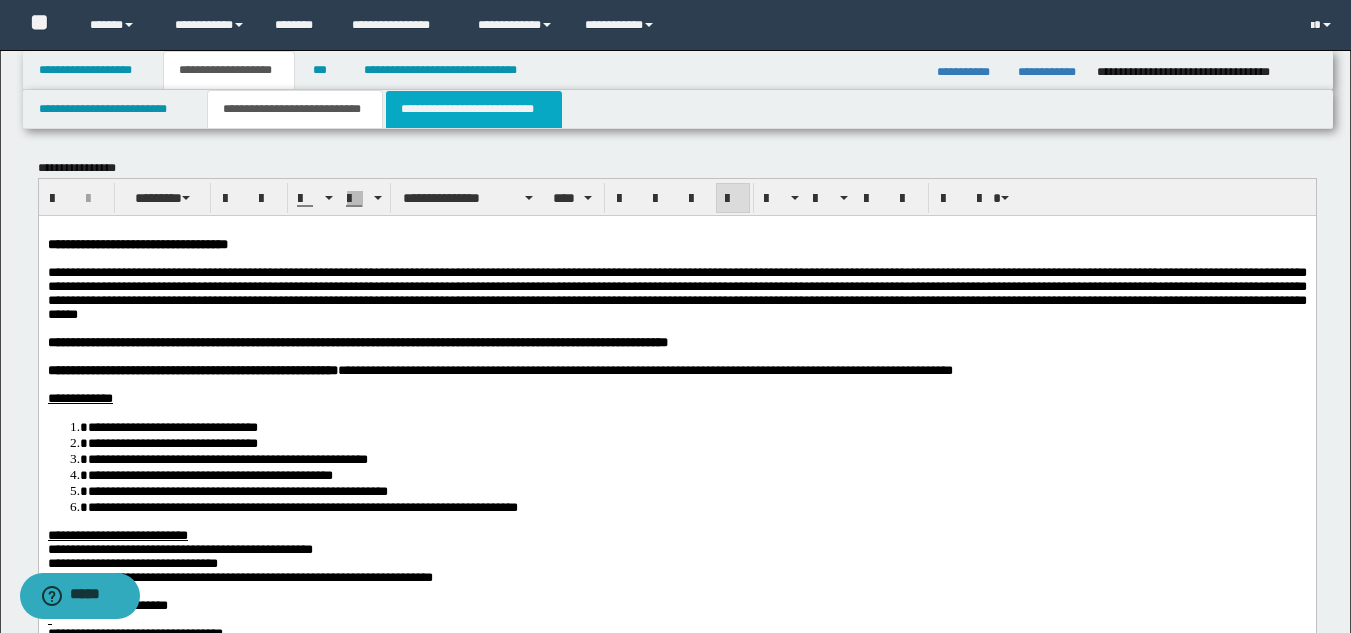 click on "**********" at bounding box center (474, 109) 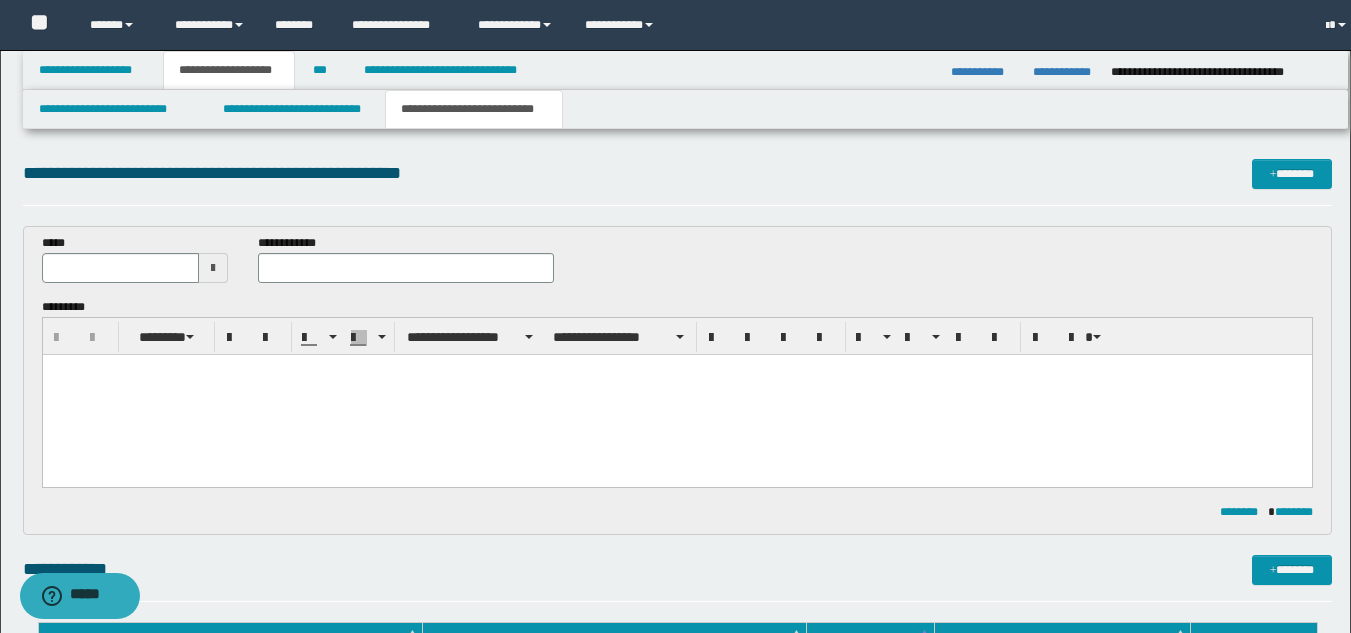 scroll, scrollTop: 0, scrollLeft: 0, axis: both 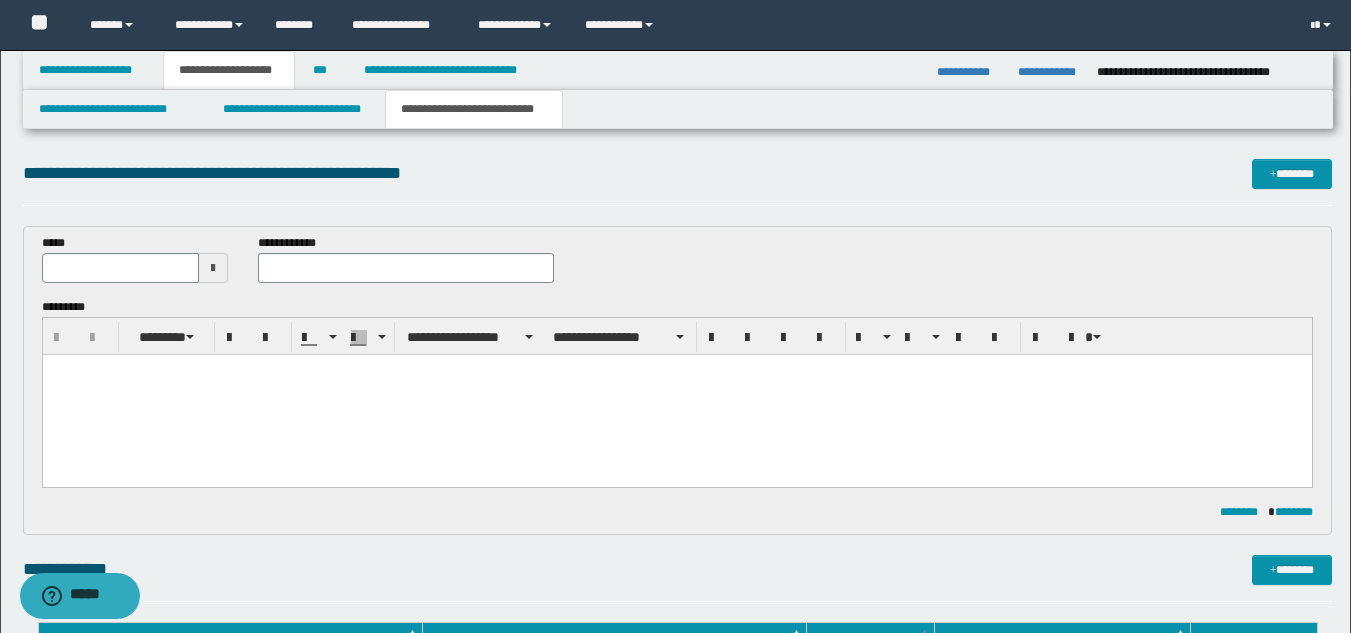 click at bounding box center [213, 268] 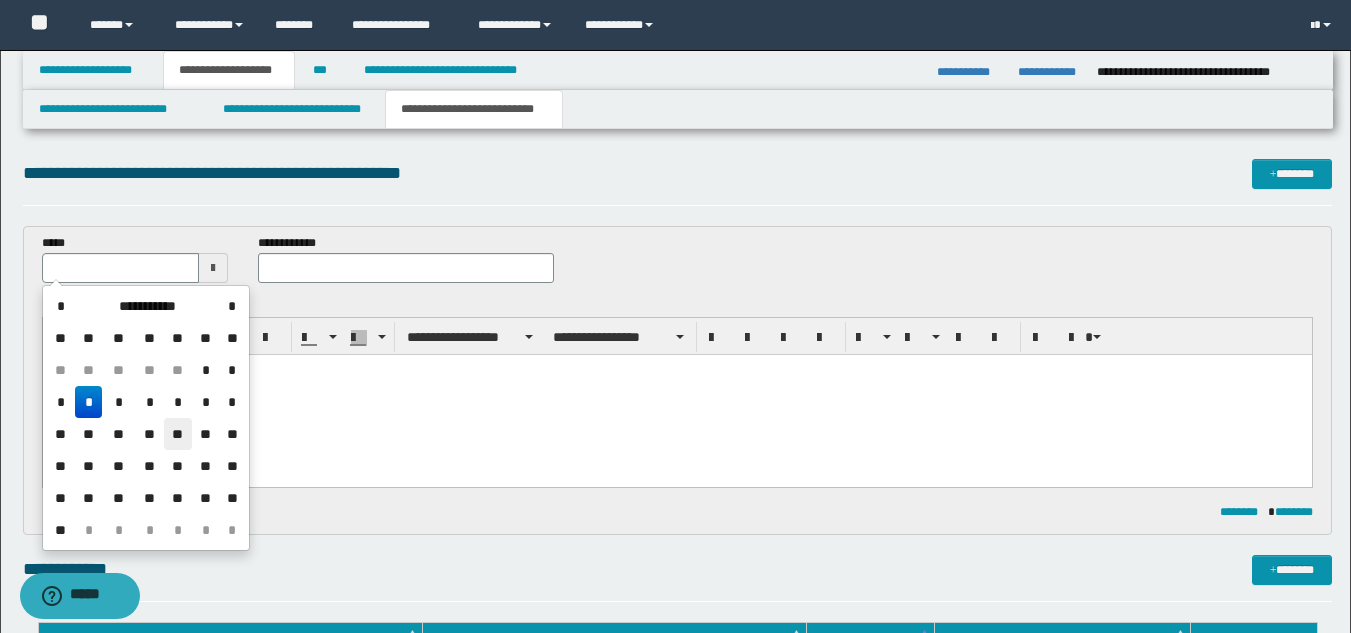 click on "**" at bounding box center [178, 434] 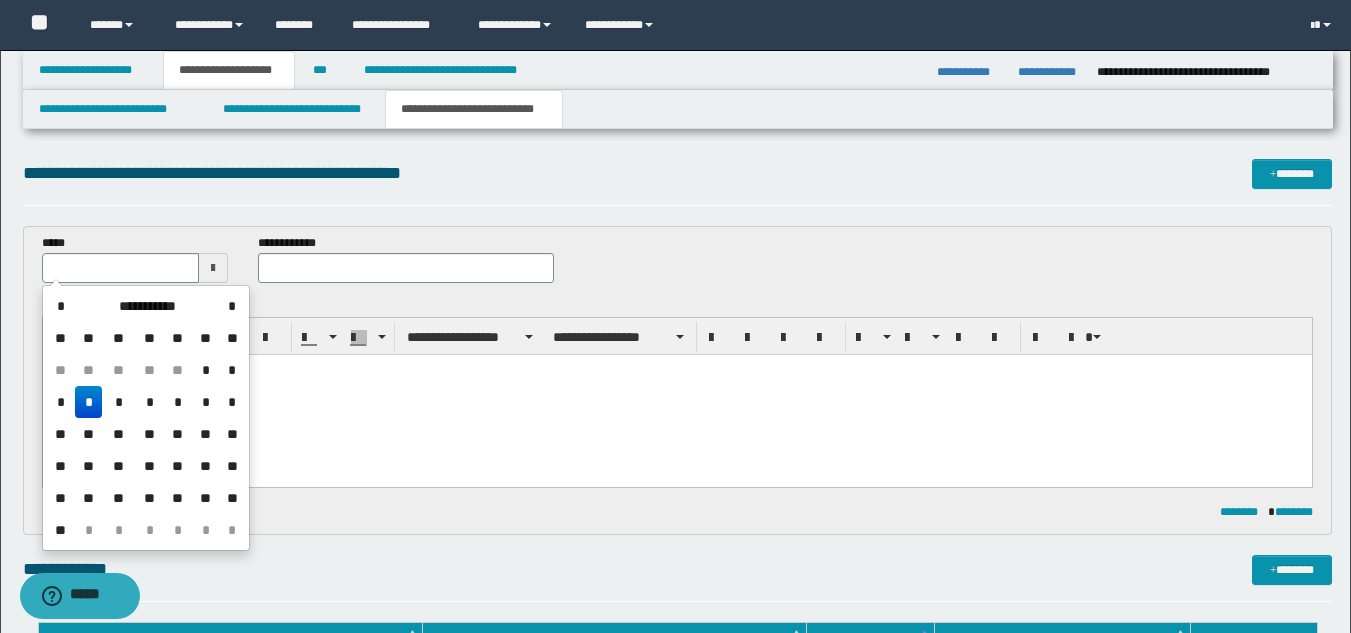 type on "**********" 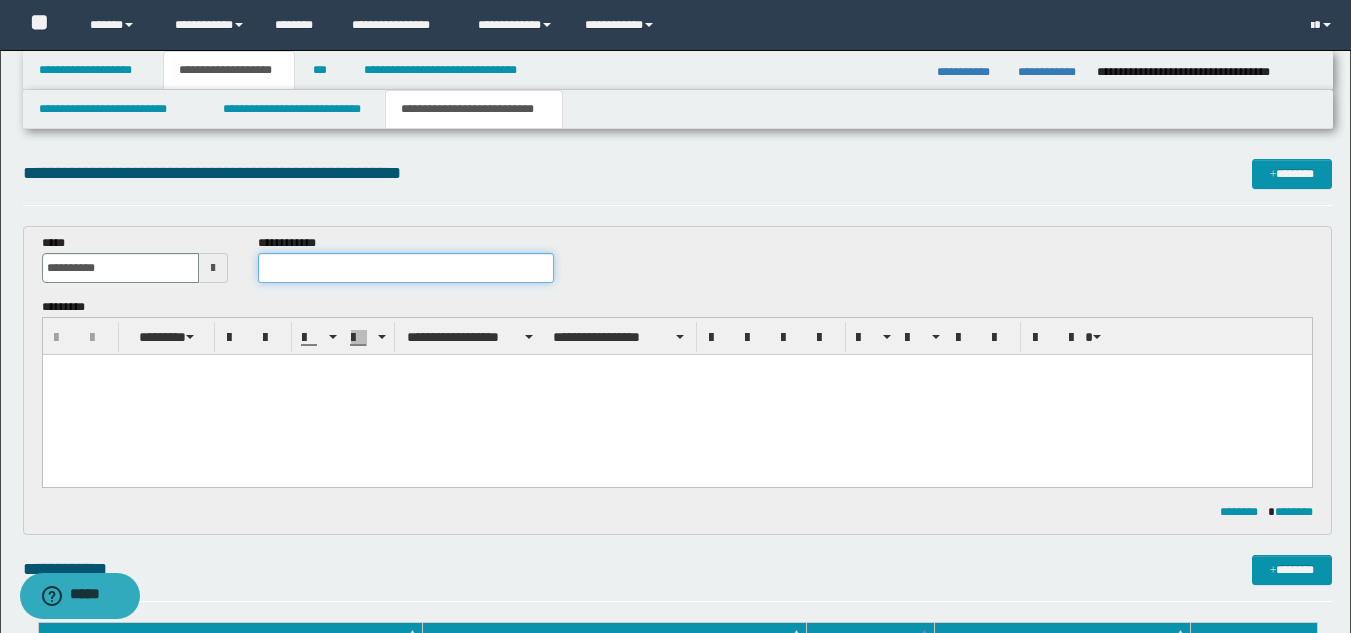 click at bounding box center [405, 268] 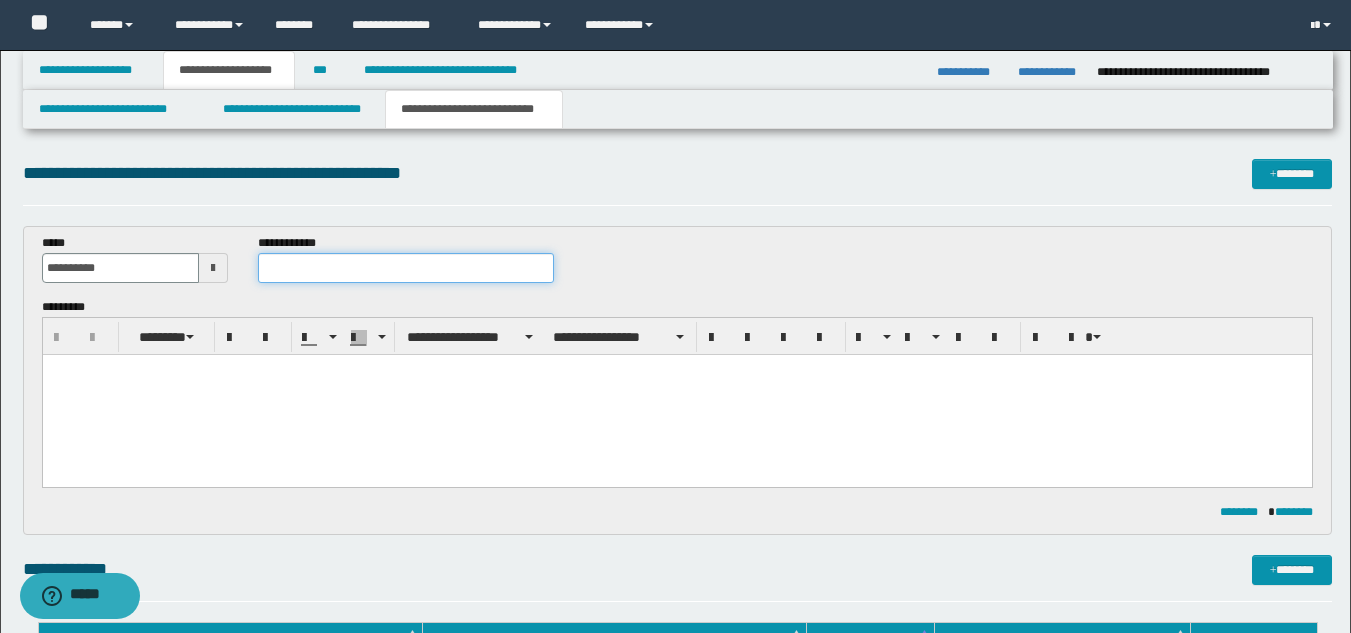 paste on "**********" 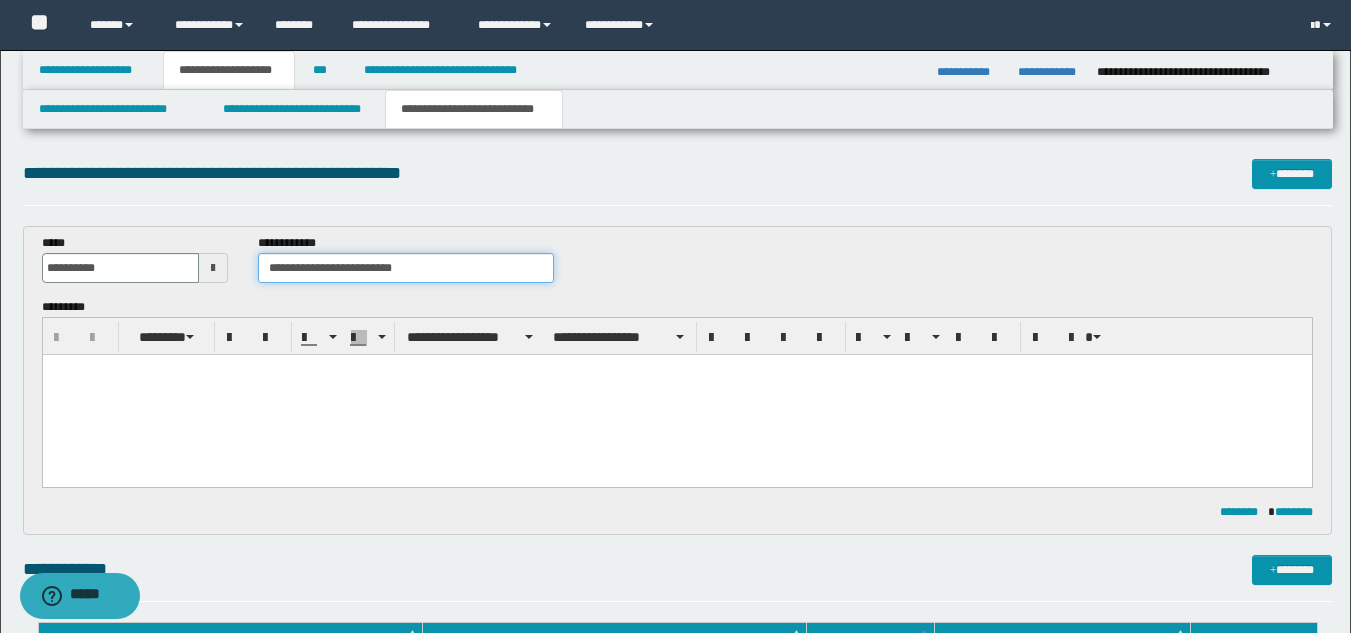 click on "**********" at bounding box center [405, 268] 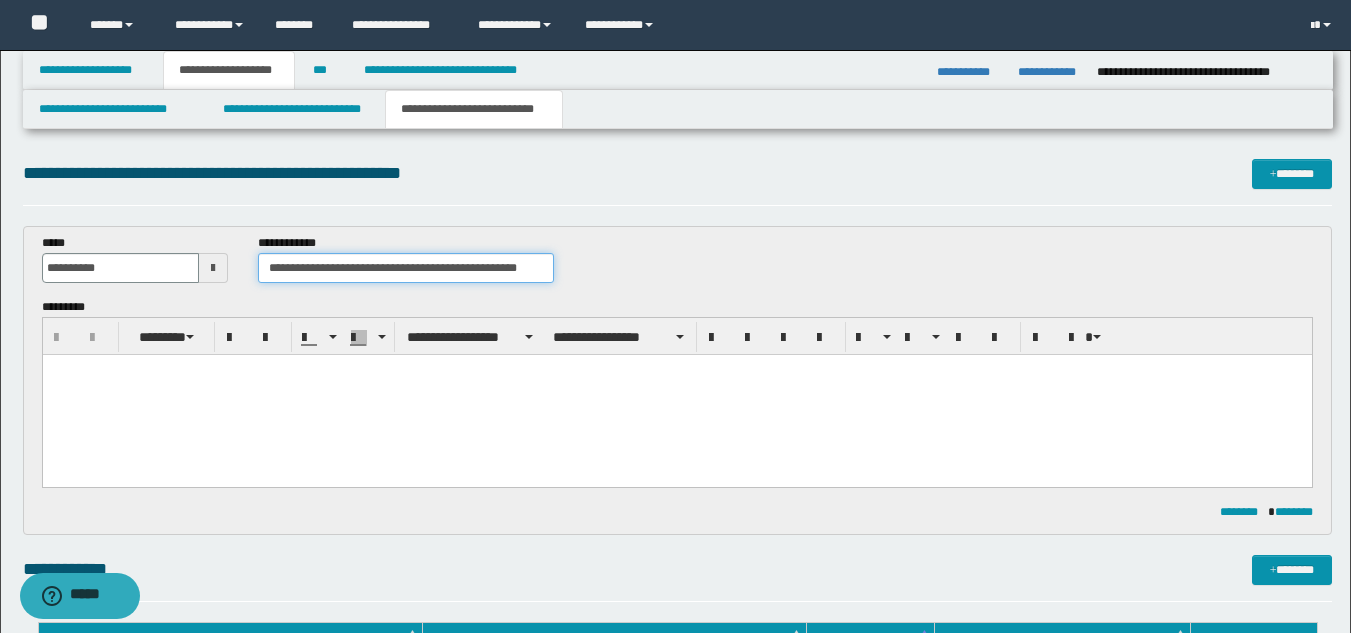 type on "**********" 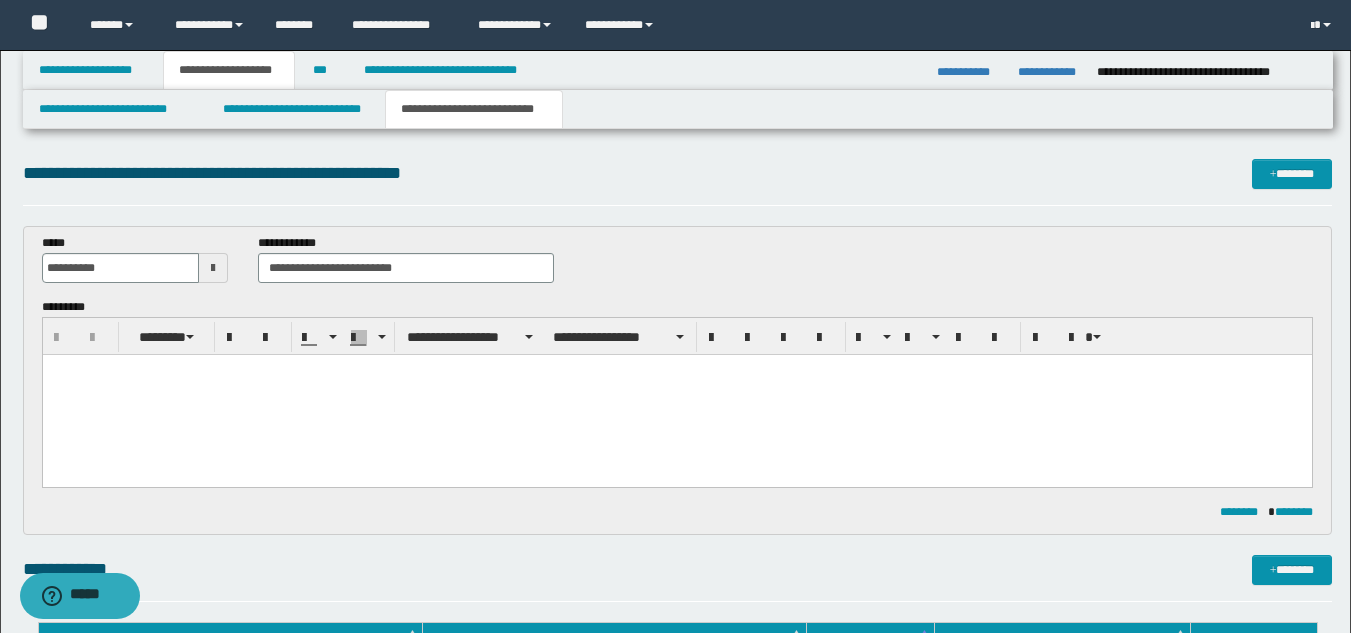 click at bounding box center (676, 370) 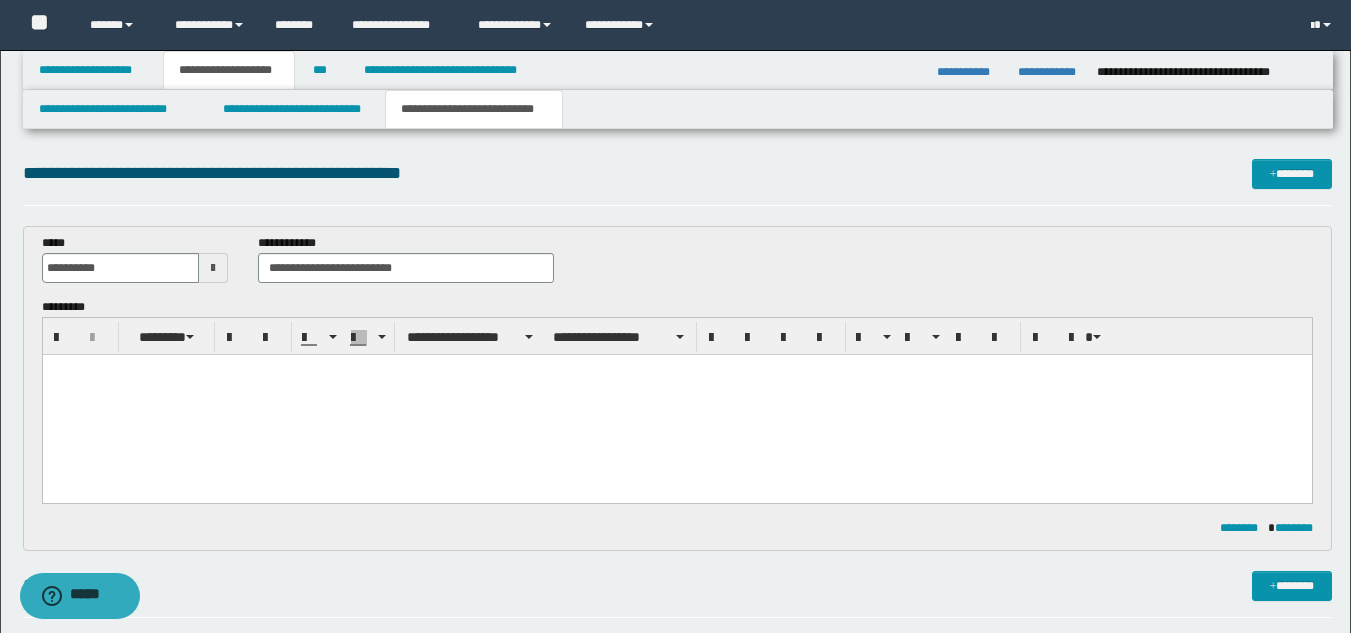 paste 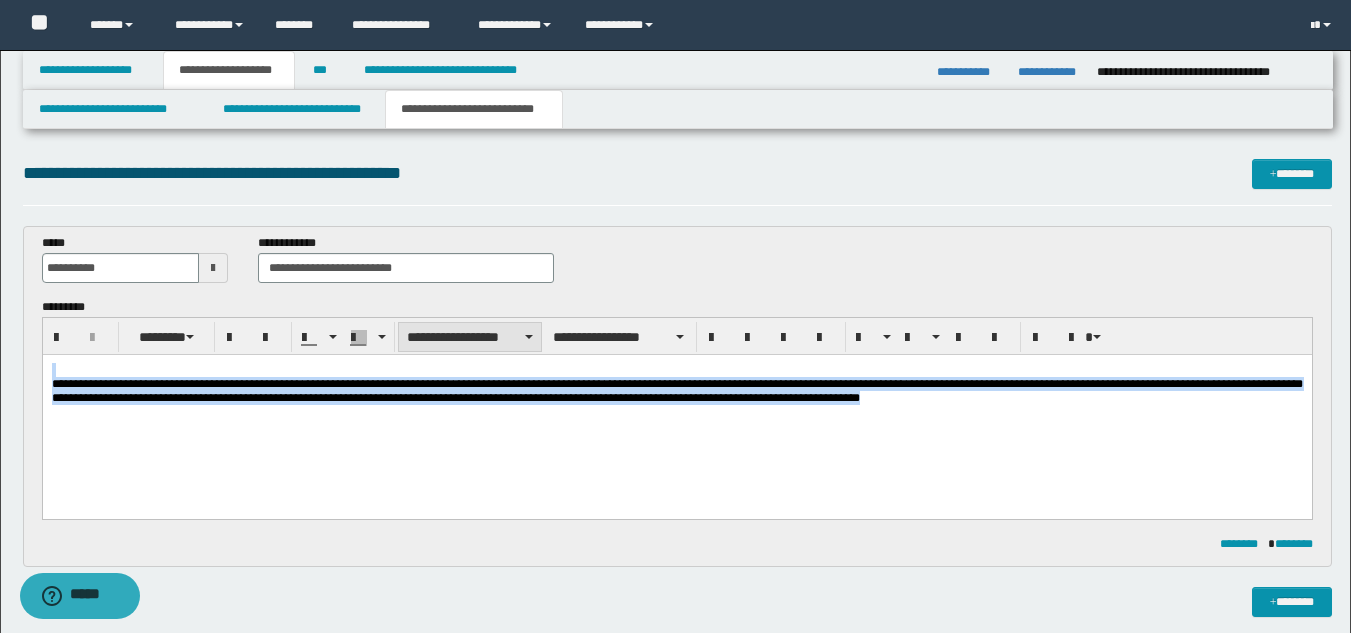 click on "**********" at bounding box center [470, 337] 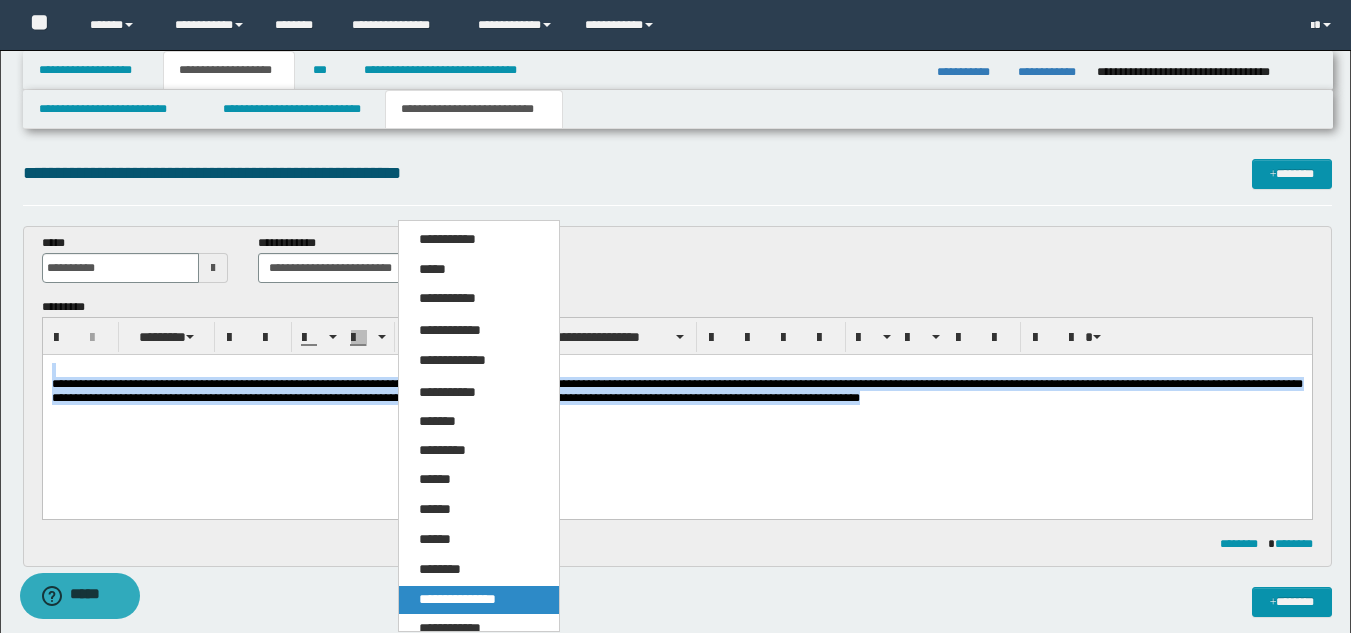 click on "**********" at bounding box center [457, 599] 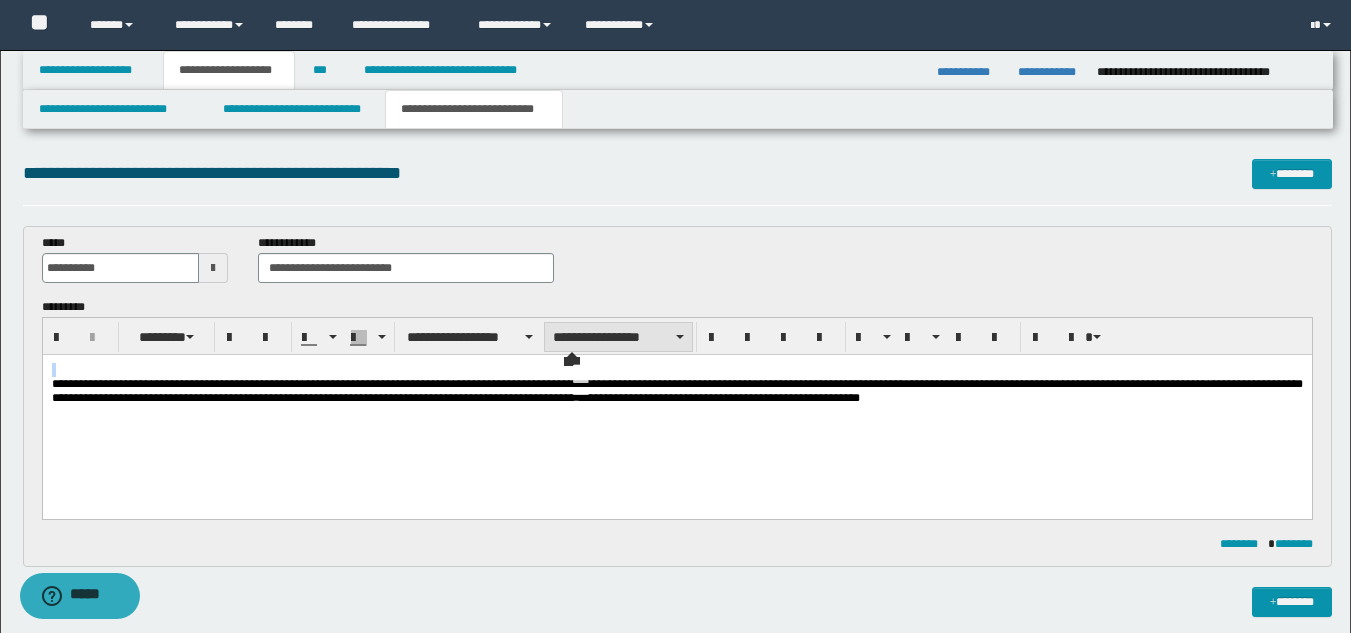 click on "**********" at bounding box center [618, 337] 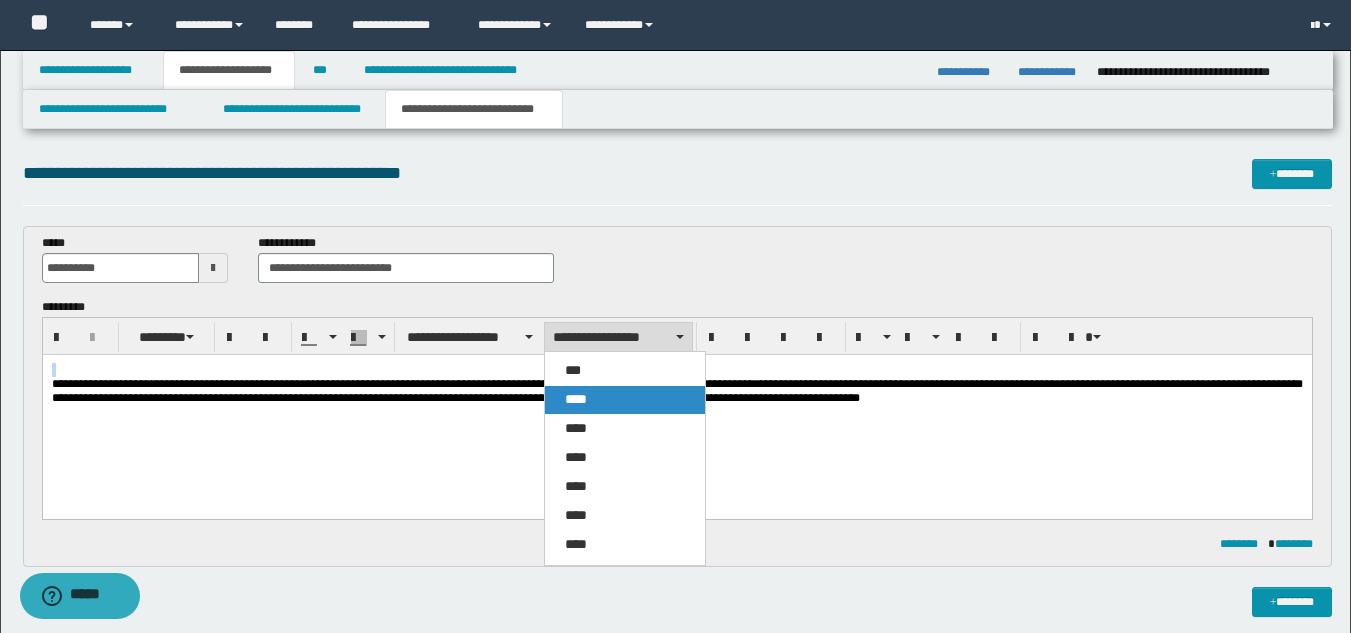 click on "****" at bounding box center [625, 400] 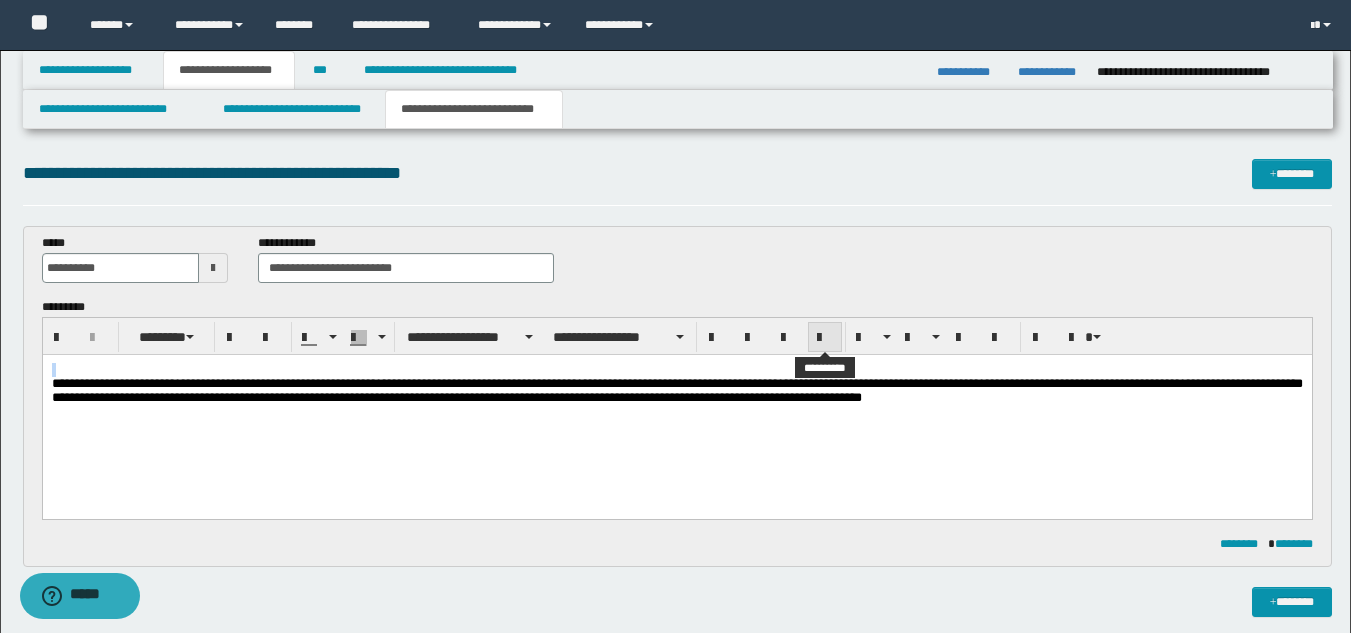 click at bounding box center (825, 338) 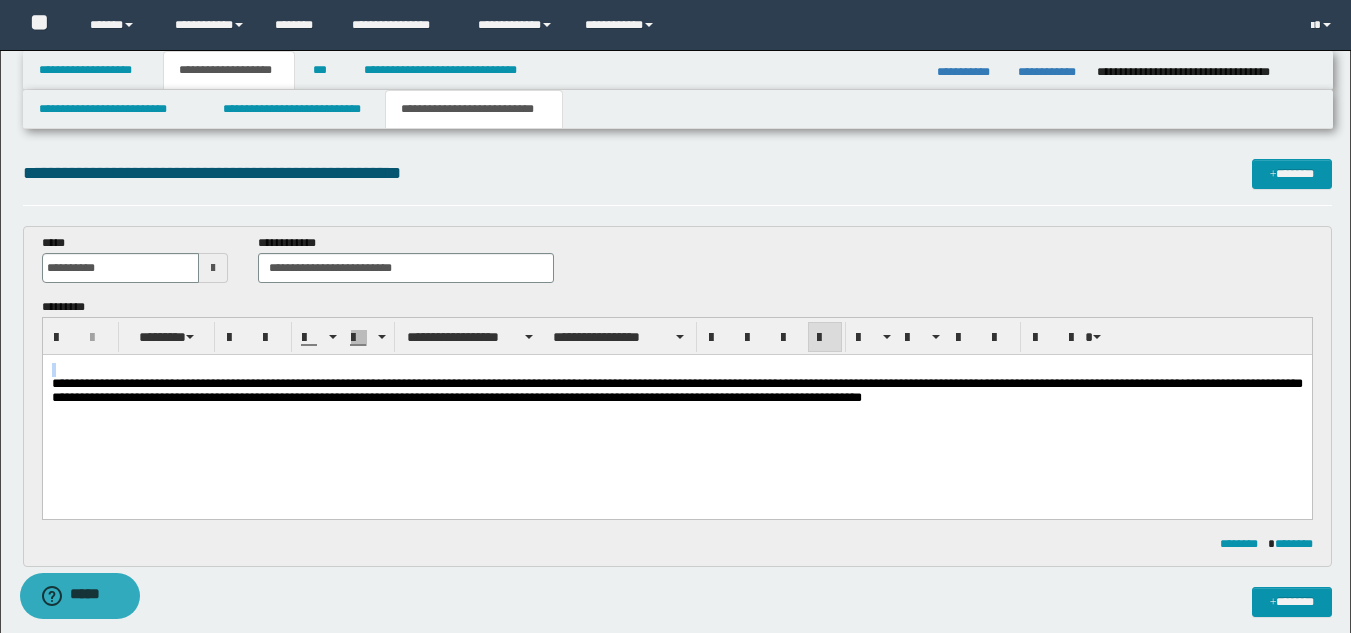 click on "**********" at bounding box center (676, 391) 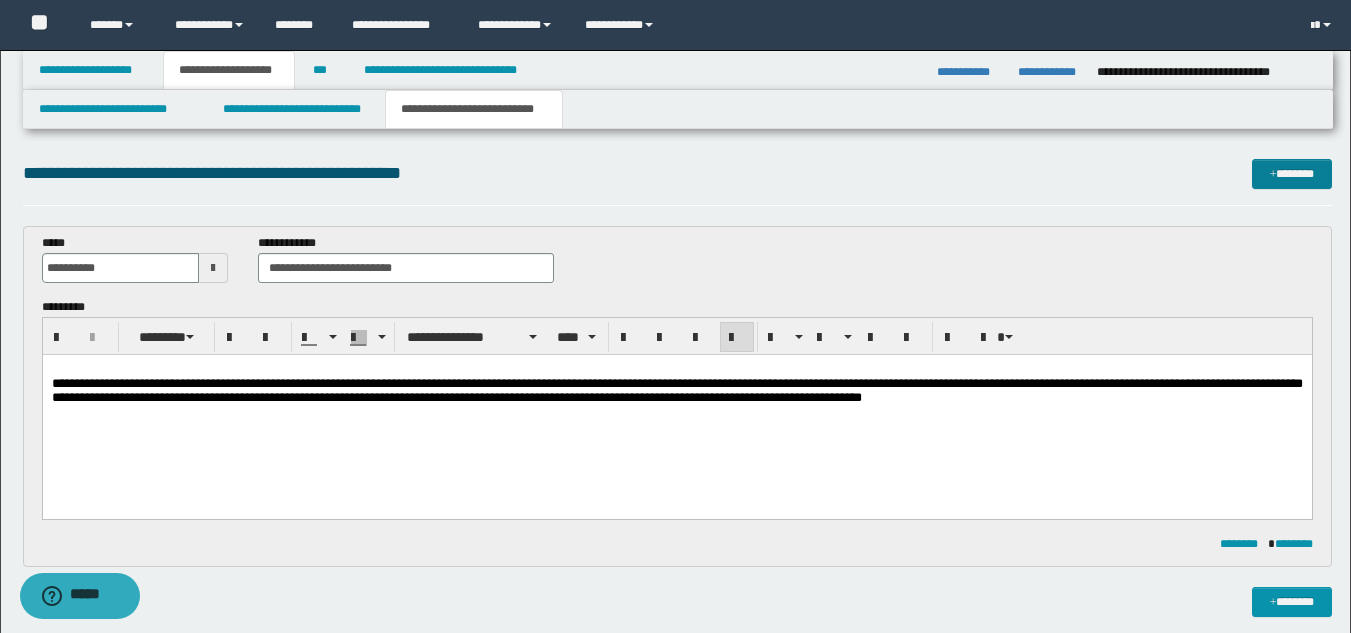 click at bounding box center (1273, 175) 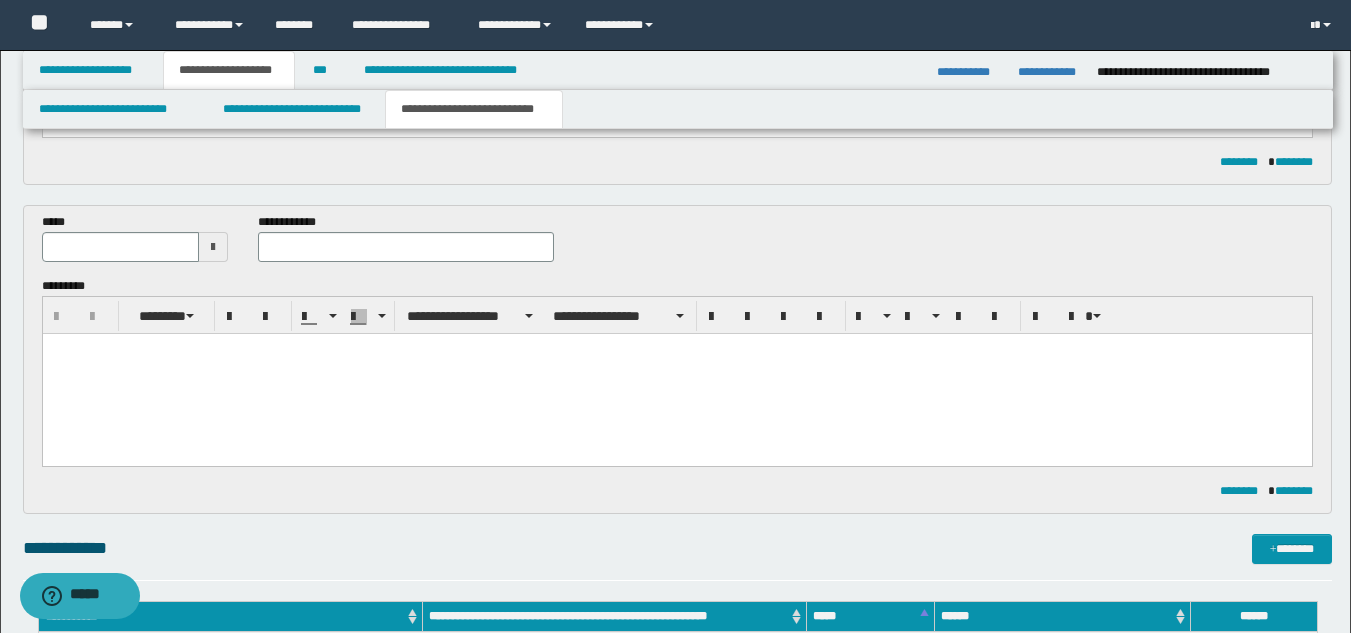 scroll, scrollTop: 314, scrollLeft: 0, axis: vertical 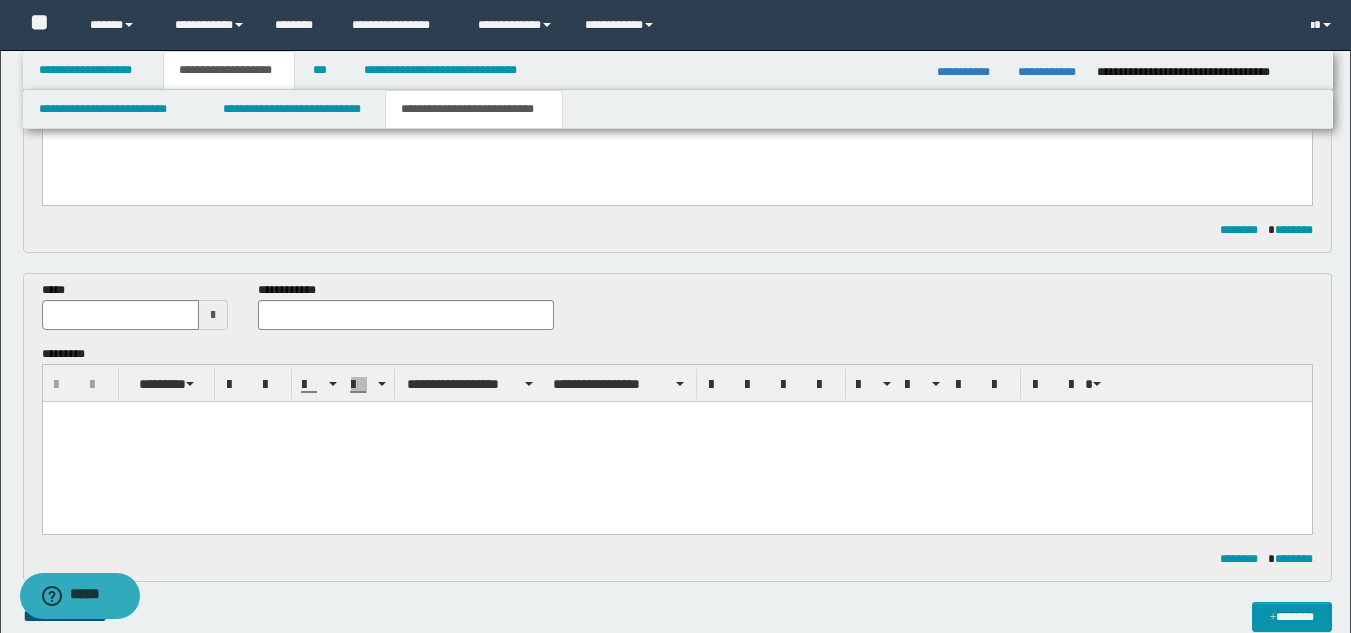 click at bounding box center (213, 315) 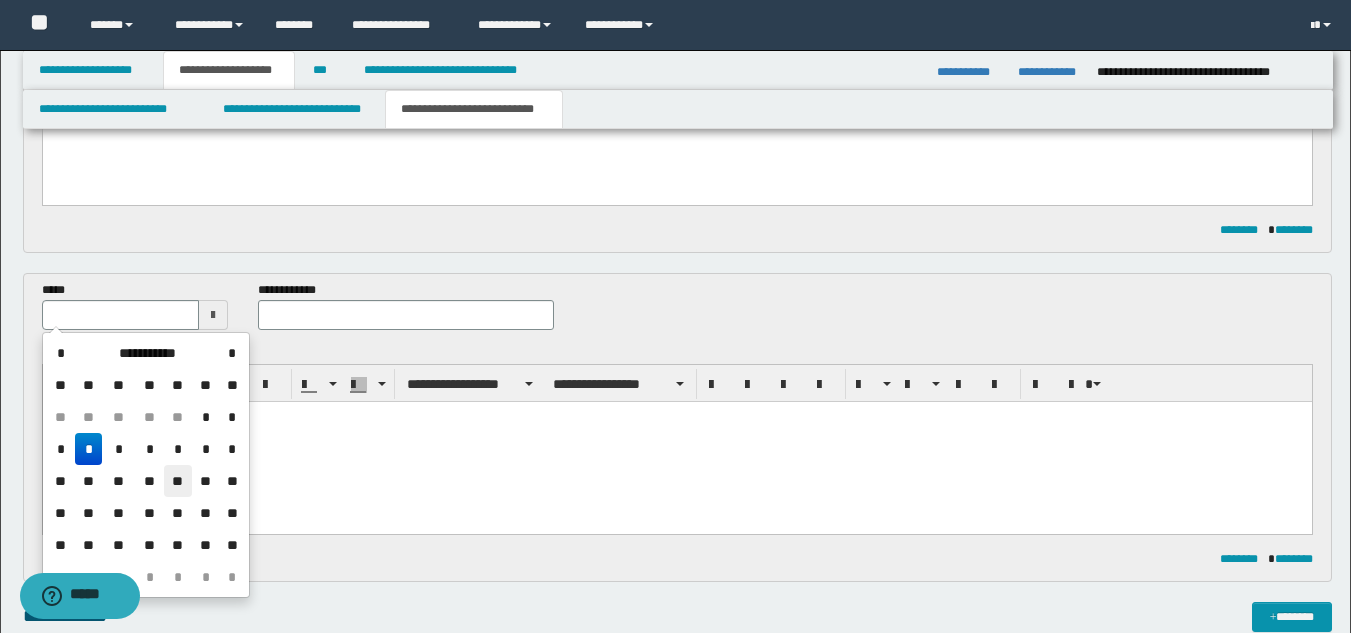 click on "**" at bounding box center [178, 481] 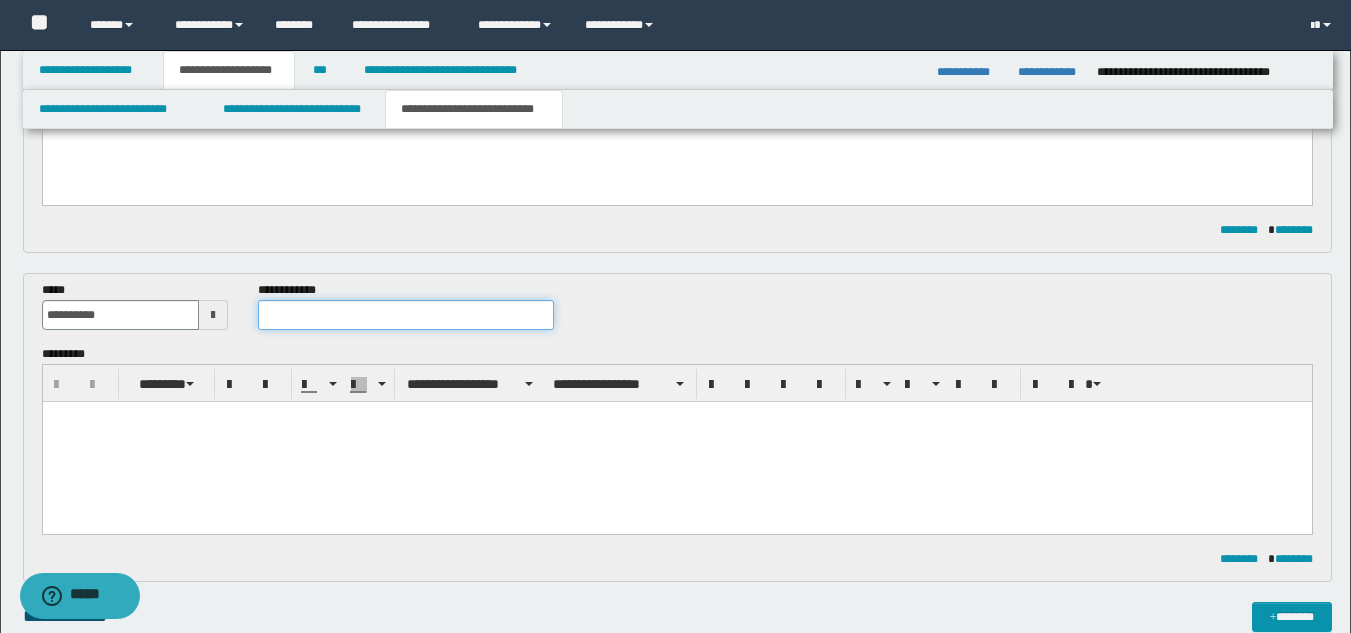 click at bounding box center (405, 315) 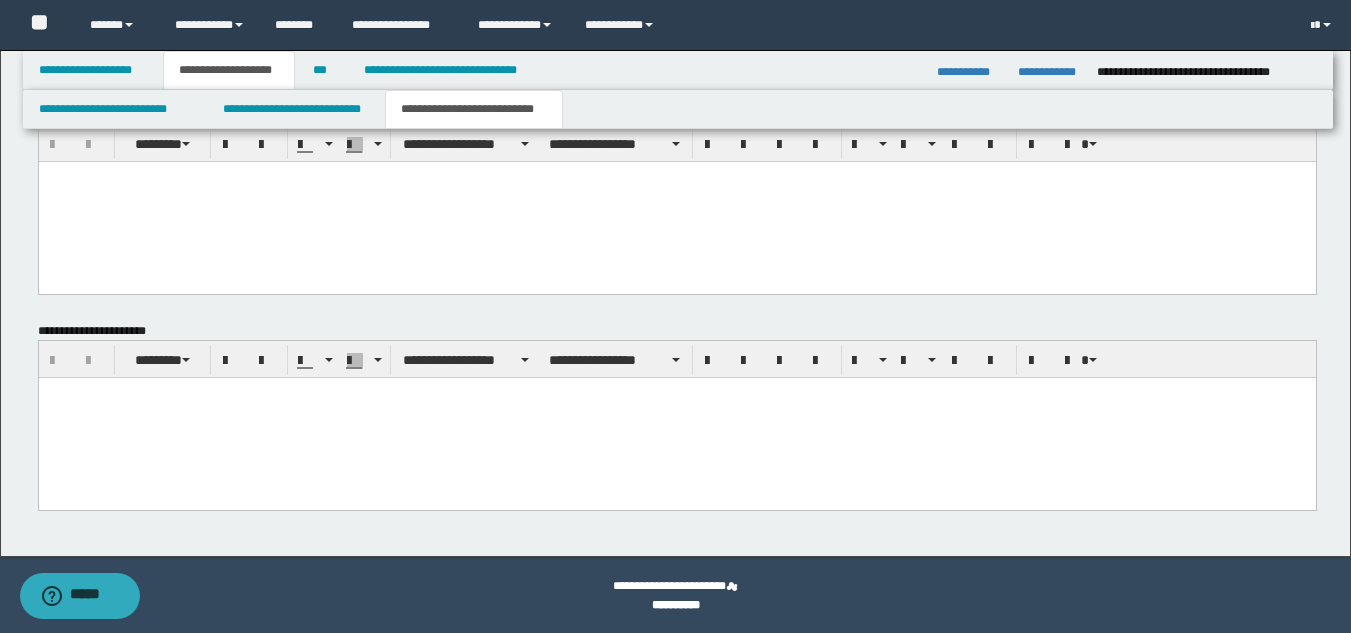 scroll, scrollTop: 1246, scrollLeft: 0, axis: vertical 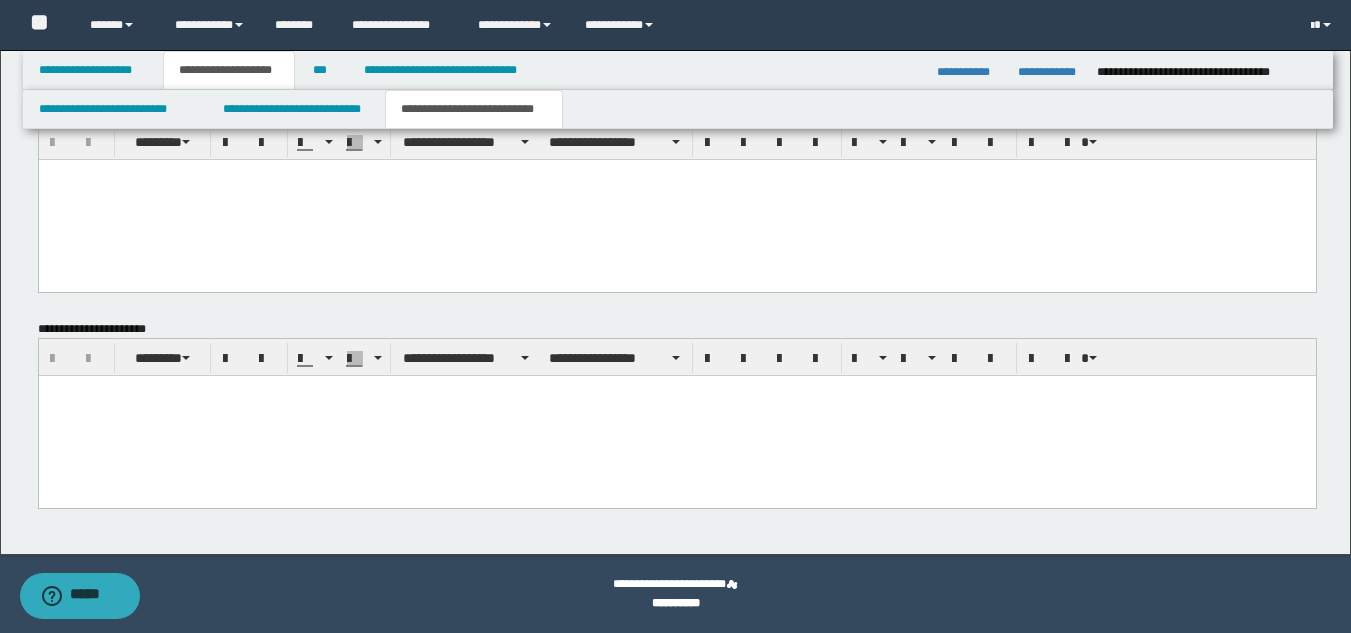 type on "**********" 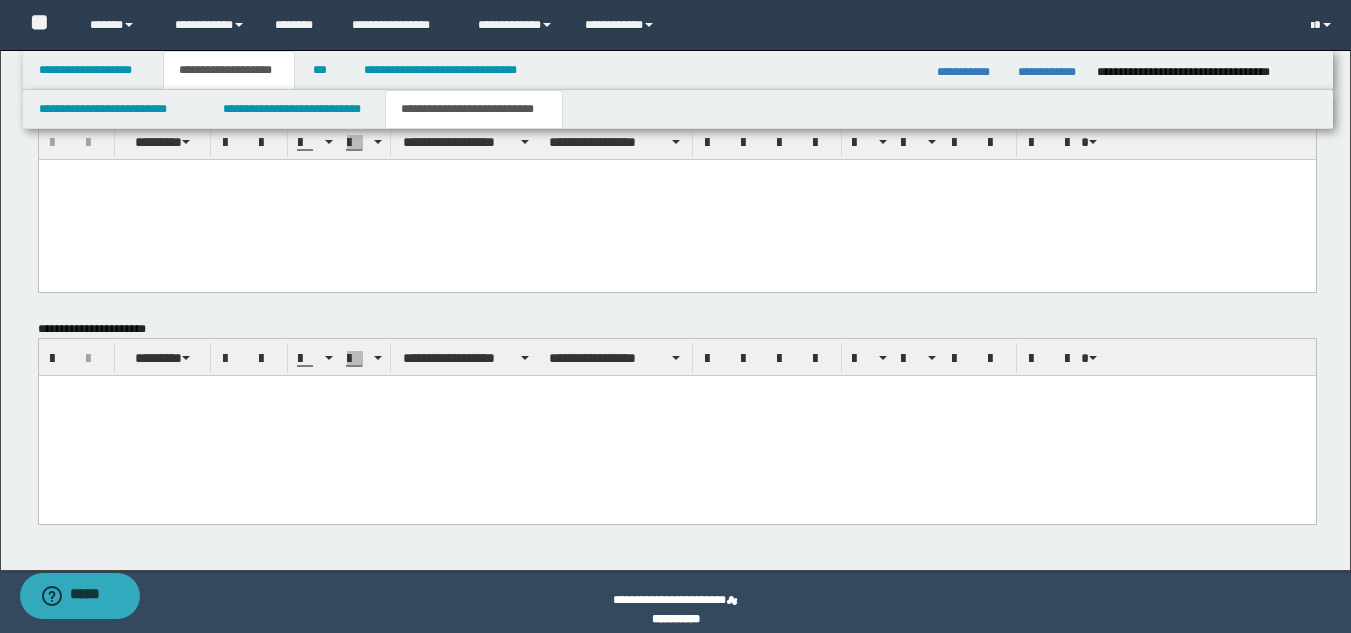 paste 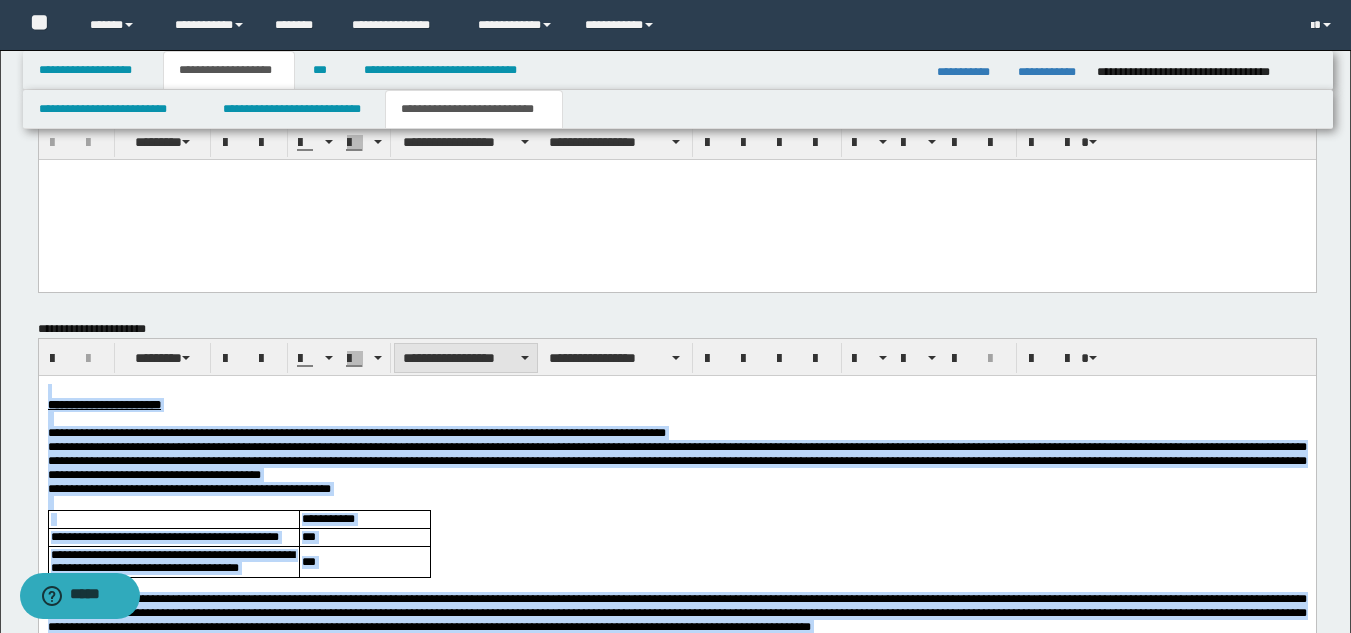 click on "**********" at bounding box center [466, 358] 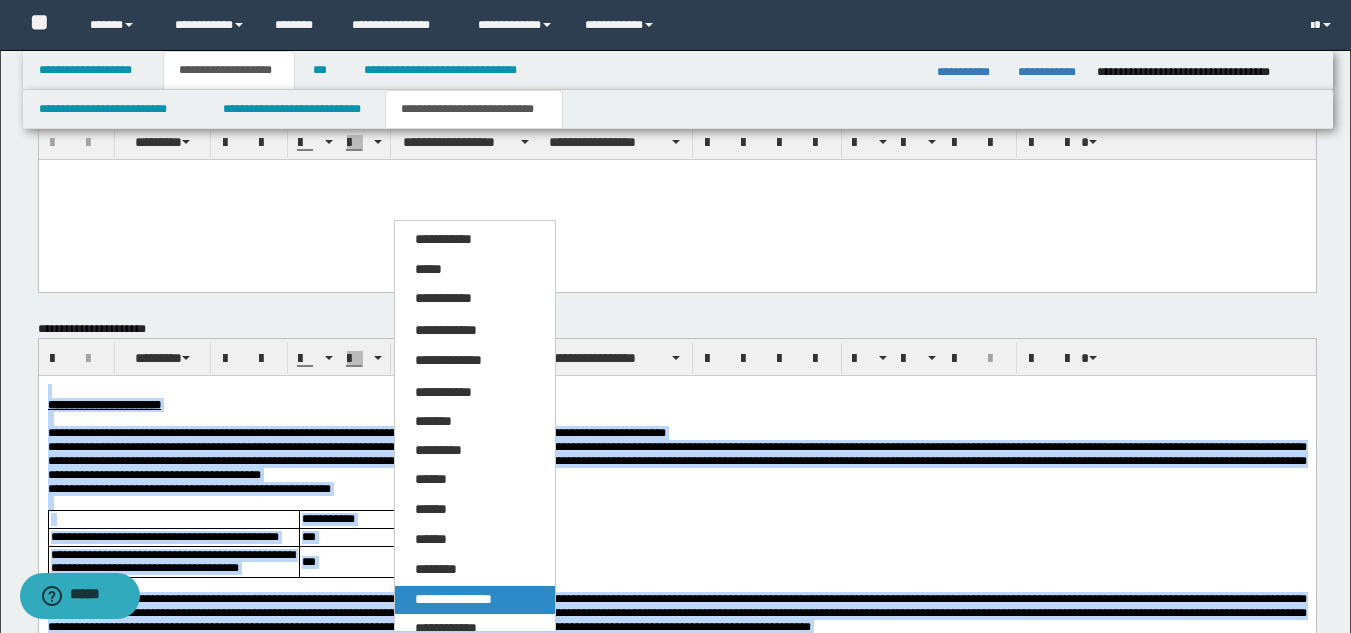 click on "**********" at bounding box center (475, 600) 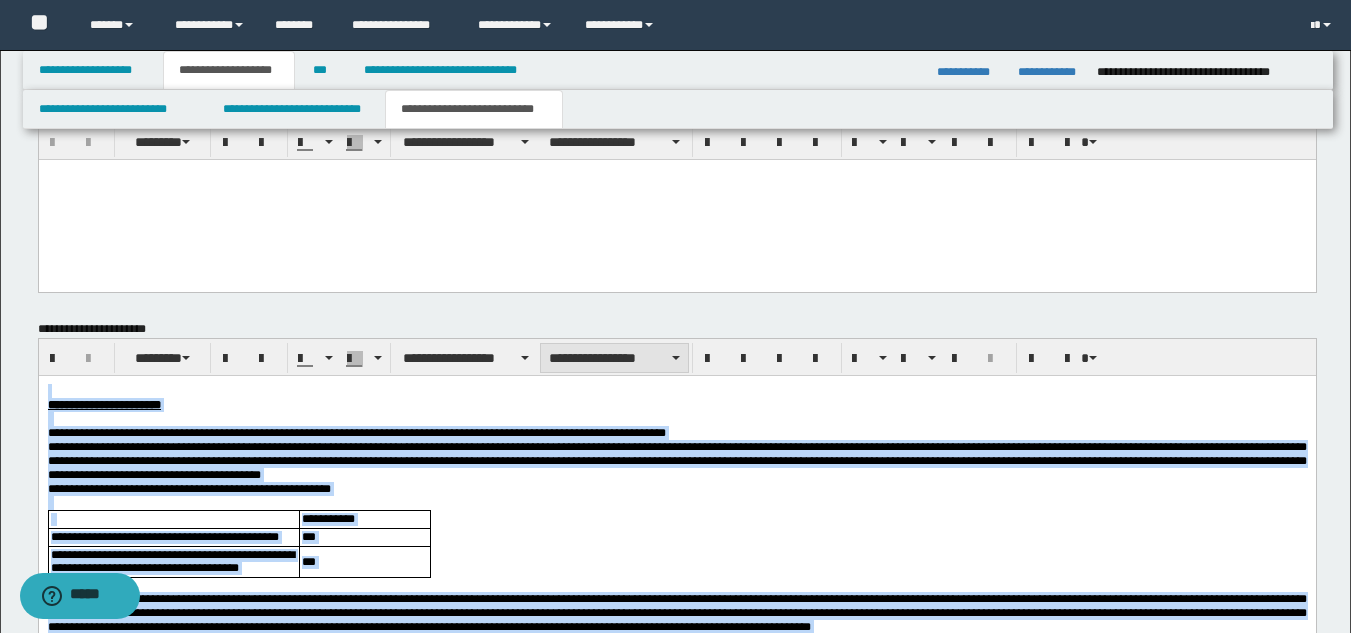 click on "**********" at bounding box center (614, 358) 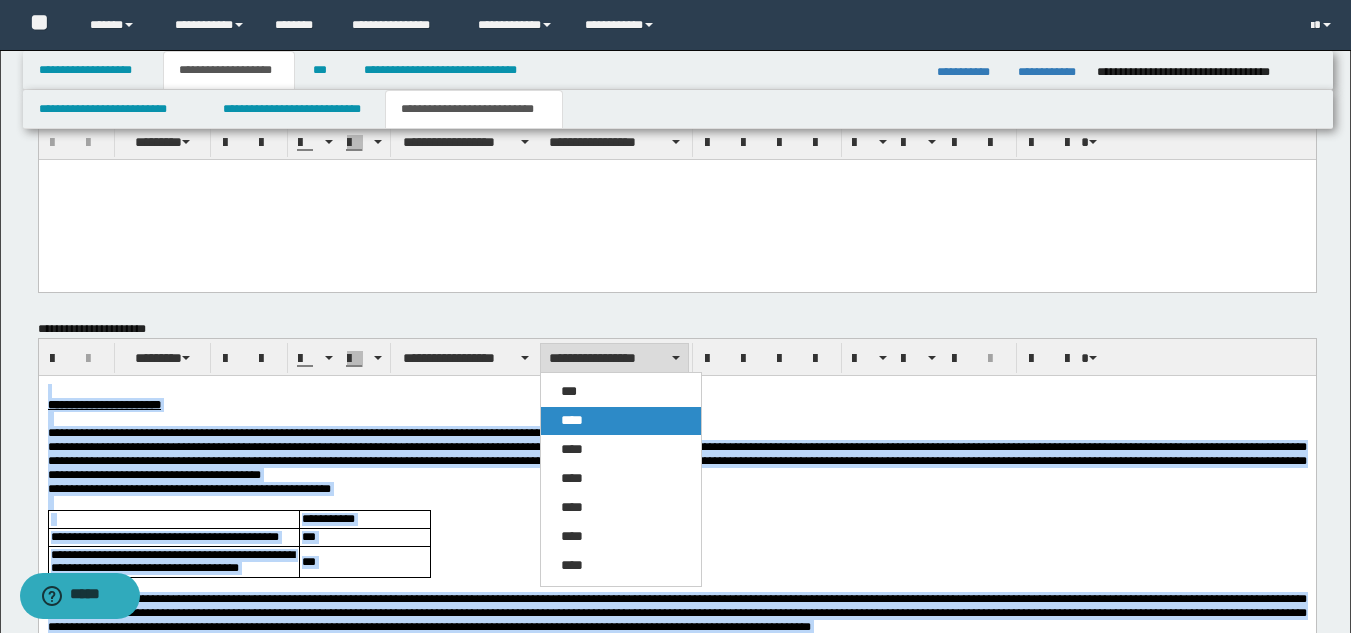 click on "****" at bounding box center (621, 421) 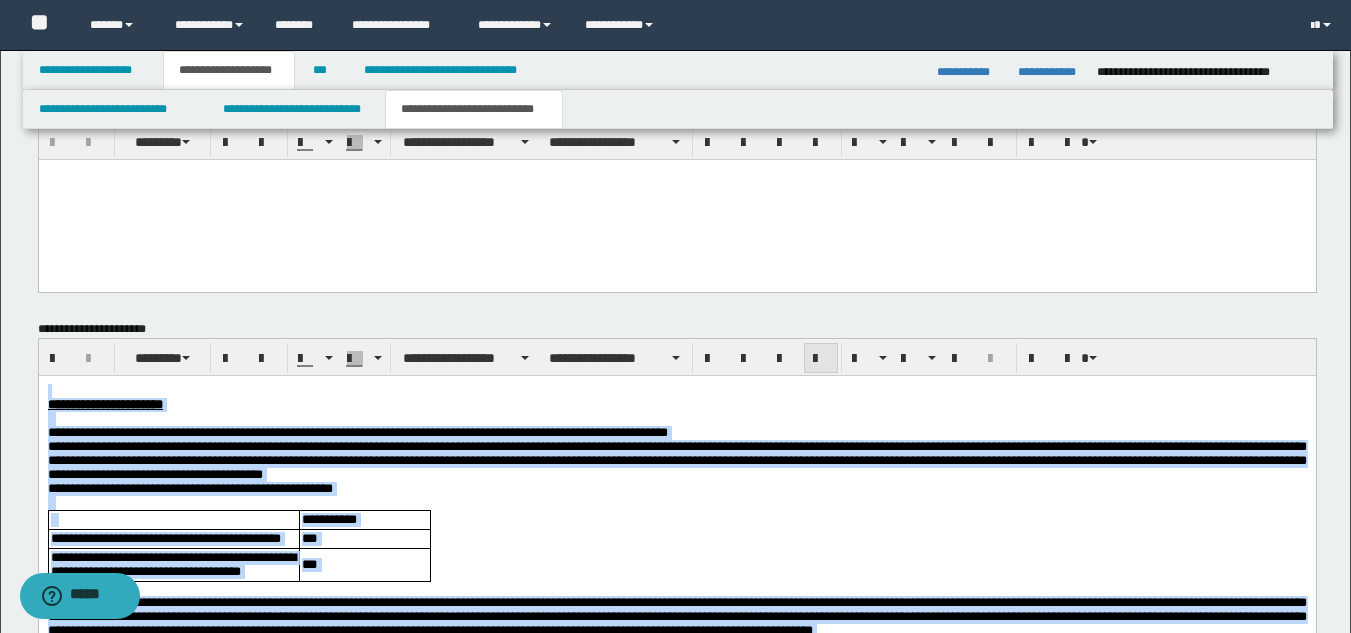 drag, startPoint x: 823, startPoint y: 357, endPoint x: 741, endPoint y: 24, distance: 342.9475 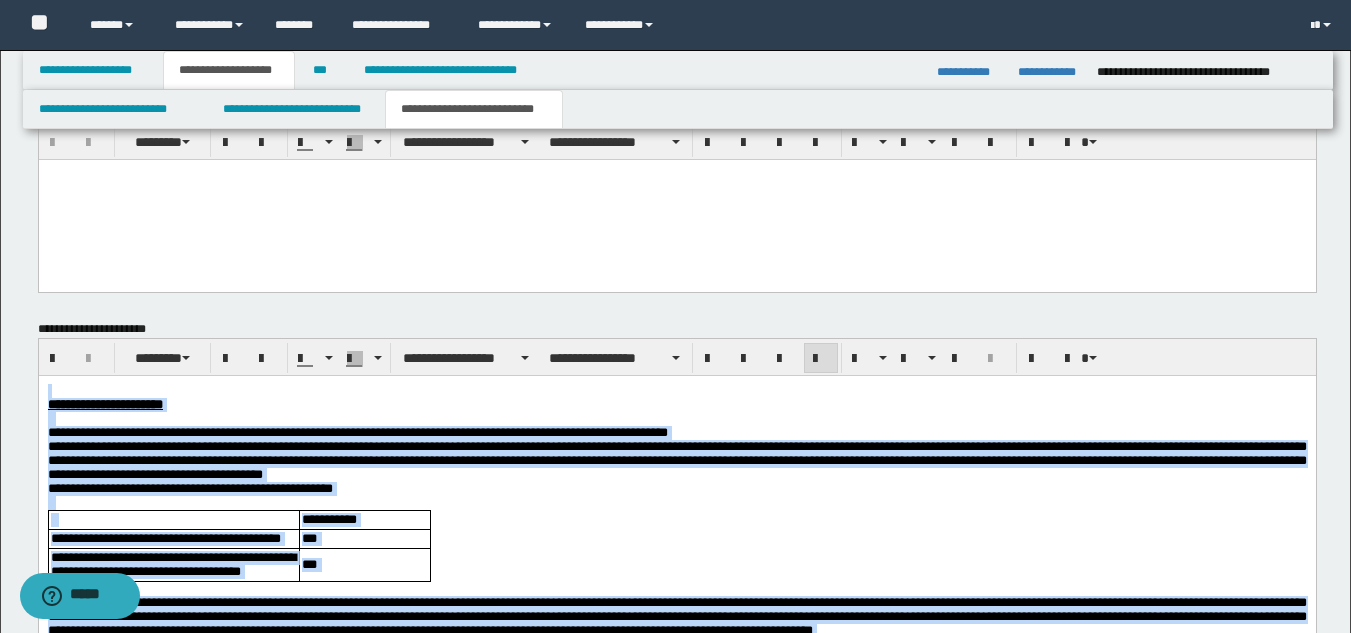 click on "**********" at bounding box center (676, 433) 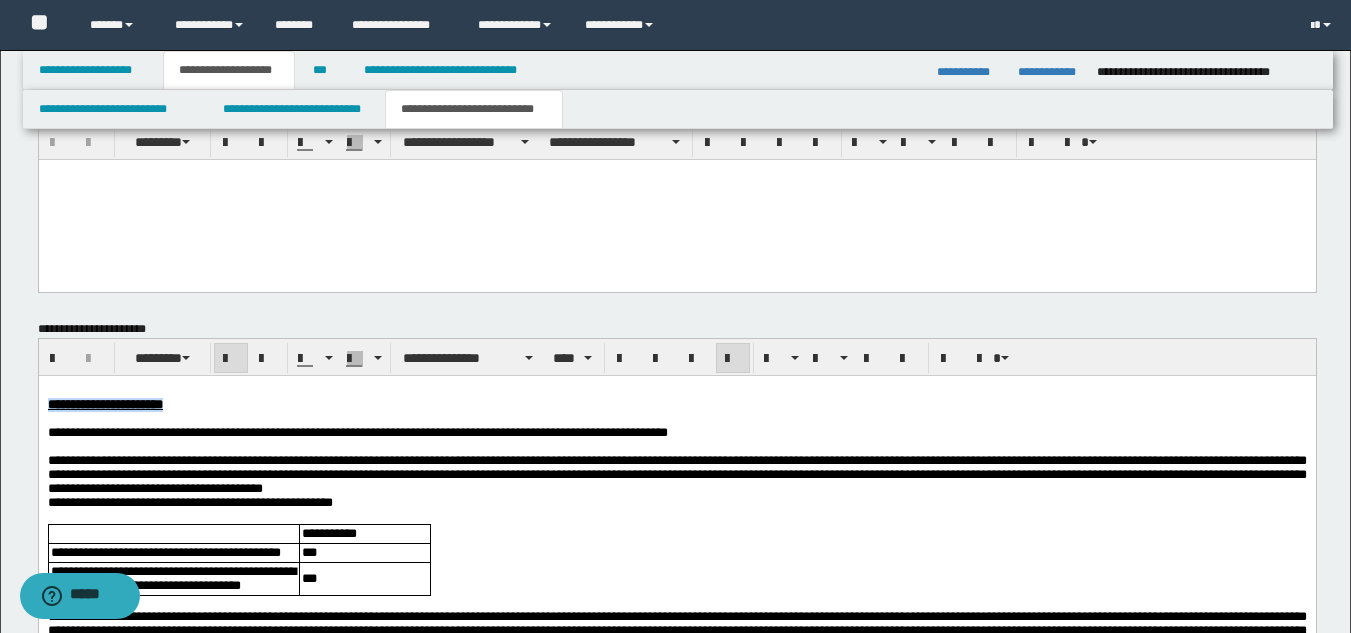 drag, startPoint x: 257, startPoint y: 405, endPoint x: 73, endPoint y: 783, distance: 420.40457 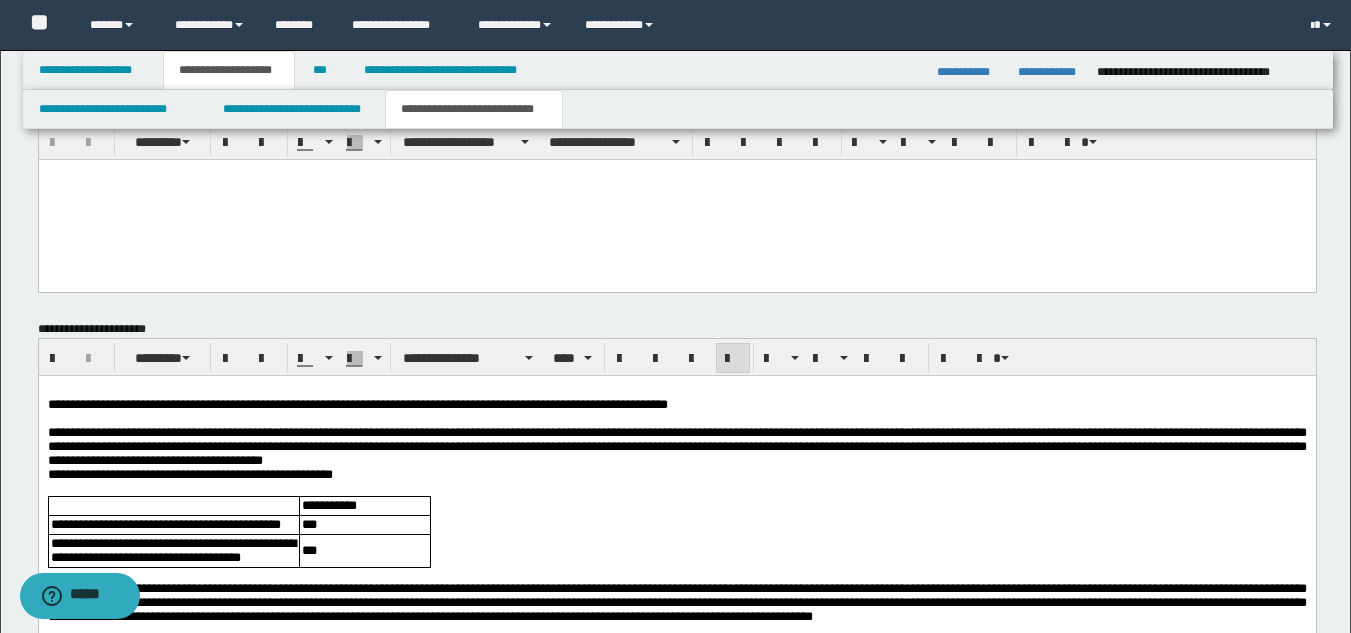 click on "**********" at bounding box center [676, 447] 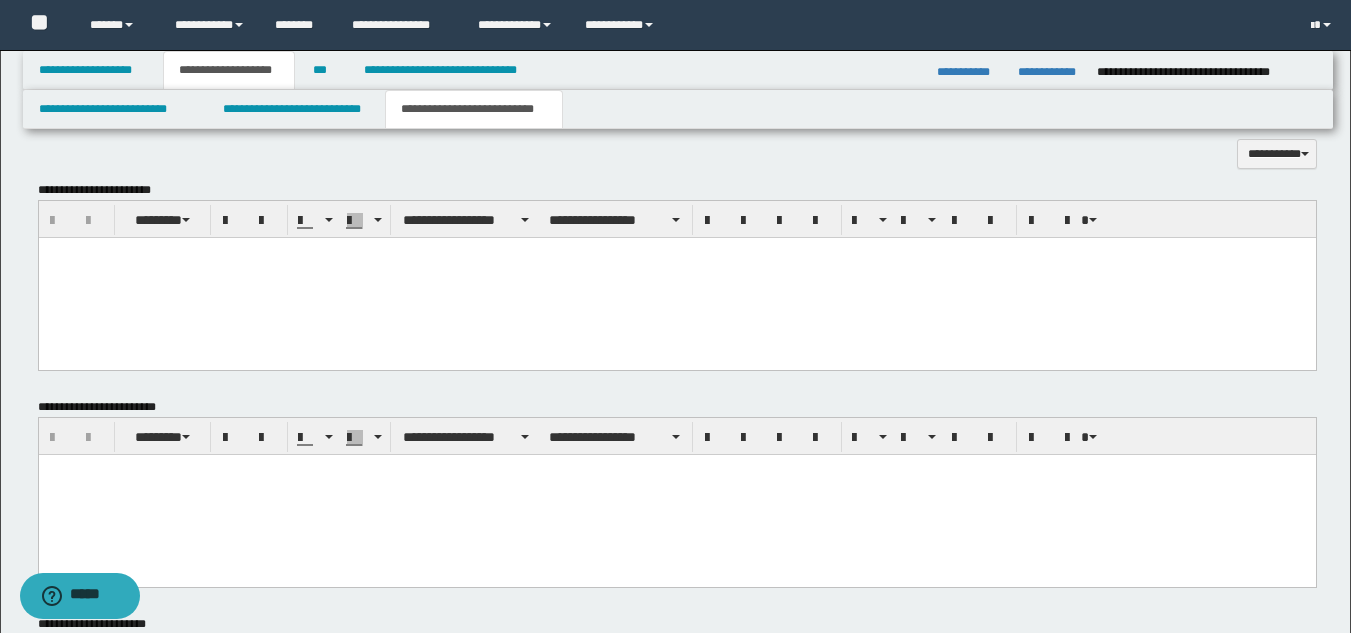scroll, scrollTop: 946, scrollLeft: 0, axis: vertical 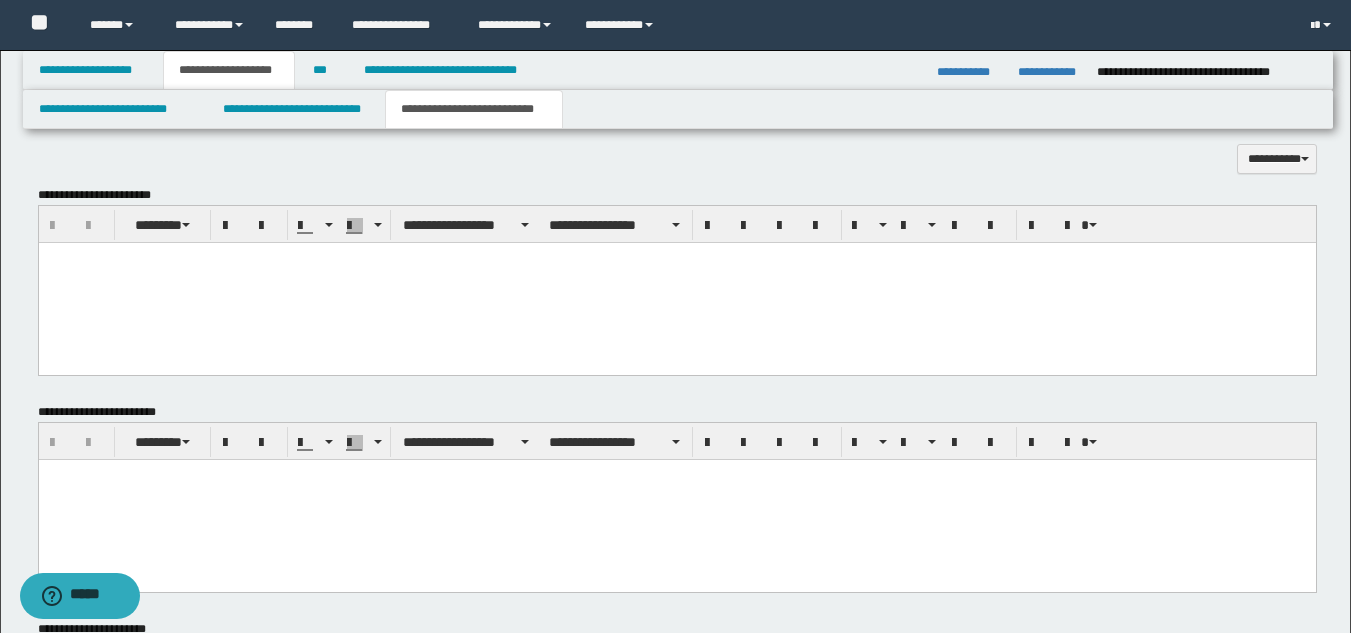 click at bounding box center (676, 282) 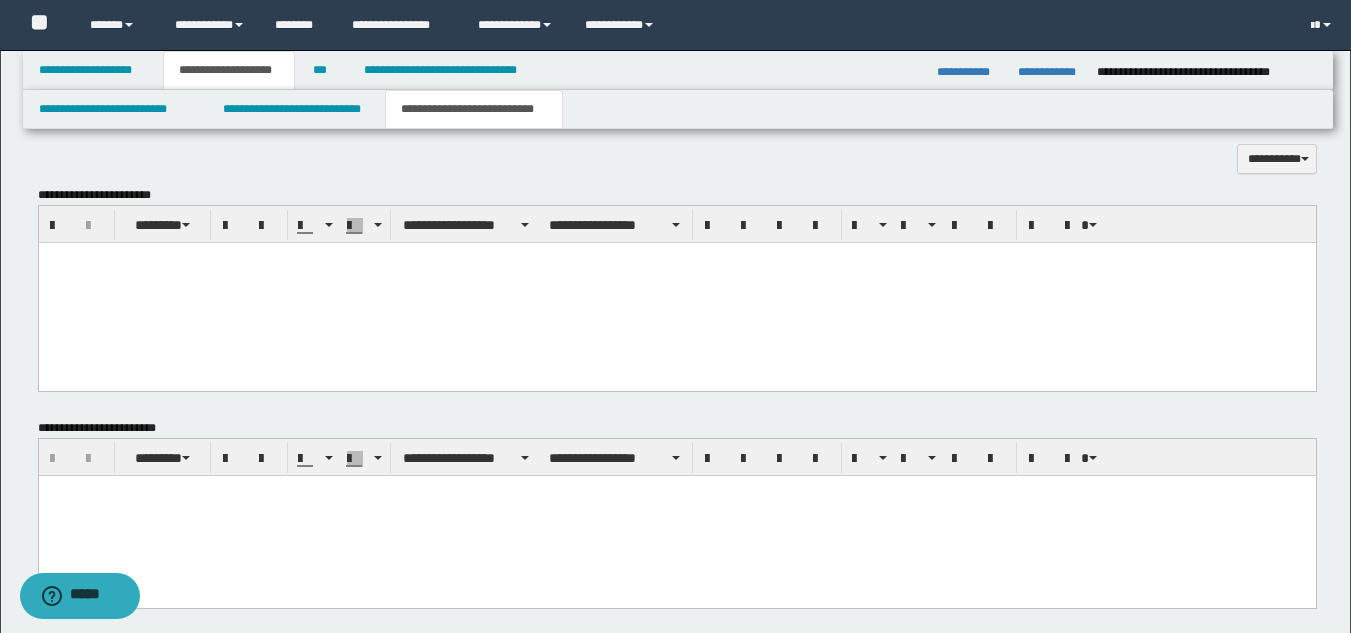 type 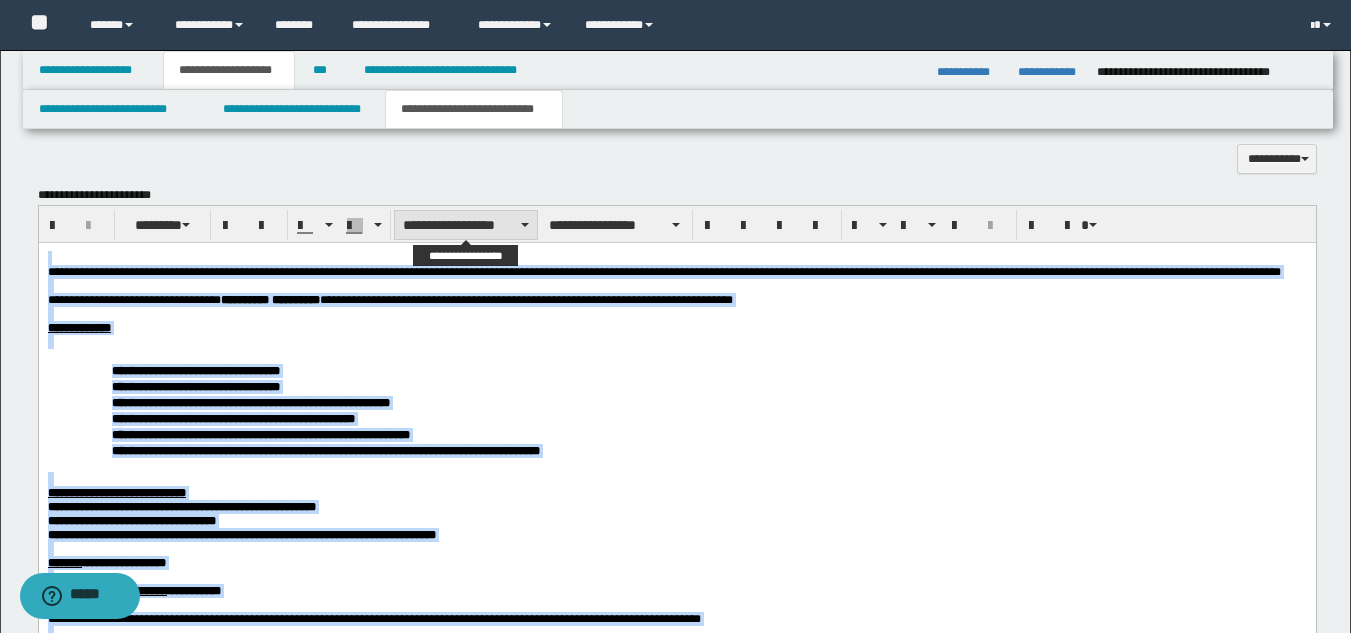 click on "**********" at bounding box center (466, 225) 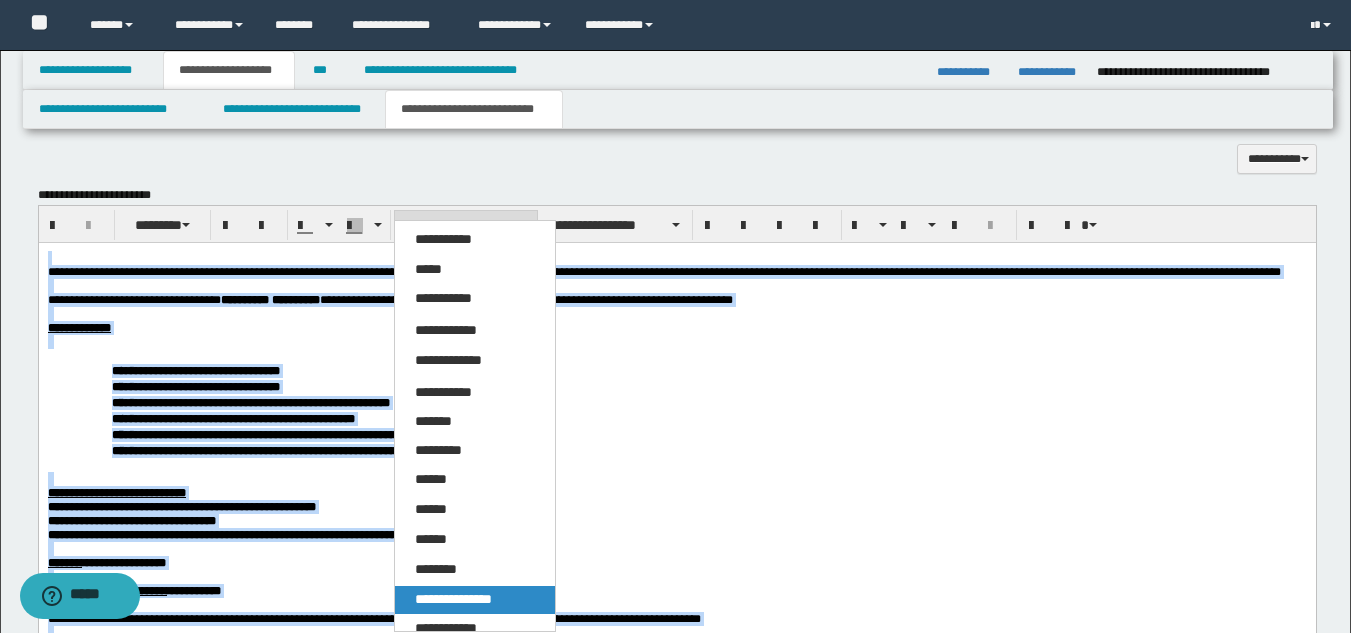 drag, startPoint x: 455, startPoint y: 599, endPoint x: 494, endPoint y: 136, distance: 464.63965 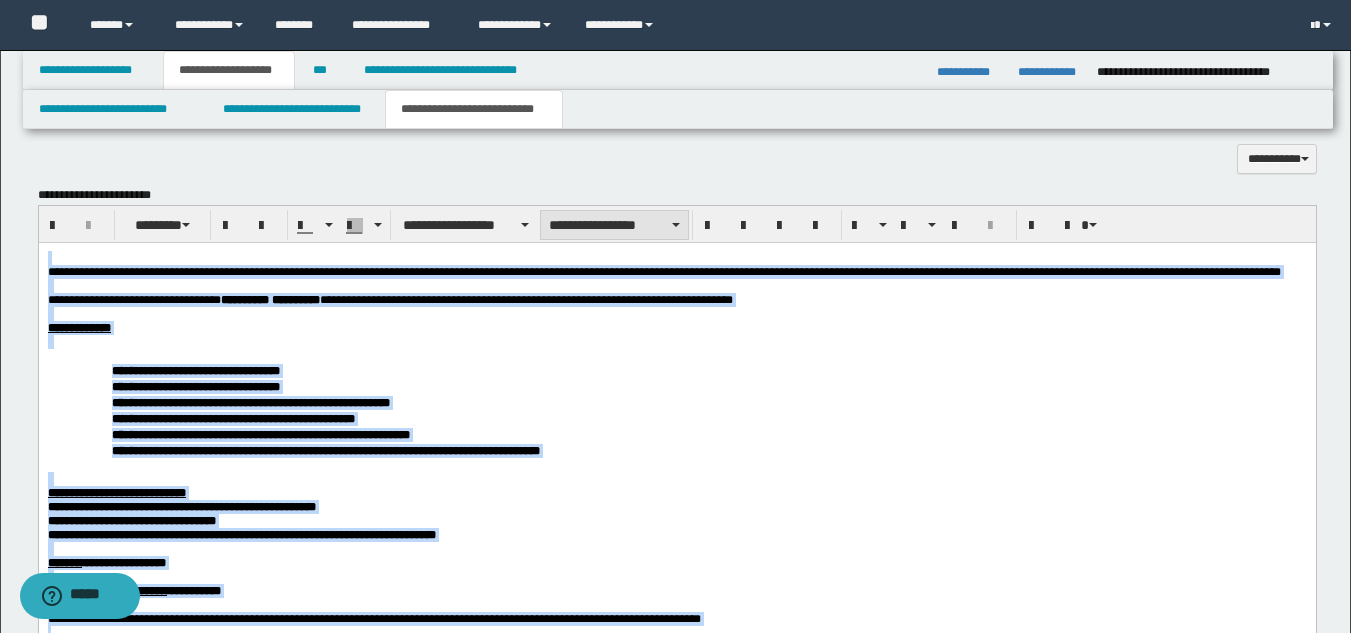 click on "**********" at bounding box center (614, 225) 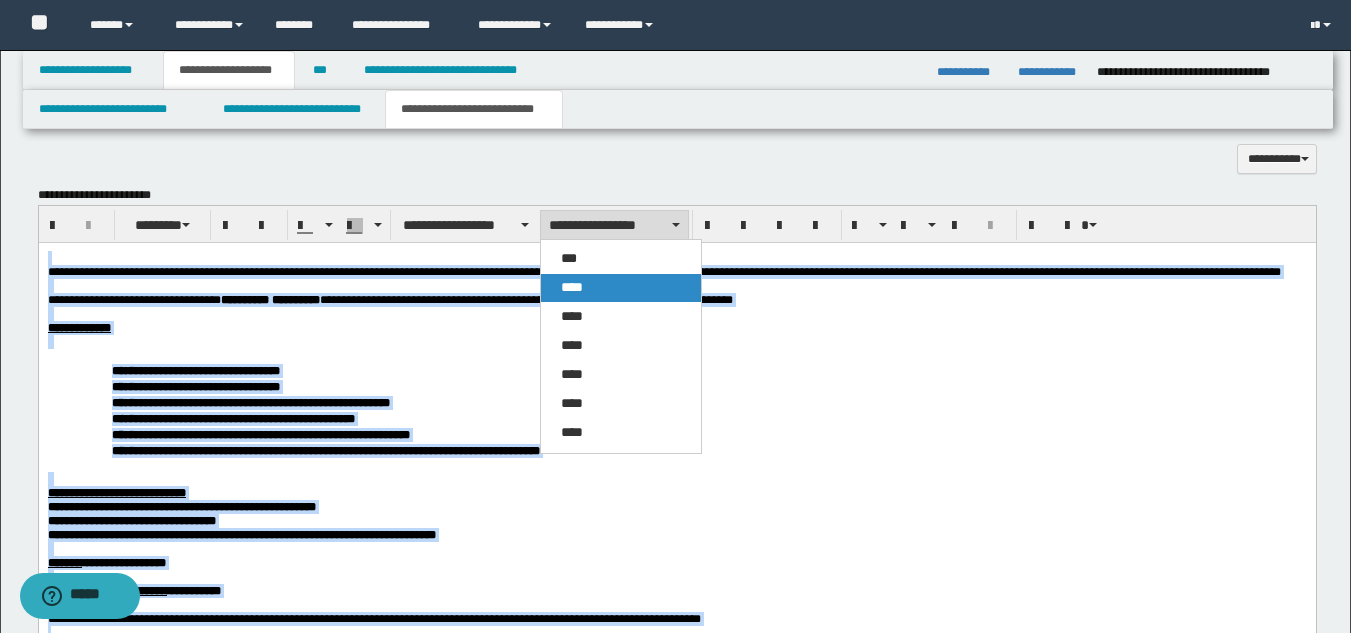 click on "****" at bounding box center [621, 288] 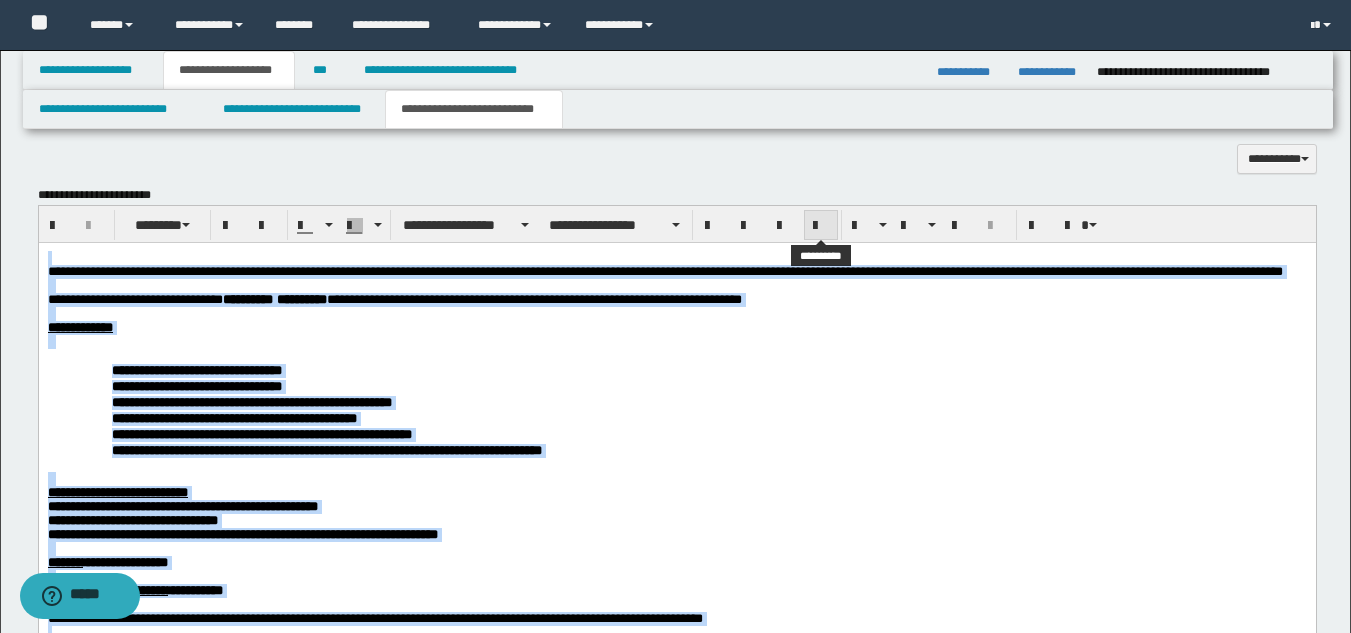 click at bounding box center [821, 226] 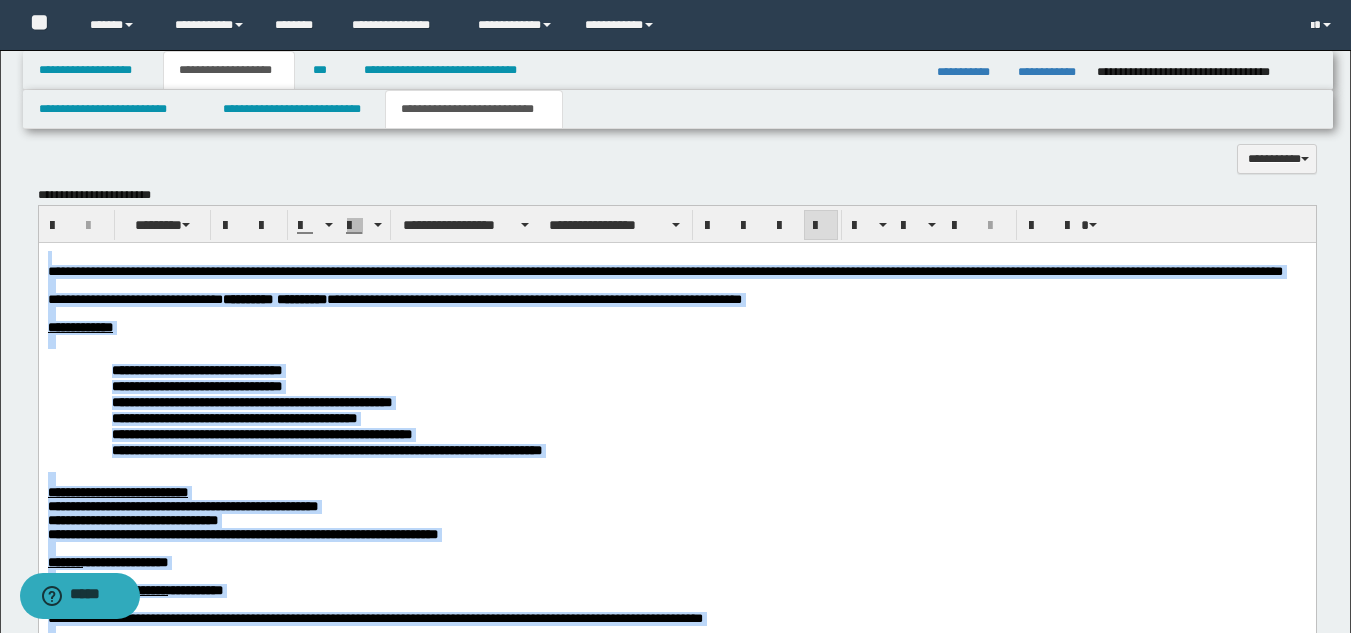 click at bounding box center [676, 341] 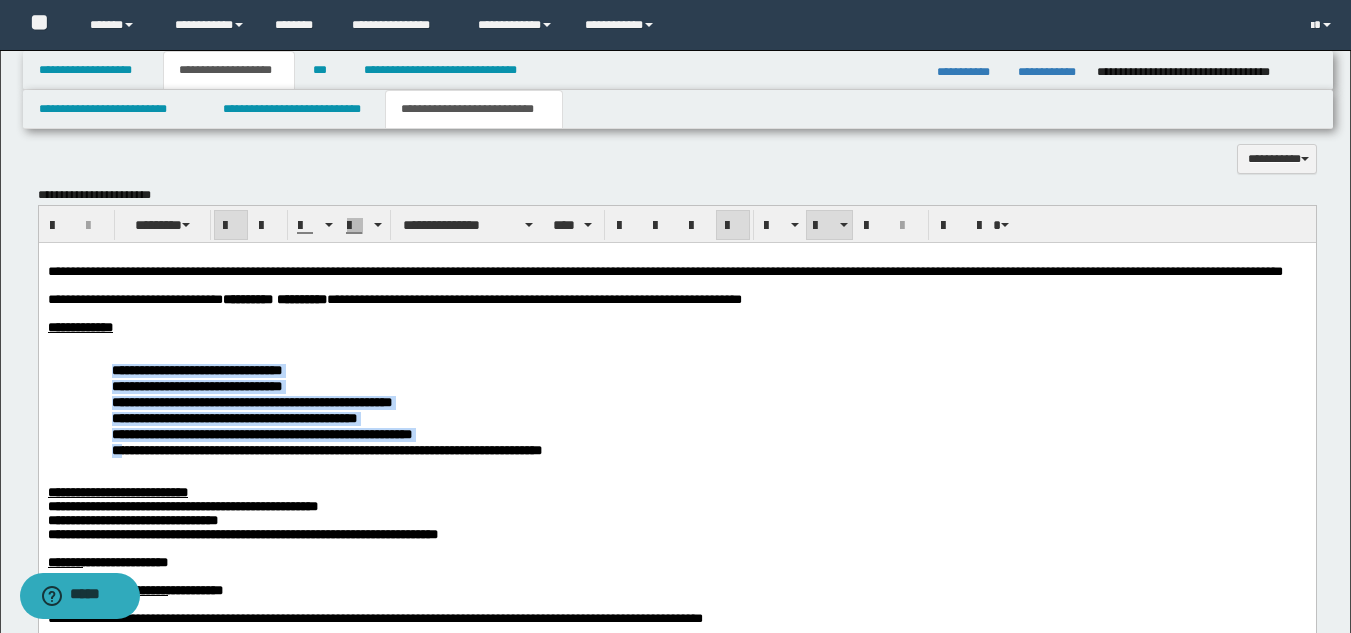 drag, startPoint x: 100, startPoint y: 392, endPoint x: 131, endPoint y: 473, distance: 86.72946 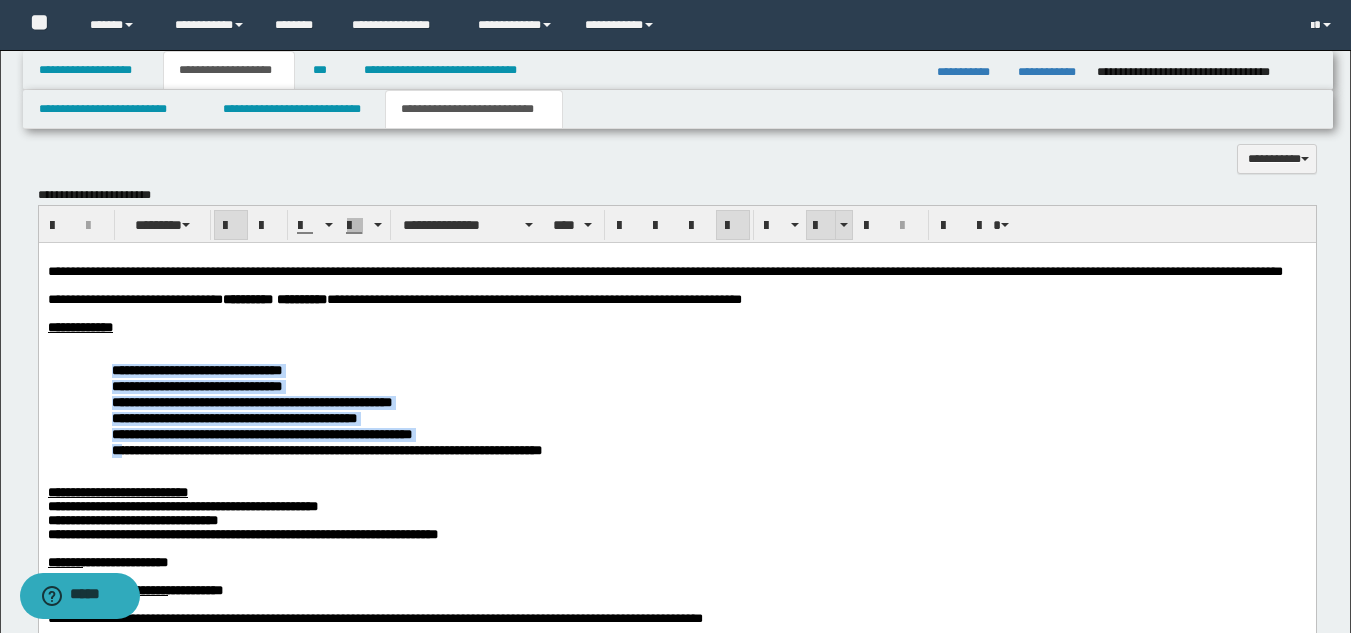 click at bounding box center [821, 226] 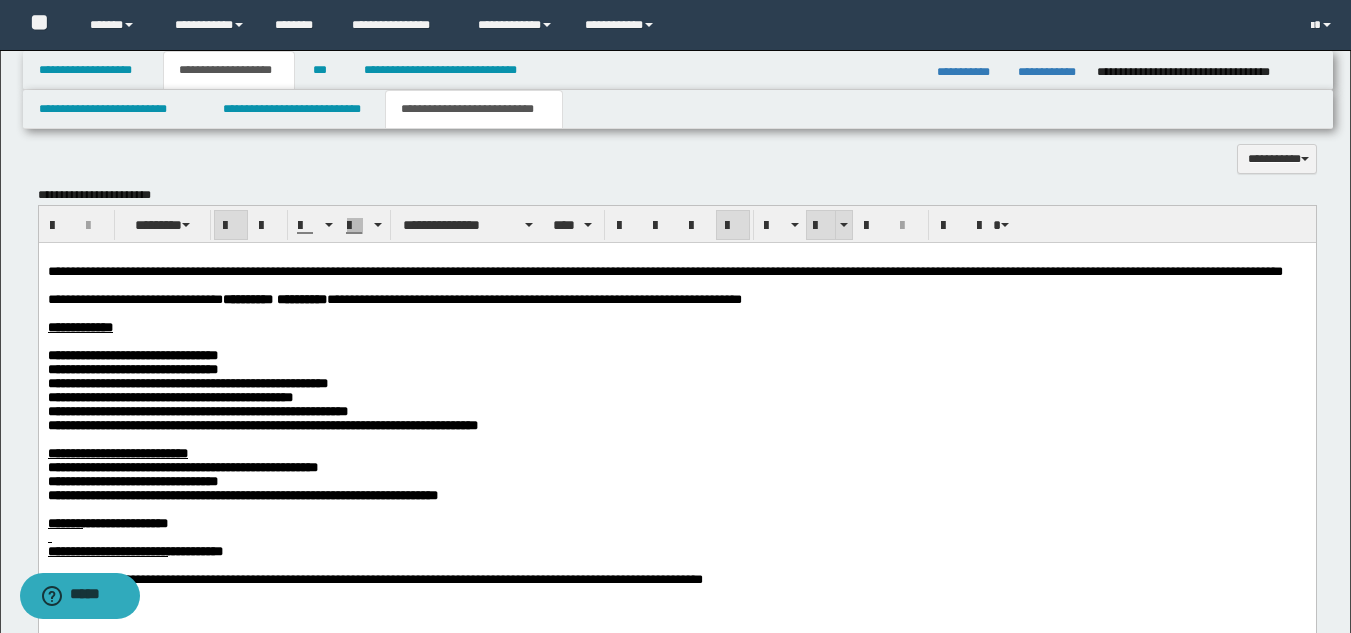 click at bounding box center (821, 226) 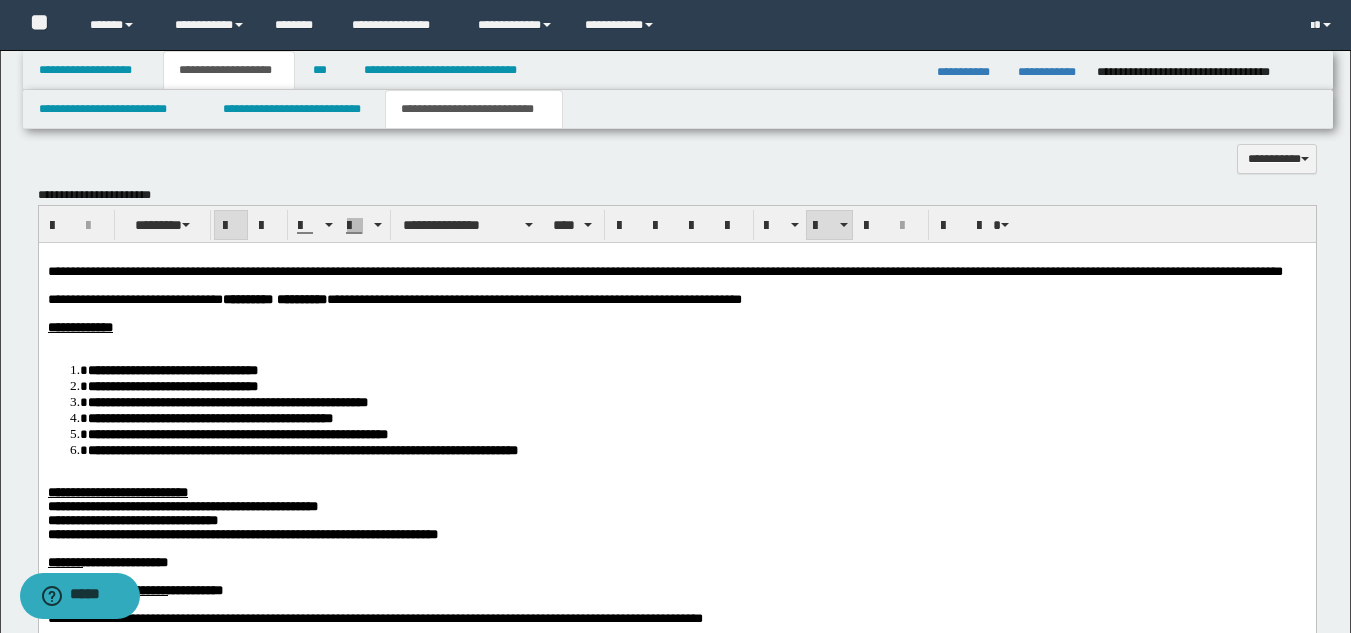 click at bounding box center [676, 341] 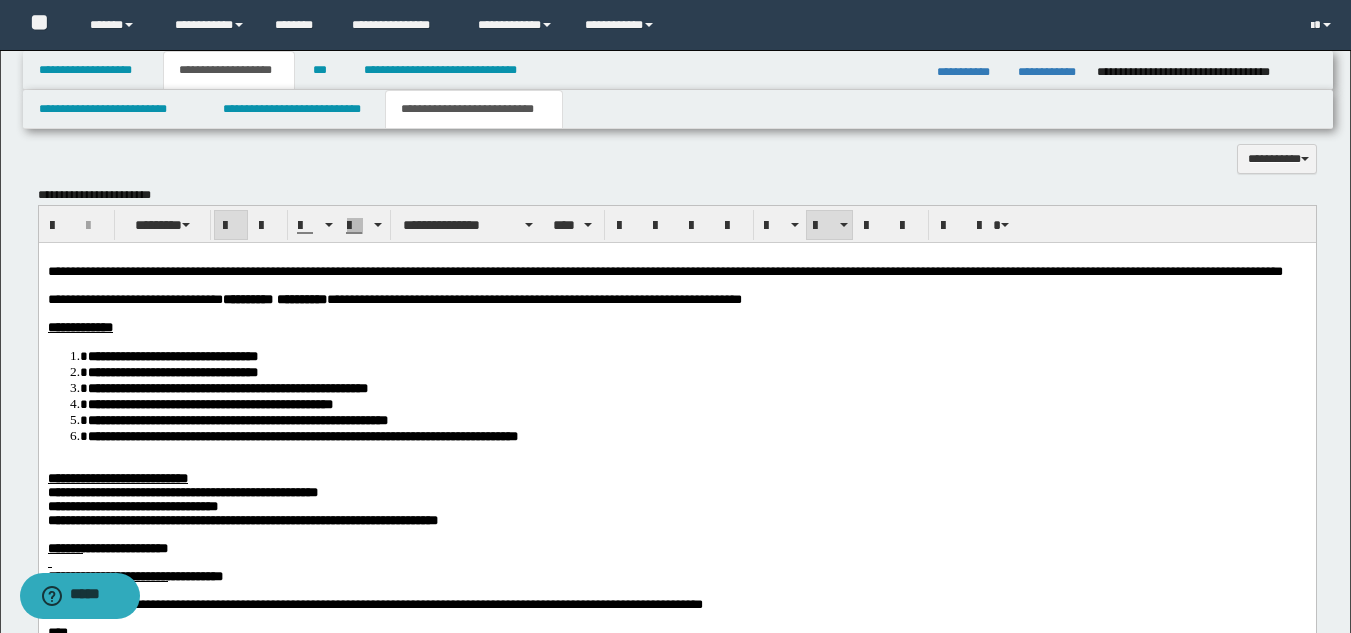 click on "**********" at bounding box center (302, 435) 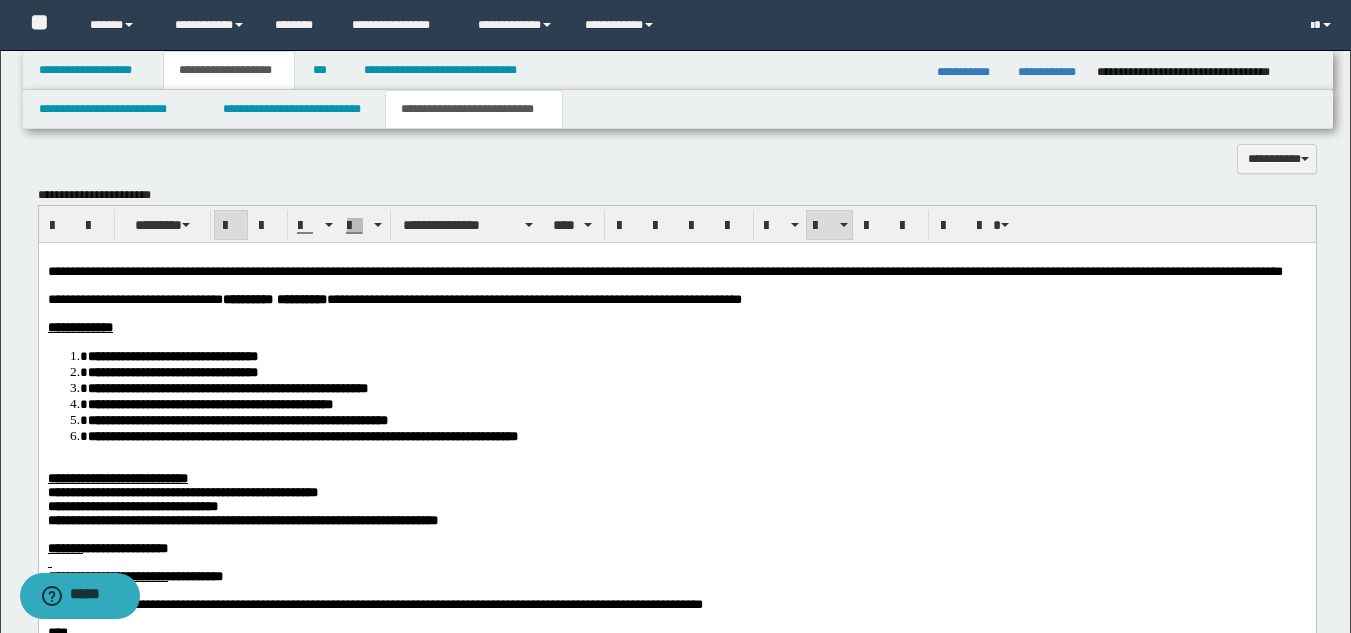 click on "**********" at bounding box center (676, 469) 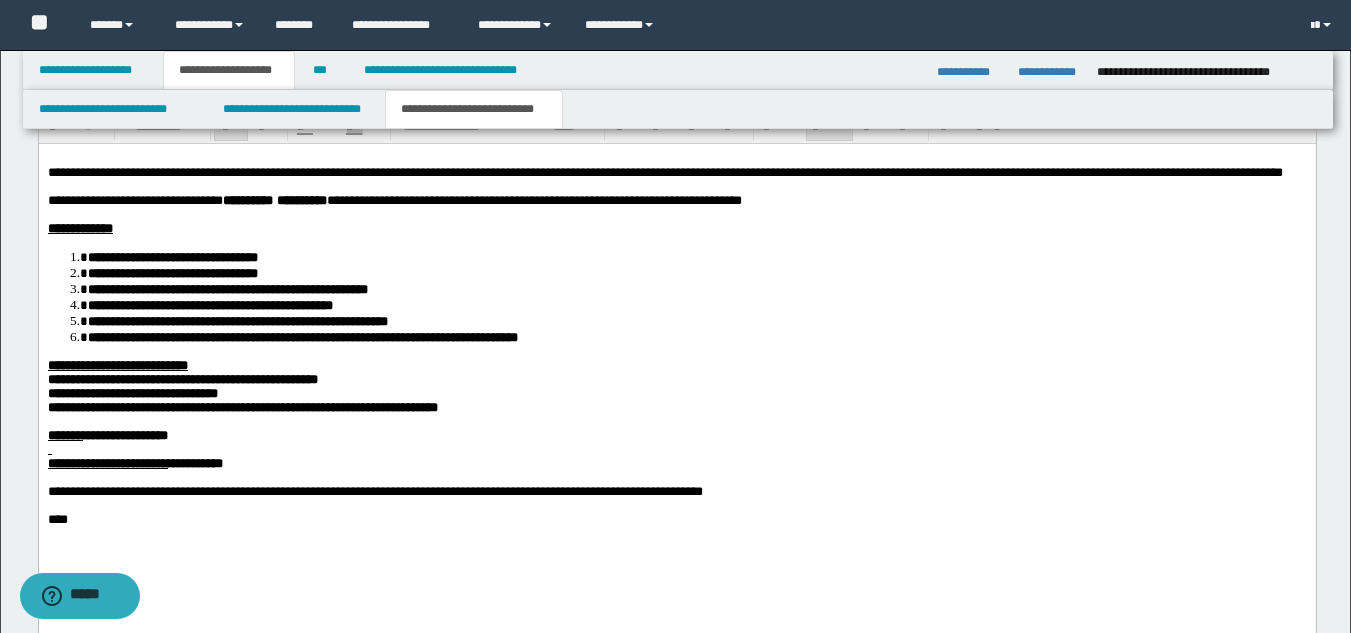 scroll, scrollTop: 1046, scrollLeft: 0, axis: vertical 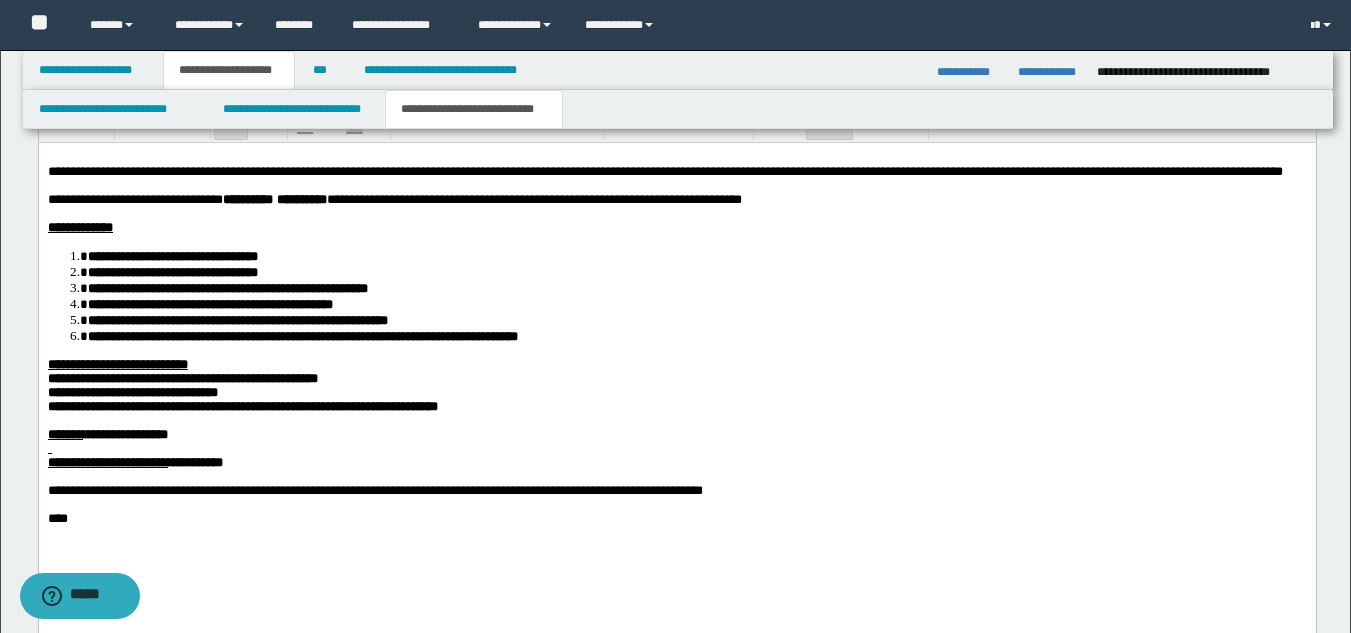 click on "**********" at bounding box center (242, 405) 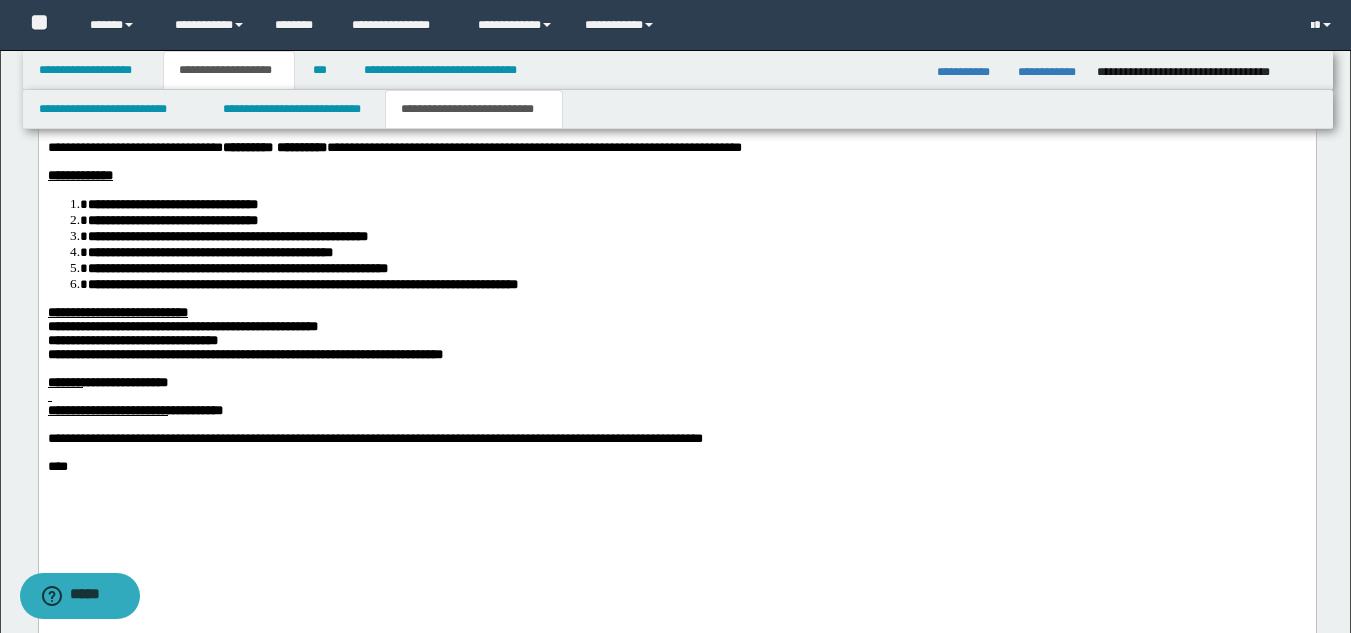 scroll, scrollTop: 1146, scrollLeft: 0, axis: vertical 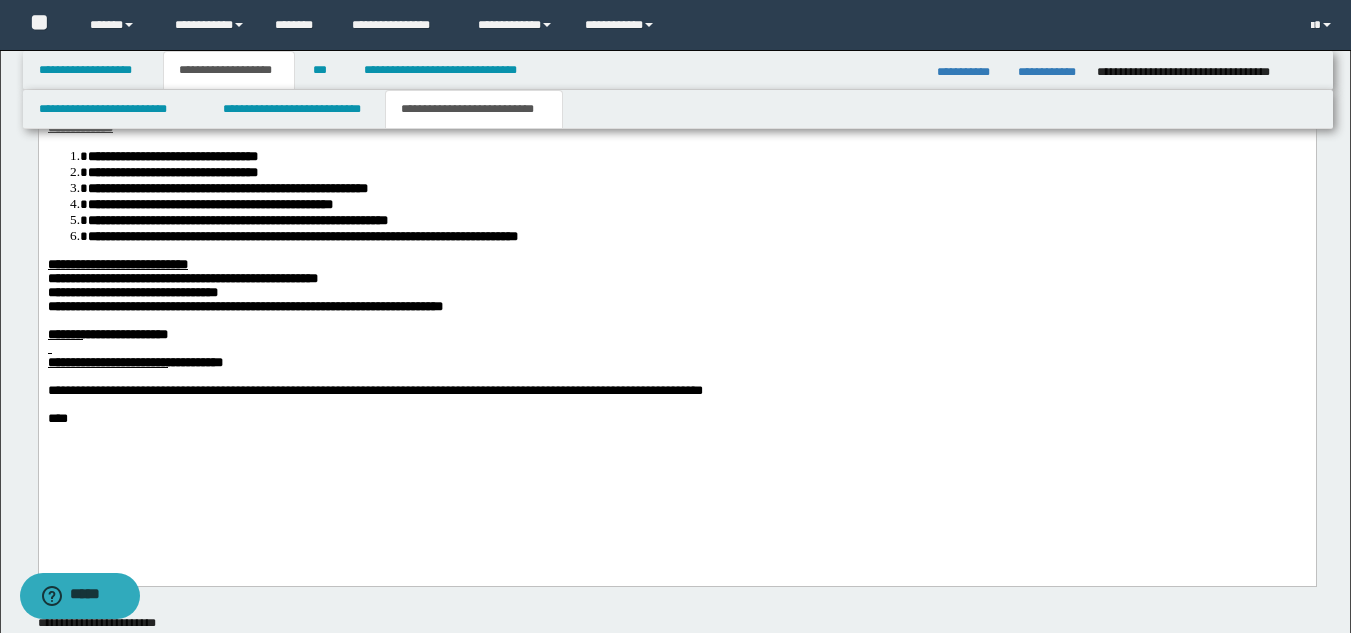click at bounding box center (676, 348) 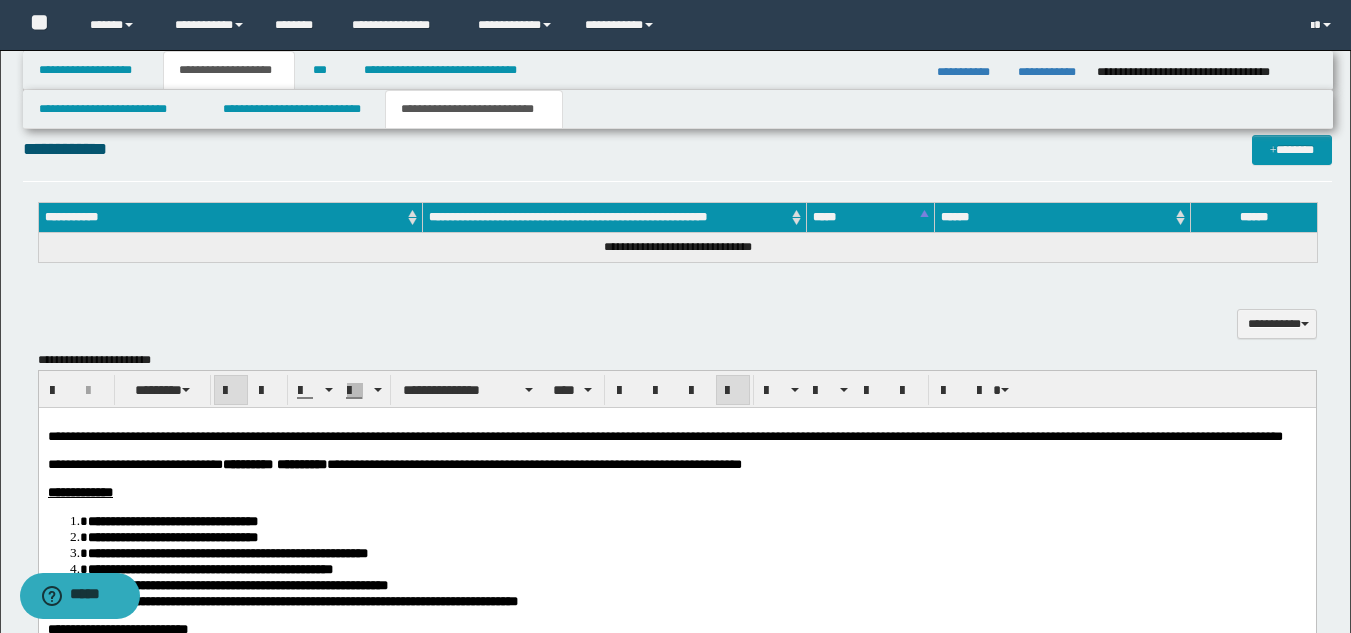 scroll, scrollTop: 746, scrollLeft: 0, axis: vertical 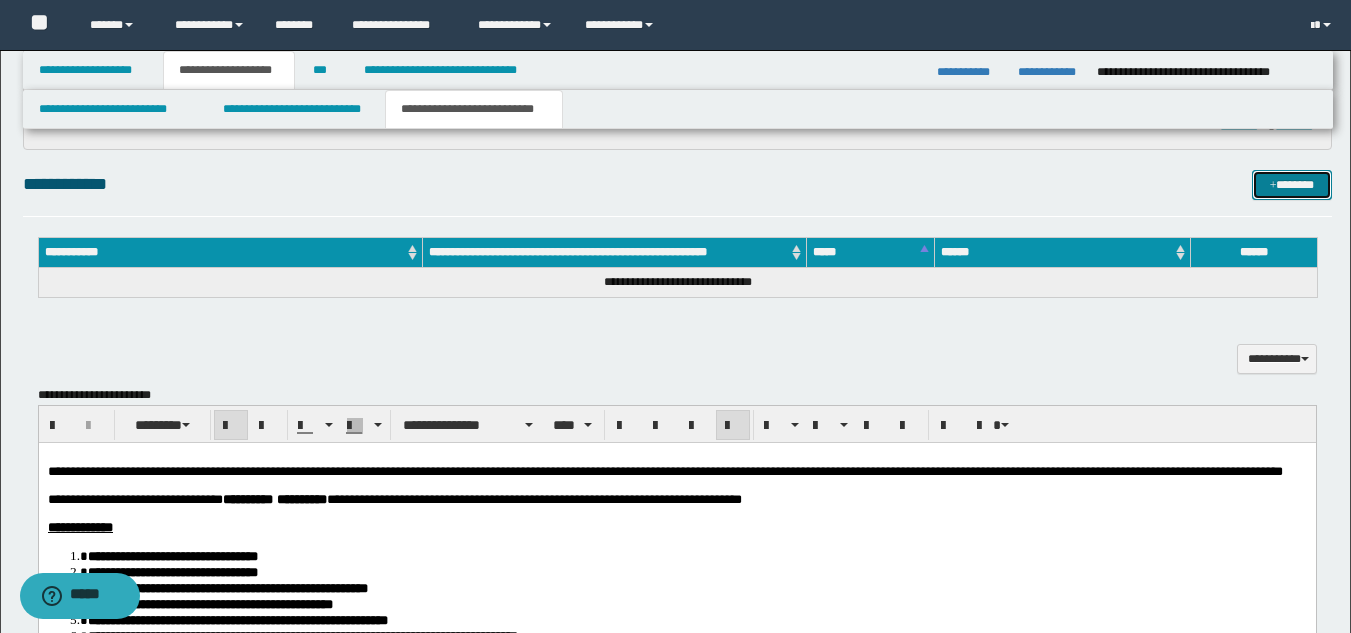 click on "*******" at bounding box center [1292, 185] 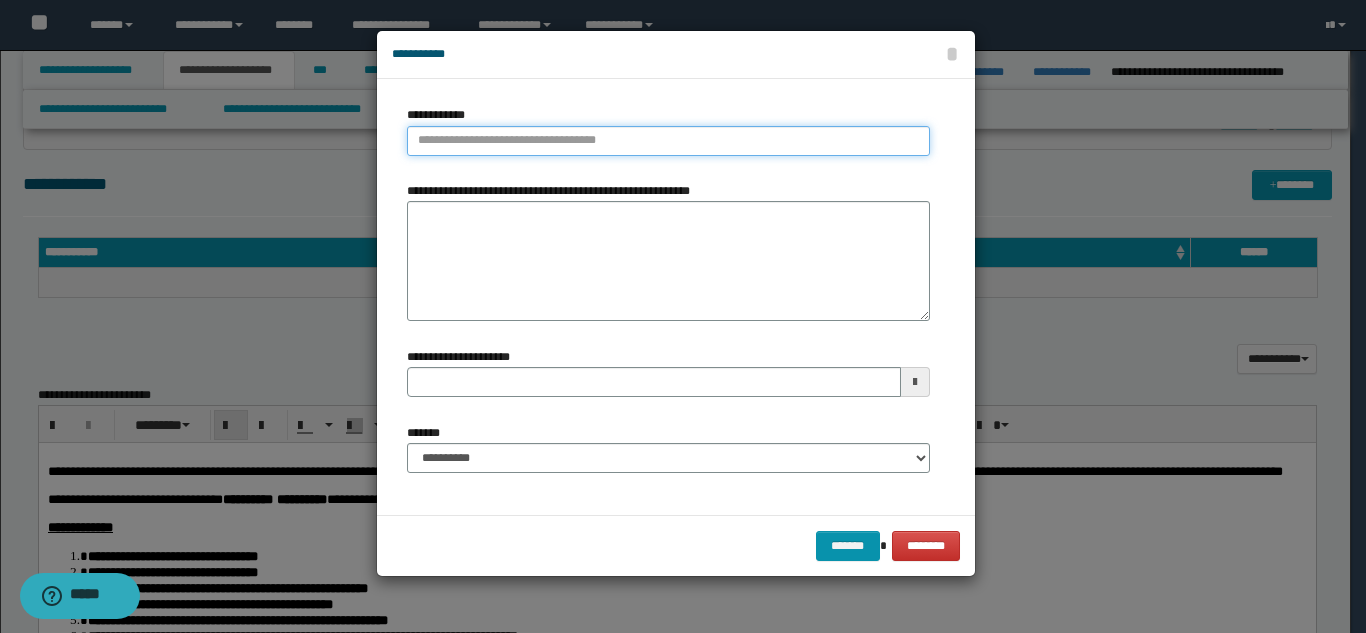click on "**********" at bounding box center (668, 141) 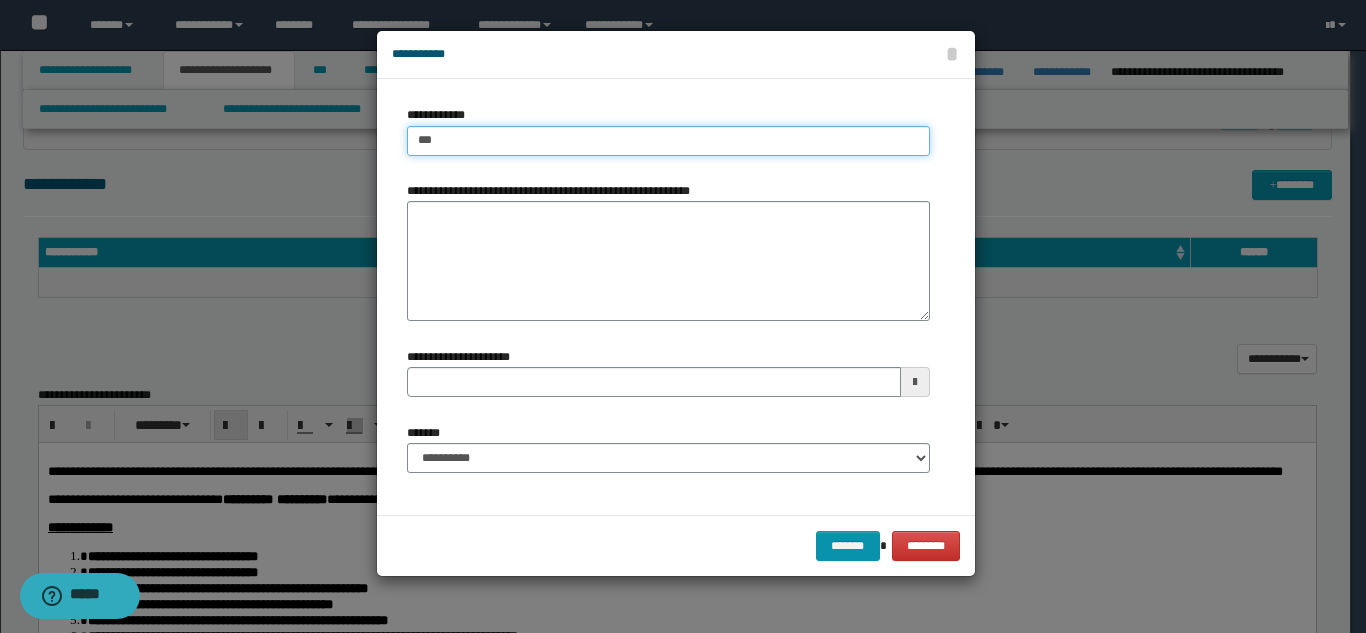 type on "****" 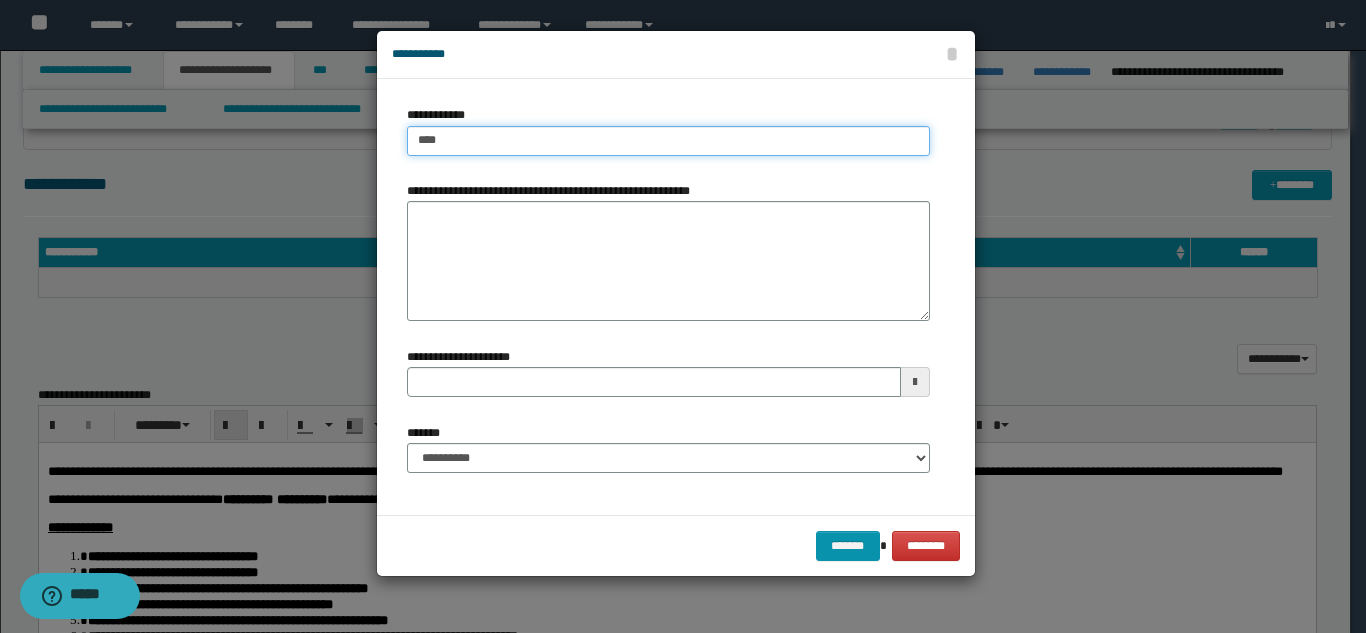 type on "****" 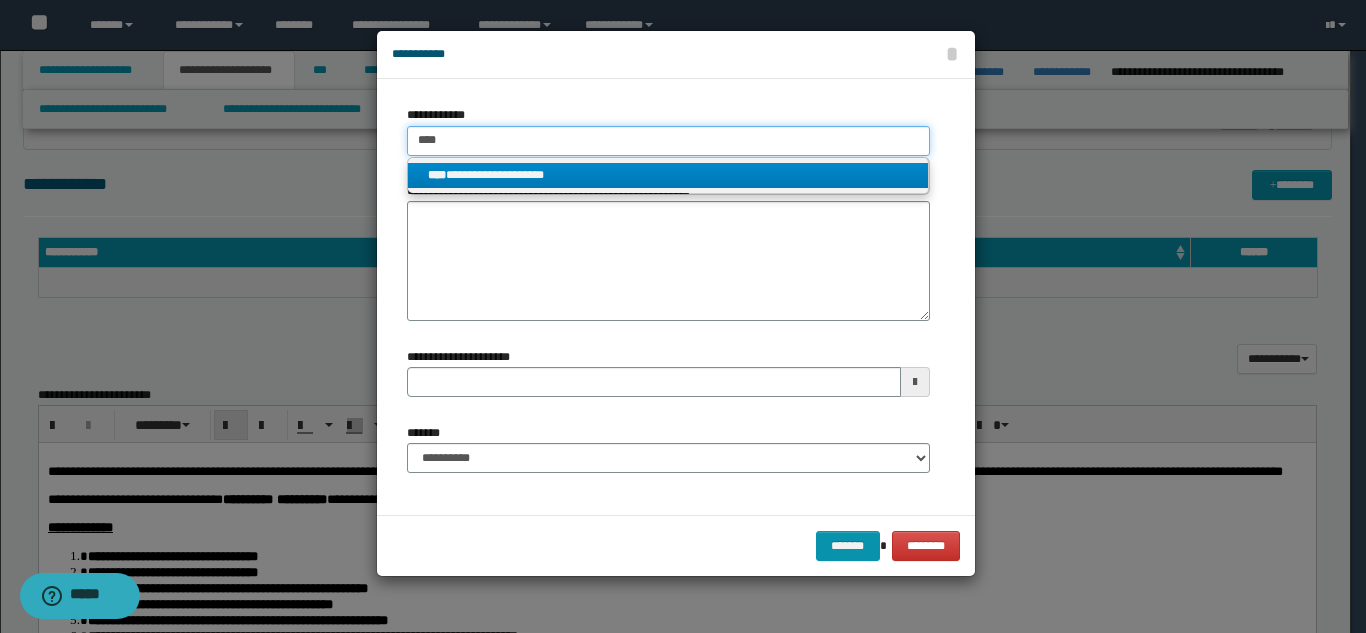 type on "****" 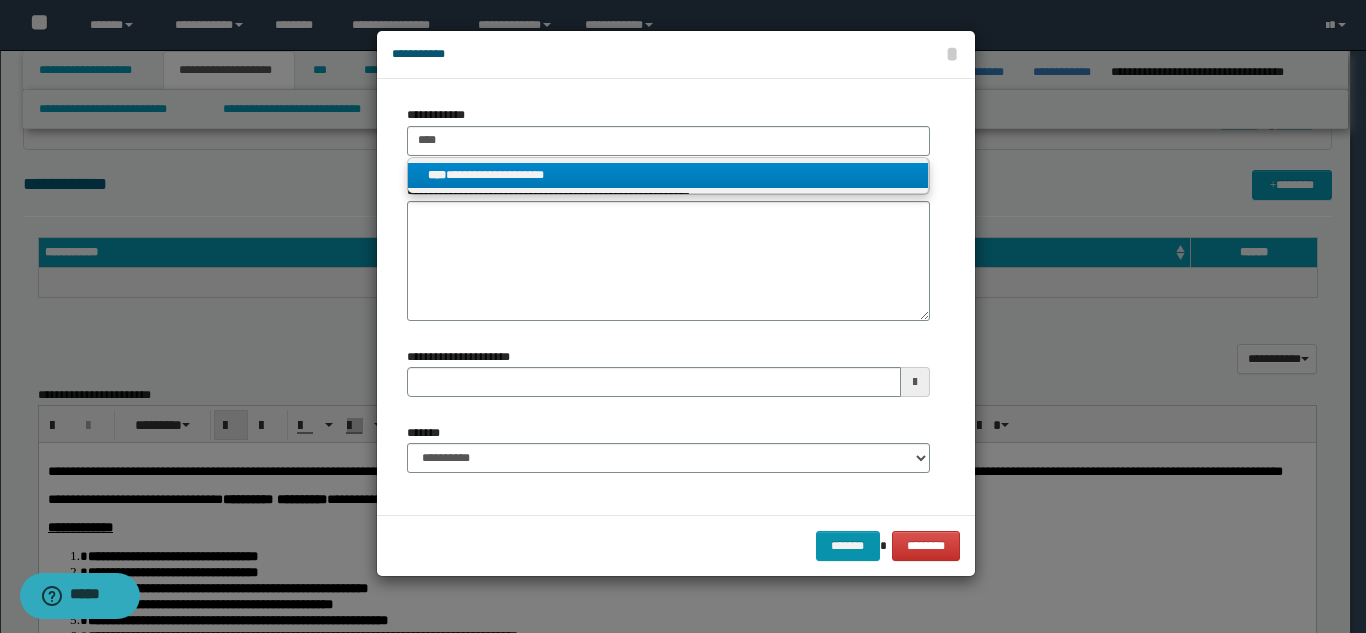 click on "**********" at bounding box center (668, 175) 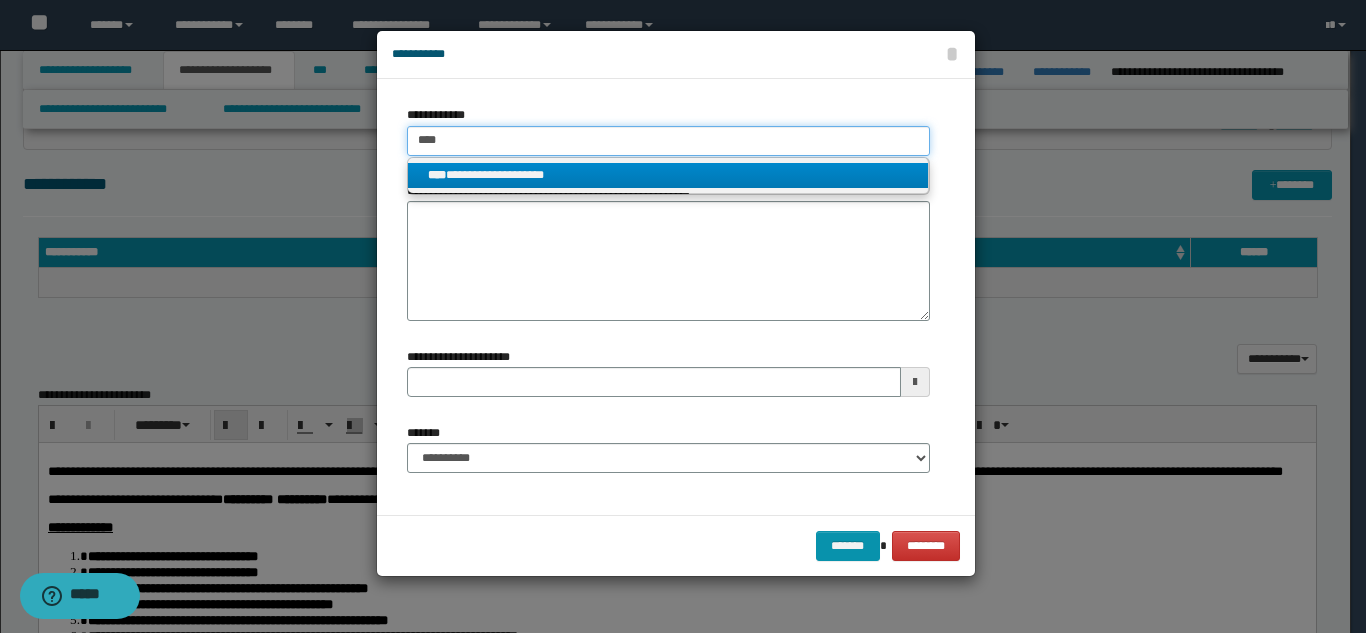 type 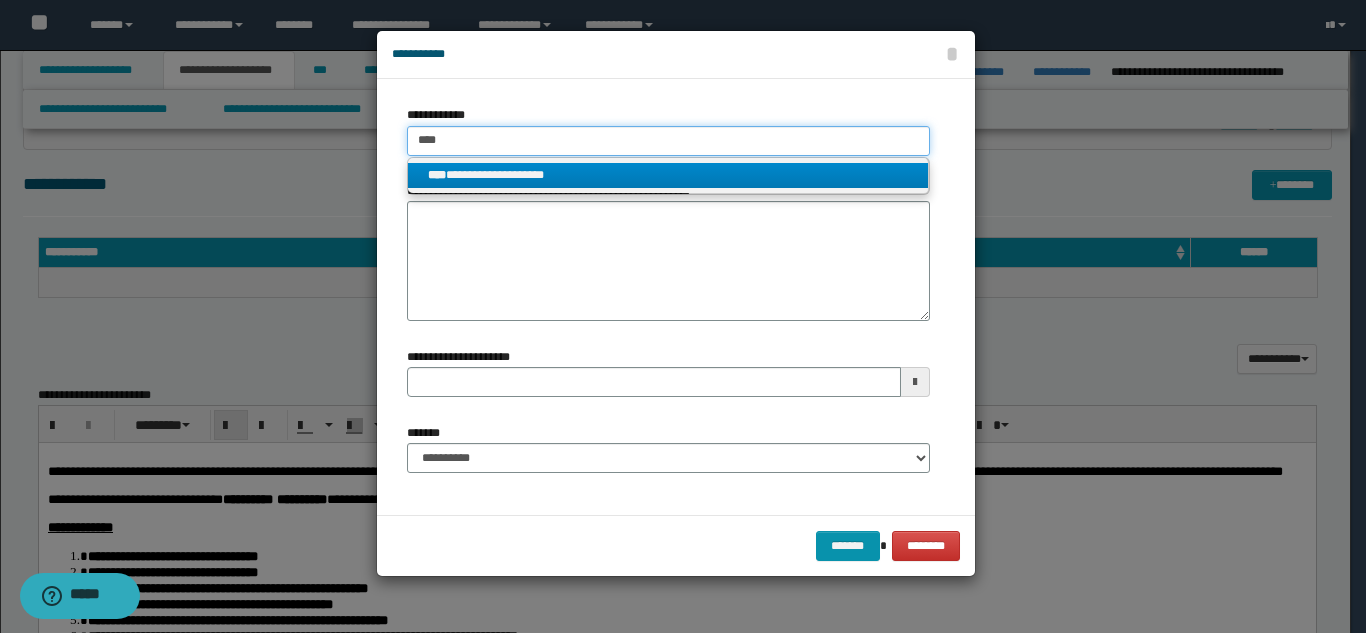 type on "**********" 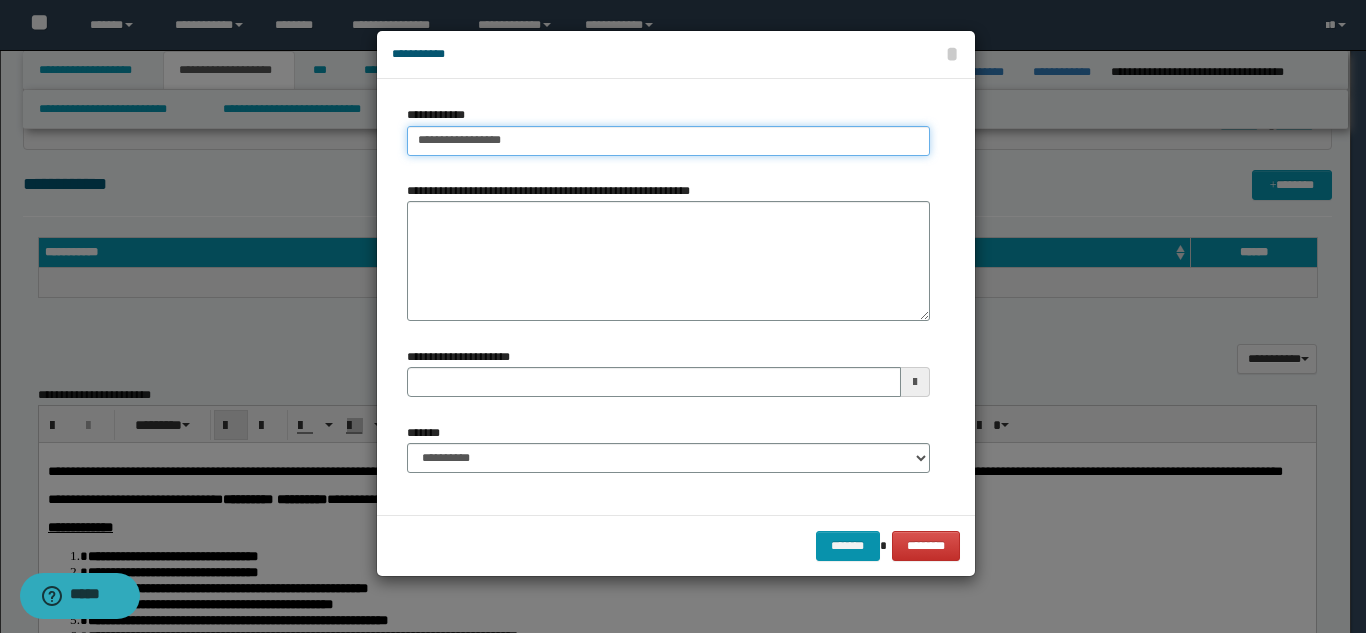 type 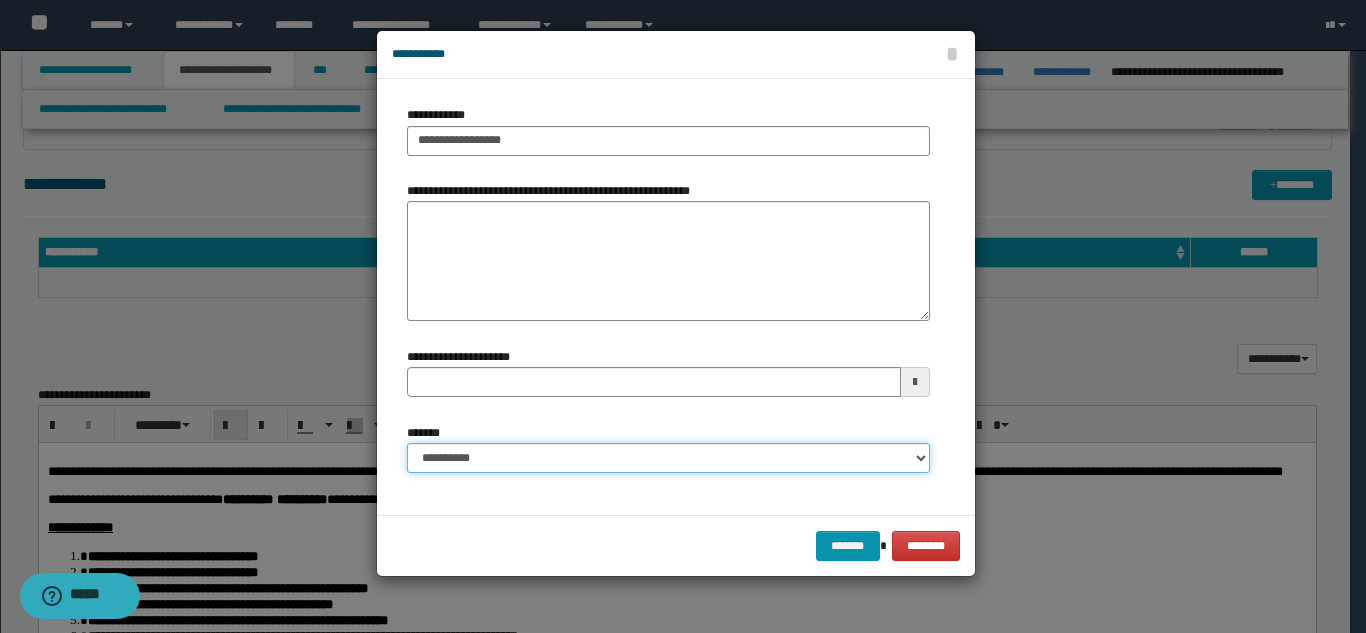 click on "**********" at bounding box center (668, 458) 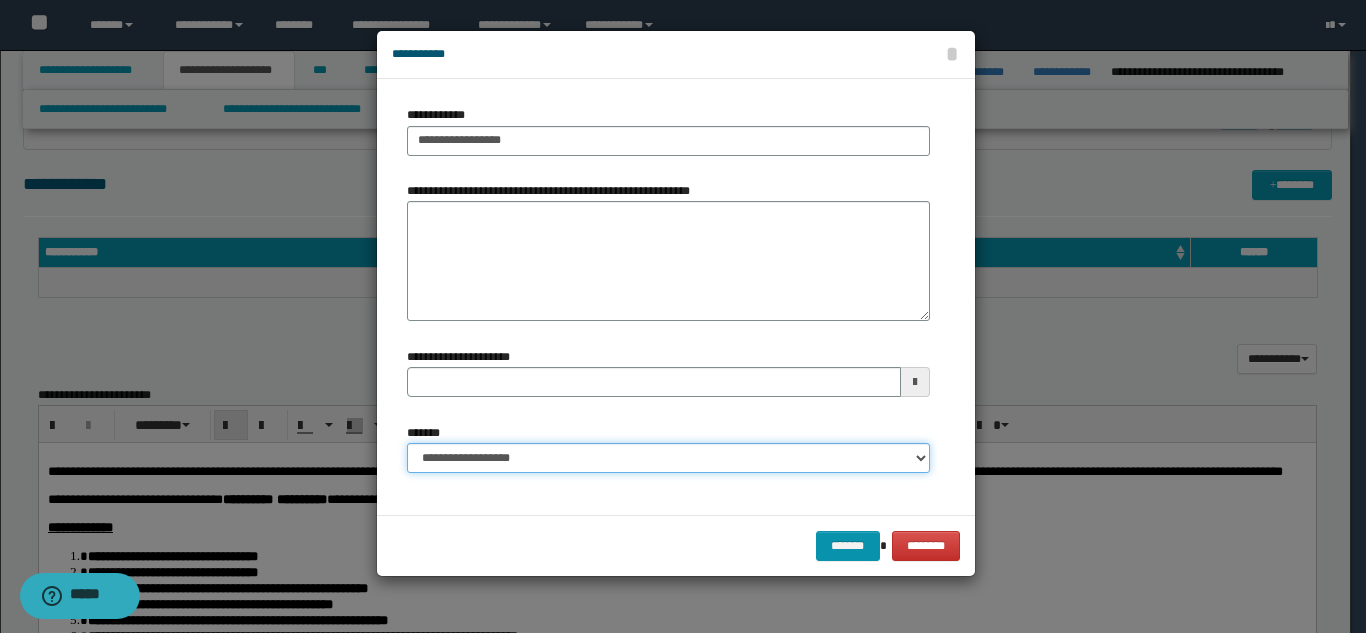 type 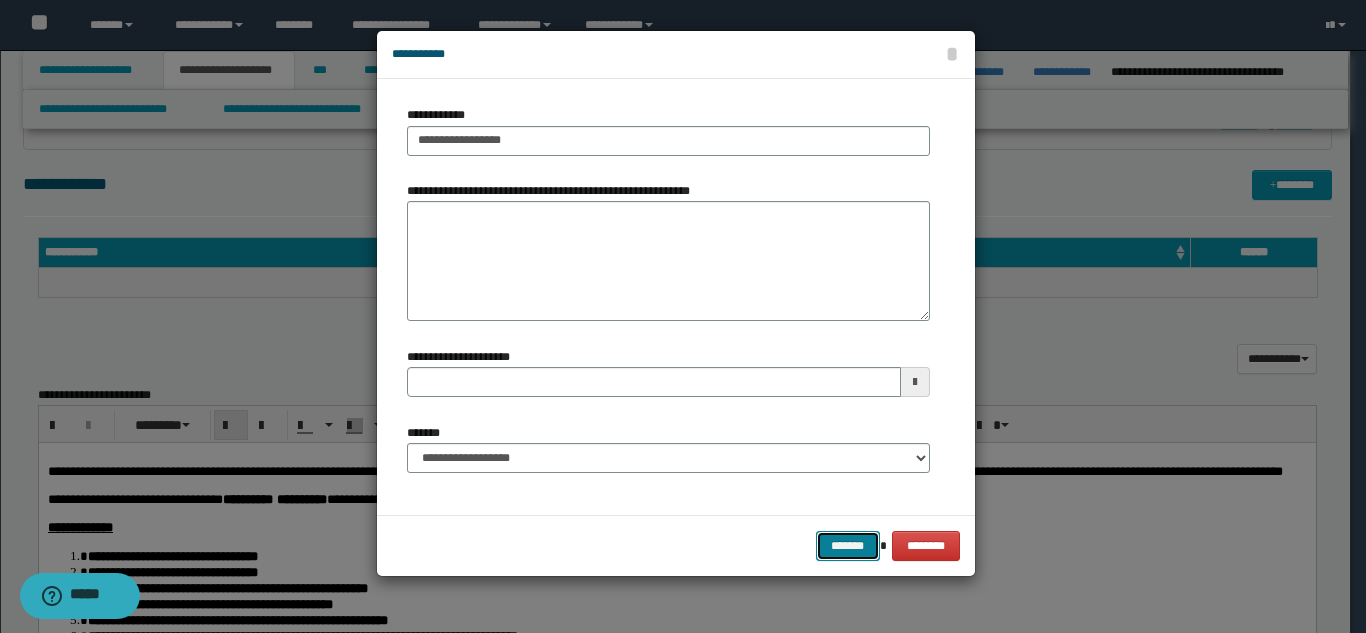 click on "*******" at bounding box center (848, 546) 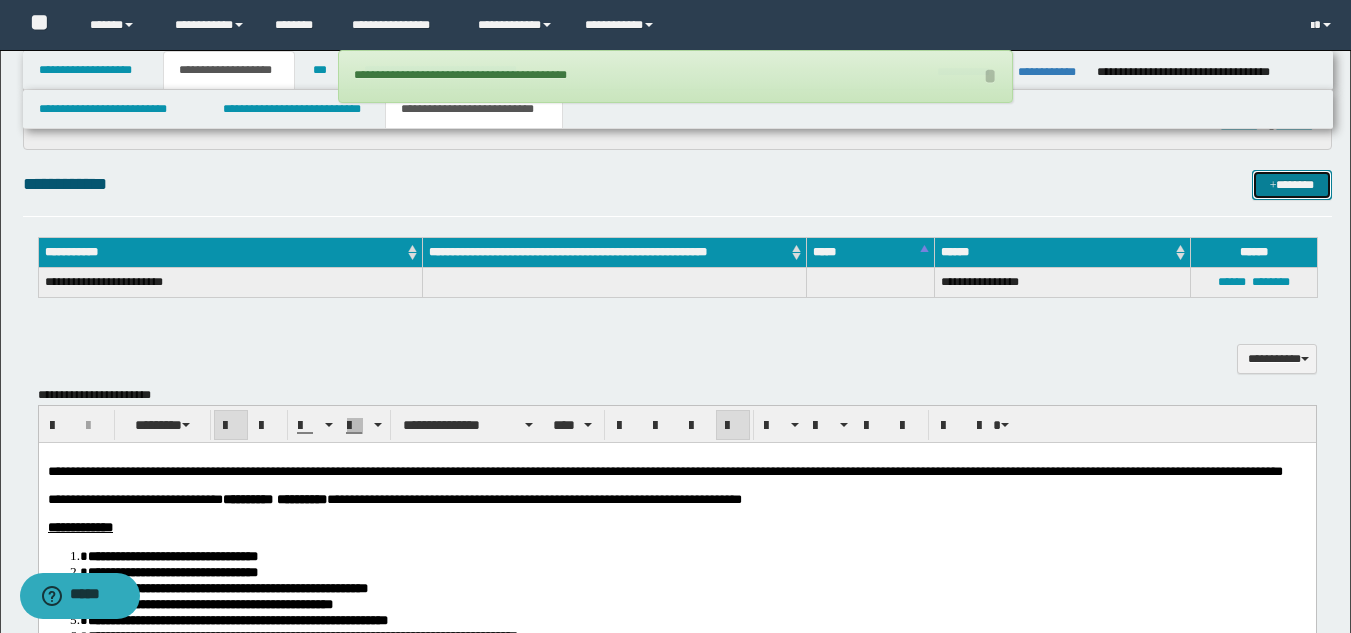 click on "*******" at bounding box center [1292, 185] 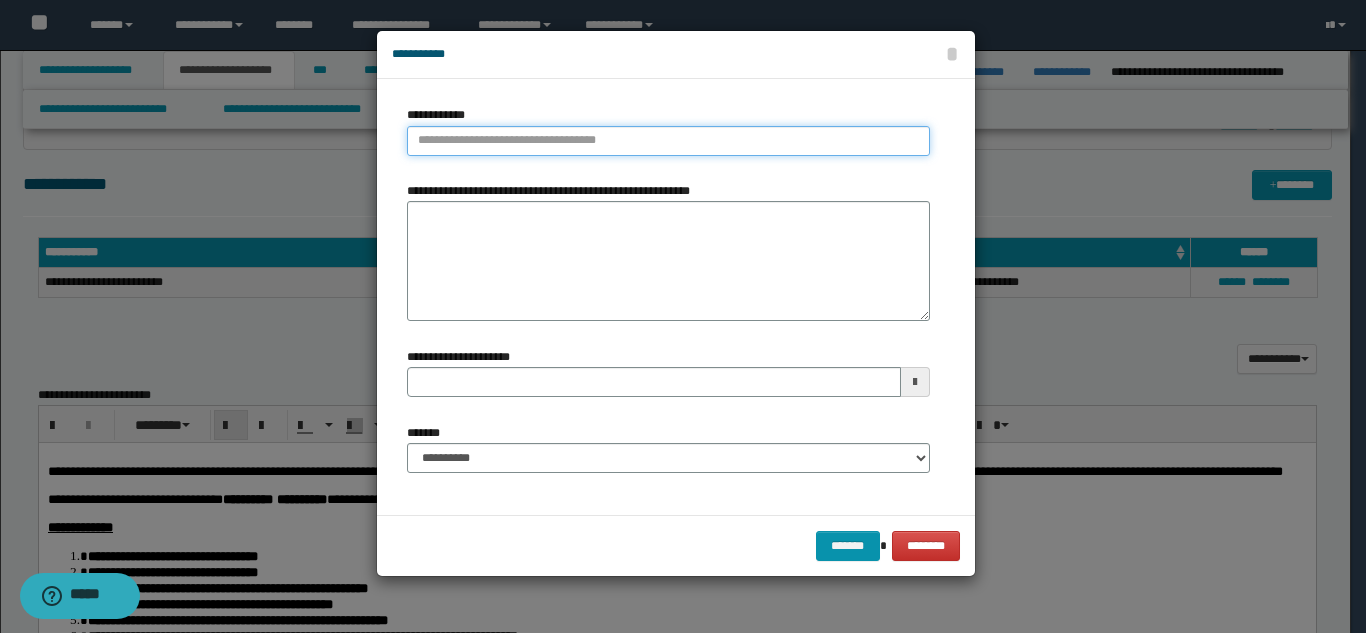 type on "**********" 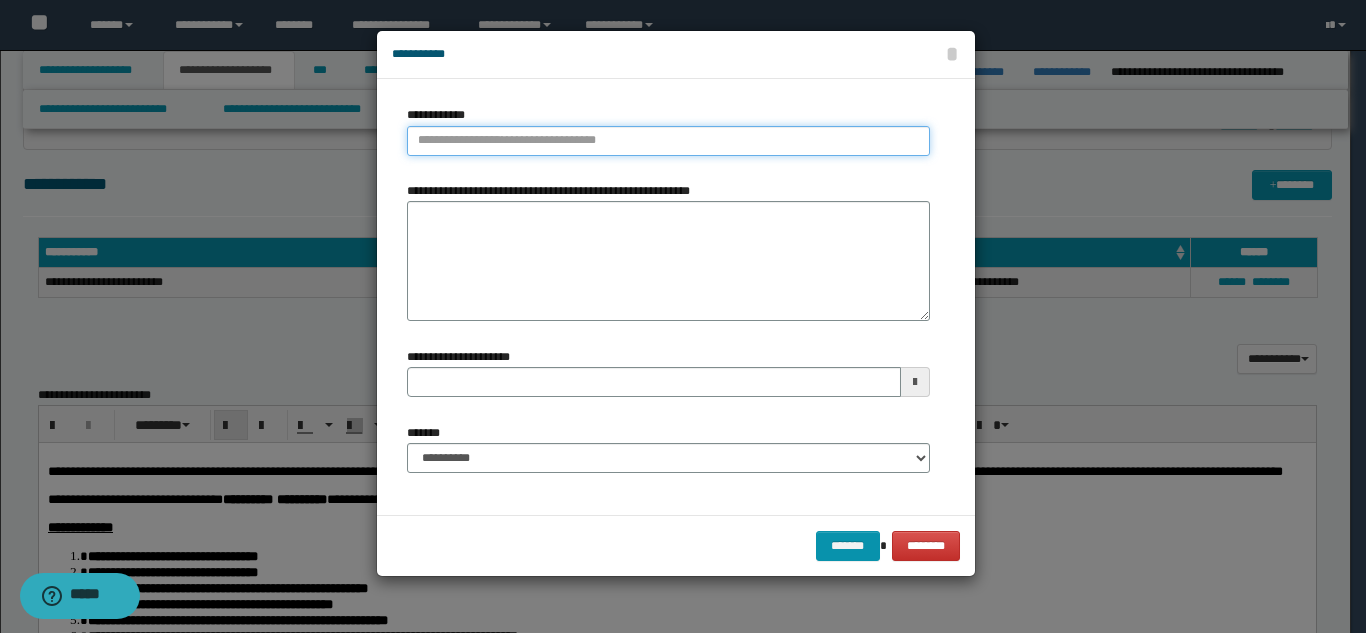 click on "**********" at bounding box center [668, 141] 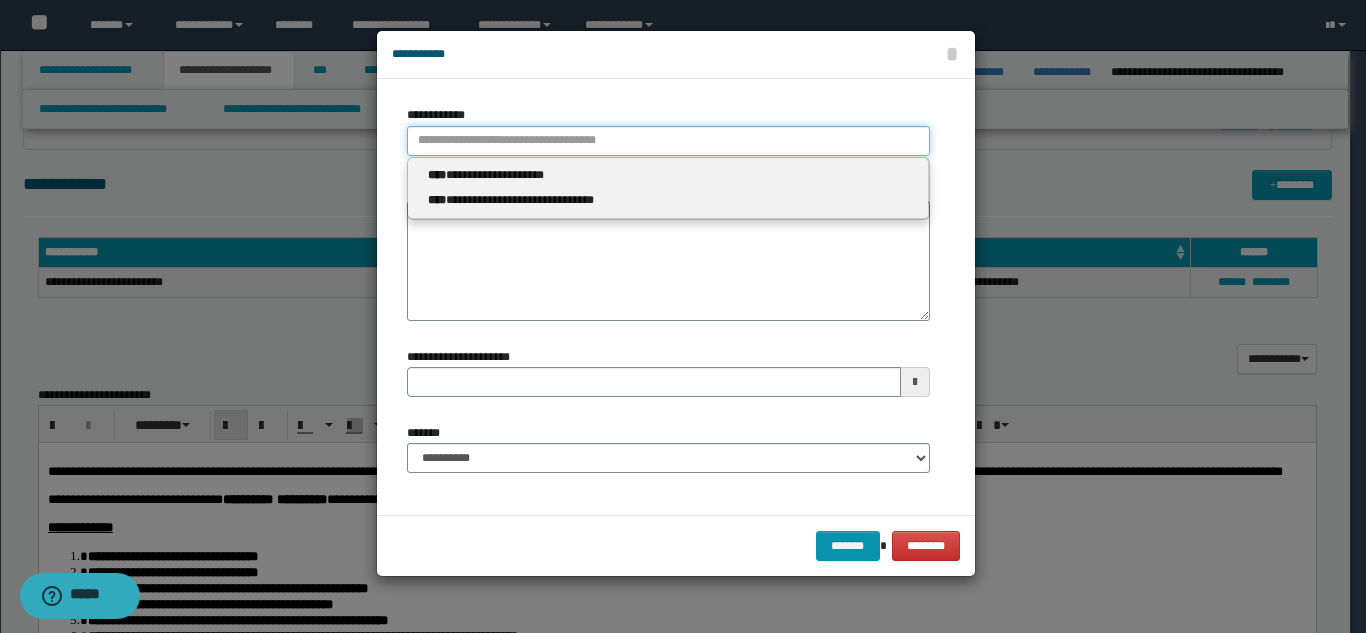 type 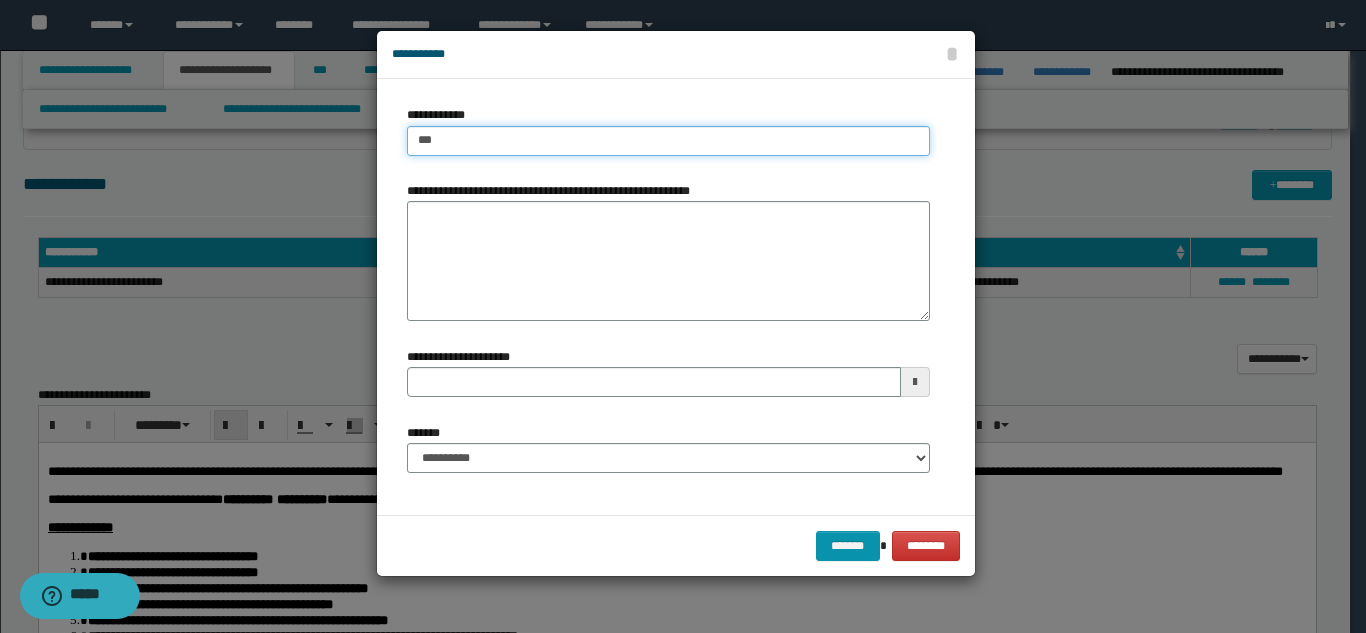 type on "****" 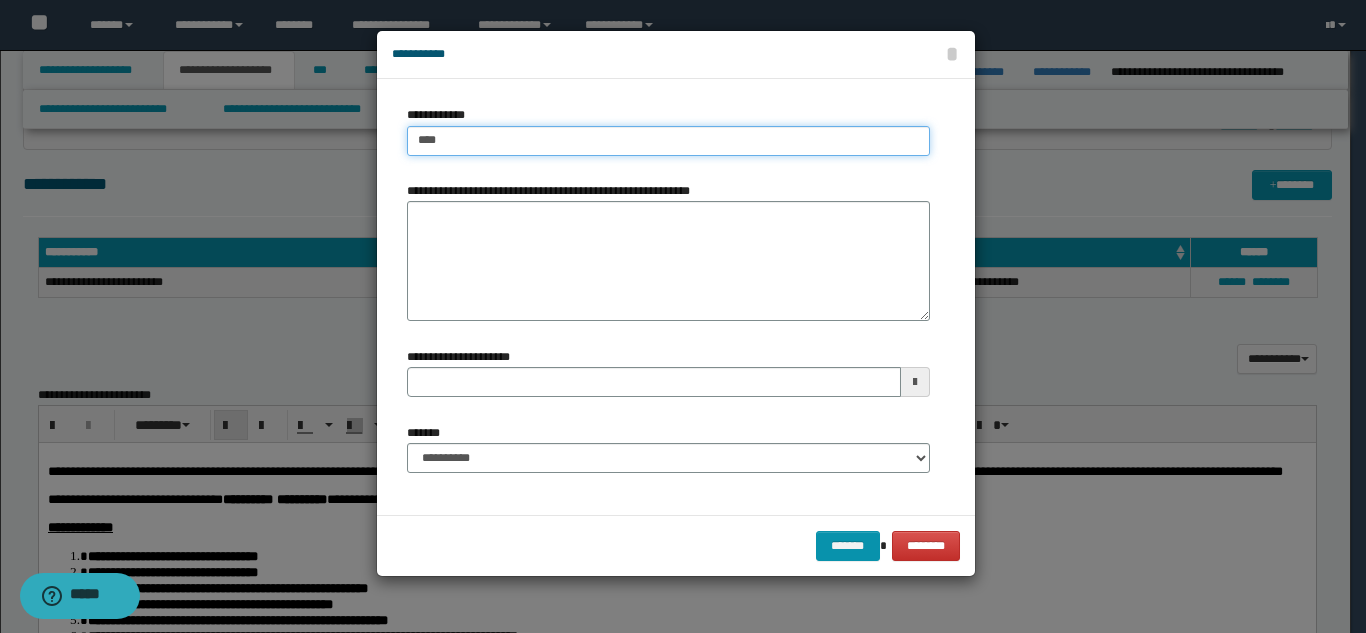 type on "****" 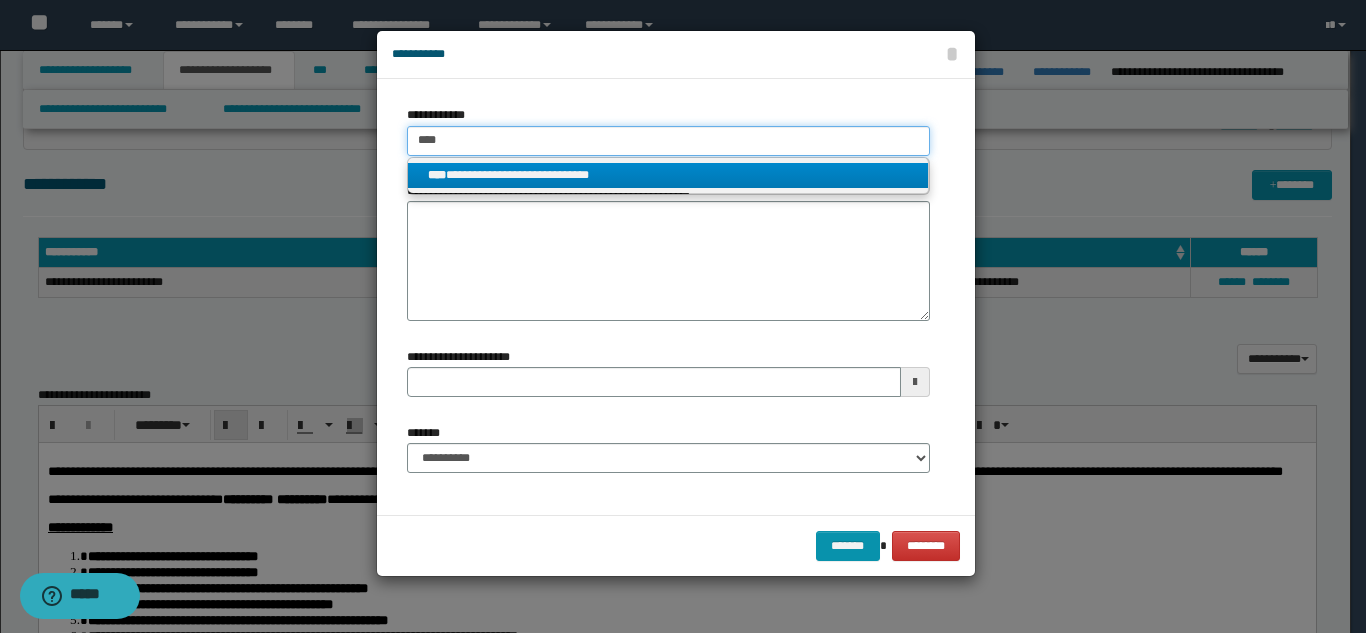 type on "****" 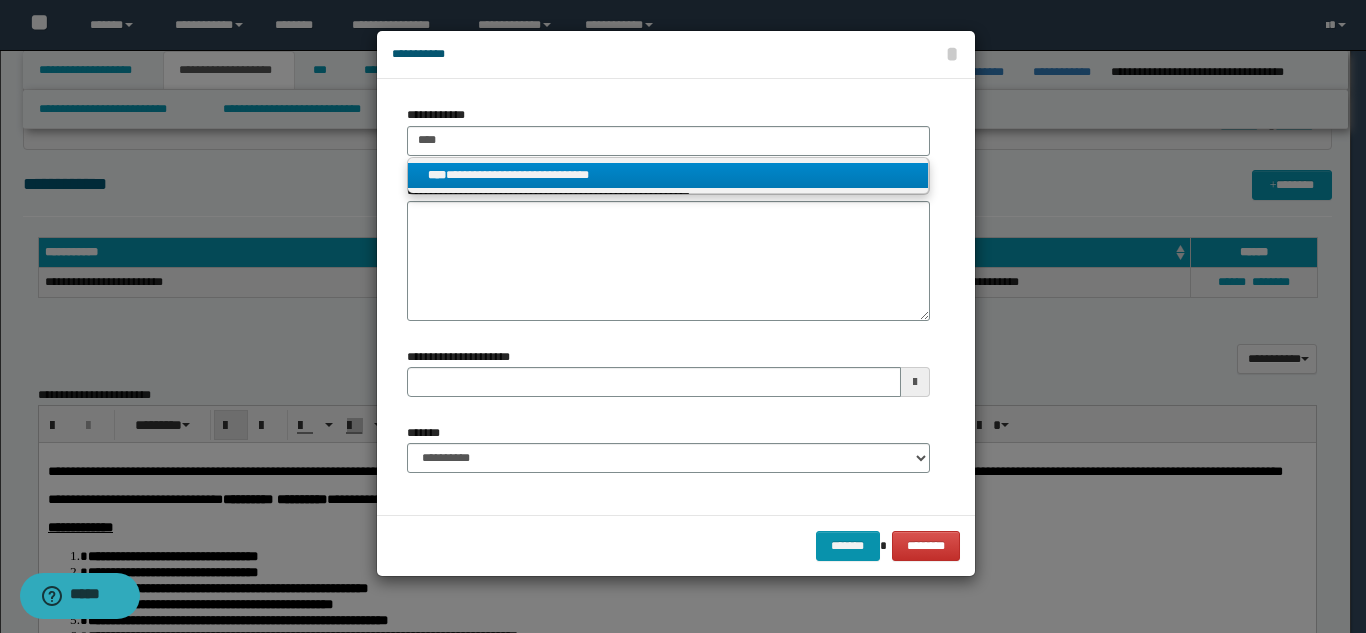 click on "**********" at bounding box center [668, 175] 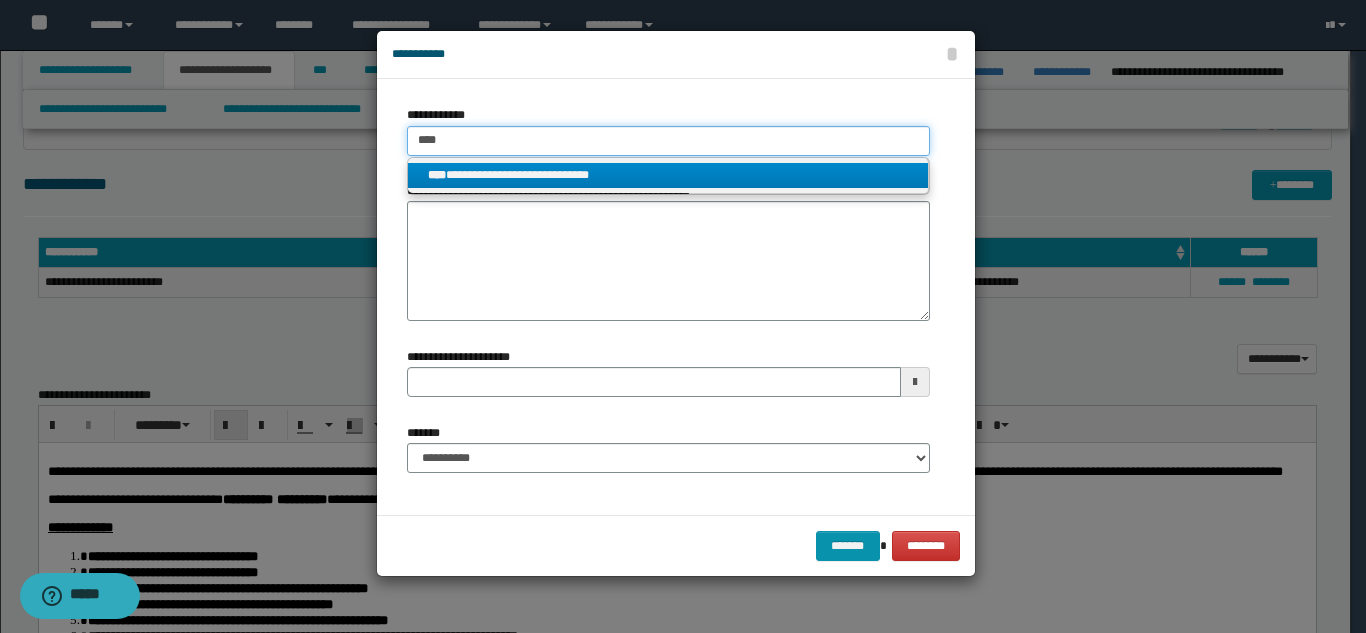 type 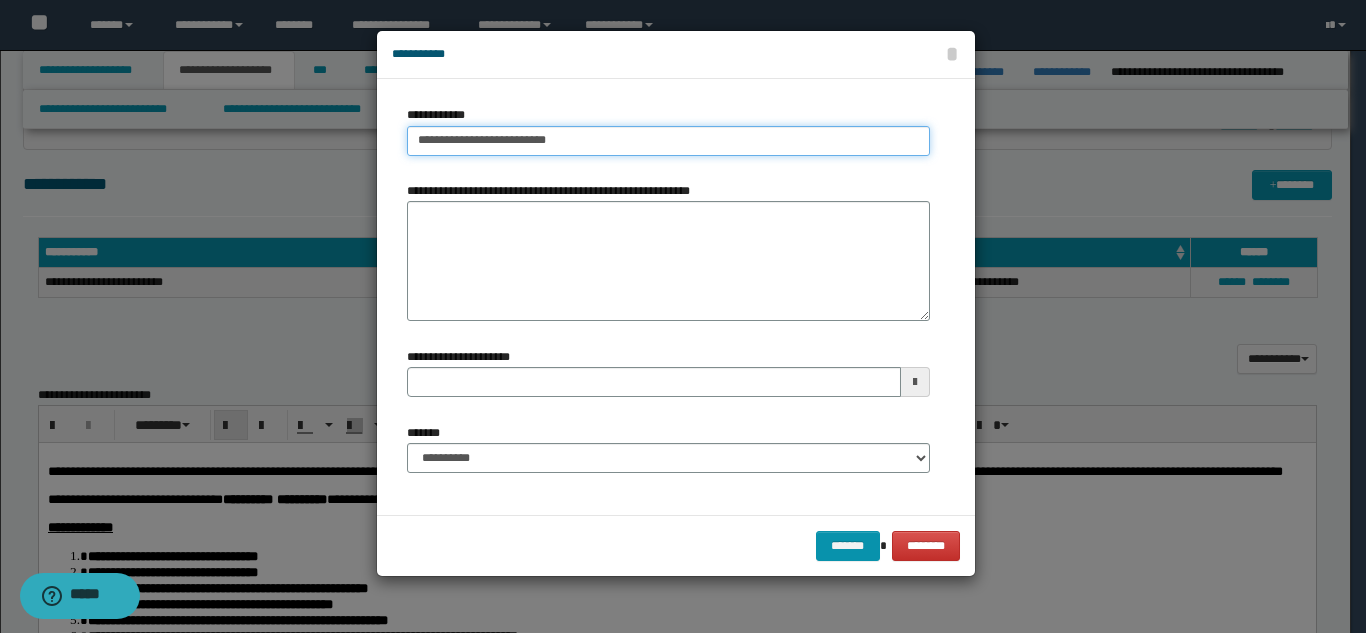 type 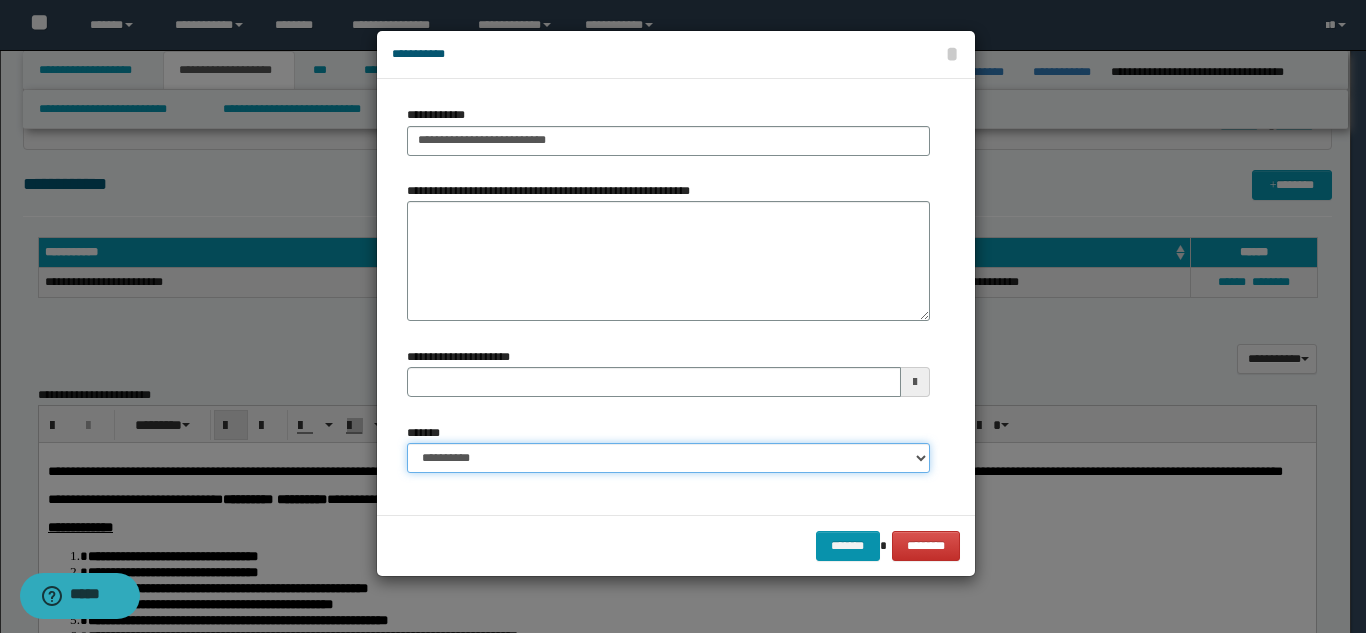 click on "**********" at bounding box center [668, 458] 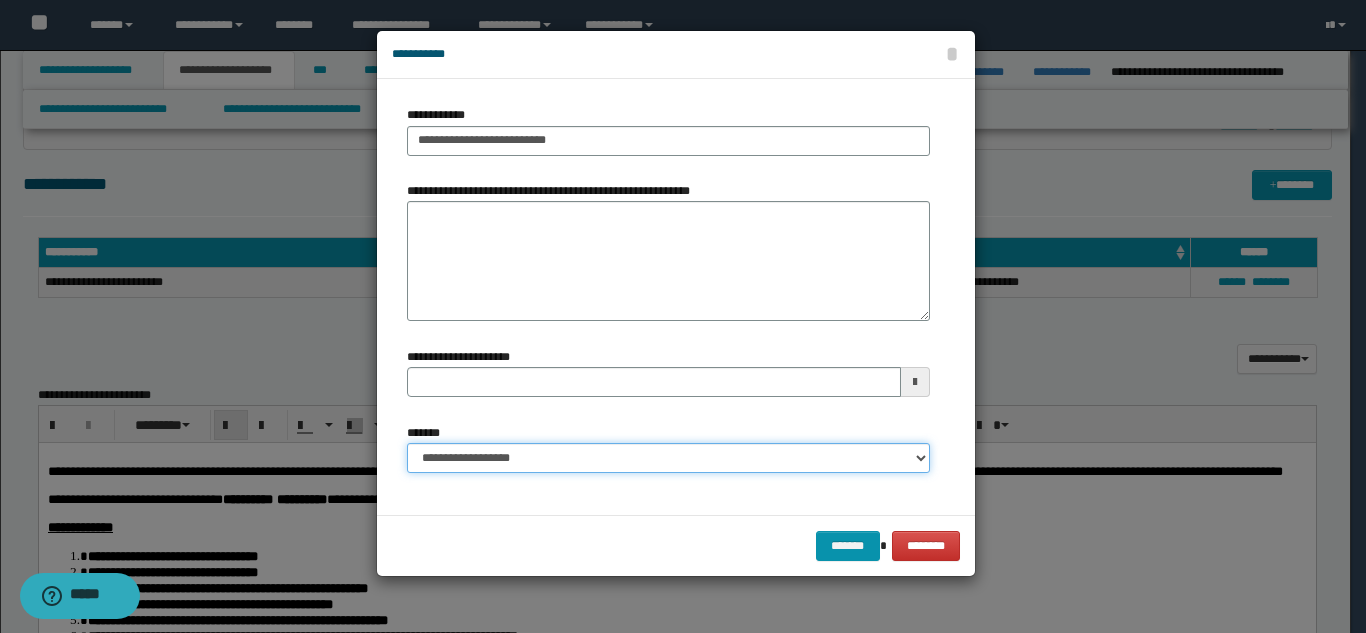 type 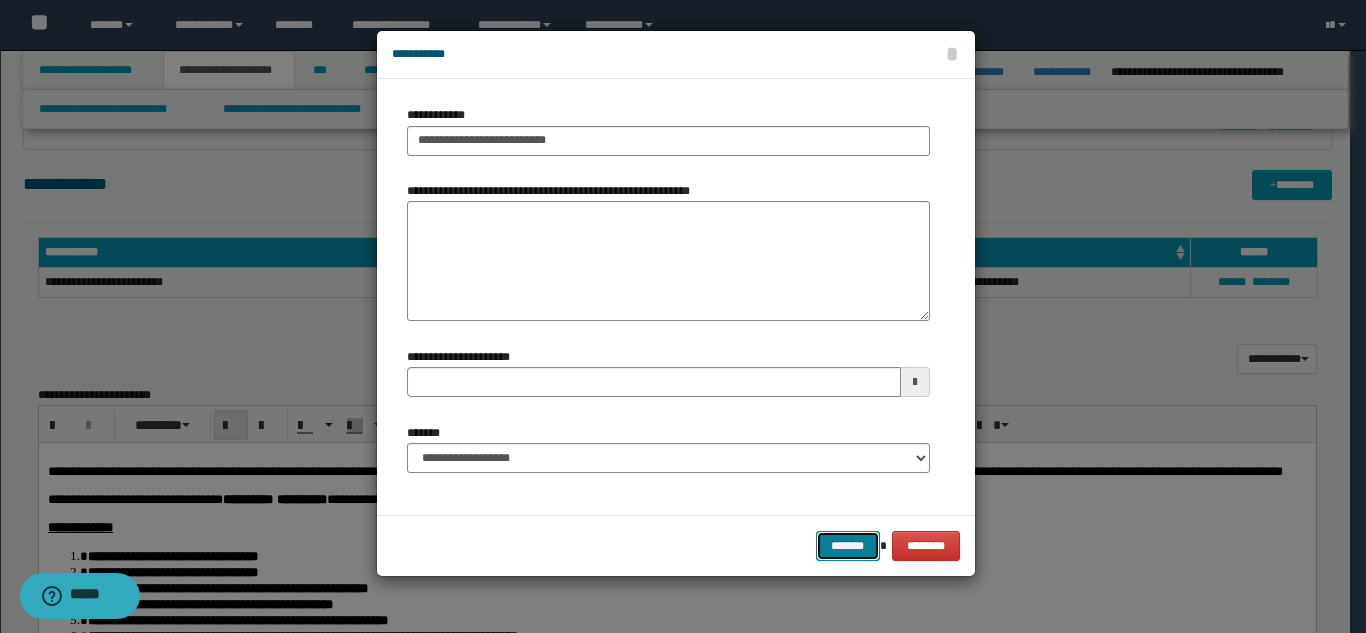 click on "*******" at bounding box center (848, 546) 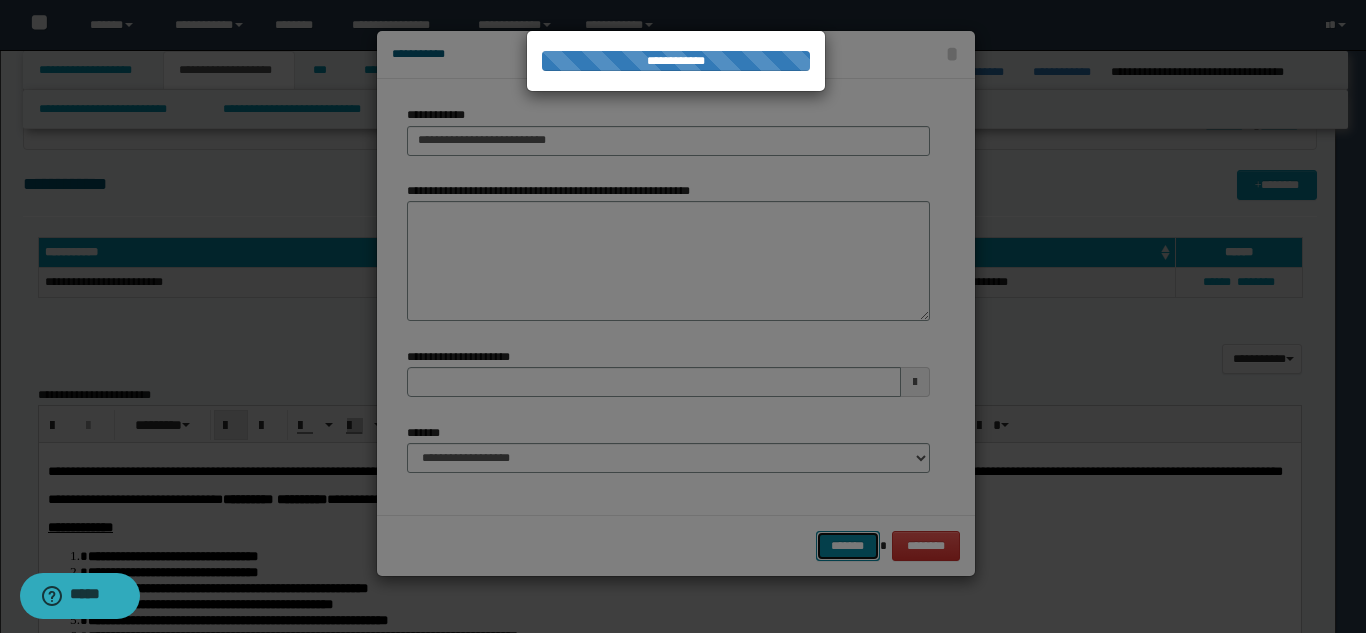 type 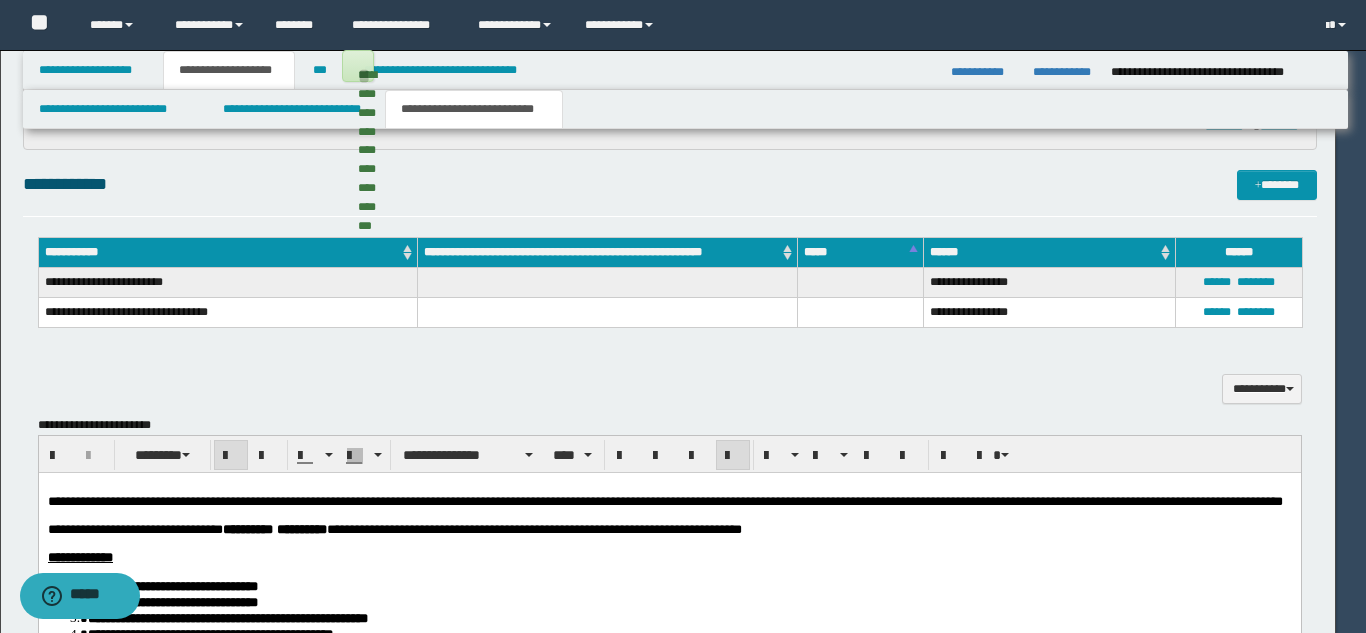 type 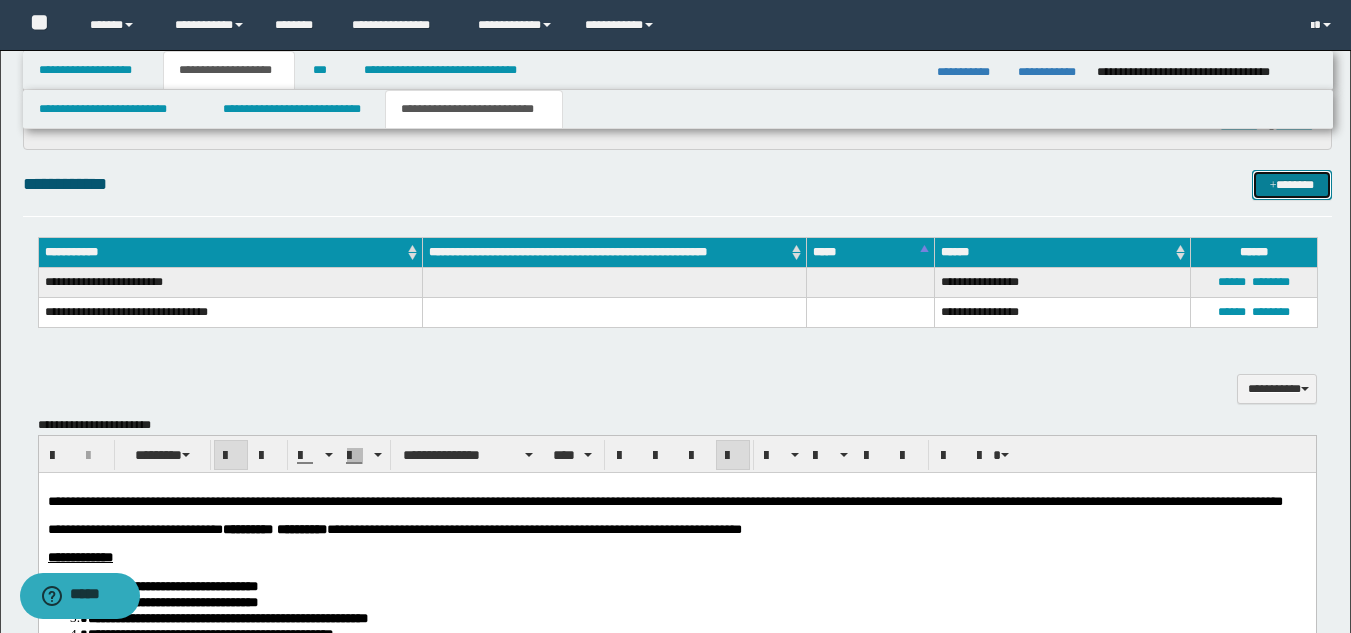 click at bounding box center [1273, 186] 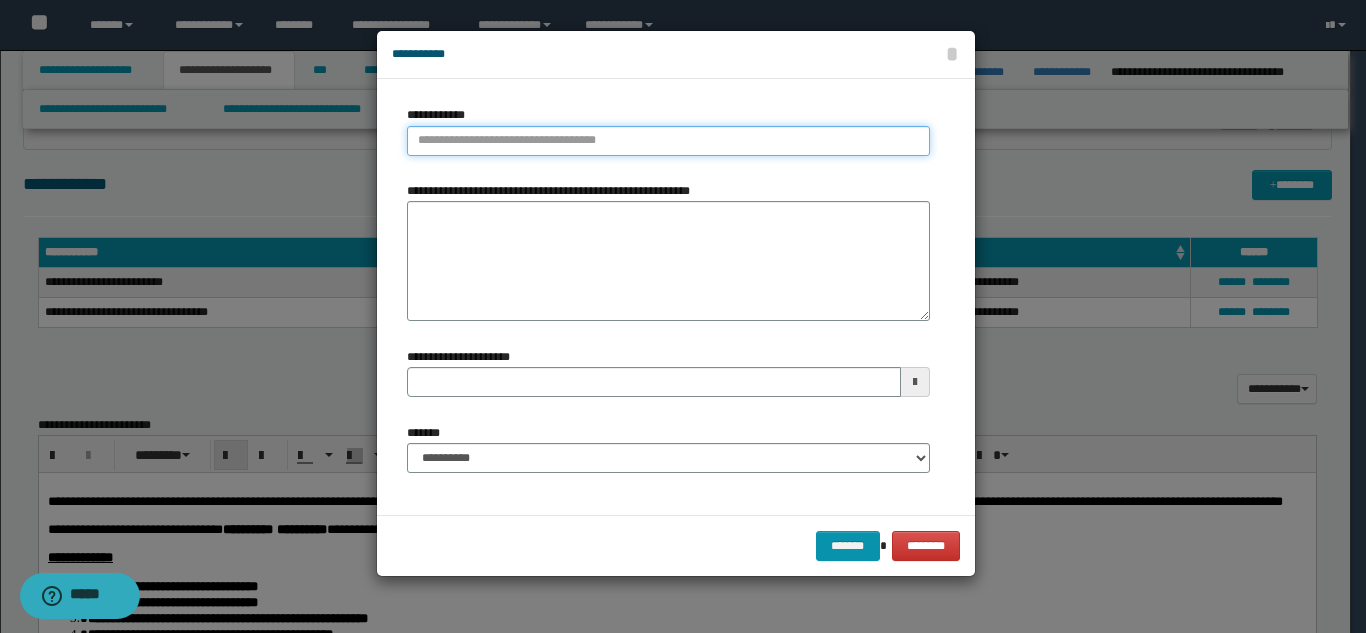 type on "**********" 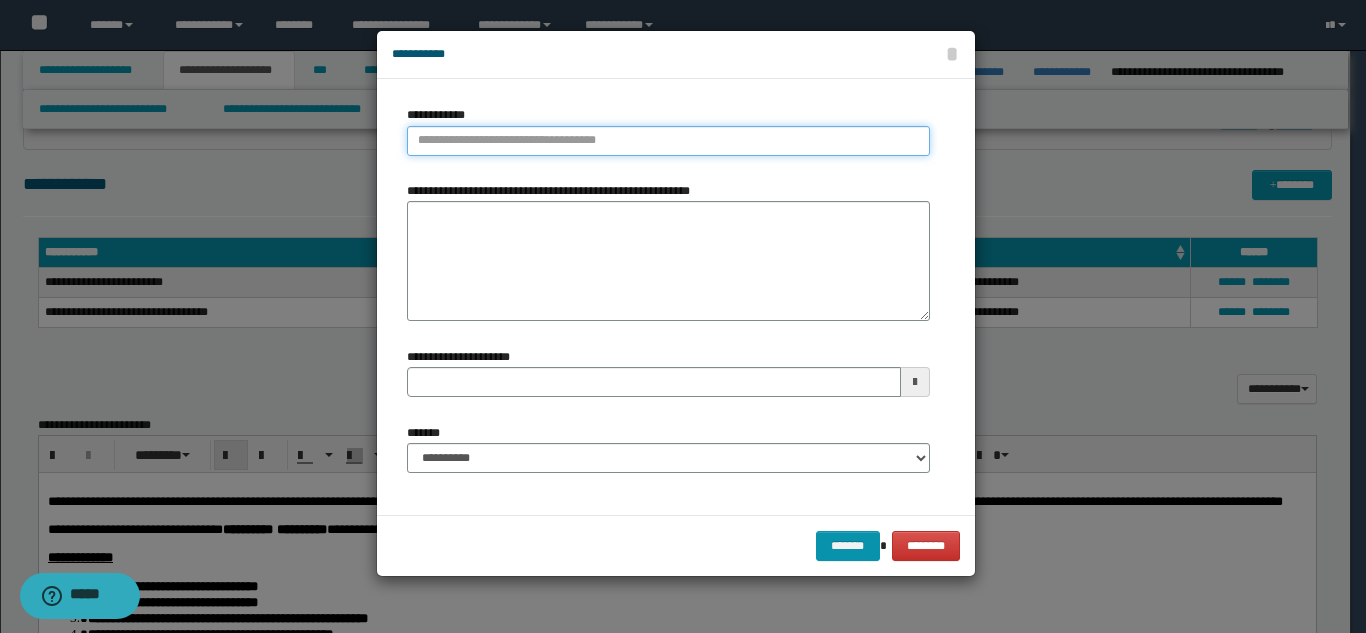 click on "**********" at bounding box center (668, 141) 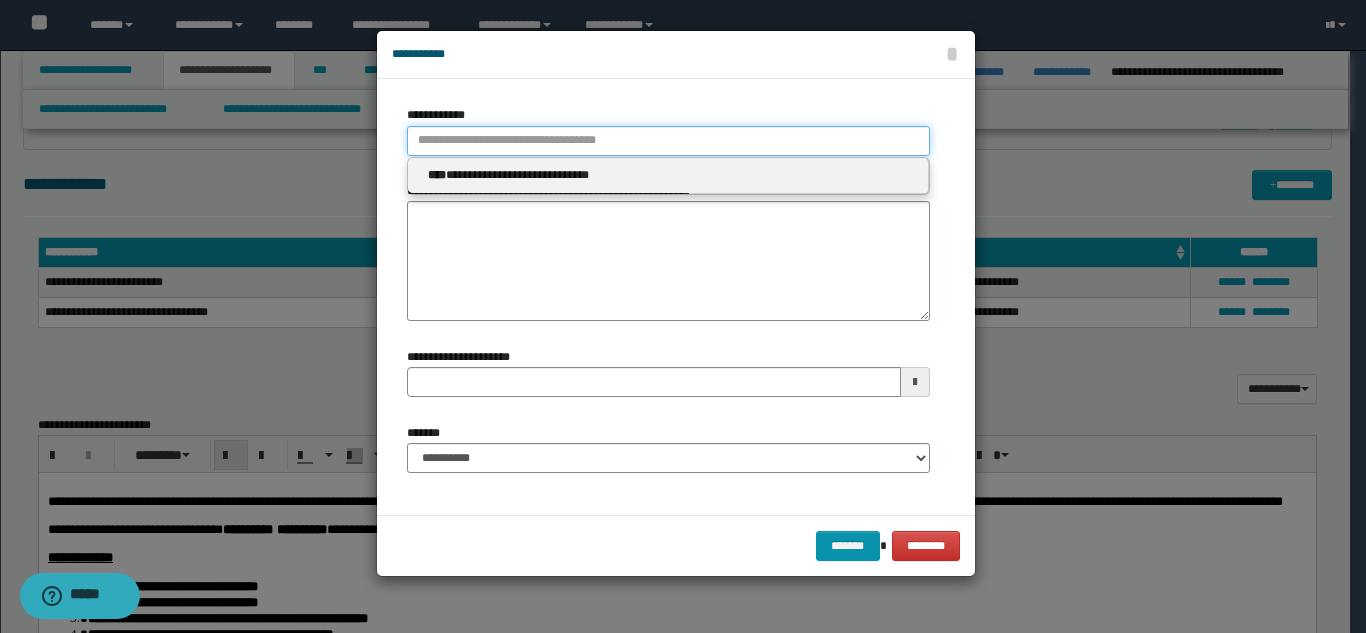 type 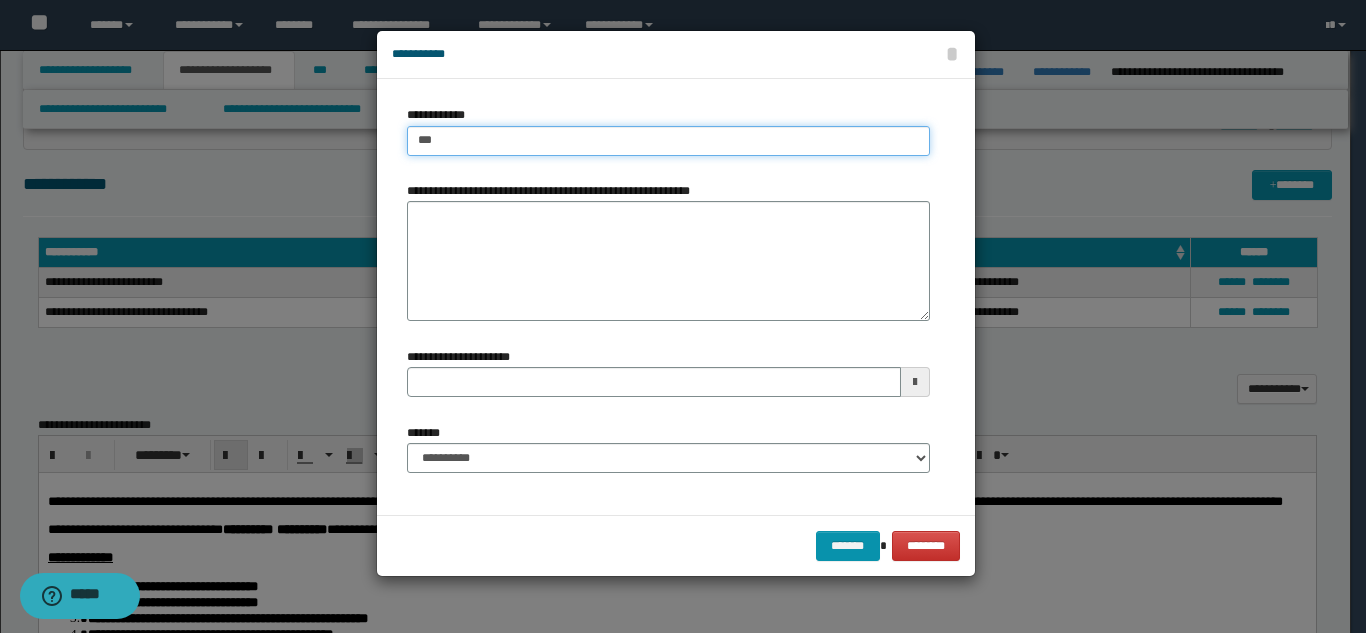 type on "****" 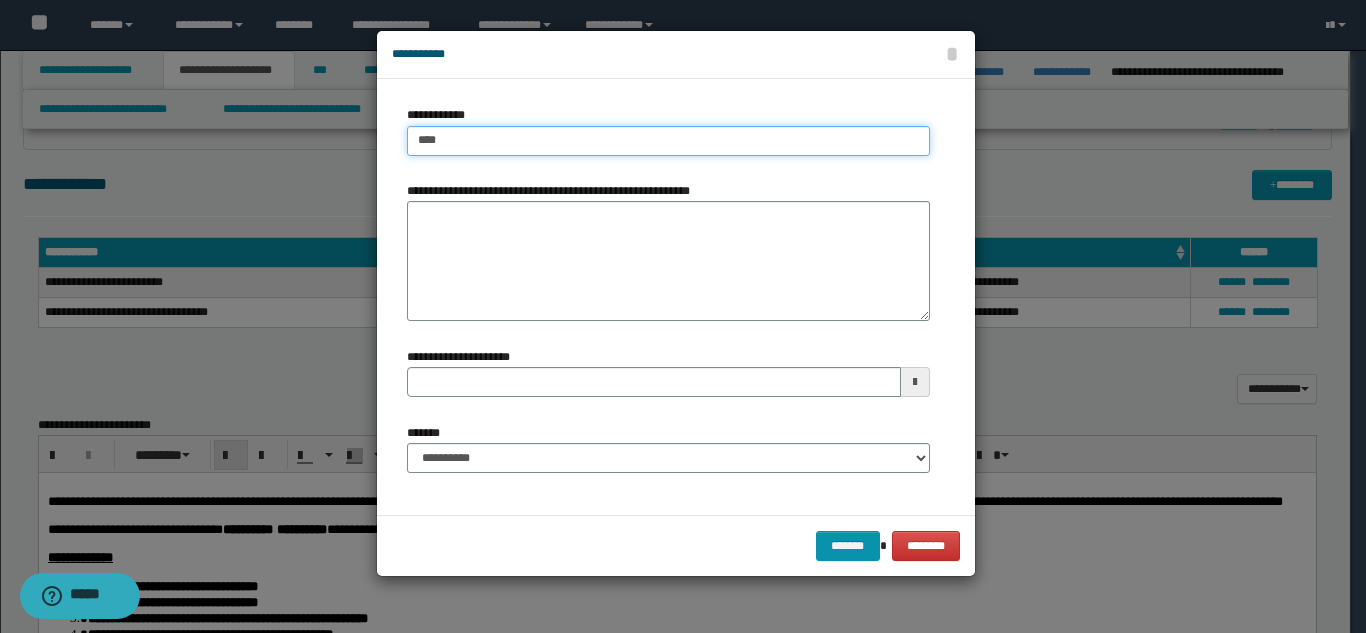 type on "****" 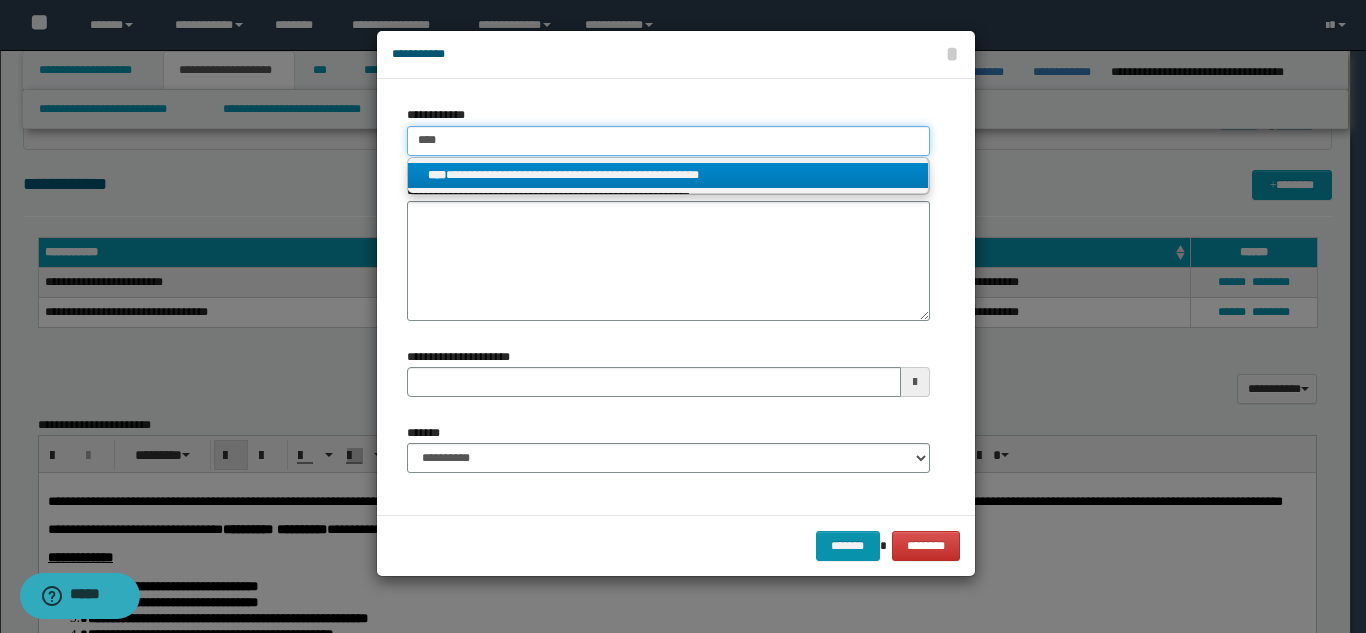 type on "****" 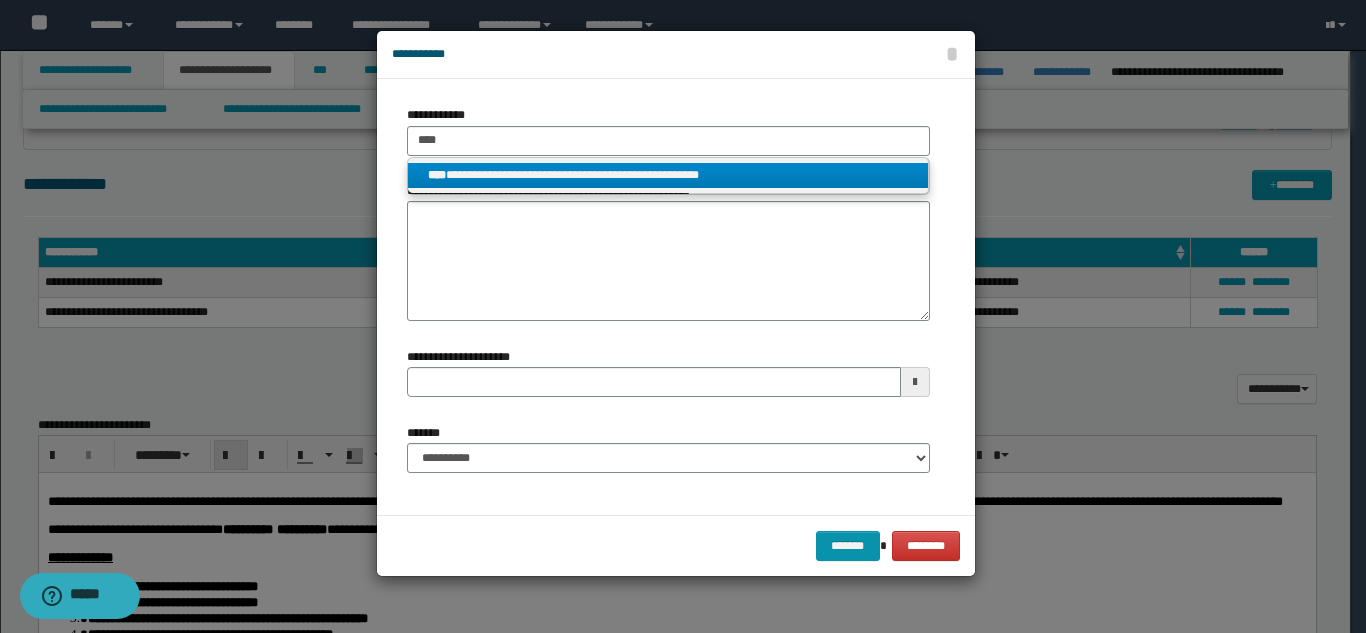 click on "**********" at bounding box center (668, 175) 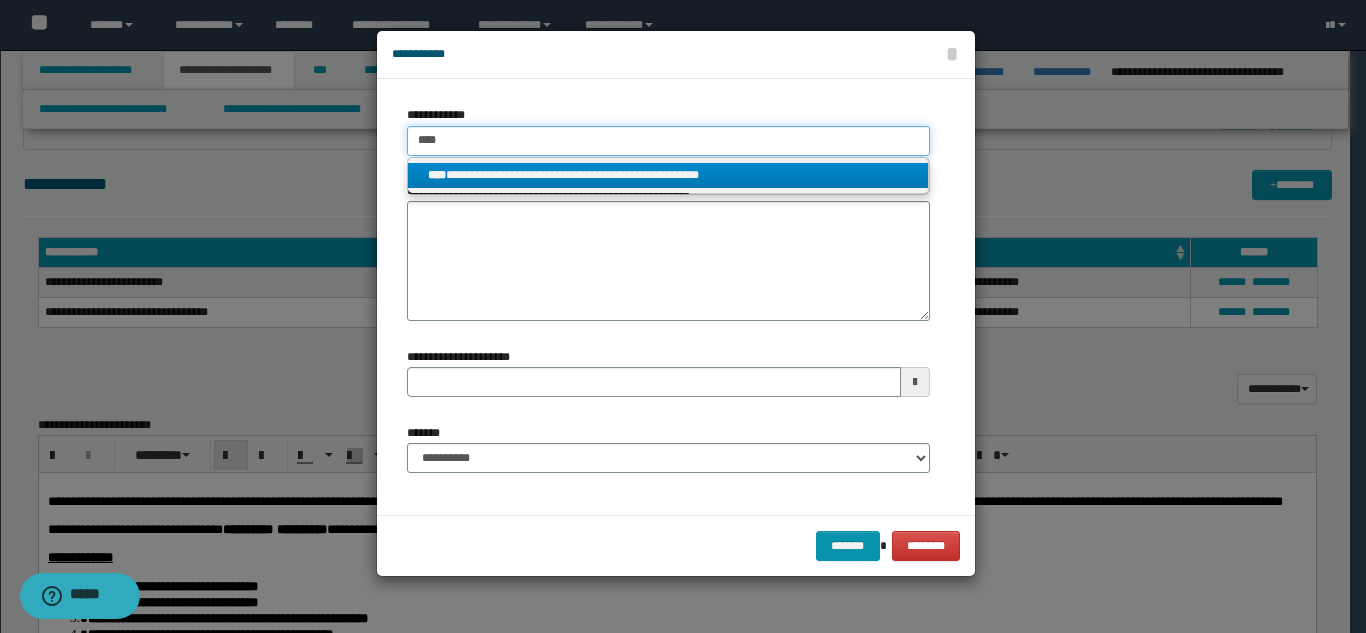 type 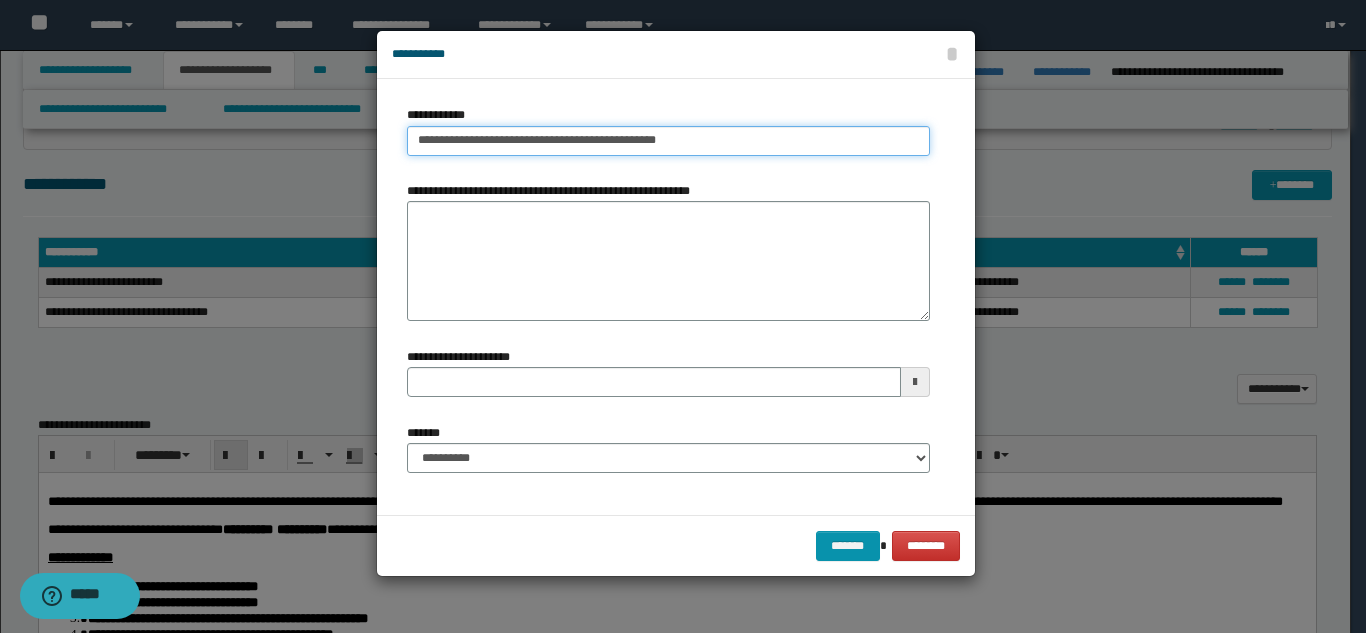 type 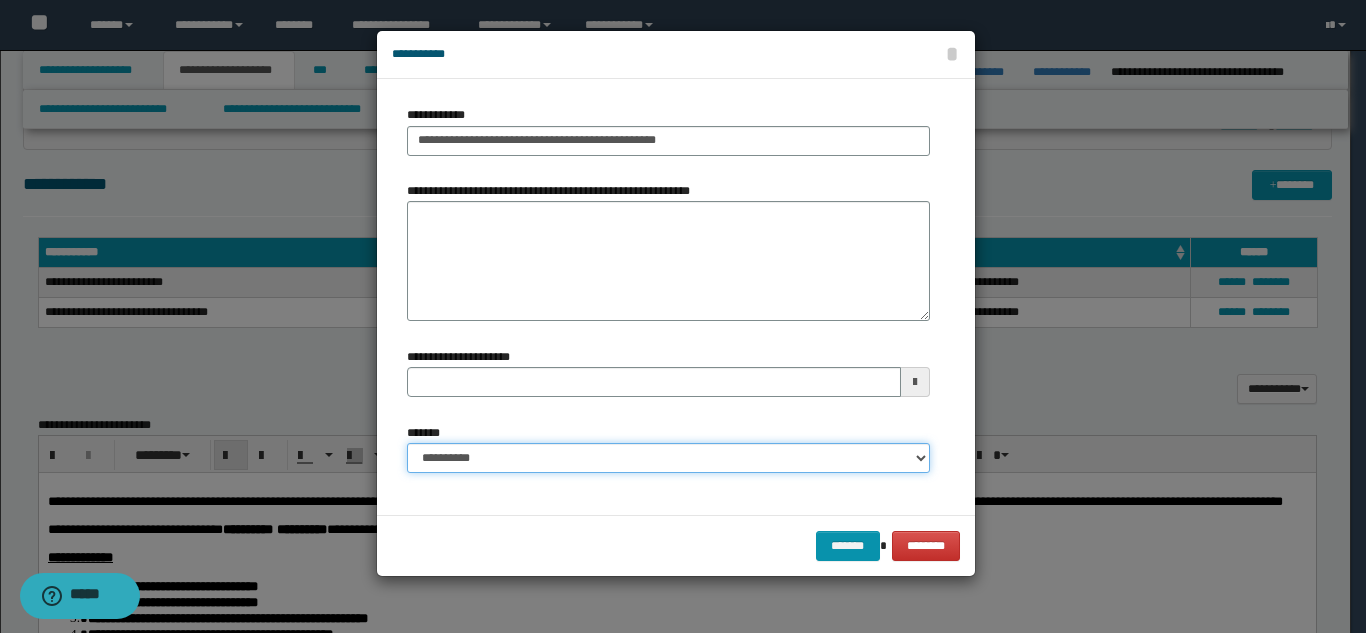 click on "**********" at bounding box center [668, 458] 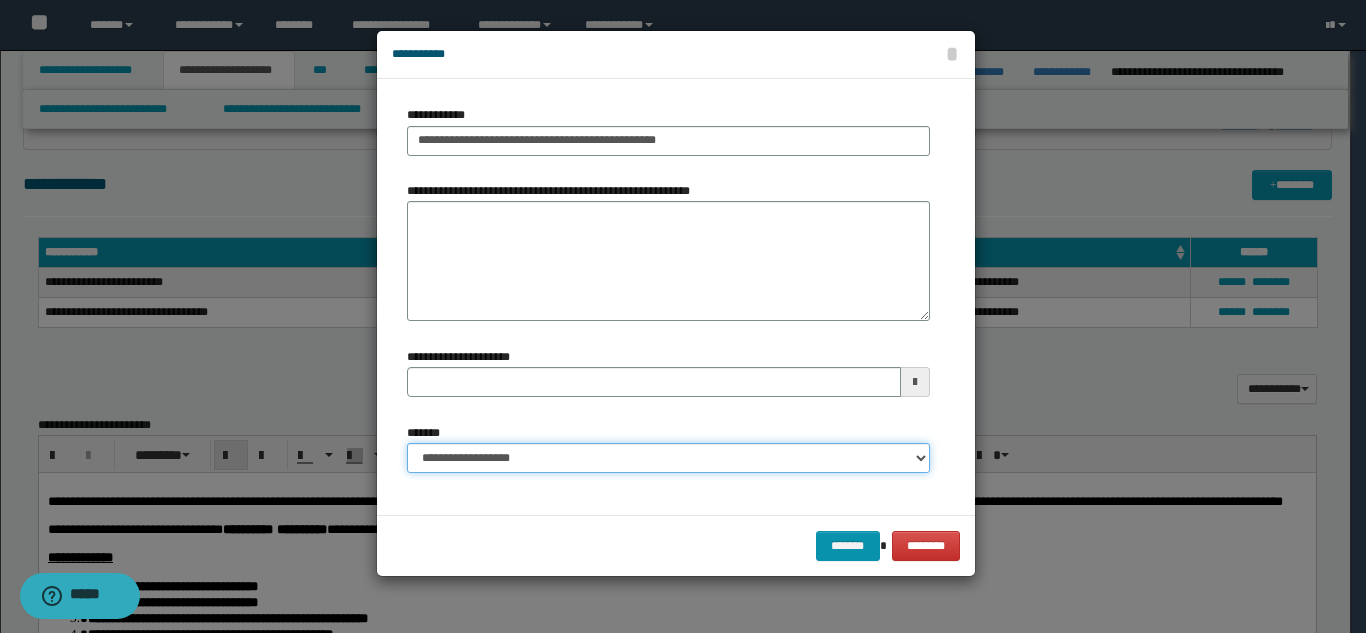 type 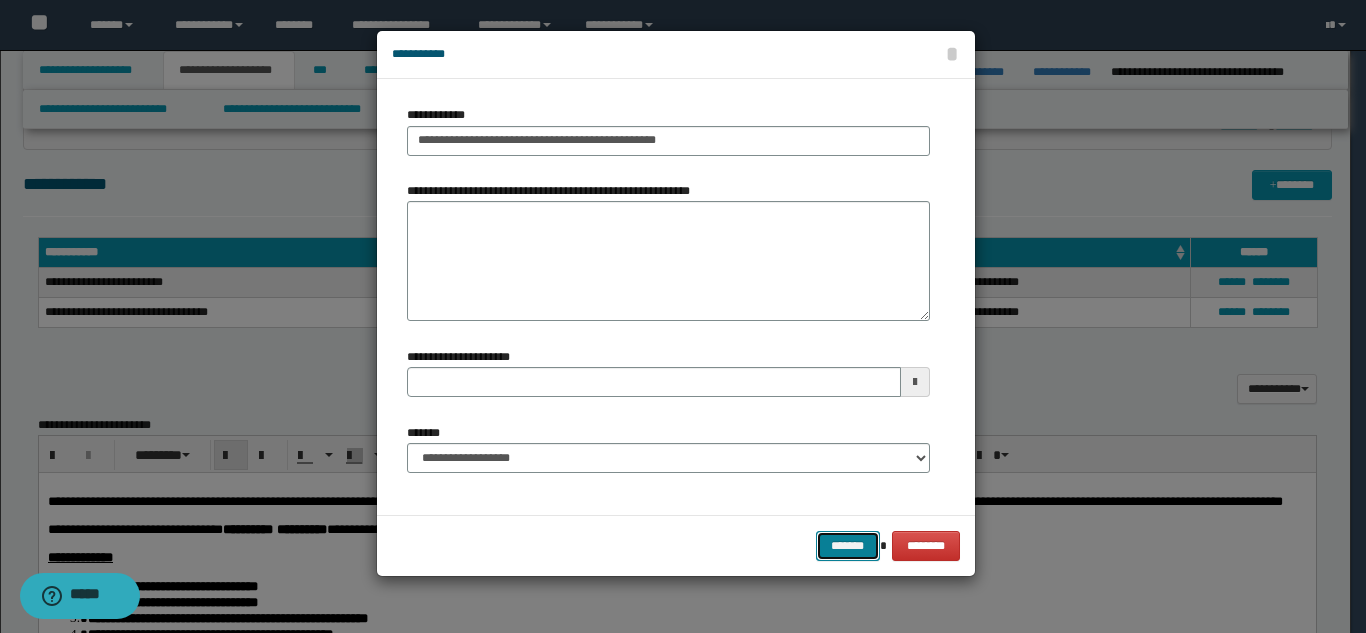 click on "*******" at bounding box center [848, 546] 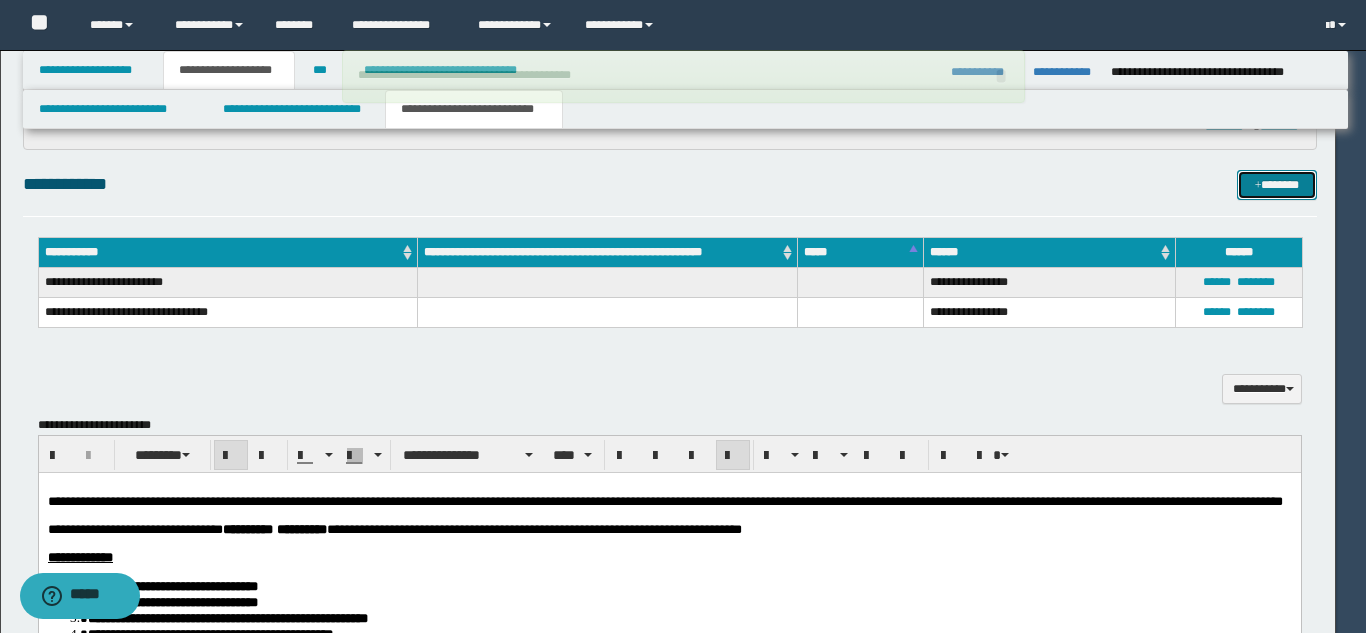type 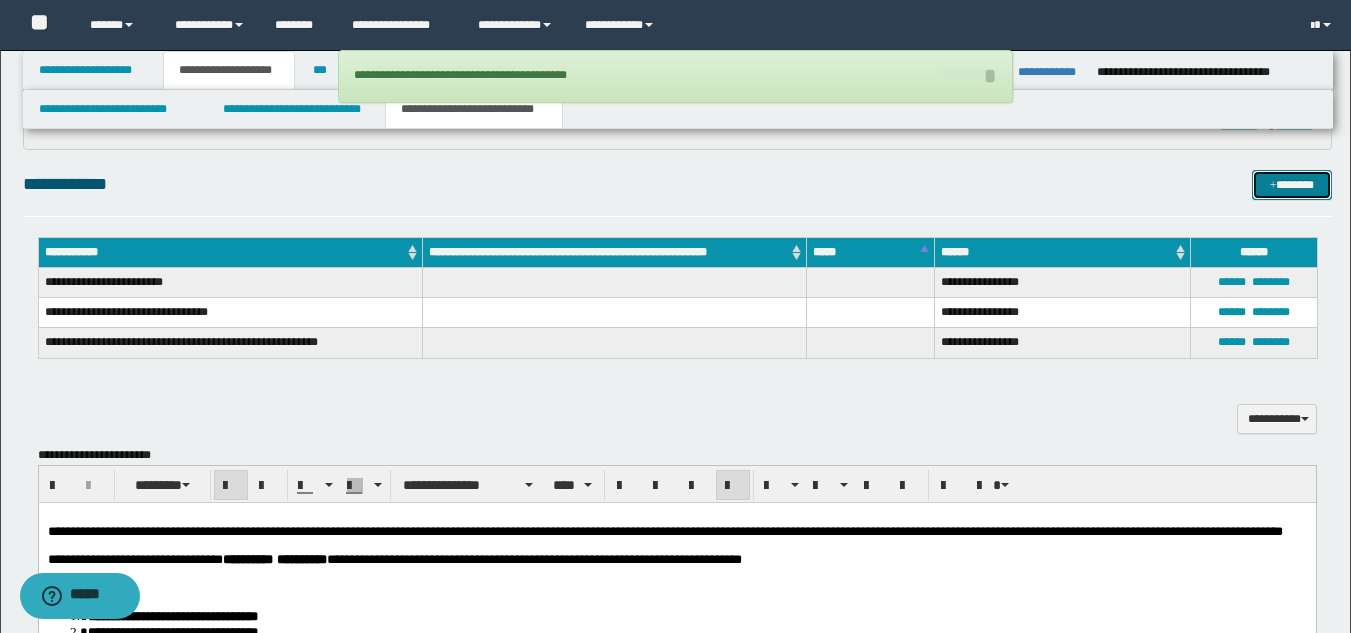 click on "*******" at bounding box center [1292, 185] 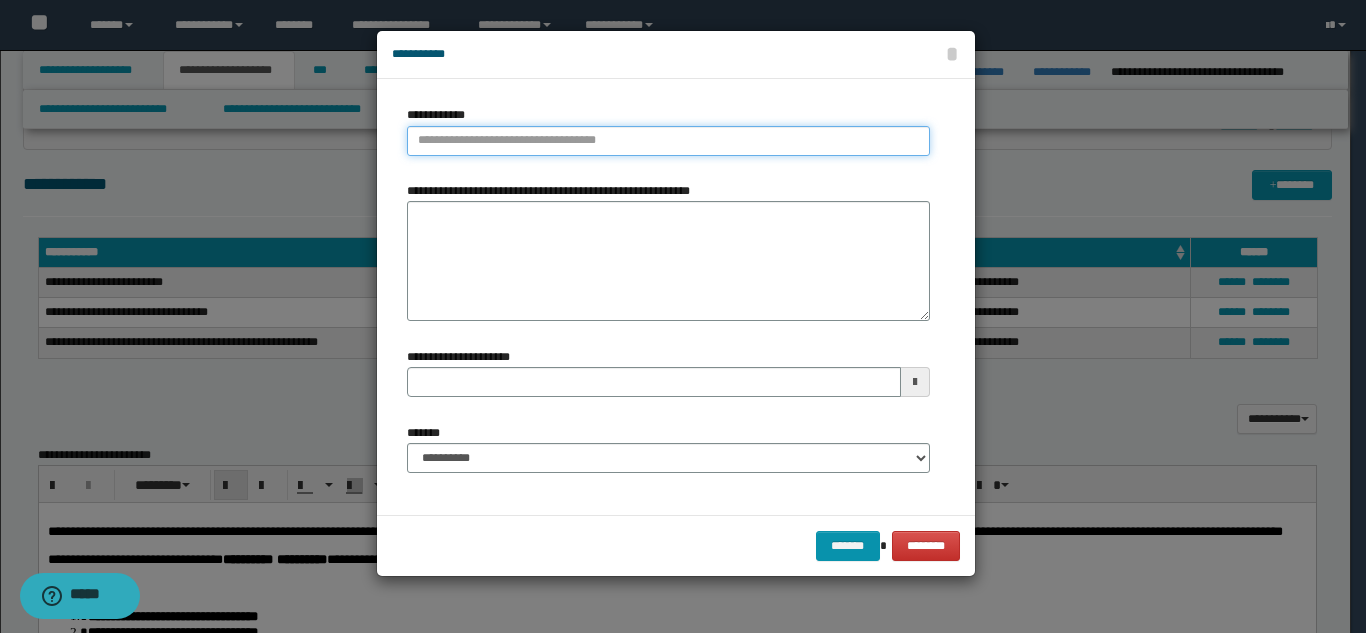 type on "**********" 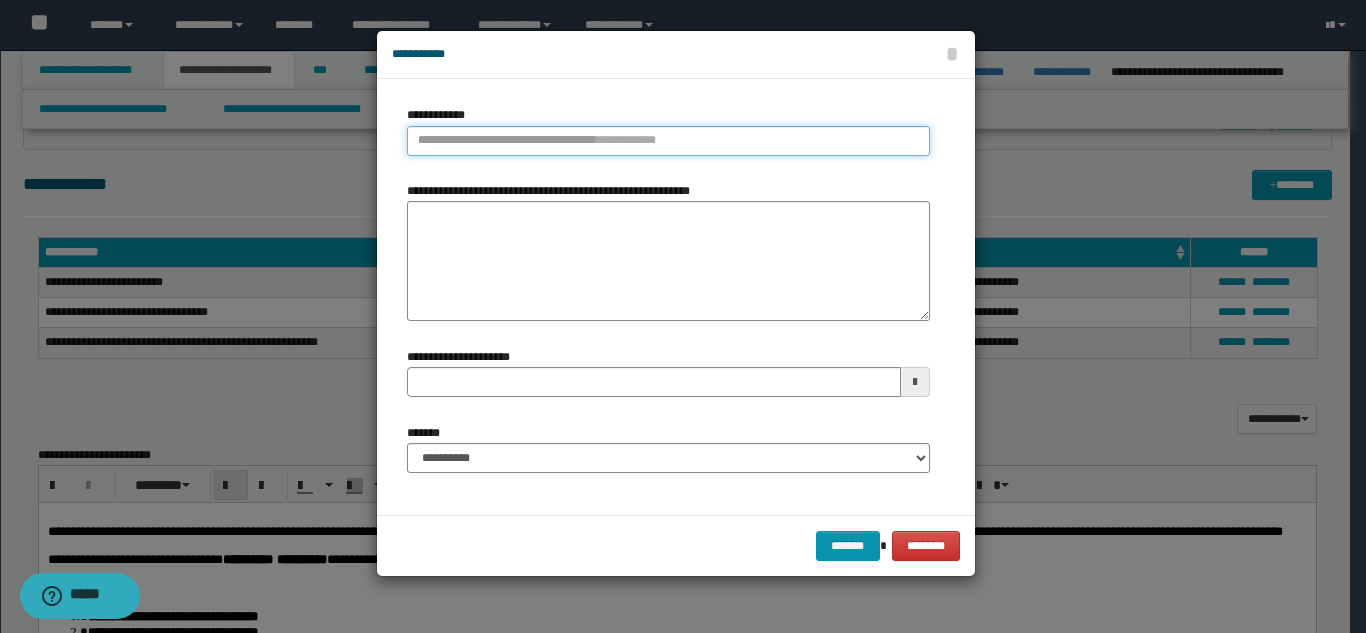 click on "**********" at bounding box center [668, 141] 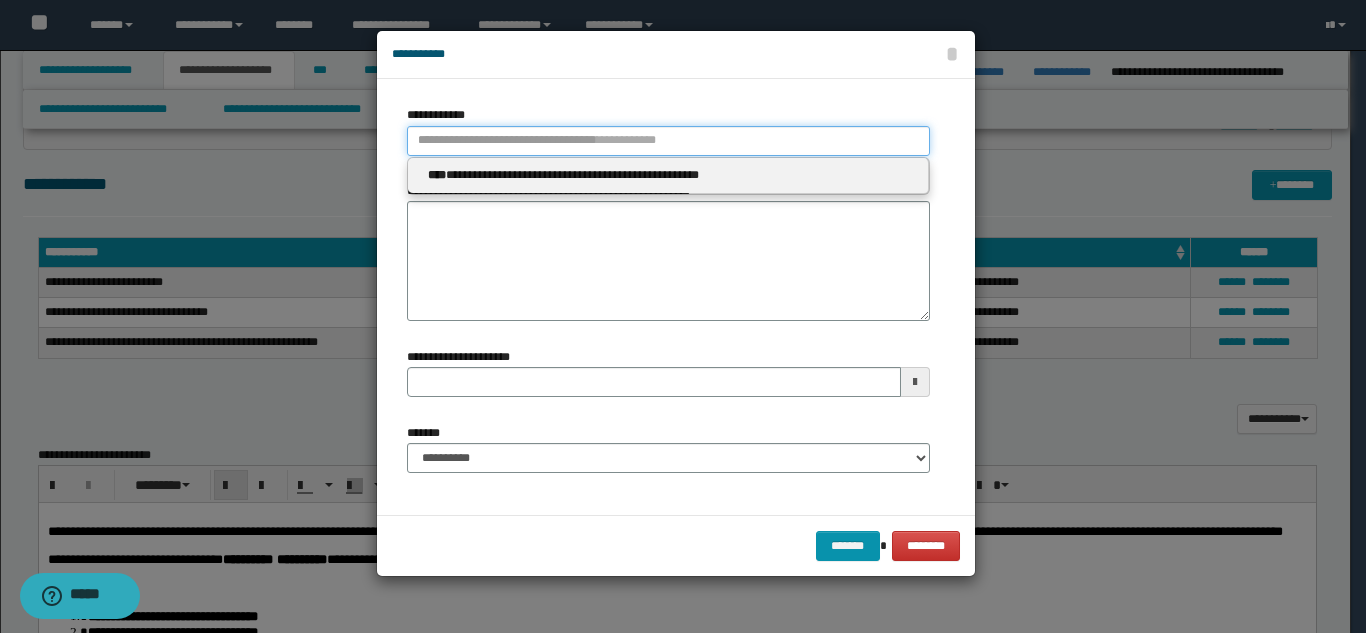 type 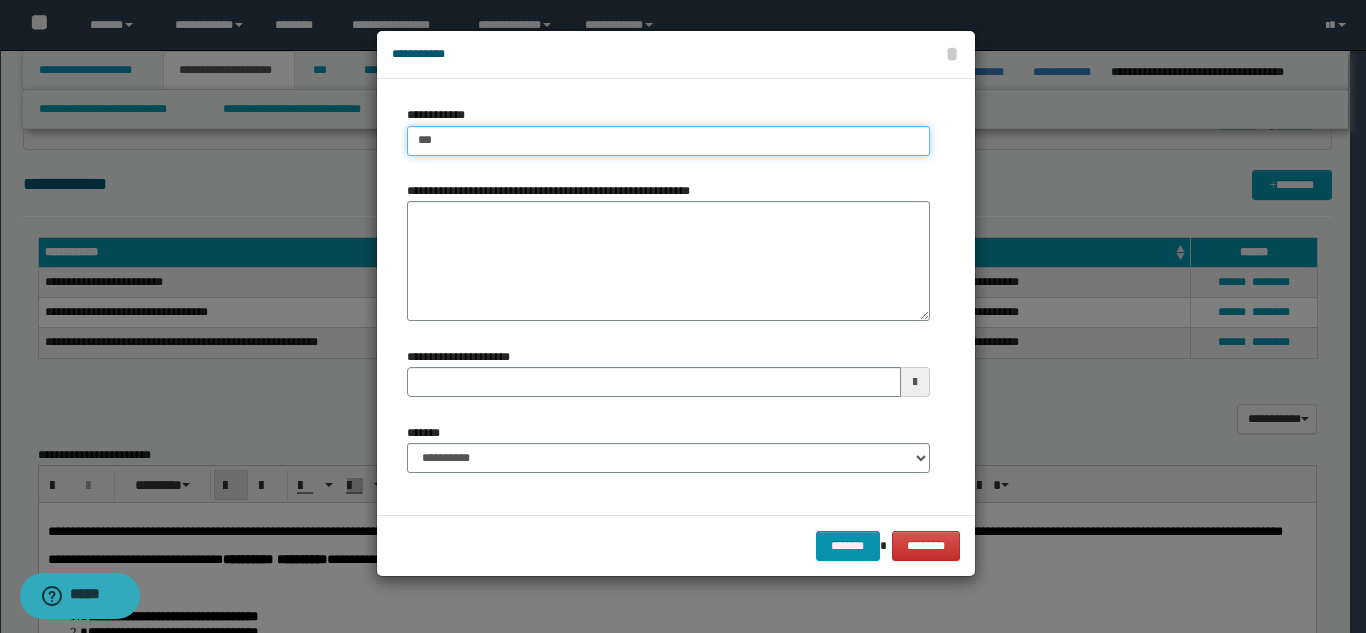type on "****" 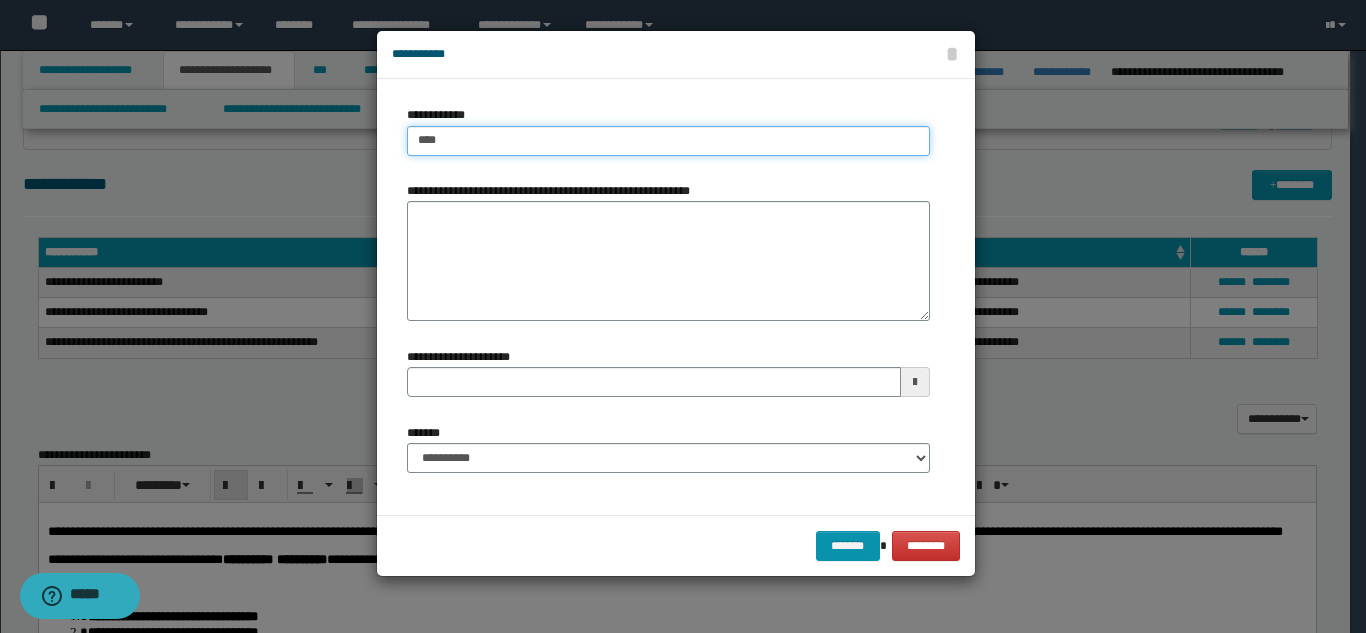 type on "****" 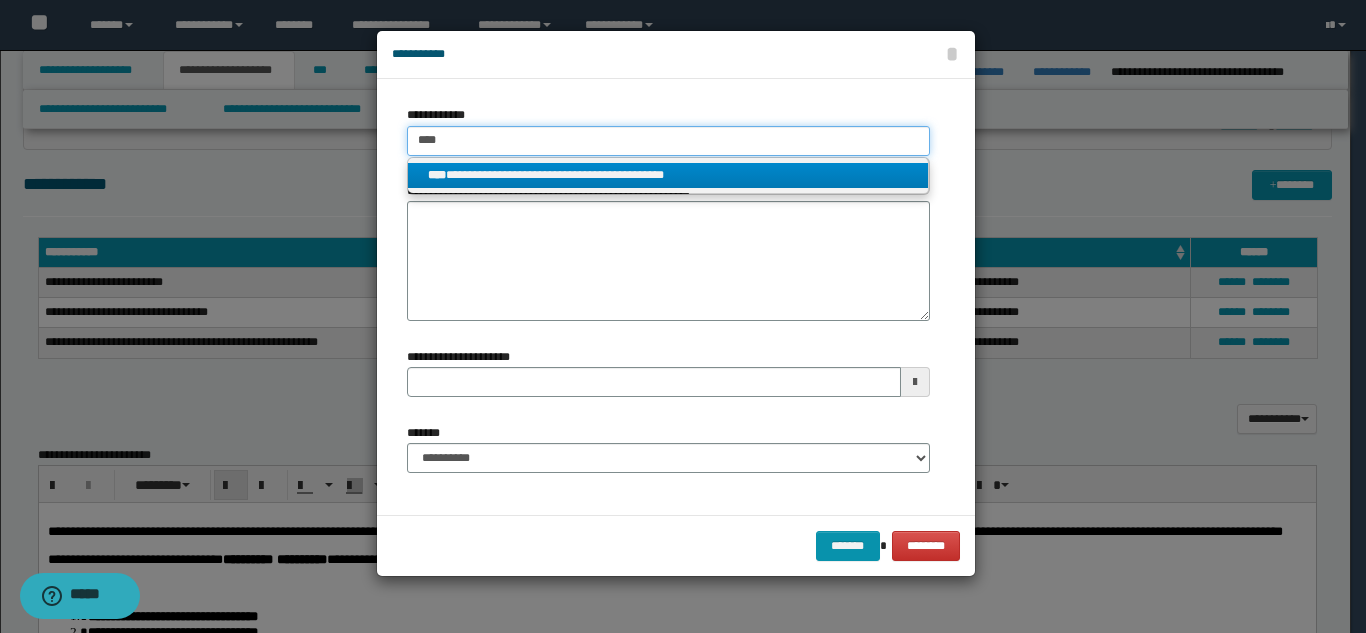 type on "****" 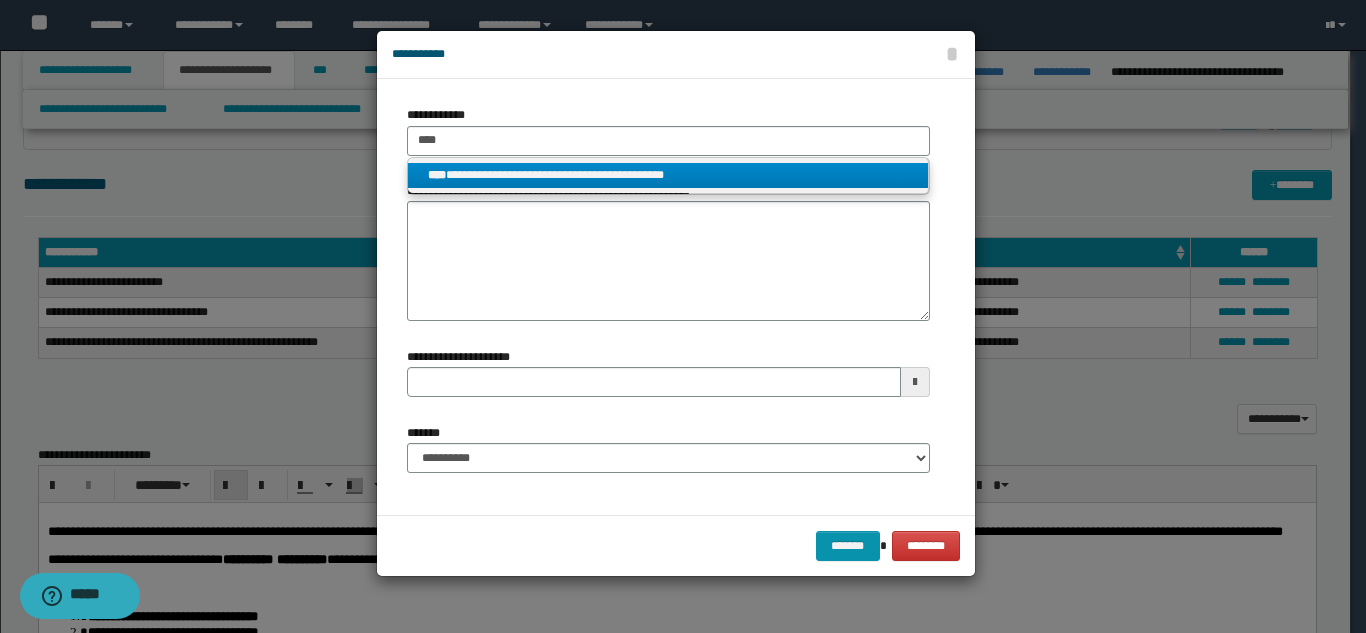 click on "**********" at bounding box center (668, 175) 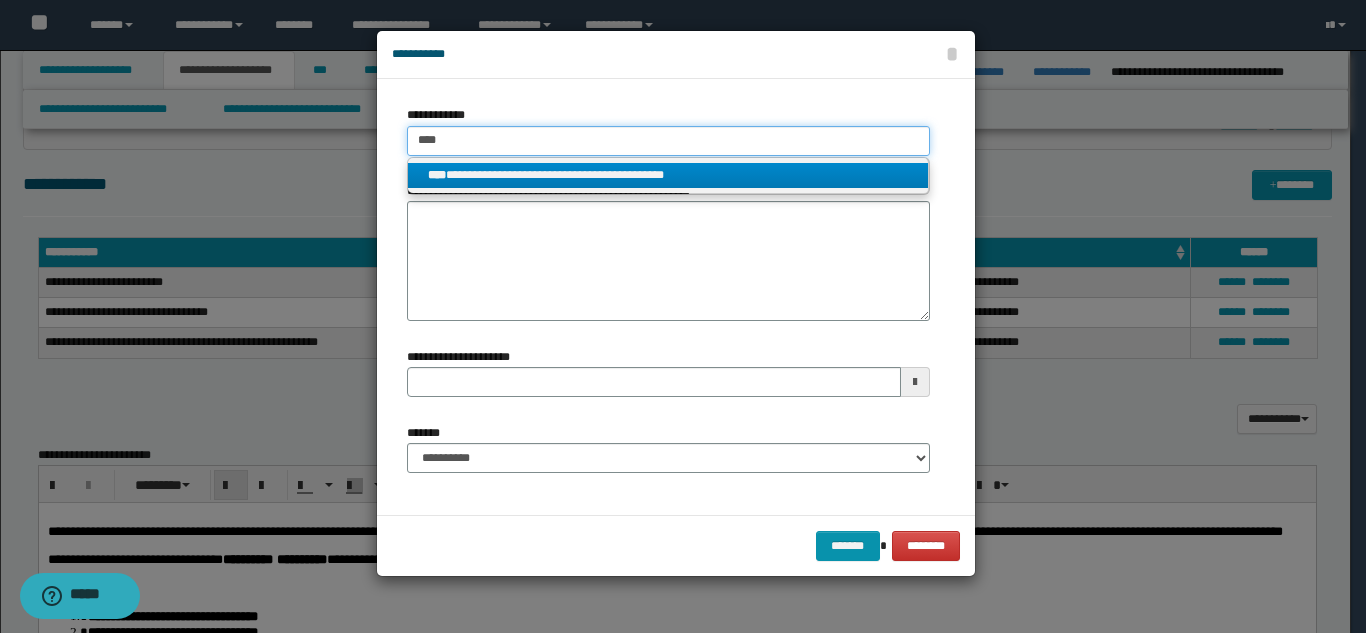 type 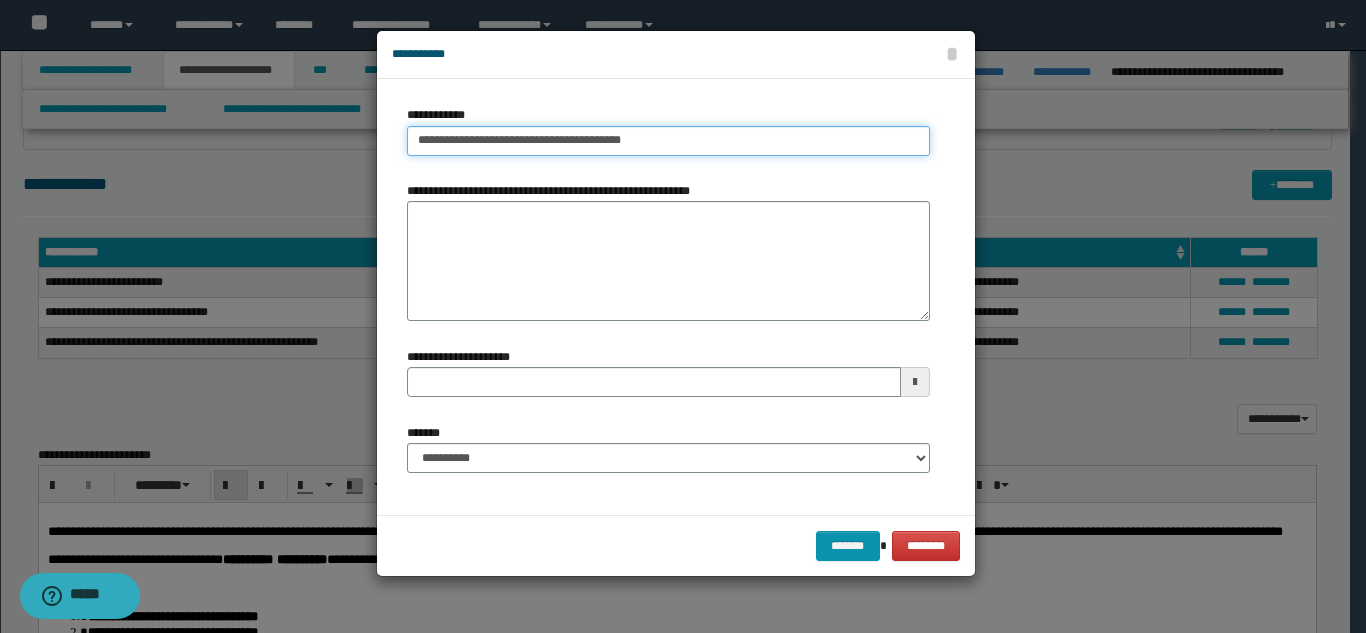 type 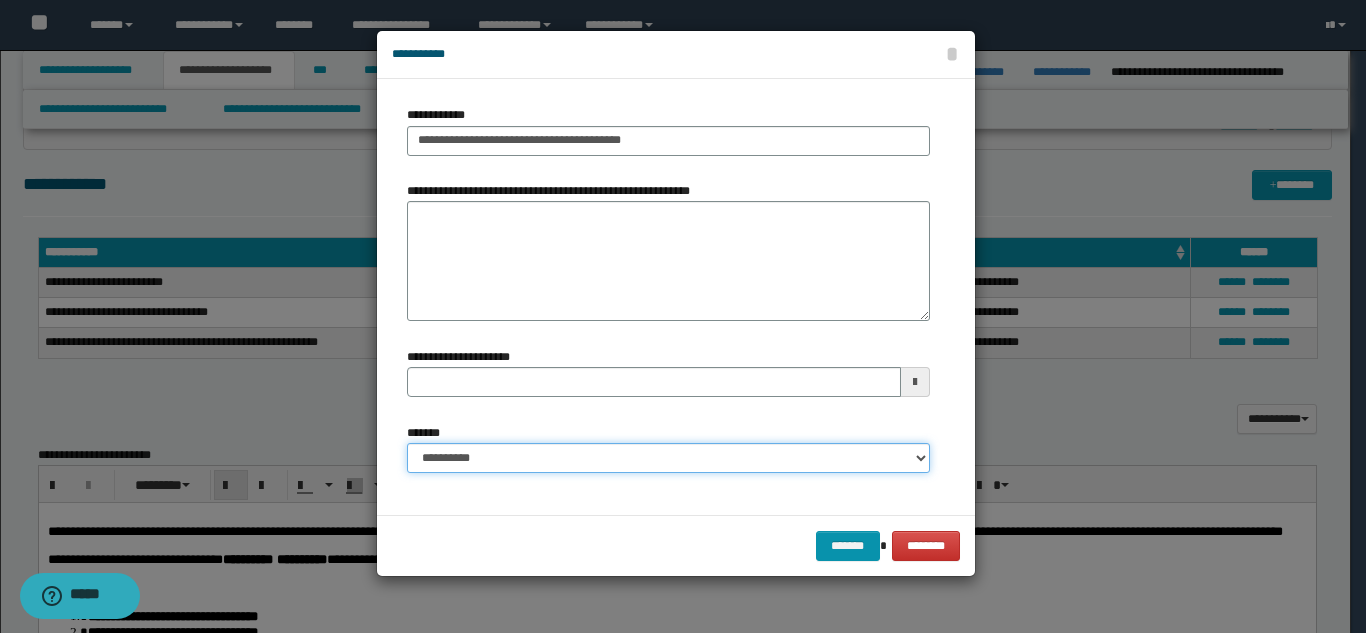 click on "**********" at bounding box center (668, 458) 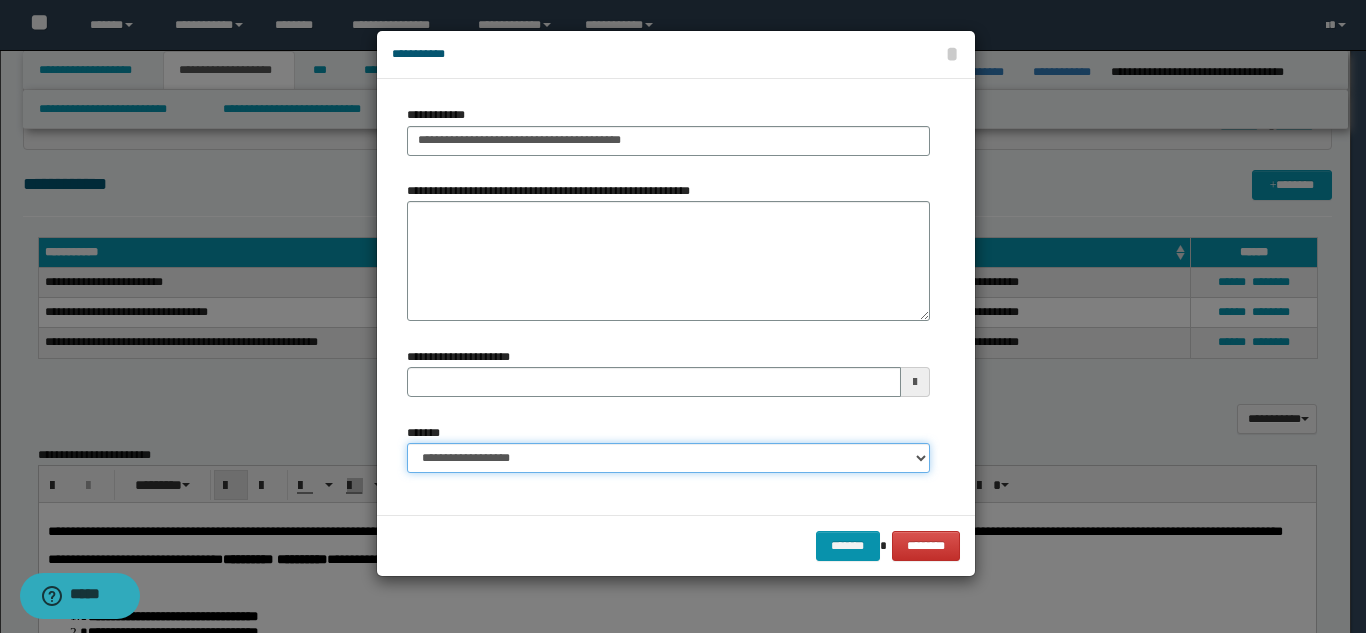 type 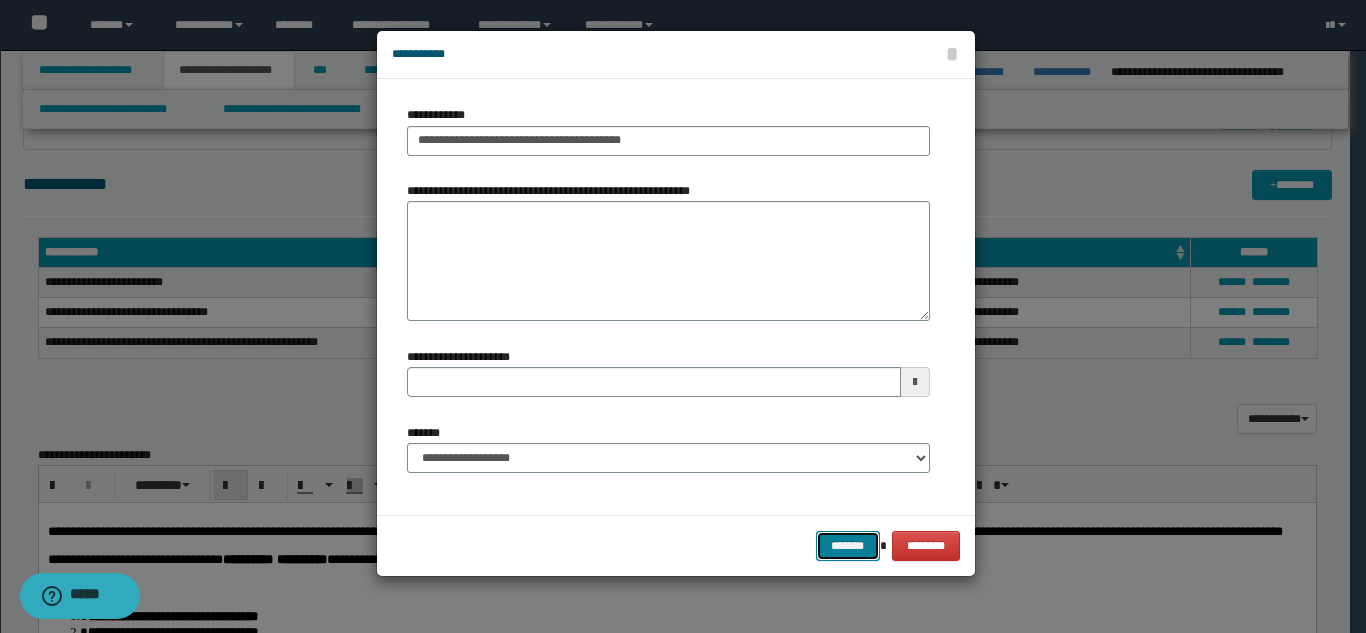 click on "*******" at bounding box center [848, 546] 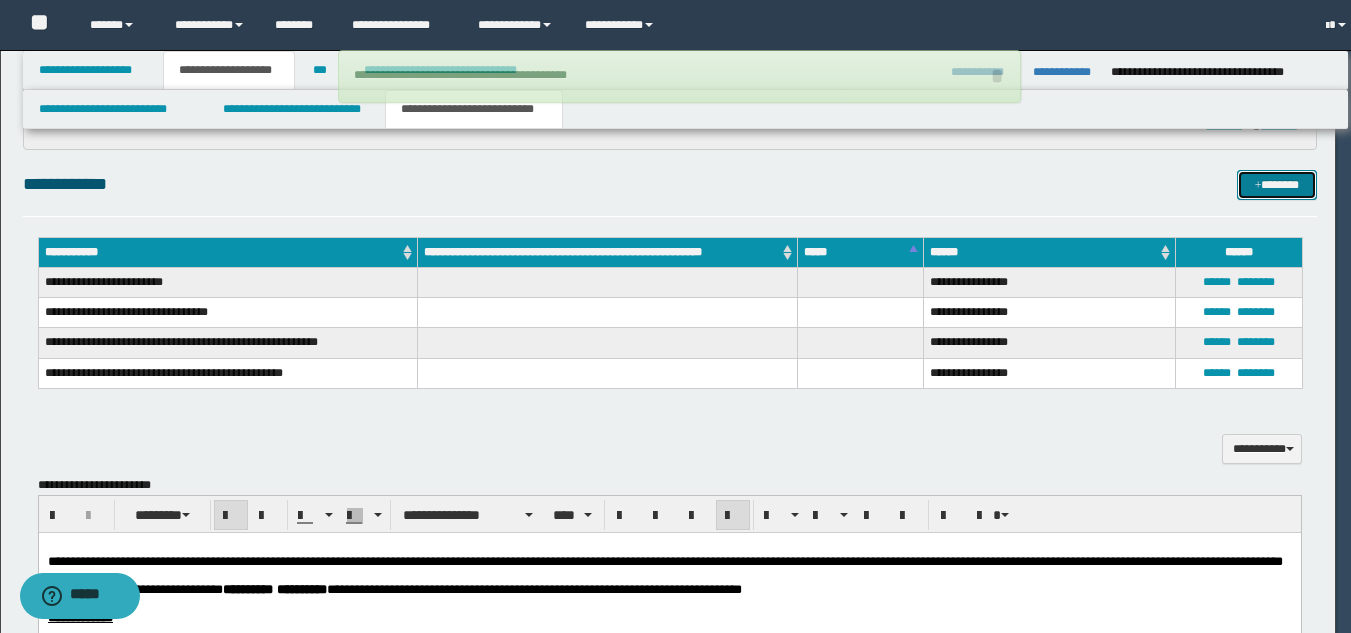 type 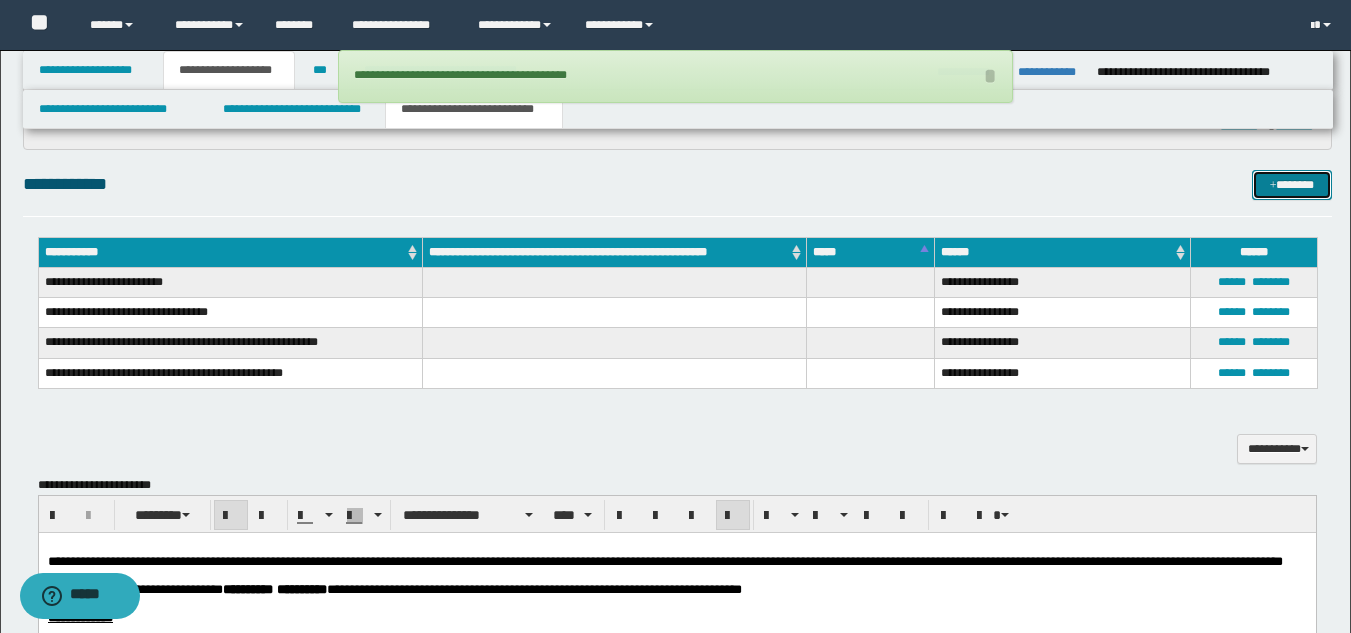 click on "*******" at bounding box center (1292, 185) 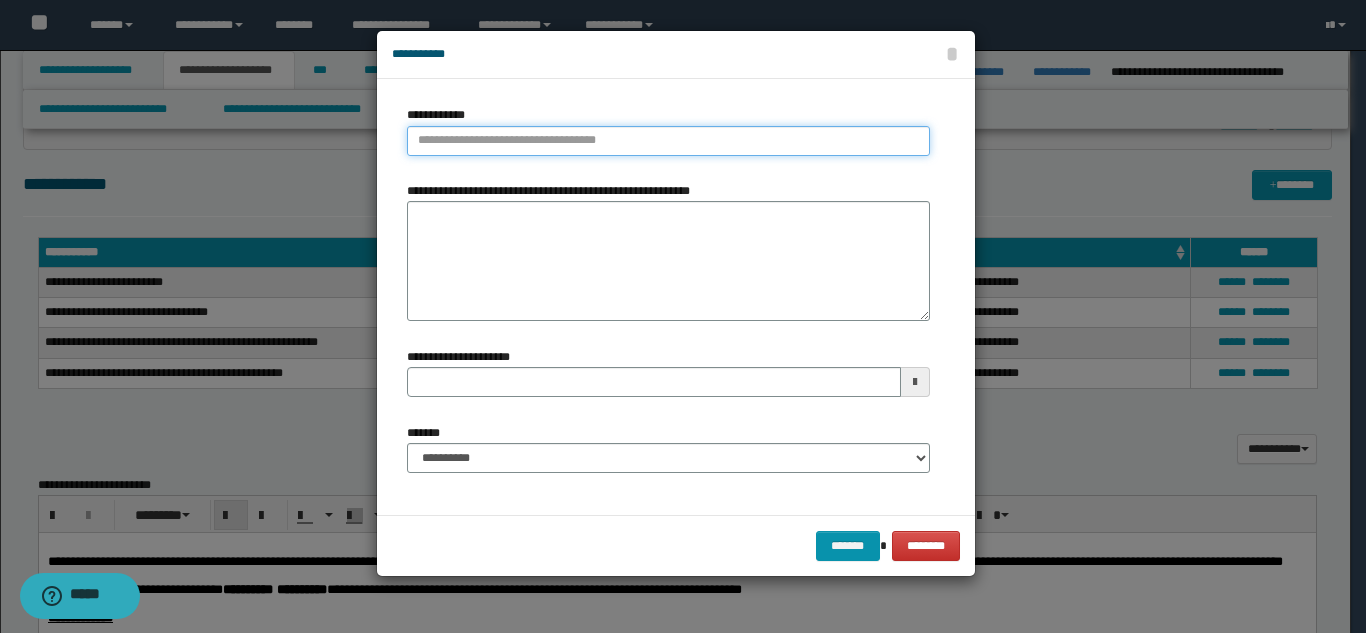 type on "**********" 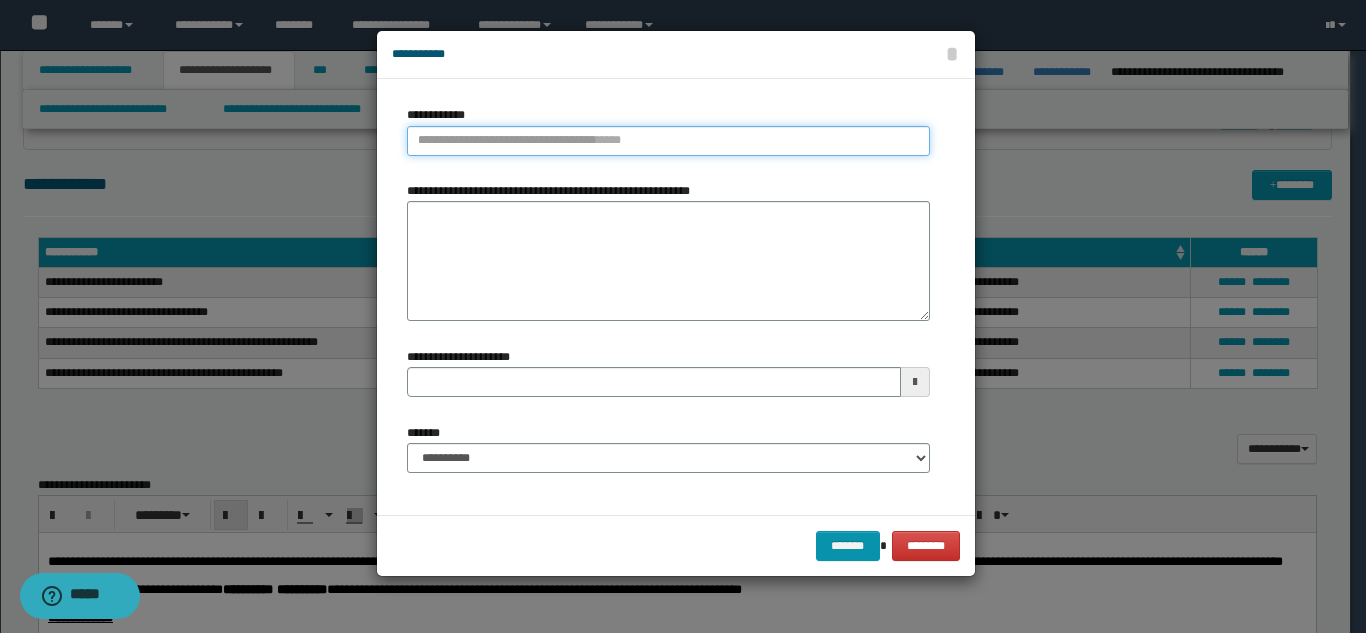 click on "**********" at bounding box center (668, 141) 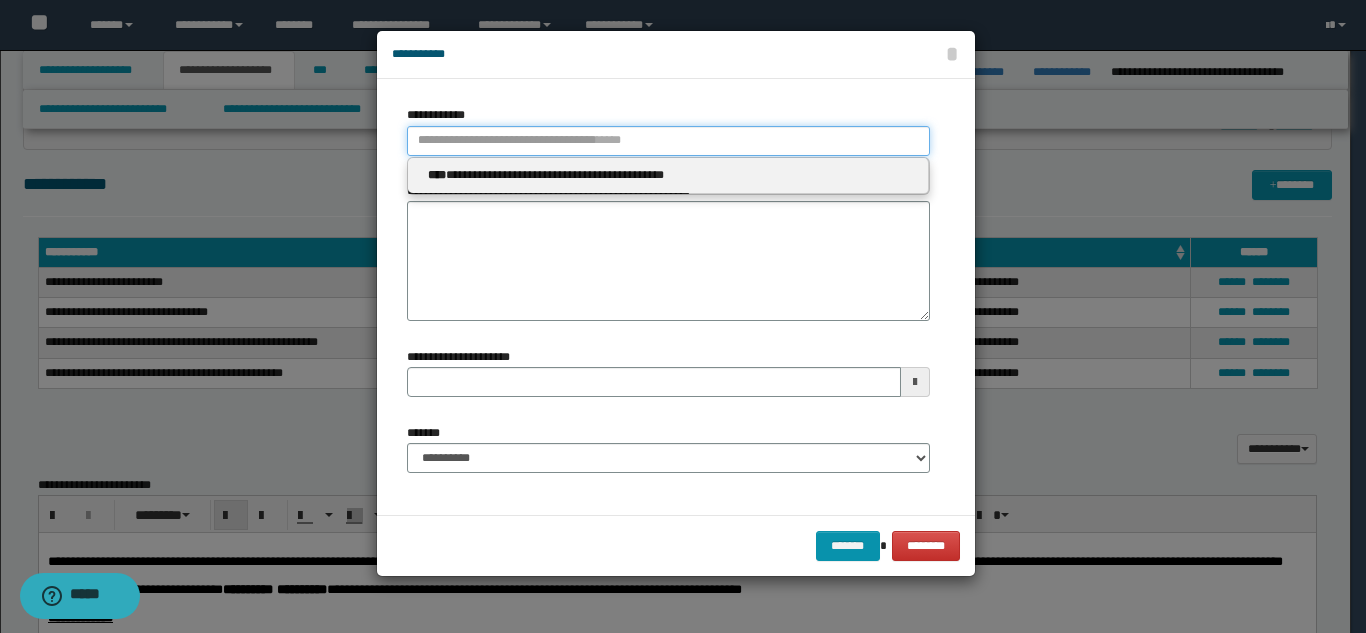 type 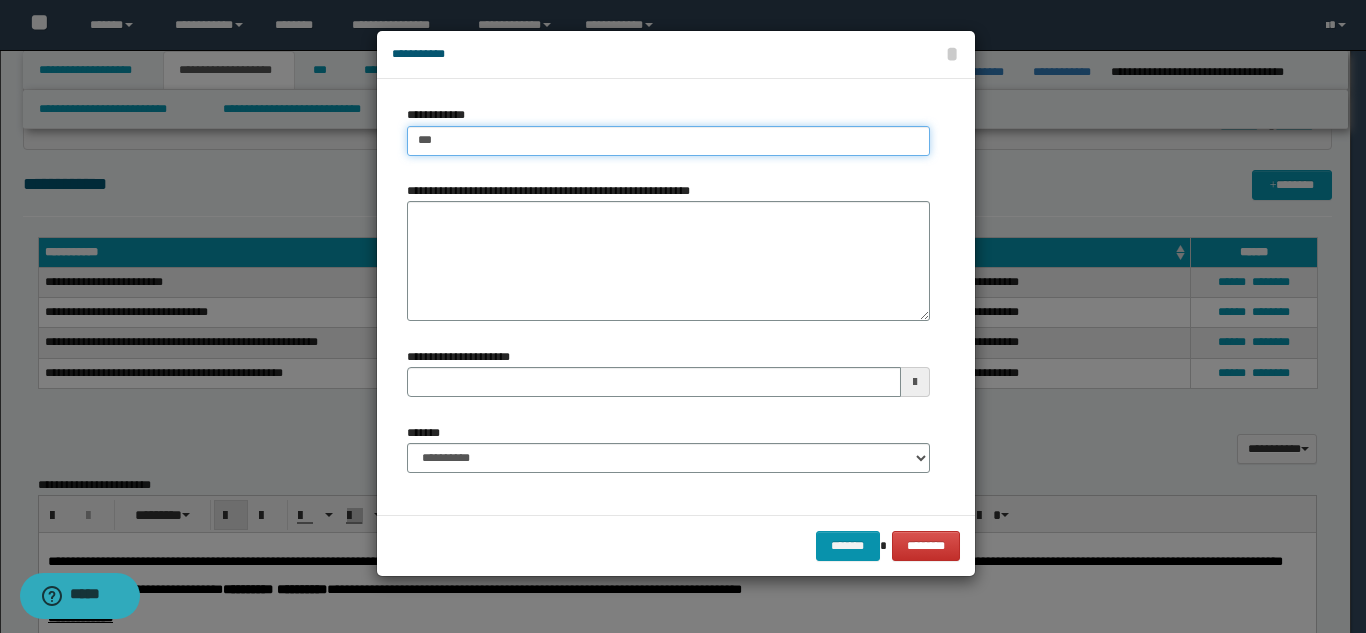 type on "****" 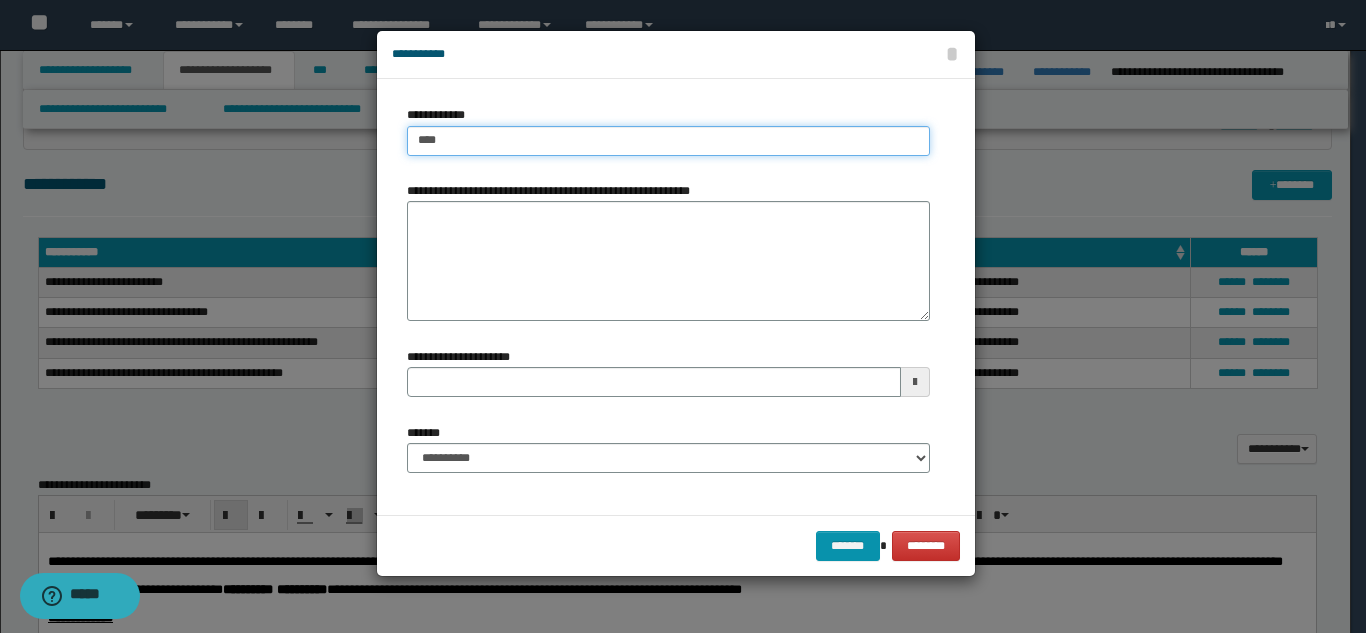 type on "****" 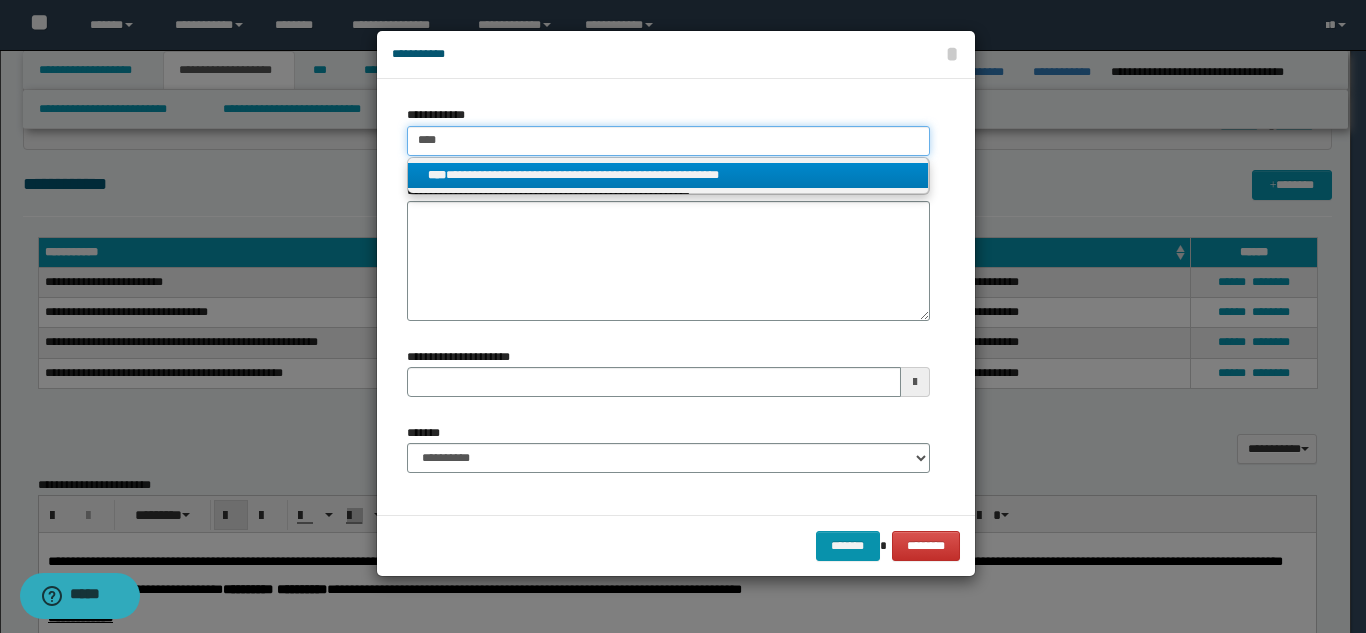 type on "****" 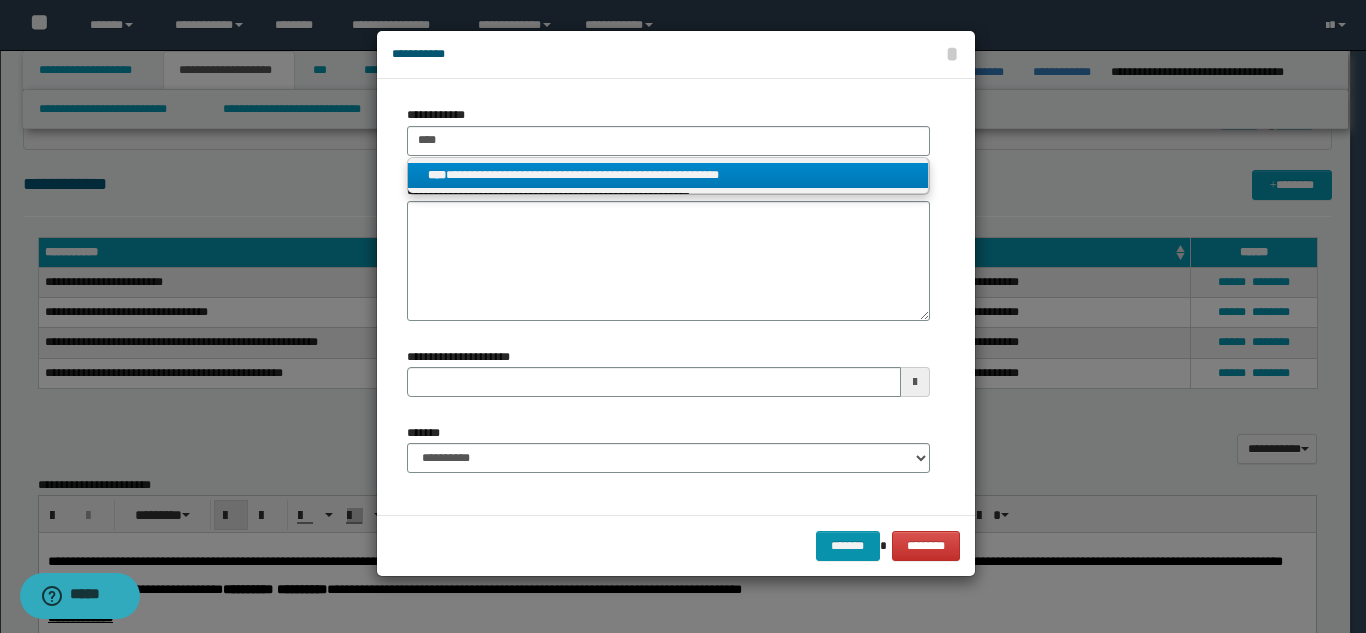 click on "**********" at bounding box center [668, 175] 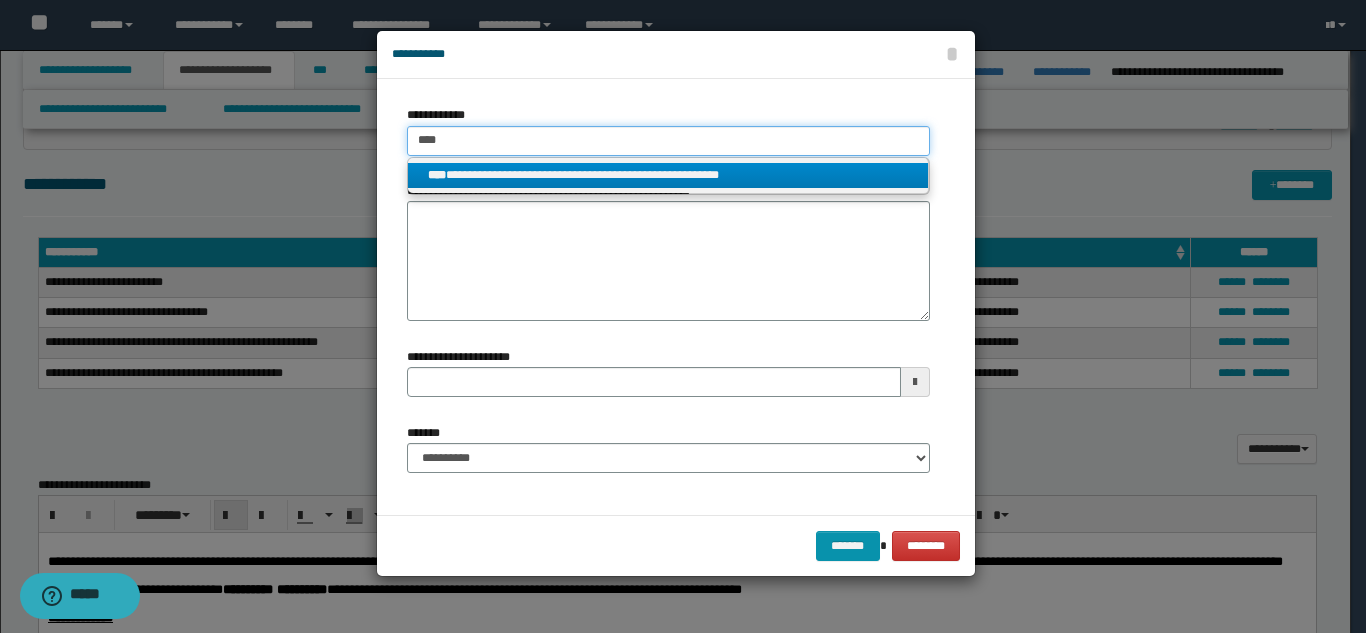 type 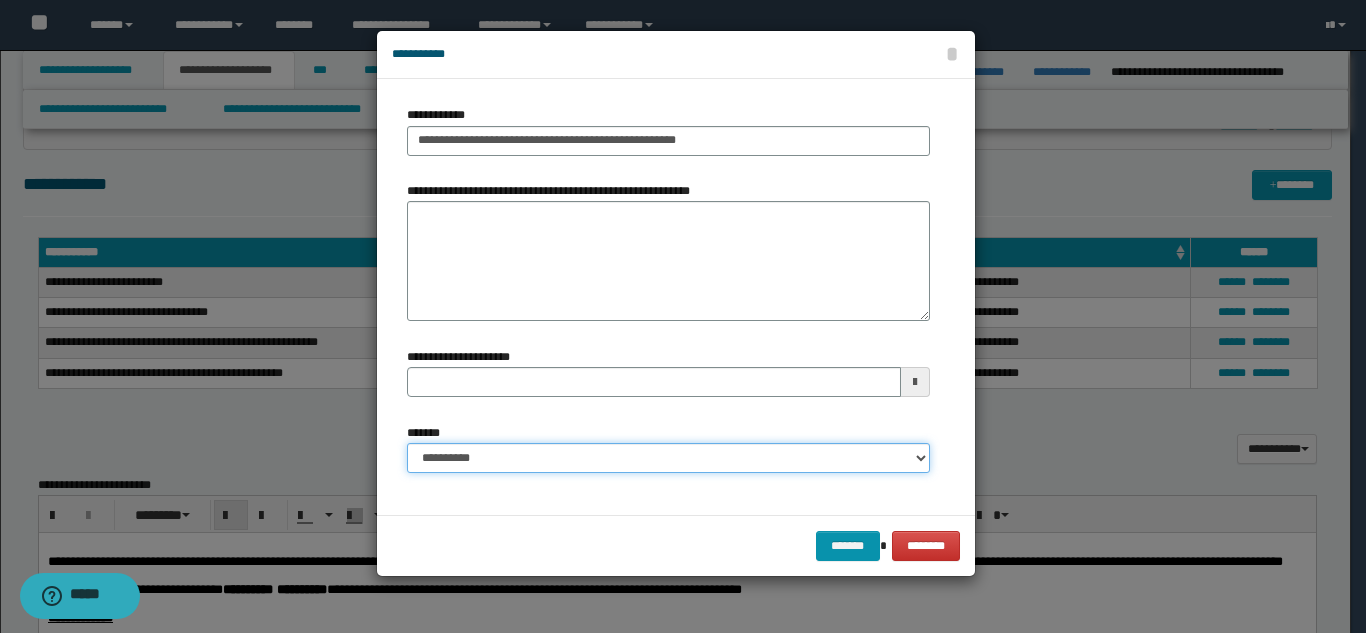 drag, startPoint x: 645, startPoint y: 456, endPoint x: 643, endPoint y: 443, distance: 13.152946 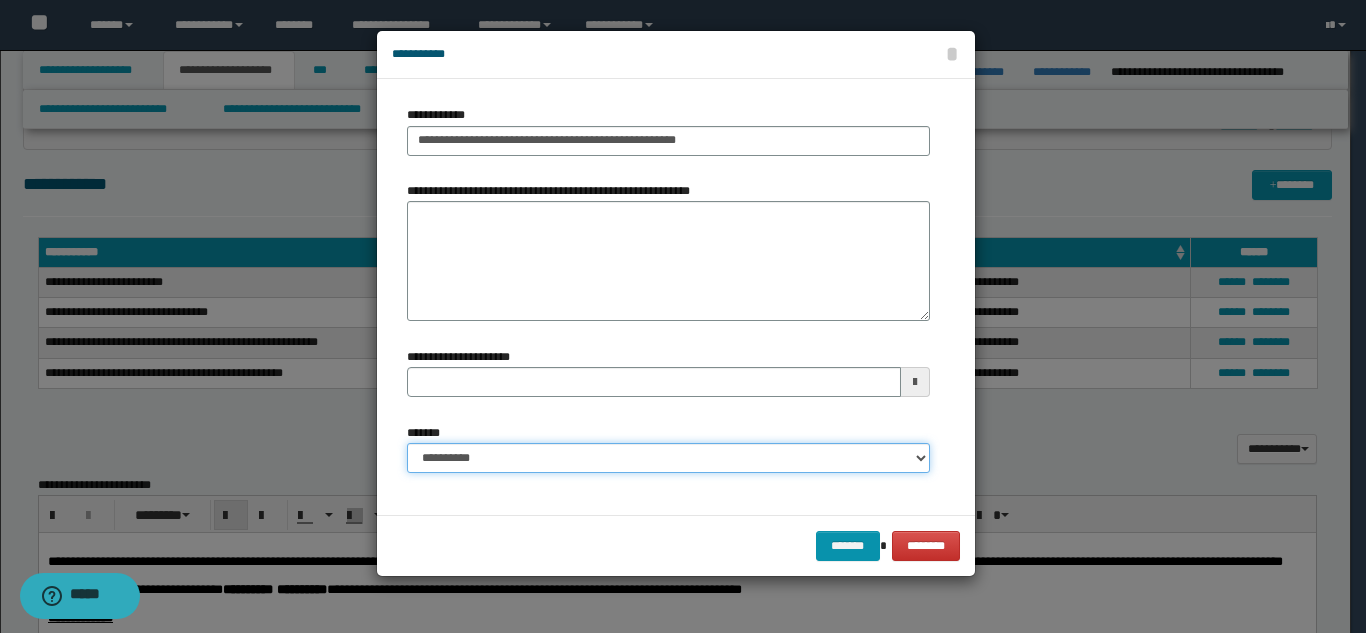 click on "**********" at bounding box center (668, 458) 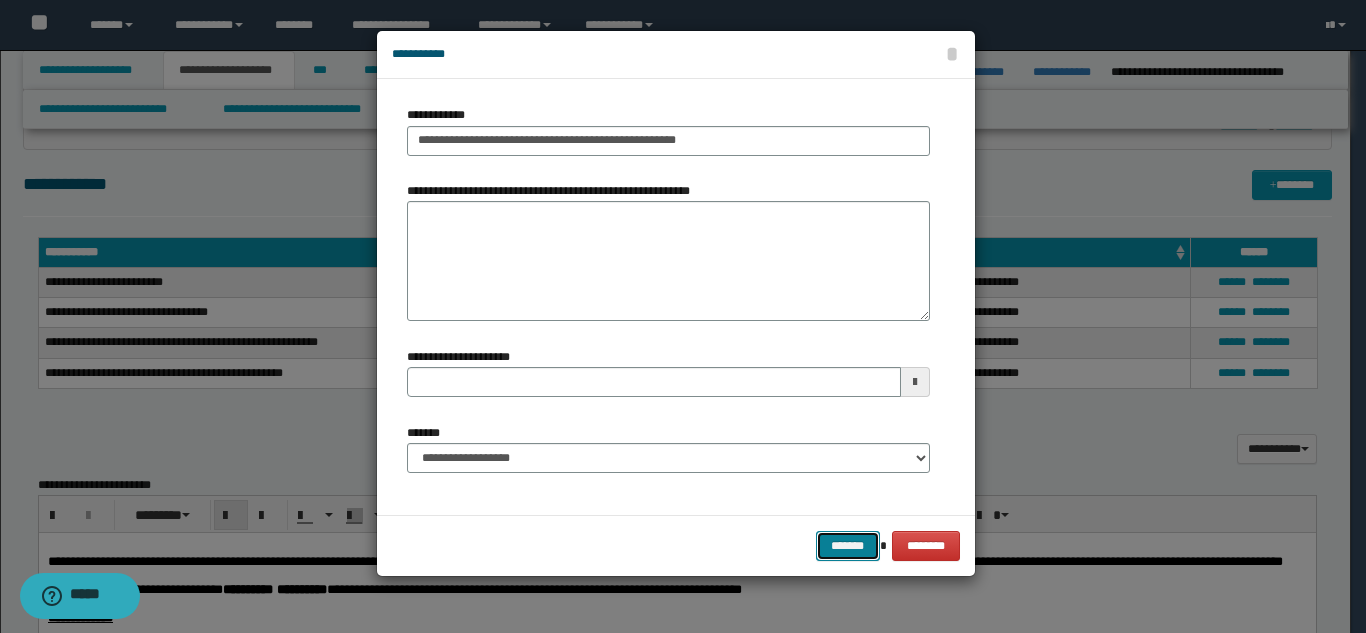 click on "*******" at bounding box center [848, 546] 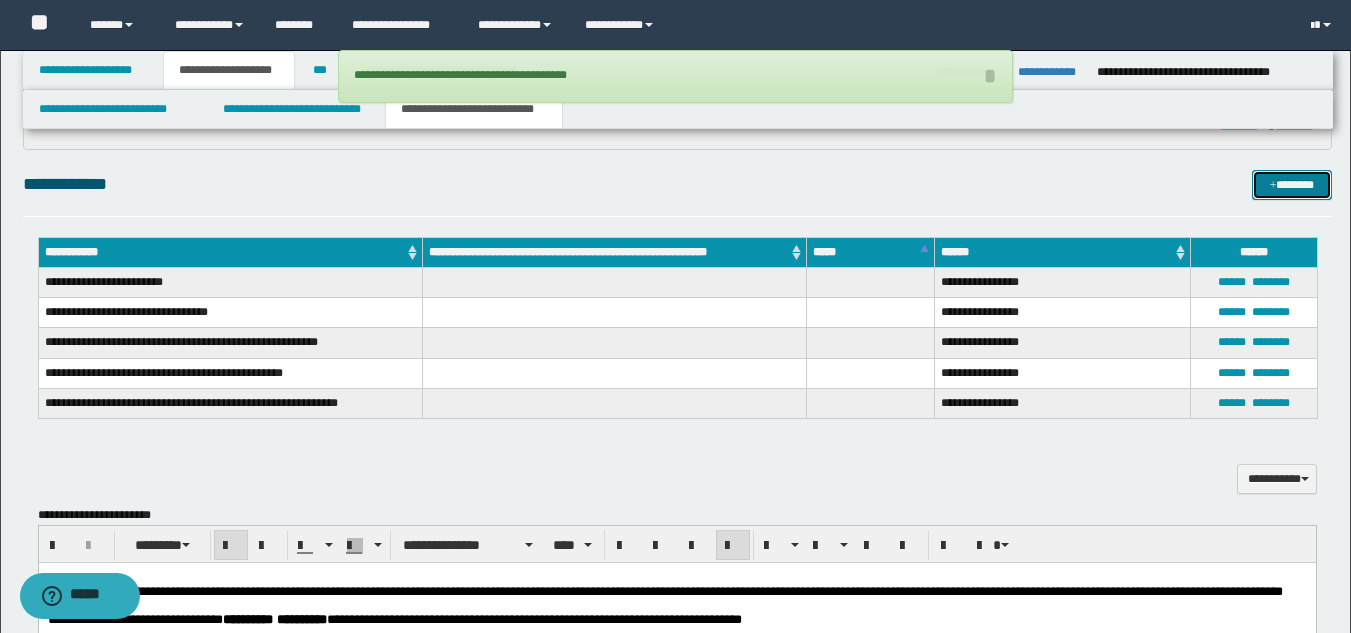 click on "*******" at bounding box center (1292, 185) 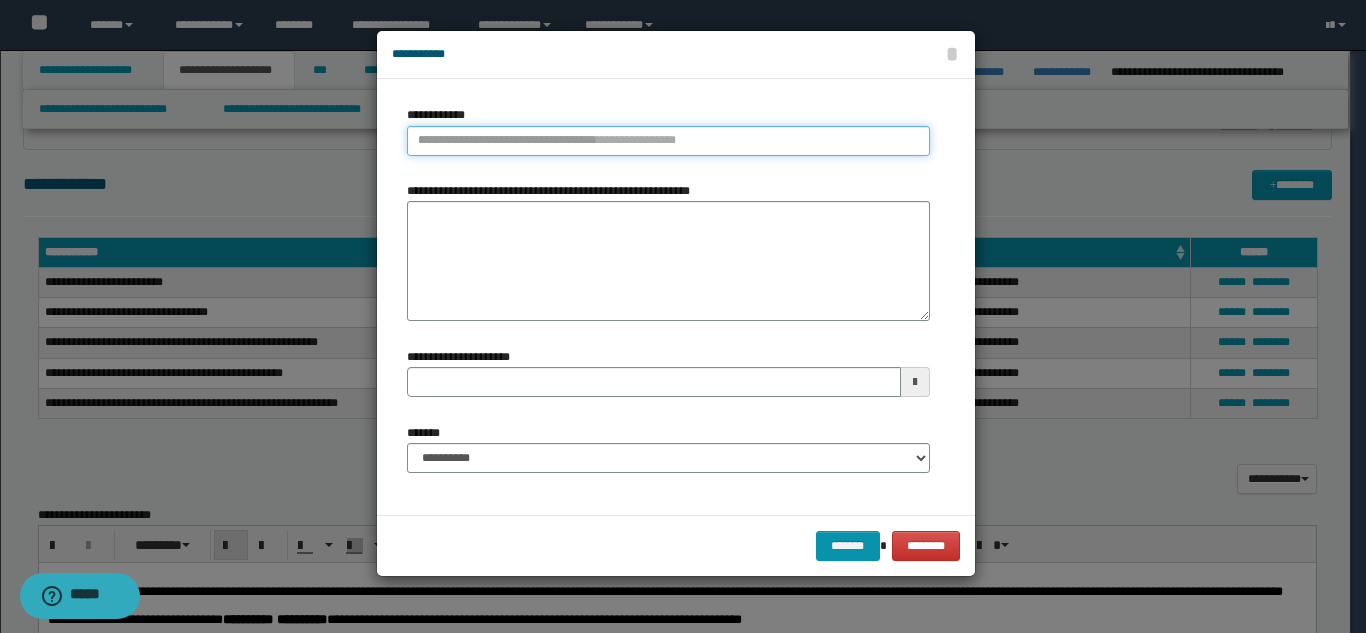 click on "**********" at bounding box center [668, 141] 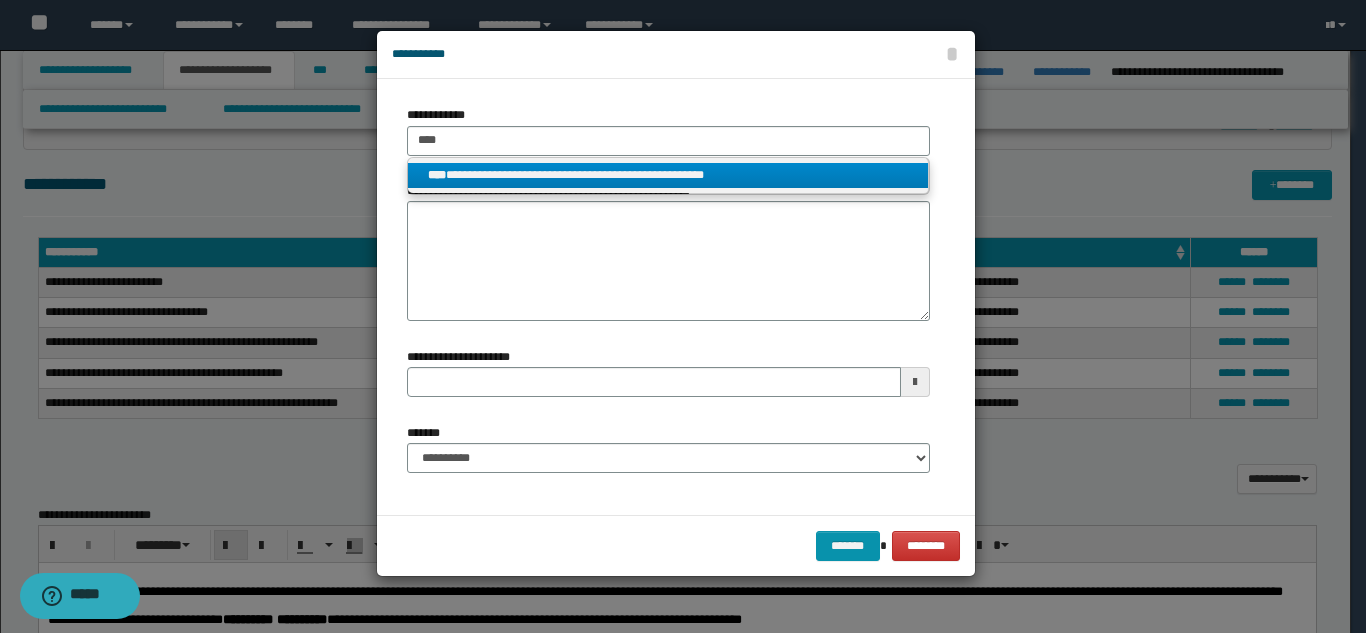 click on "**********" at bounding box center (668, 175) 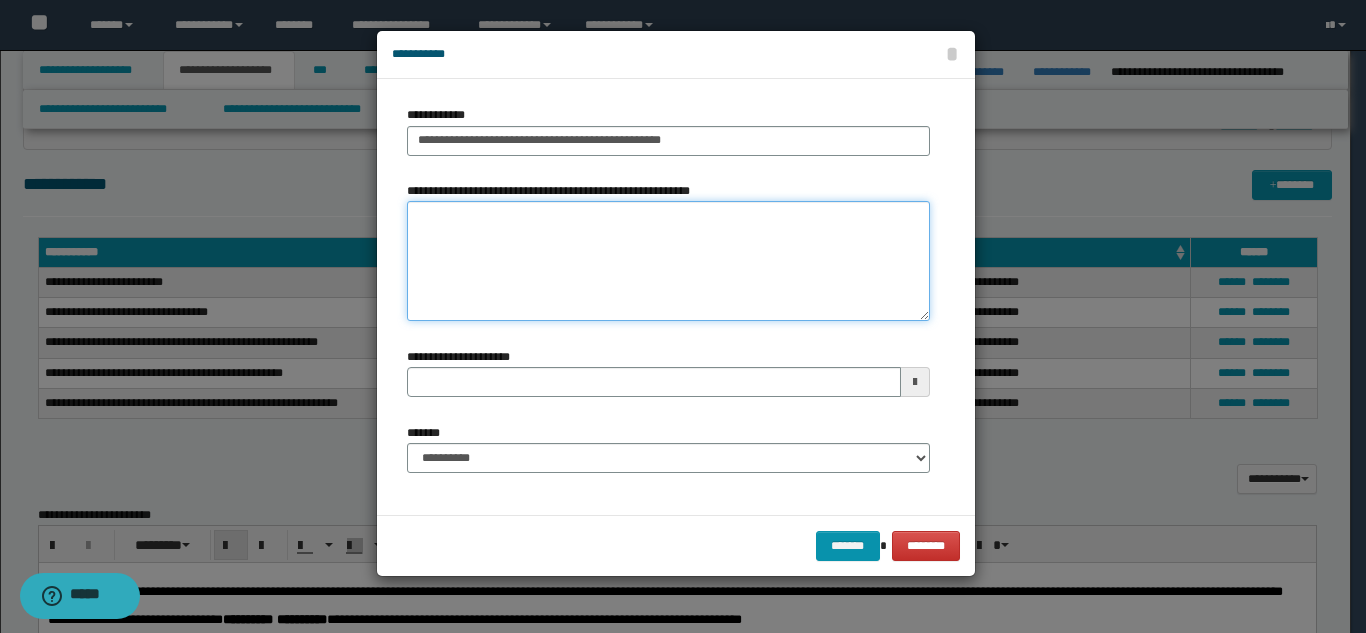 click on "**********" at bounding box center [668, 261] 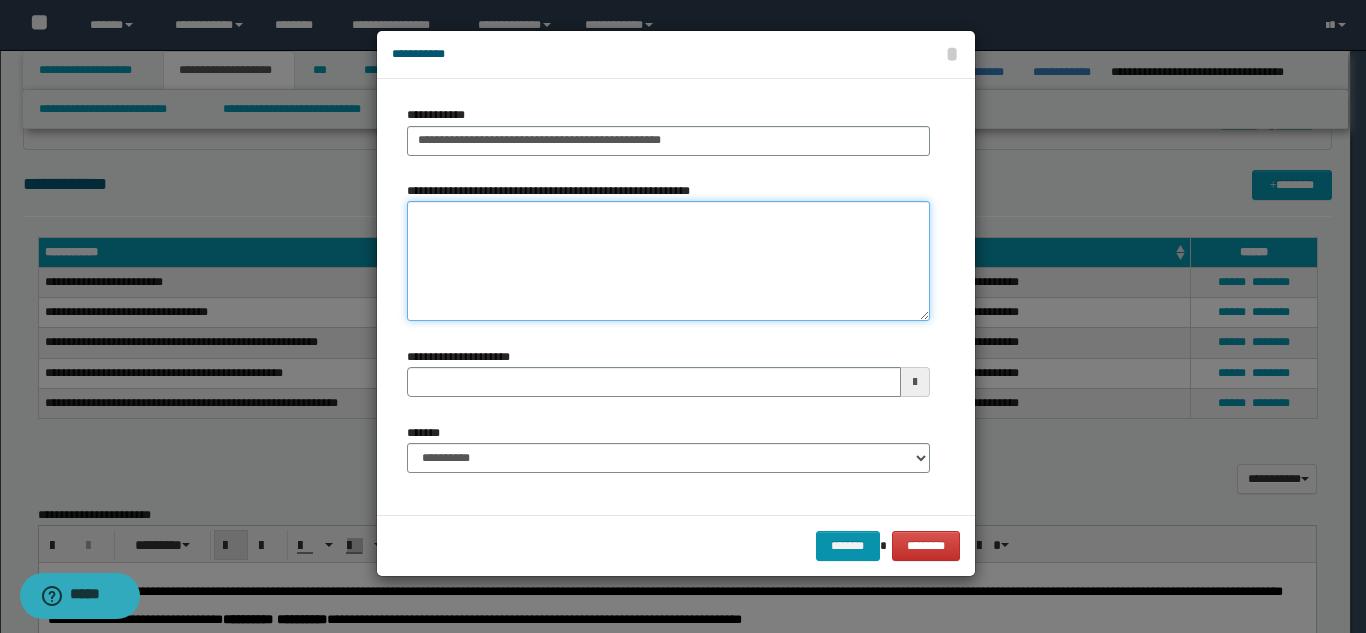 paste on "**********" 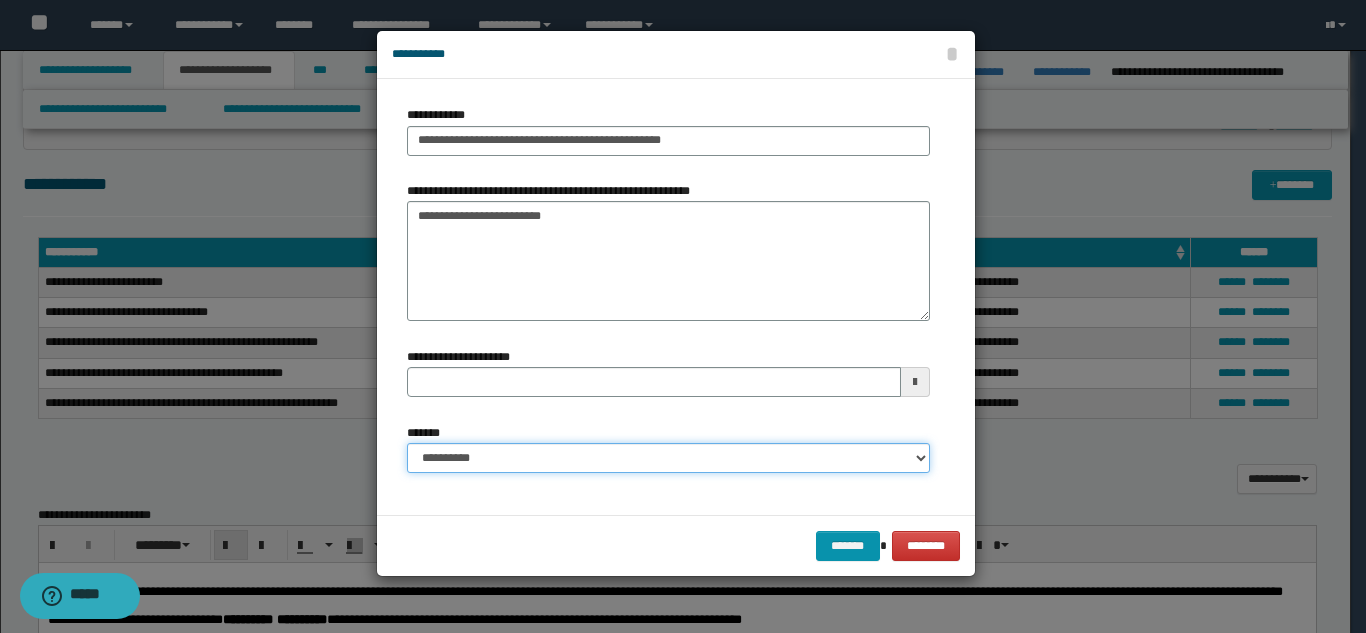 click on "**********" at bounding box center (668, 458) 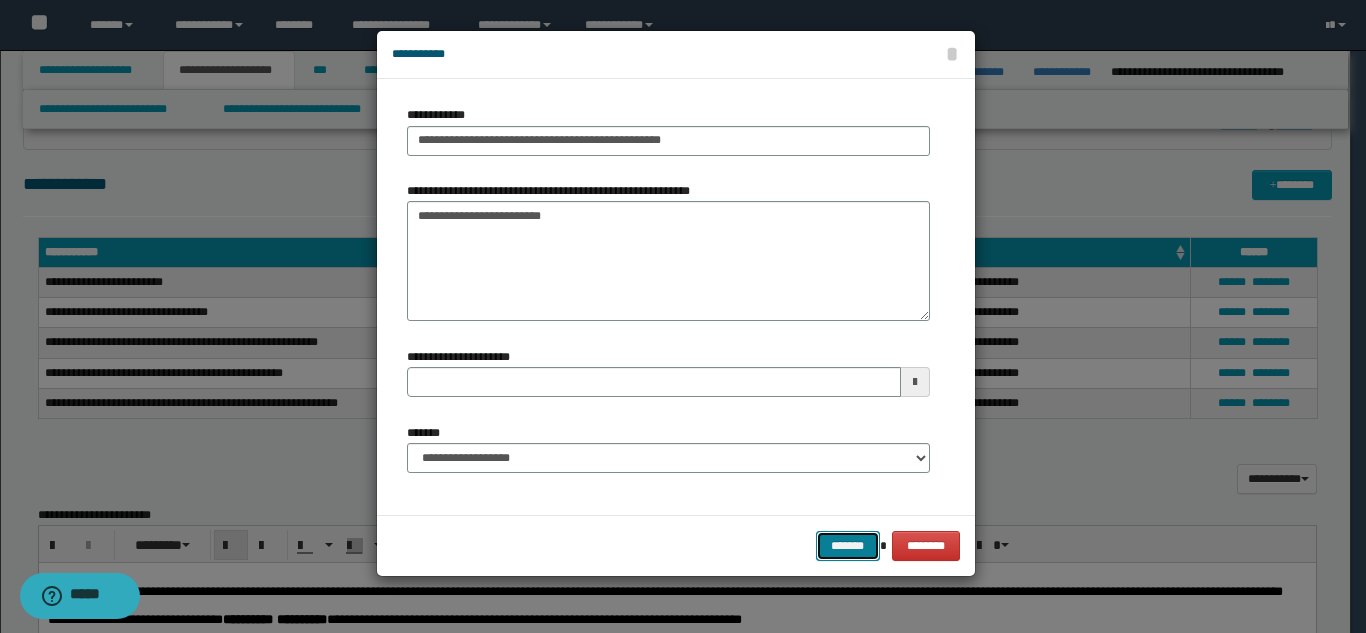 click on "*******" at bounding box center (848, 546) 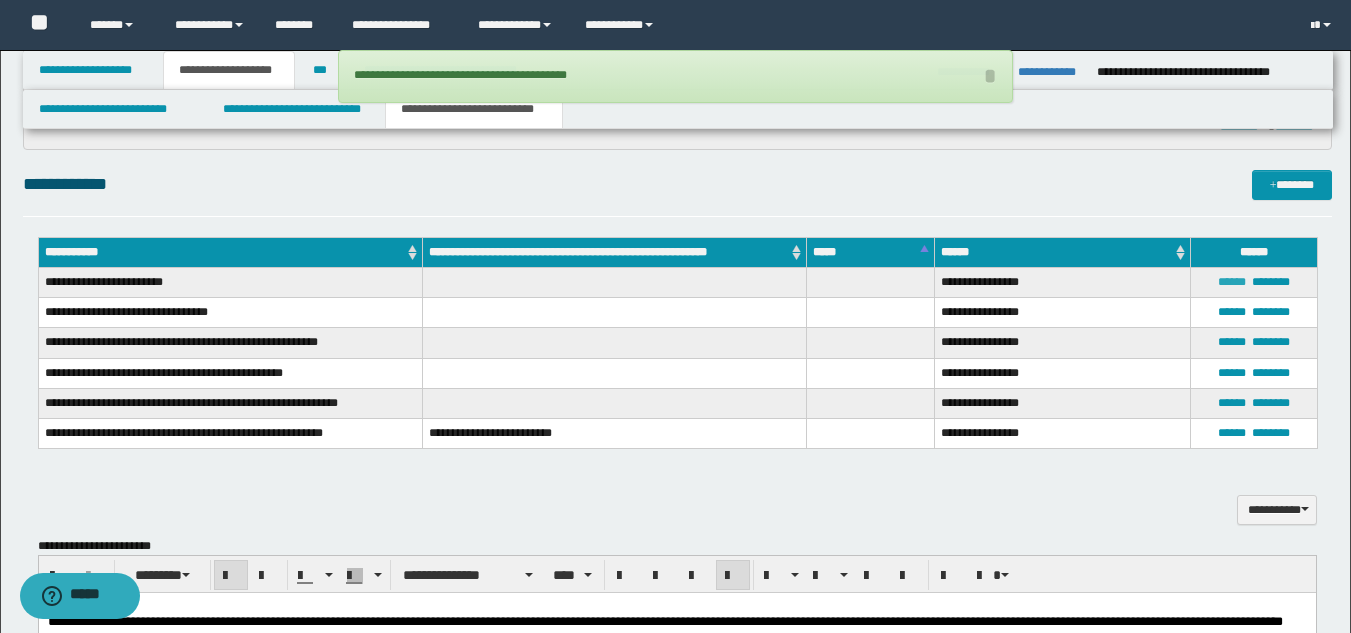 click on "******" at bounding box center (1232, 282) 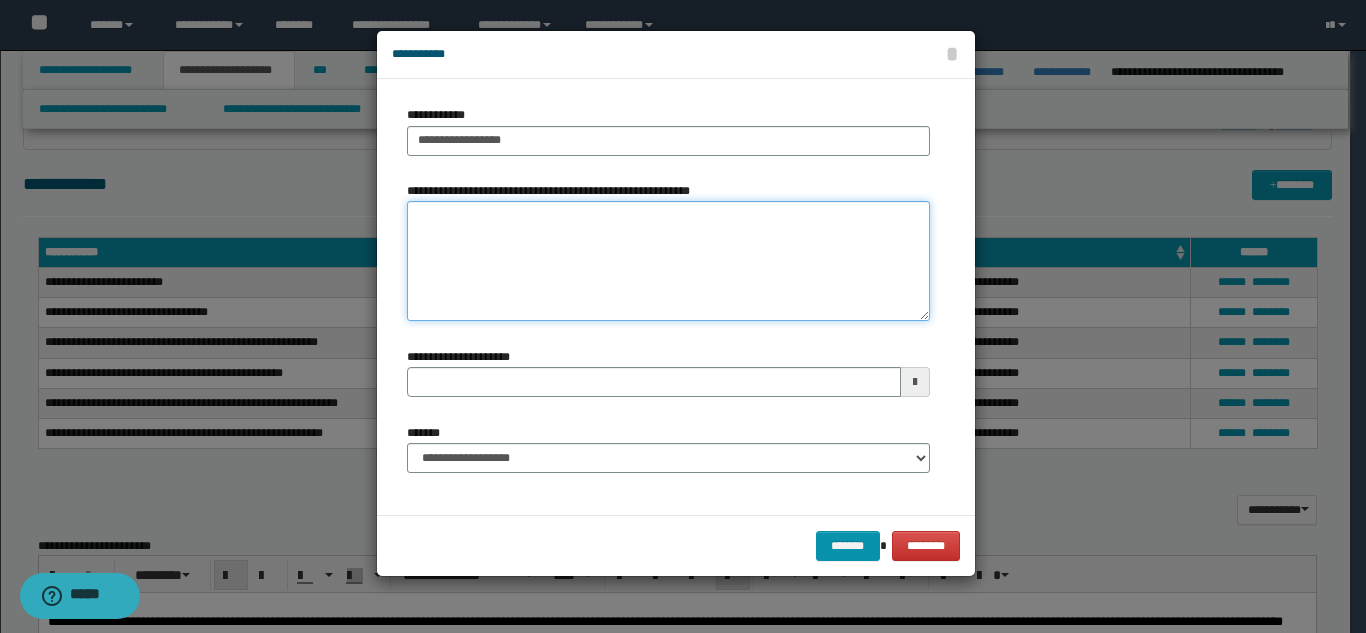 click on "**********" at bounding box center (668, 261) 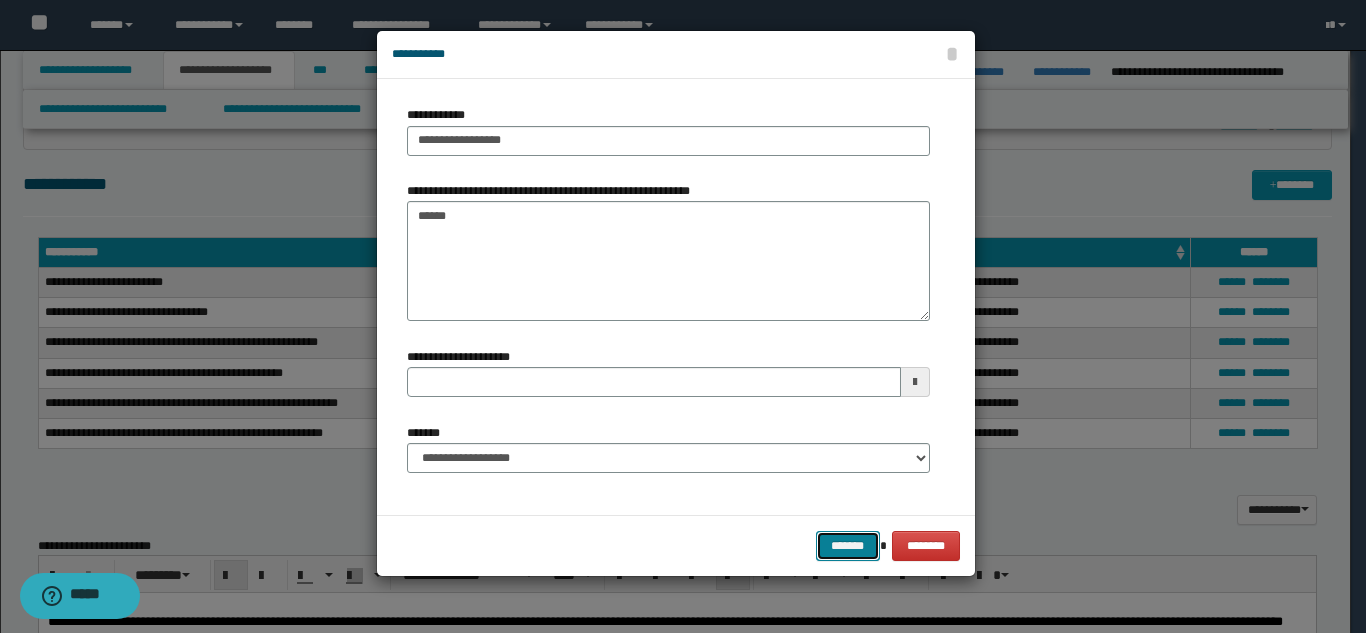 click on "*******" at bounding box center [848, 546] 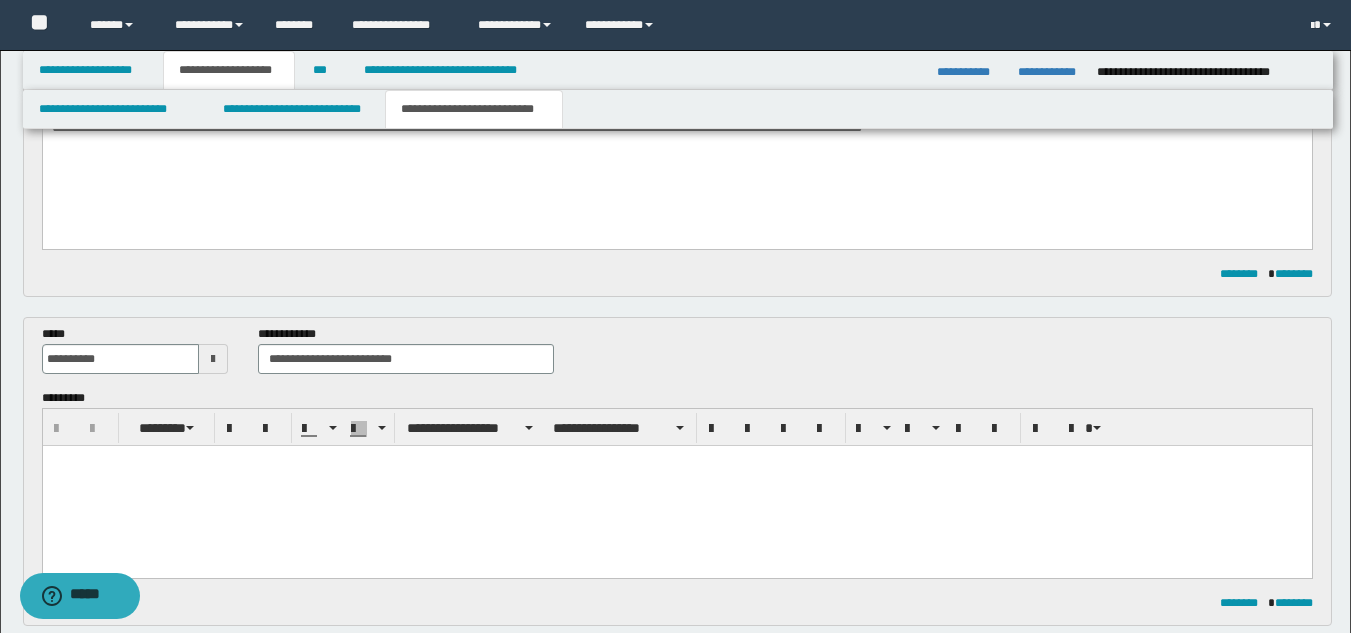 scroll, scrollTop: 0, scrollLeft: 0, axis: both 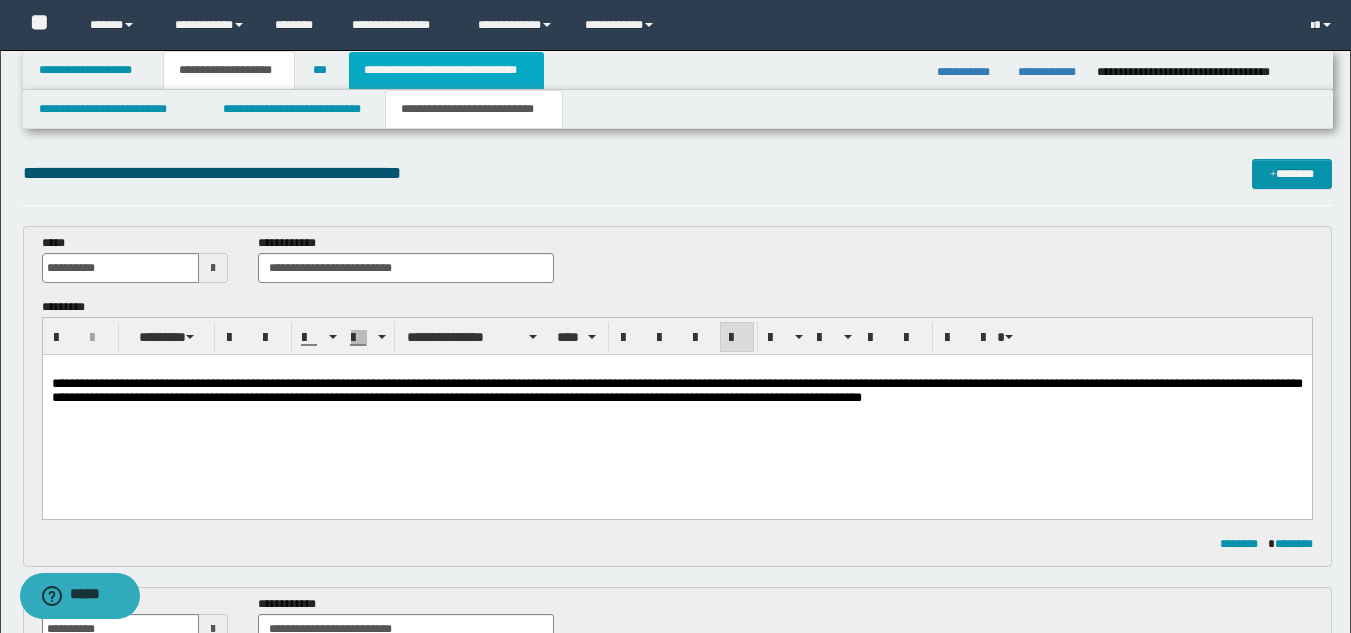 click on "**********" at bounding box center [446, 70] 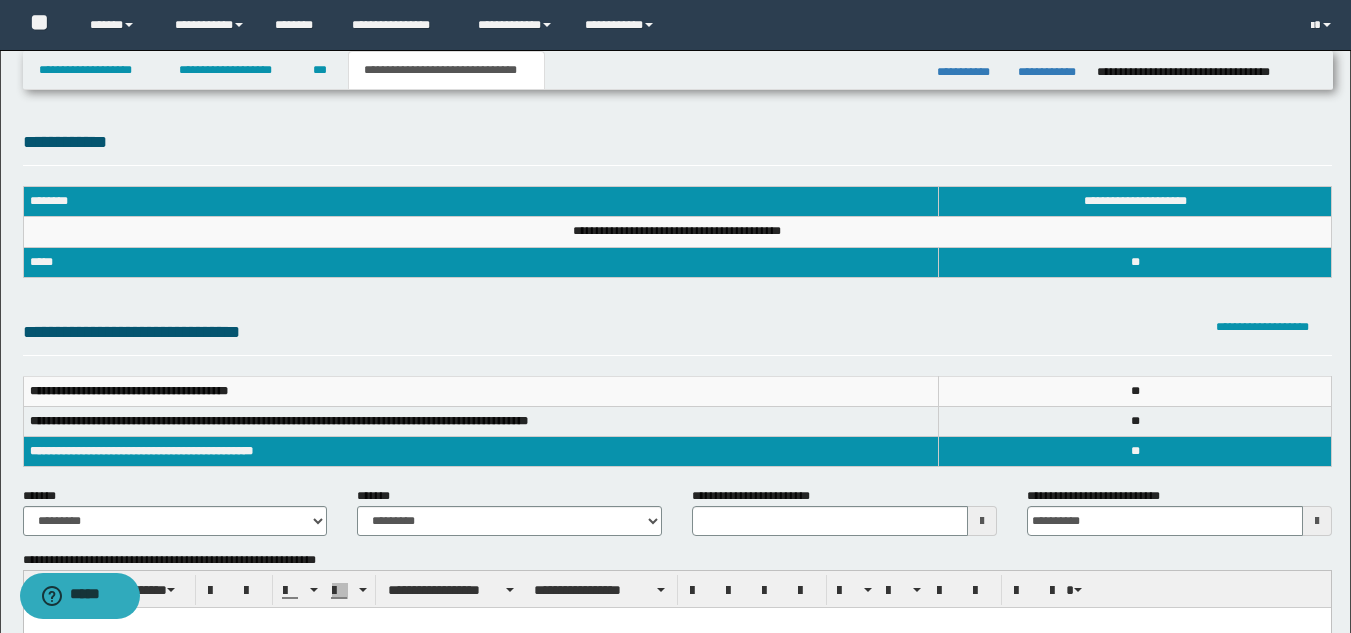 scroll, scrollTop: 0, scrollLeft: 0, axis: both 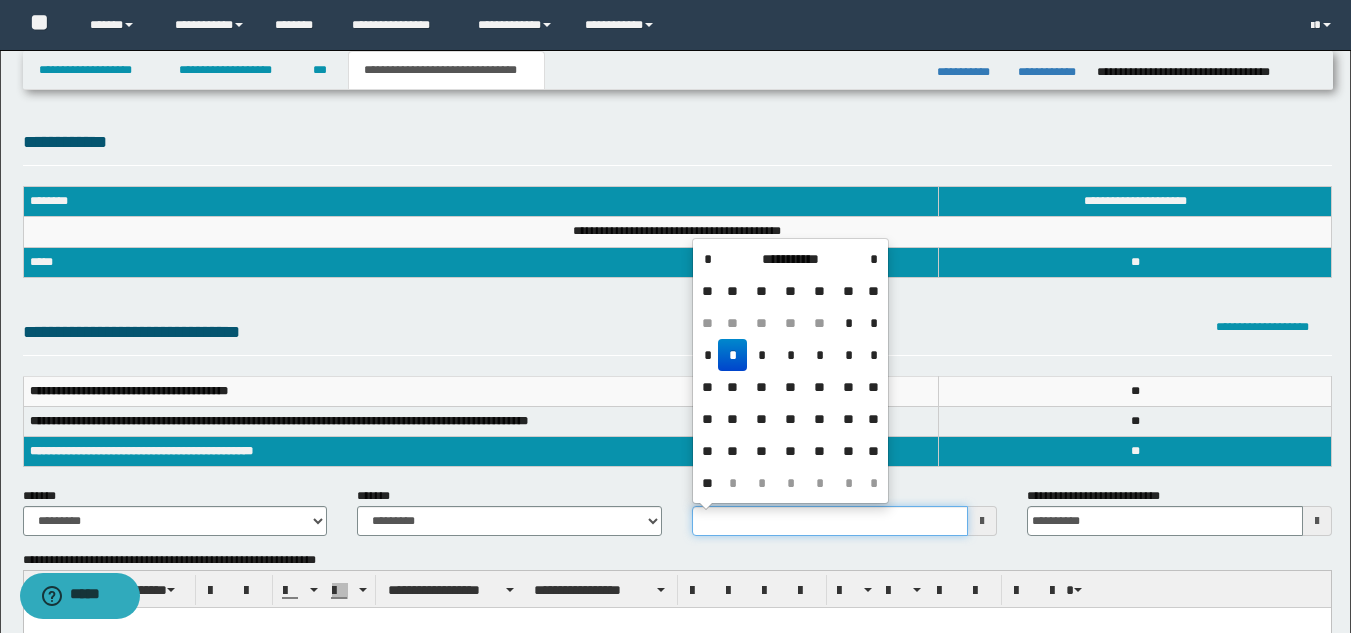 click on "**********" at bounding box center [830, 521] 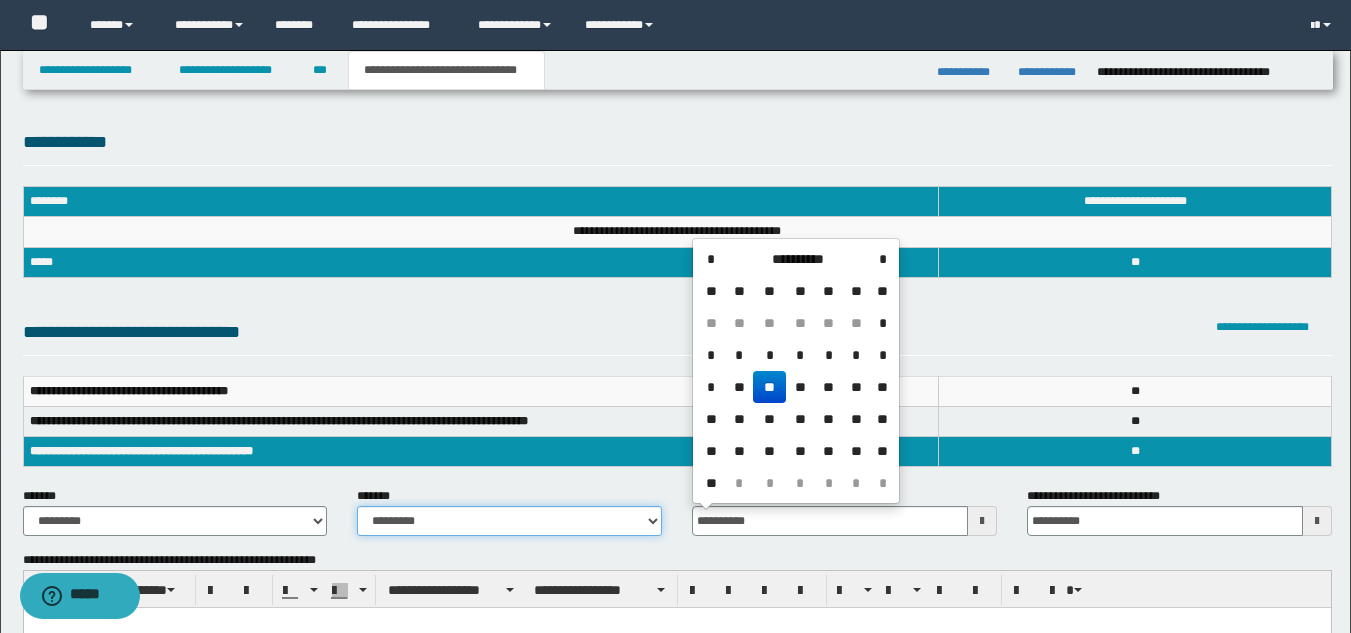 click on "**********" at bounding box center (509, 521) 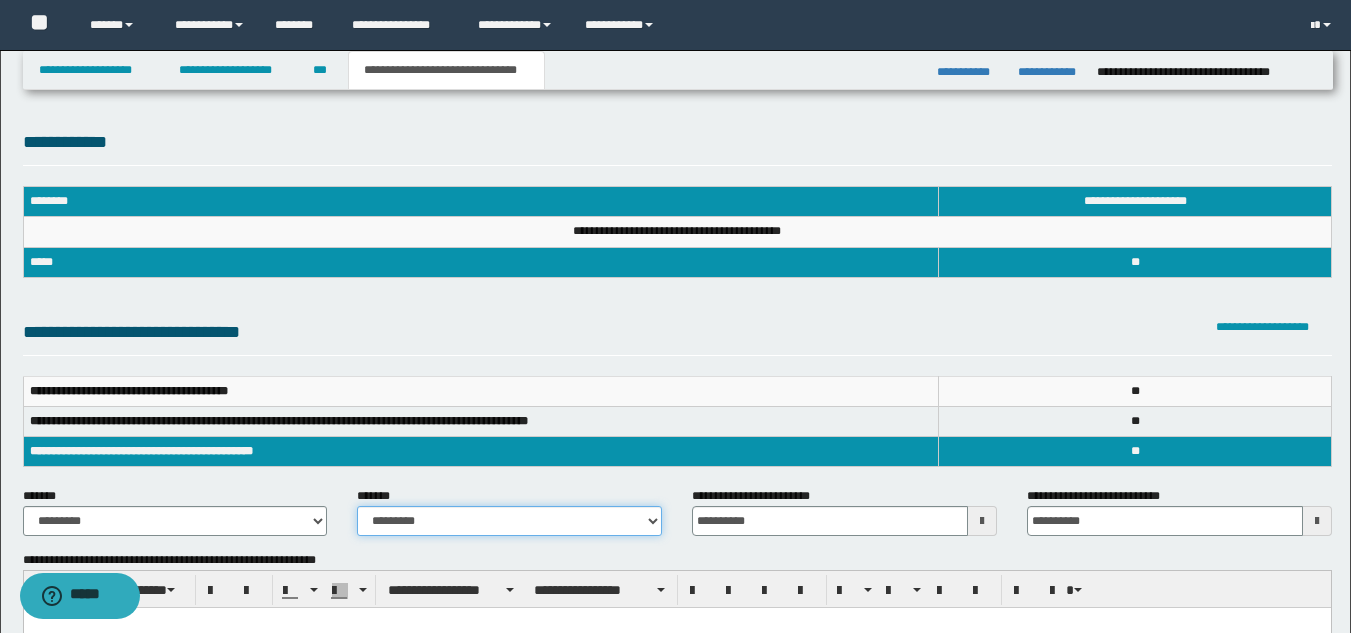 click on "**********" at bounding box center [509, 521] 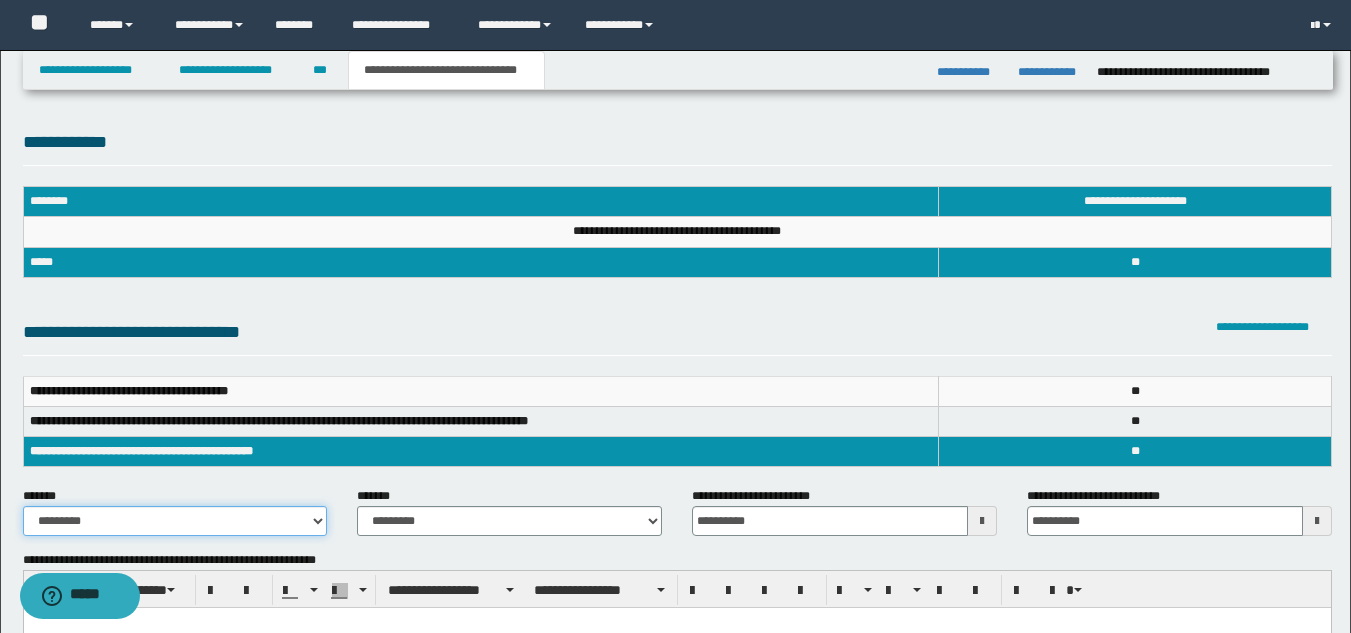 click on "**********" at bounding box center [175, 521] 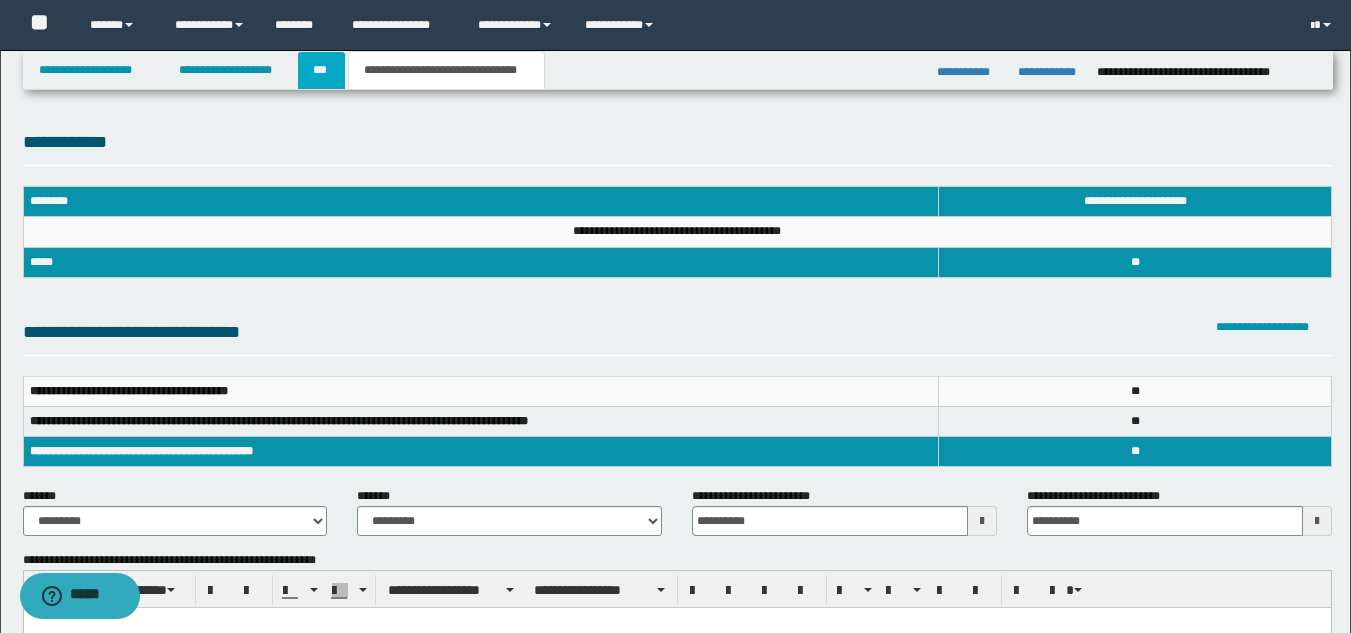 click on "***" at bounding box center (321, 70) 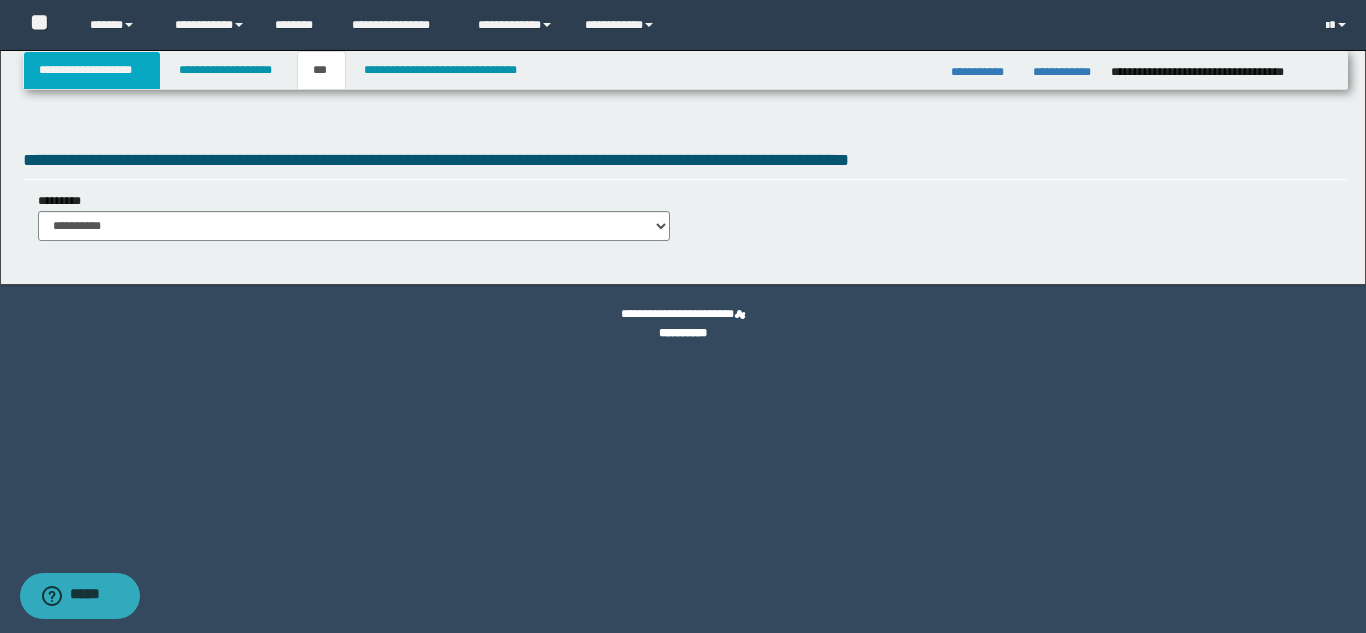 click on "**********" at bounding box center (92, 70) 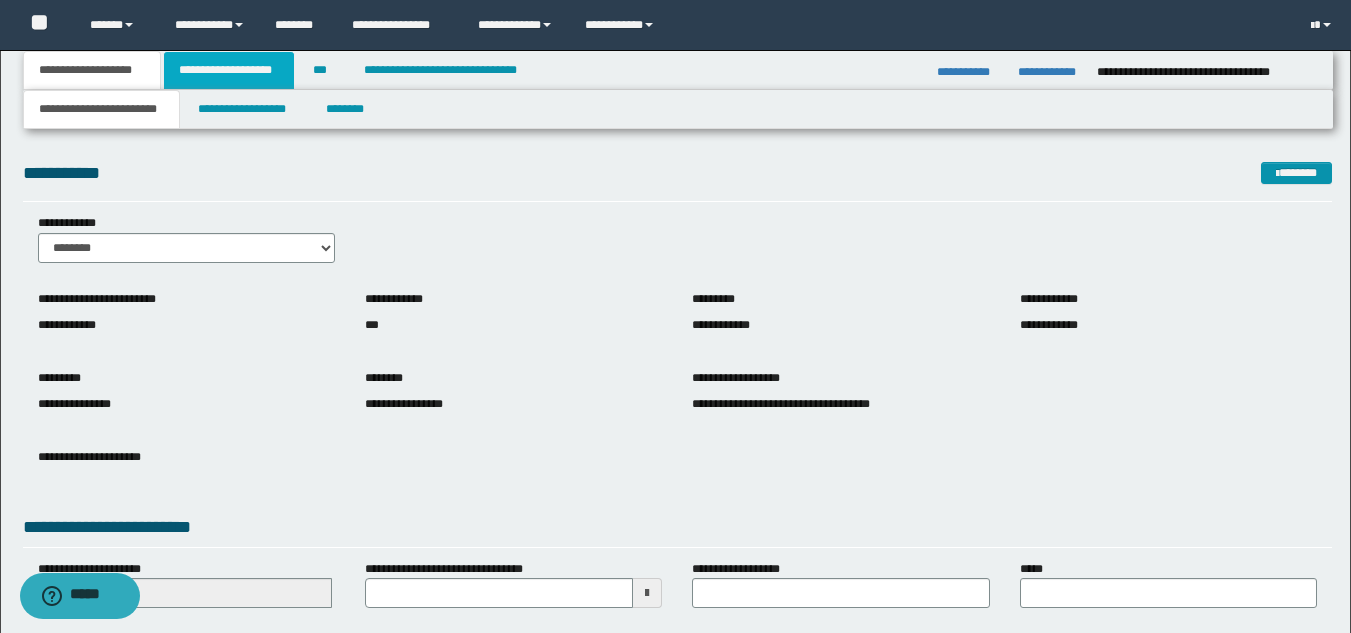 click on "**********" at bounding box center [229, 70] 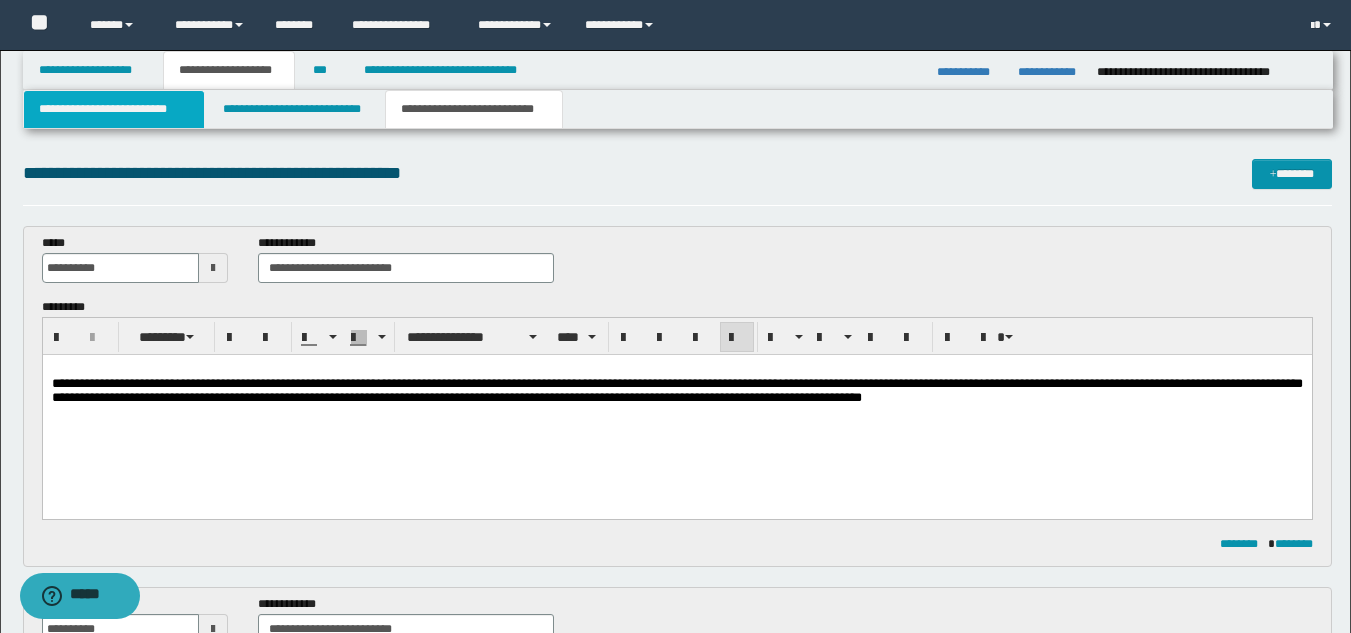 click on "**********" at bounding box center [114, 109] 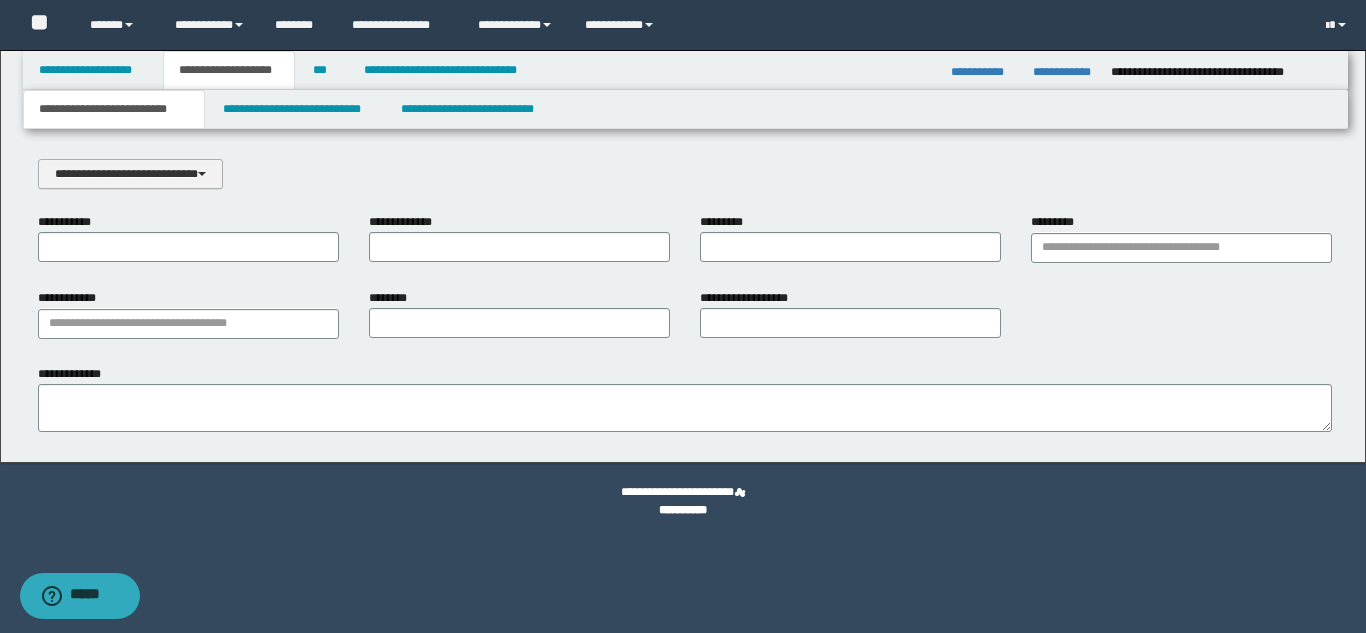 click on "**********" at bounding box center [130, 174] 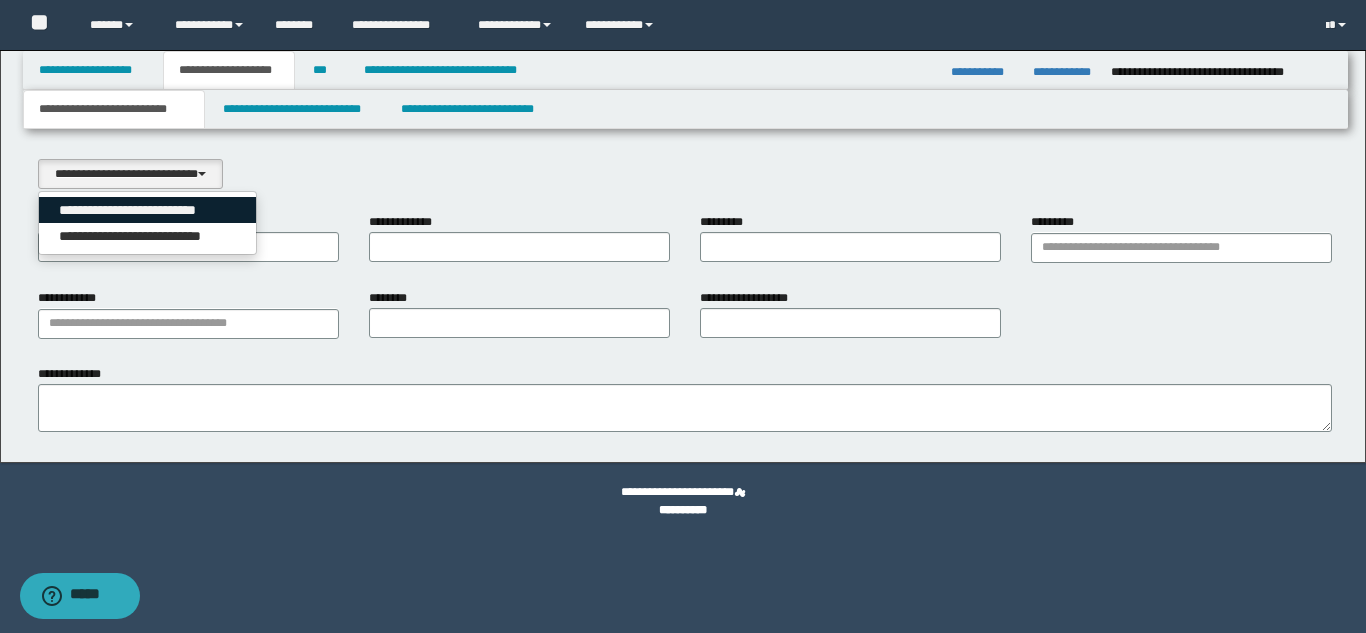 click on "**********" at bounding box center (148, 210) 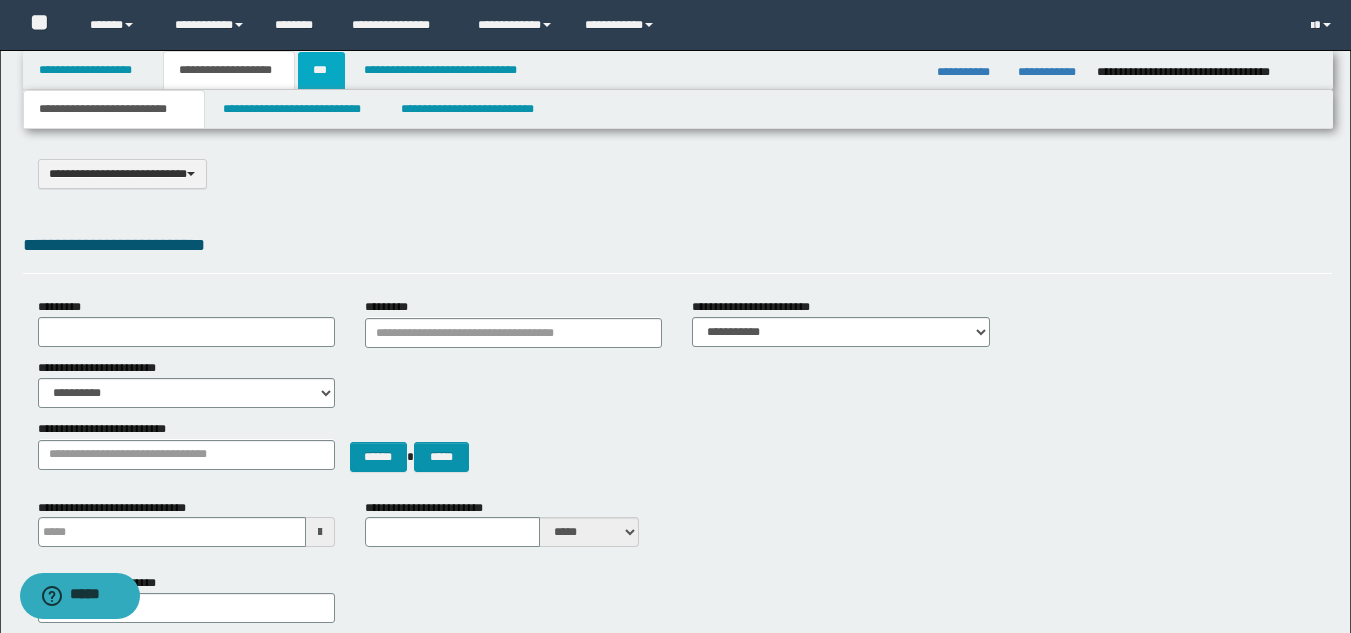 click on "***" at bounding box center [321, 70] 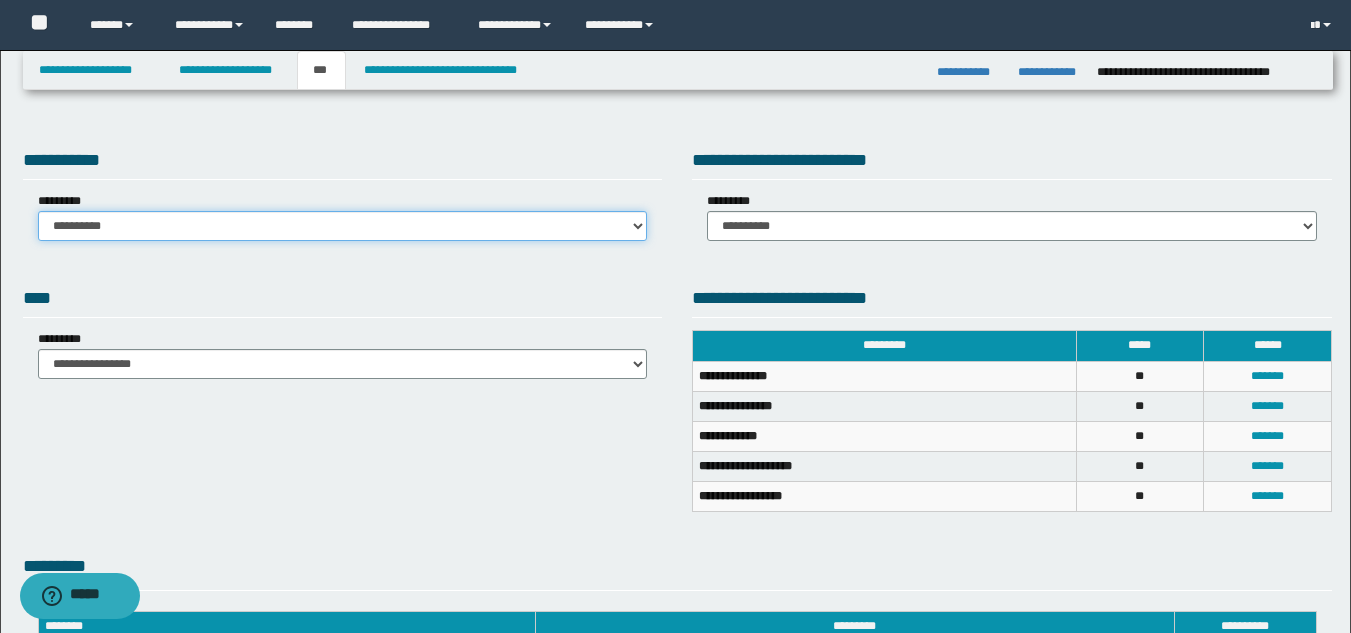 click on "**********" at bounding box center [343, 226] 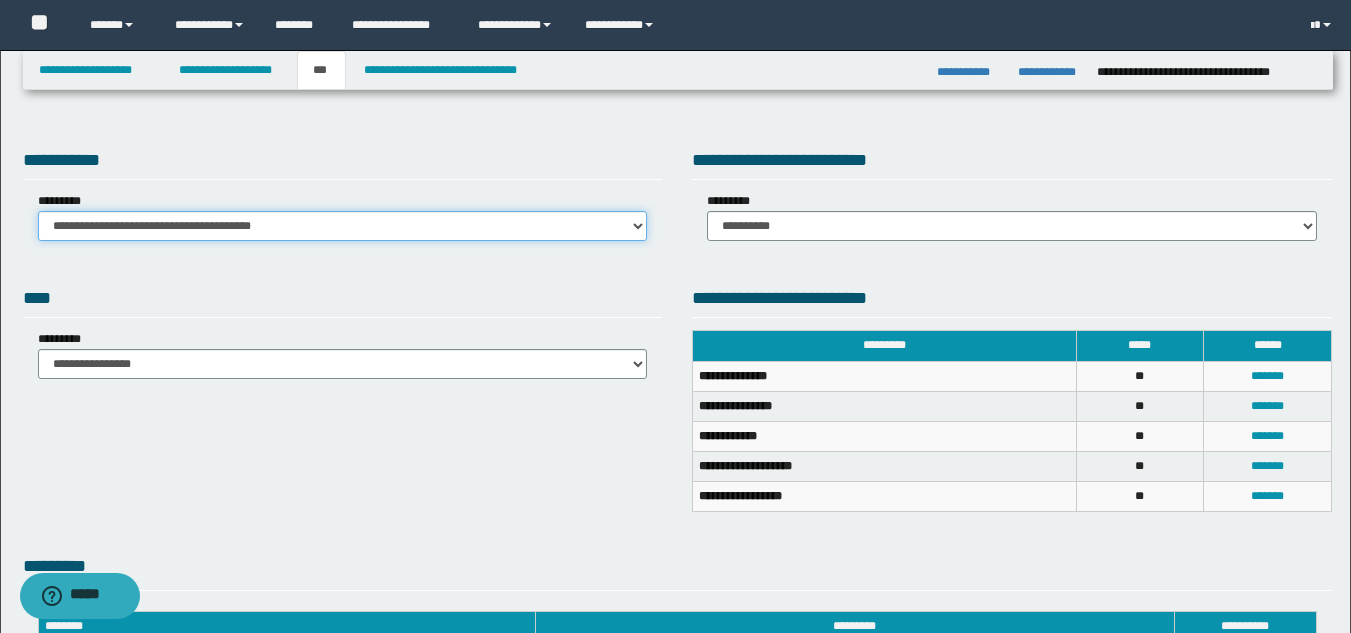 click on "**********" at bounding box center [343, 226] 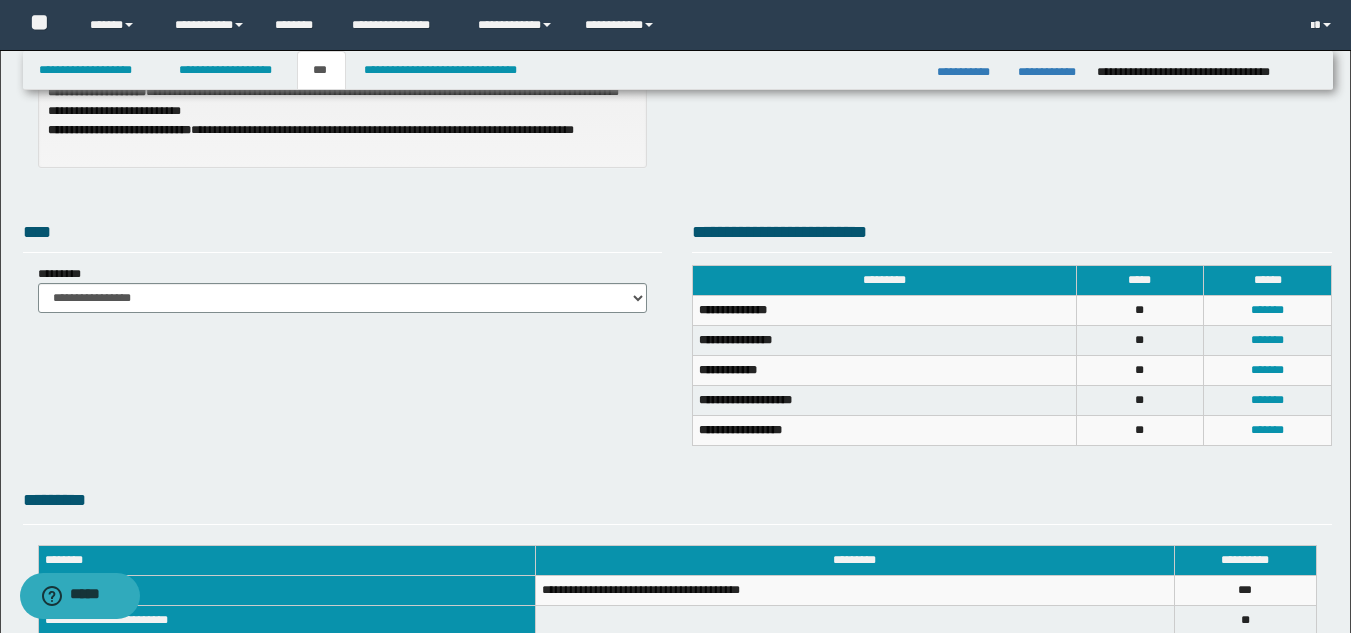 scroll, scrollTop: 500, scrollLeft: 0, axis: vertical 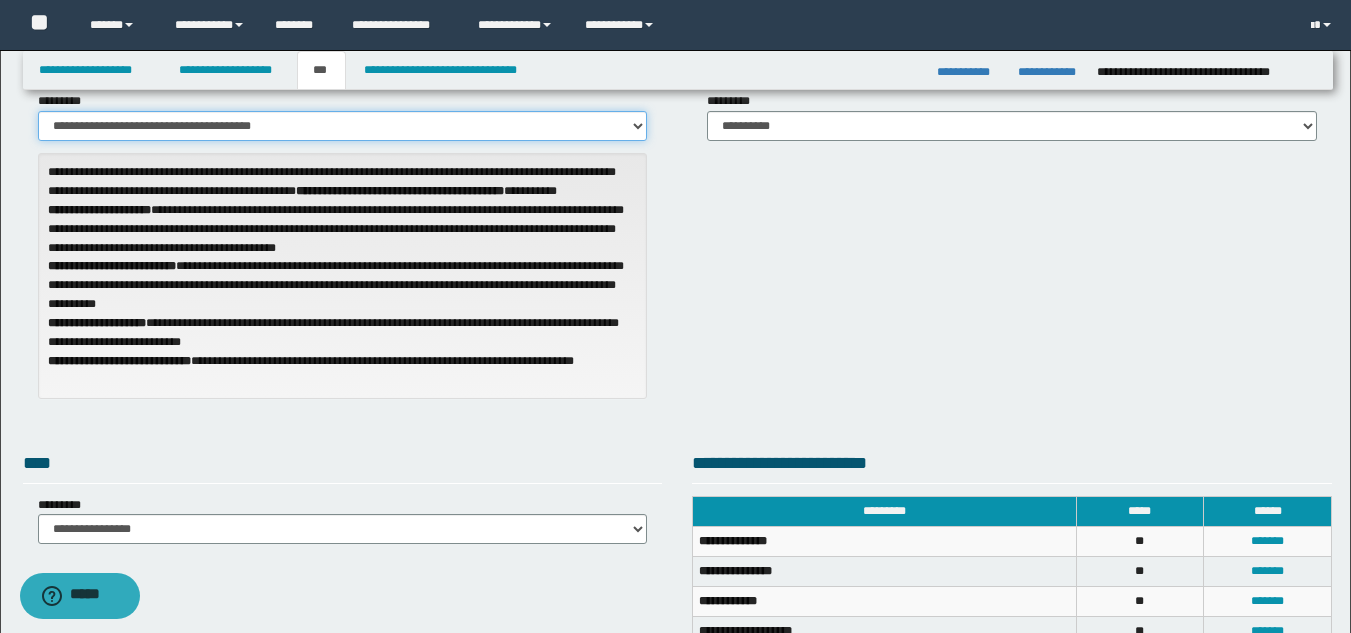 click on "**********" at bounding box center [343, 126] 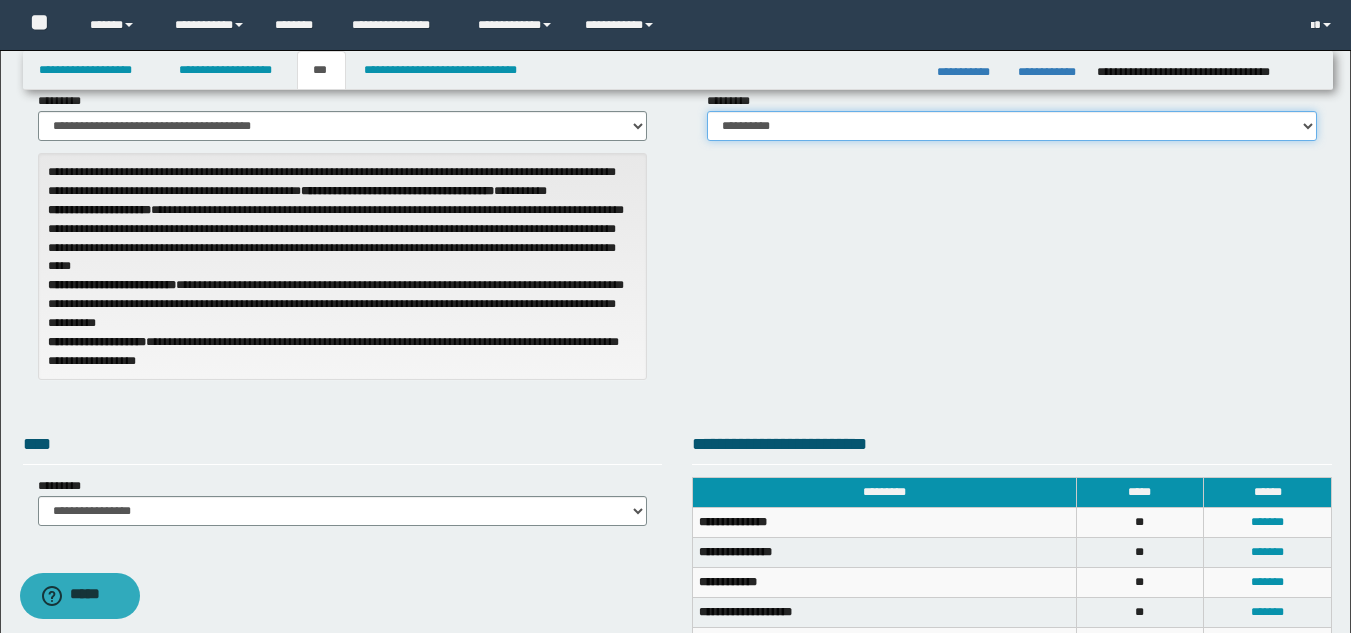 click on "**********" at bounding box center [1012, 126] 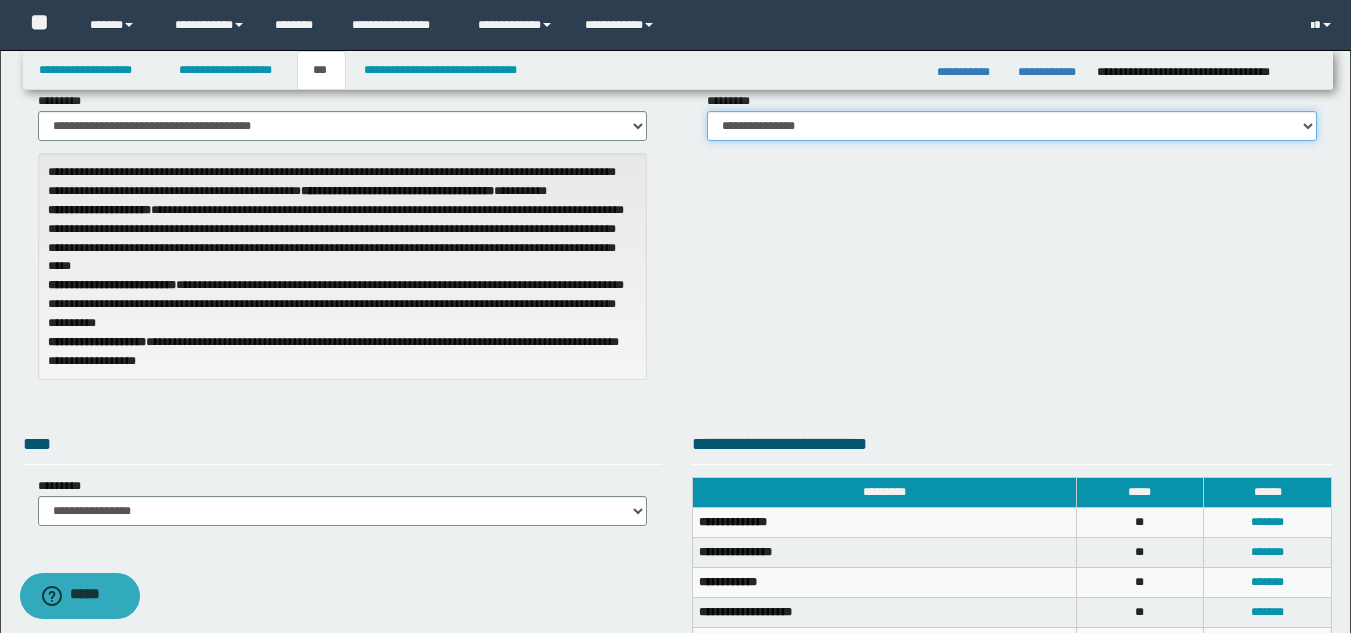 click on "**********" at bounding box center (1012, 126) 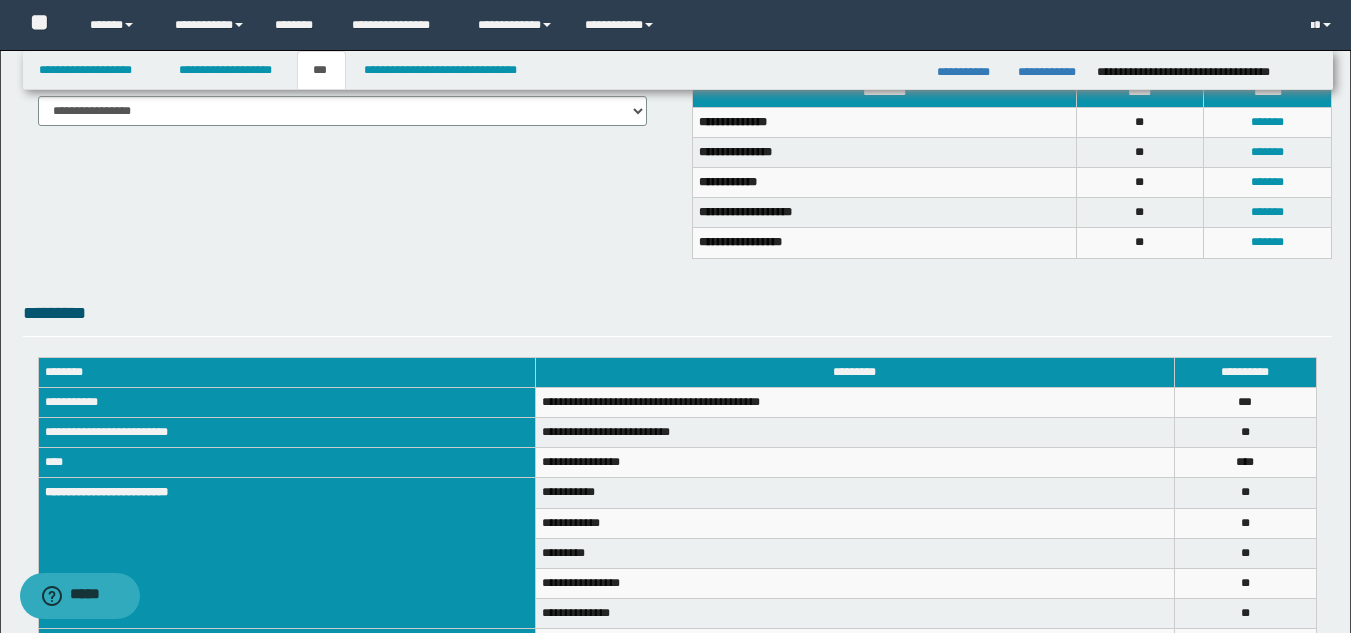 scroll, scrollTop: 600, scrollLeft: 0, axis: vertical 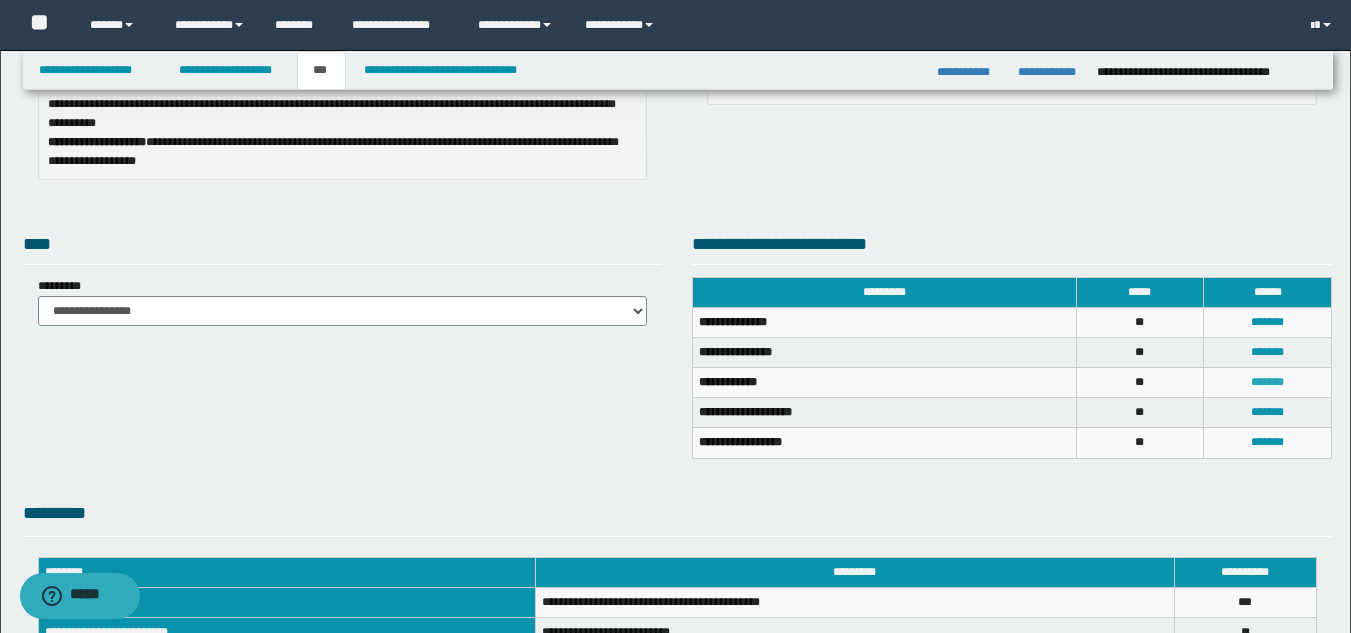 click on "*******" at bounding box center (1267, 382) 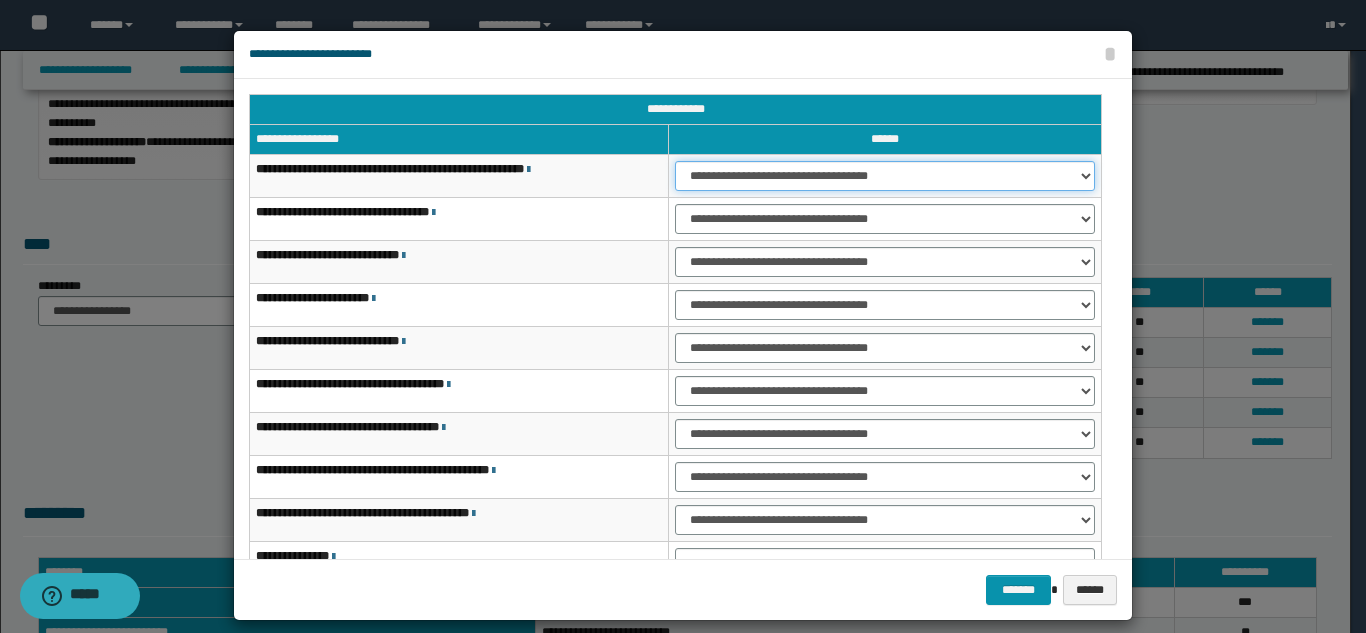 click on "**********" at bounding box center [885, 176] 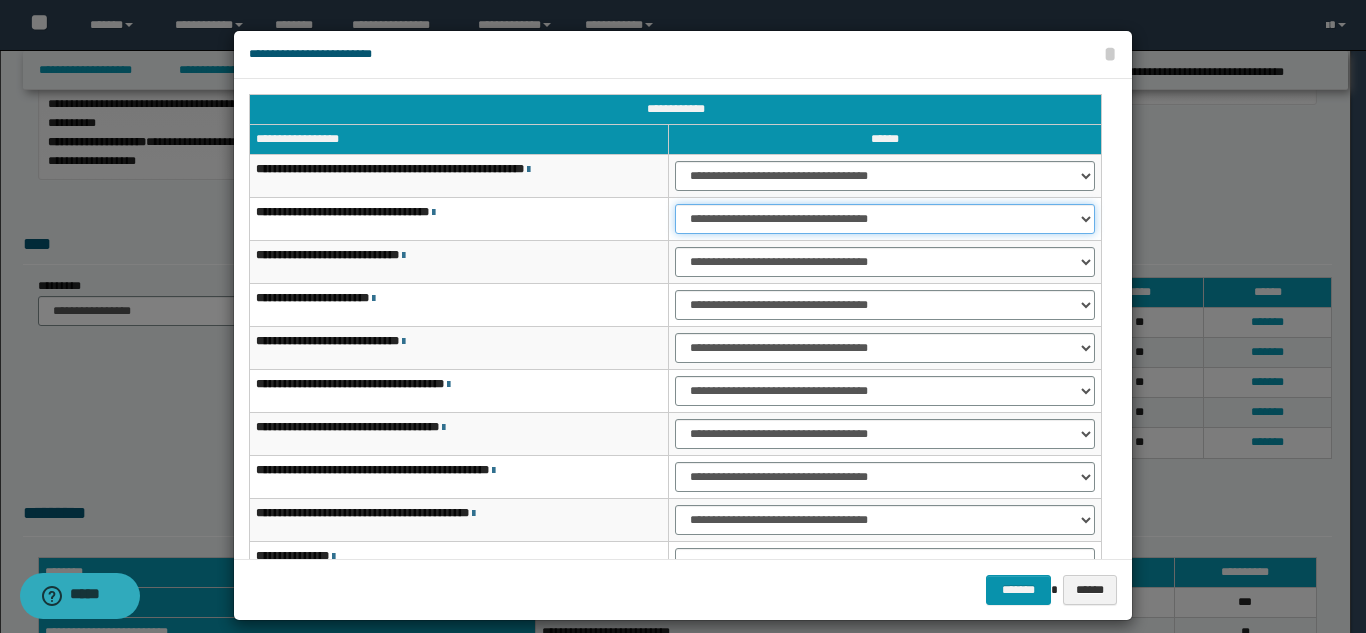 drag, startPoint x: 721, startPoint y: 220, endPoint x: 726, endPoint y: 233, distance: 13.928389 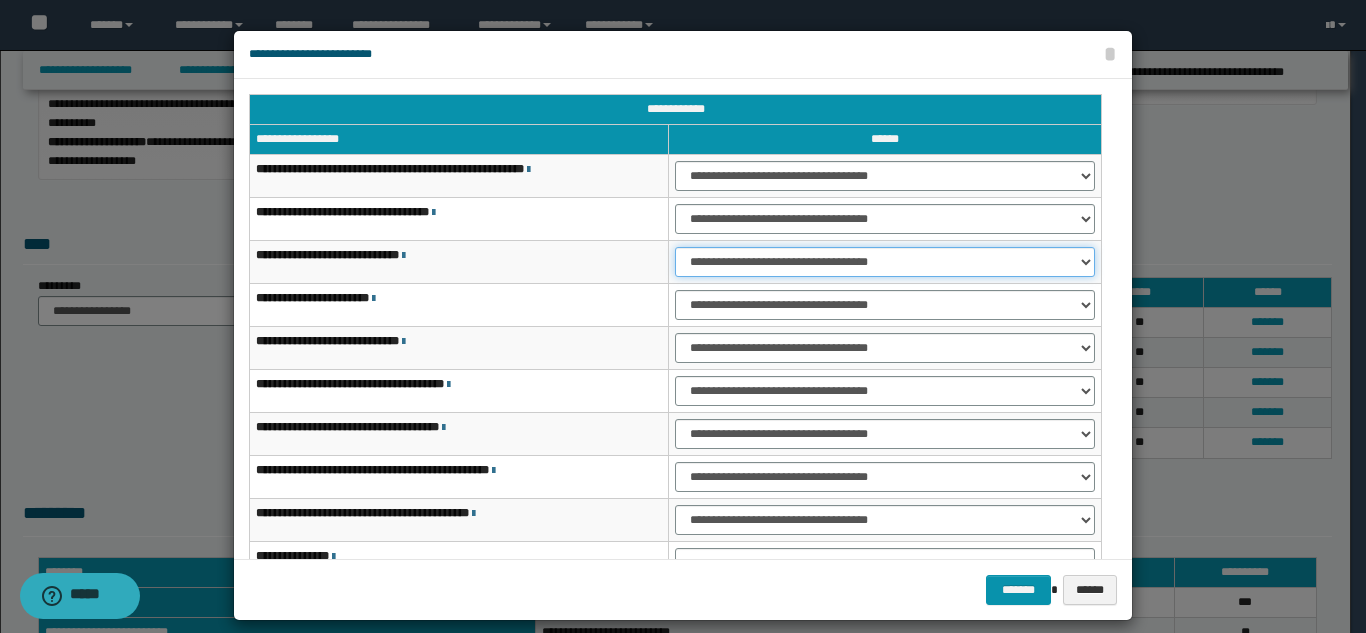 click on "**********" at bounding box center (885, 262) 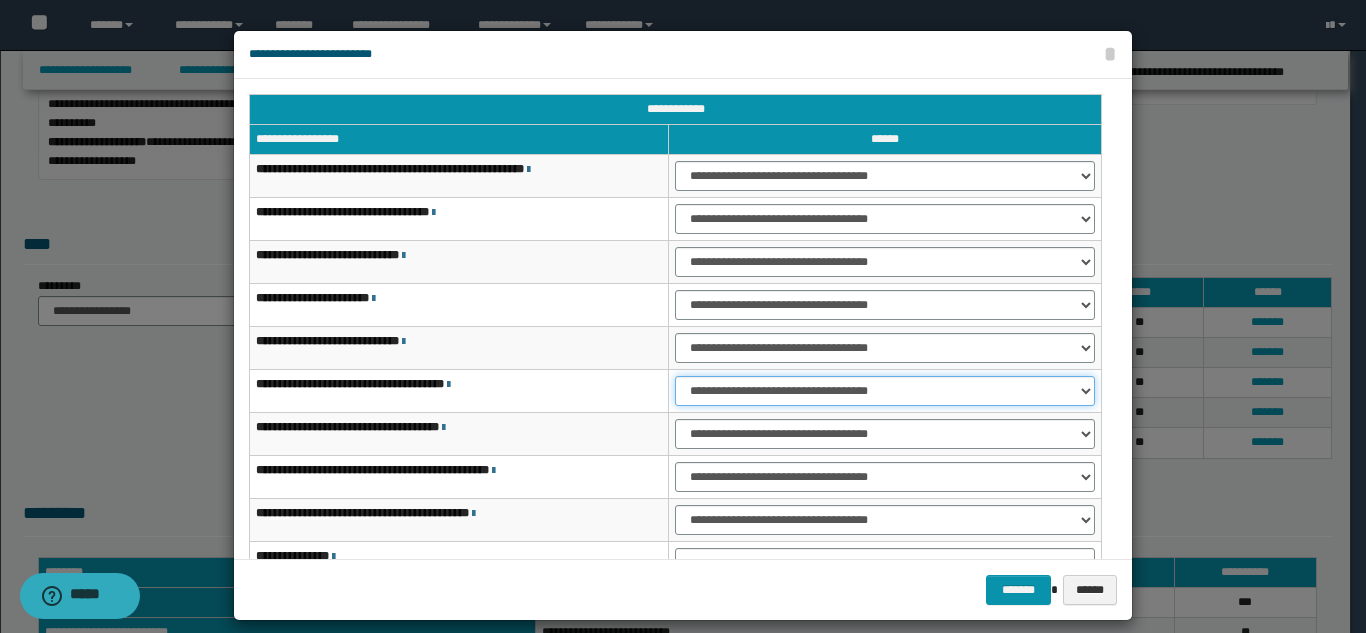 click on "**********" at bounding box center (885, 391) 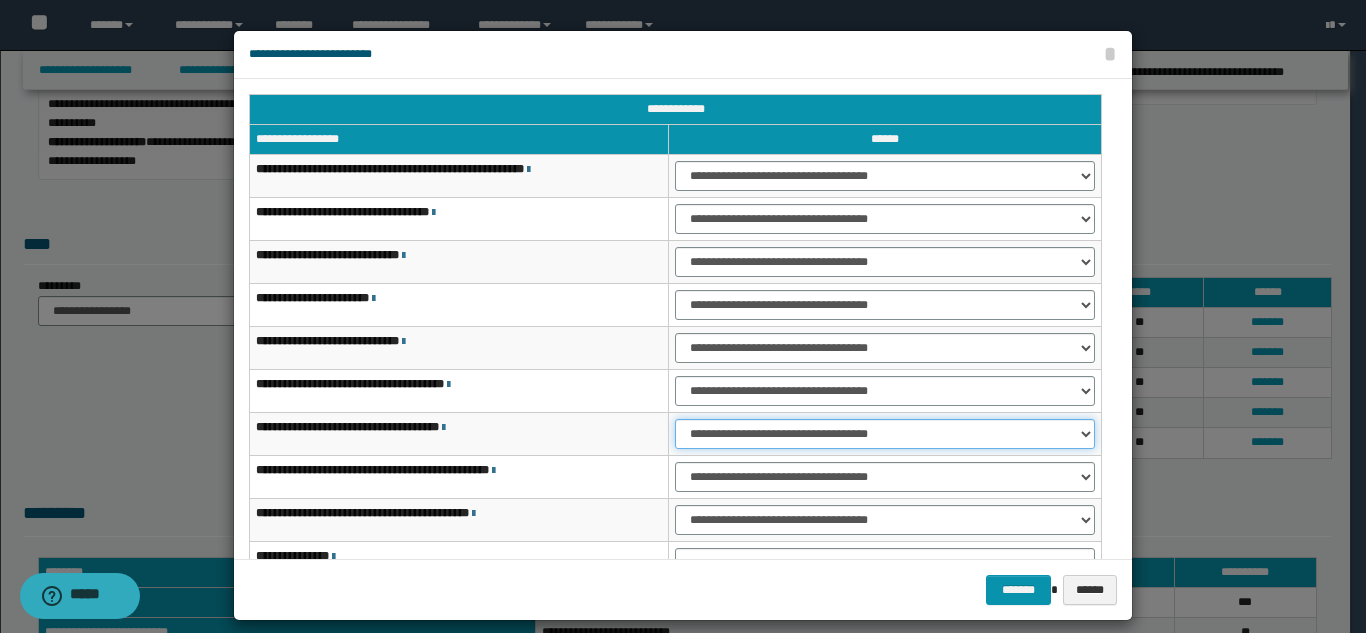 click on "**********" at bounding box center [885, 434] 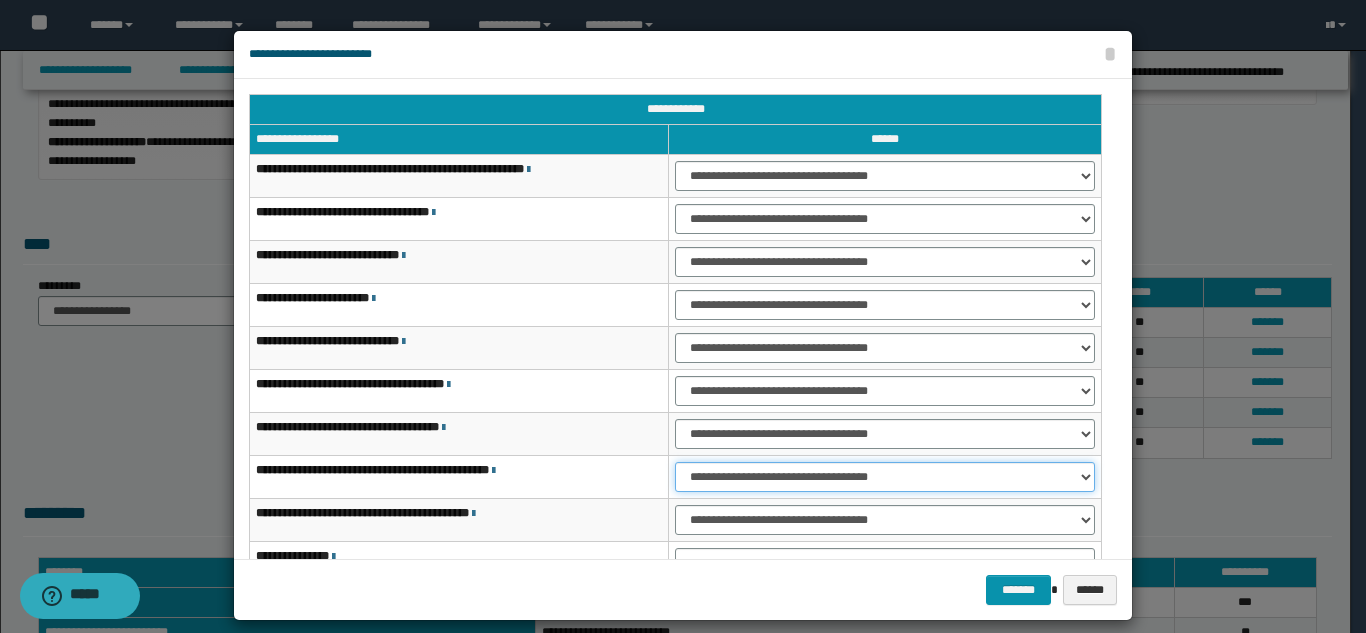 click on "**********" at bounding box center [885, 477] 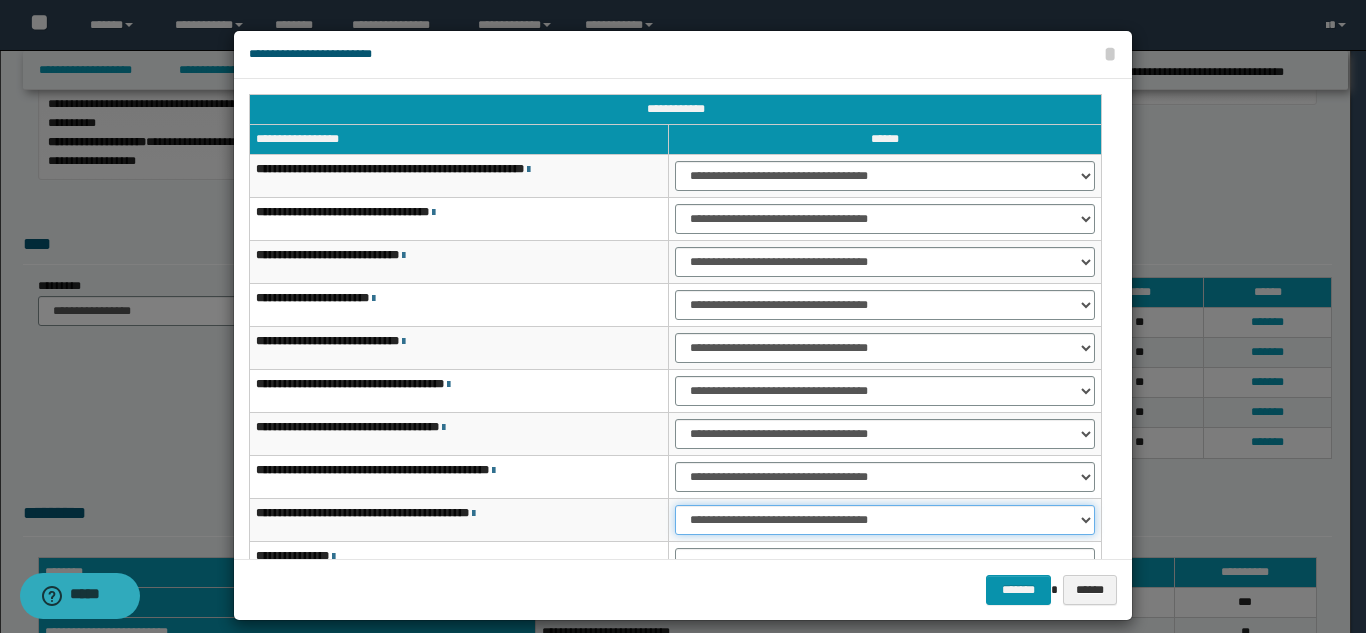 click on "**********" at bounding box center [885, 520] 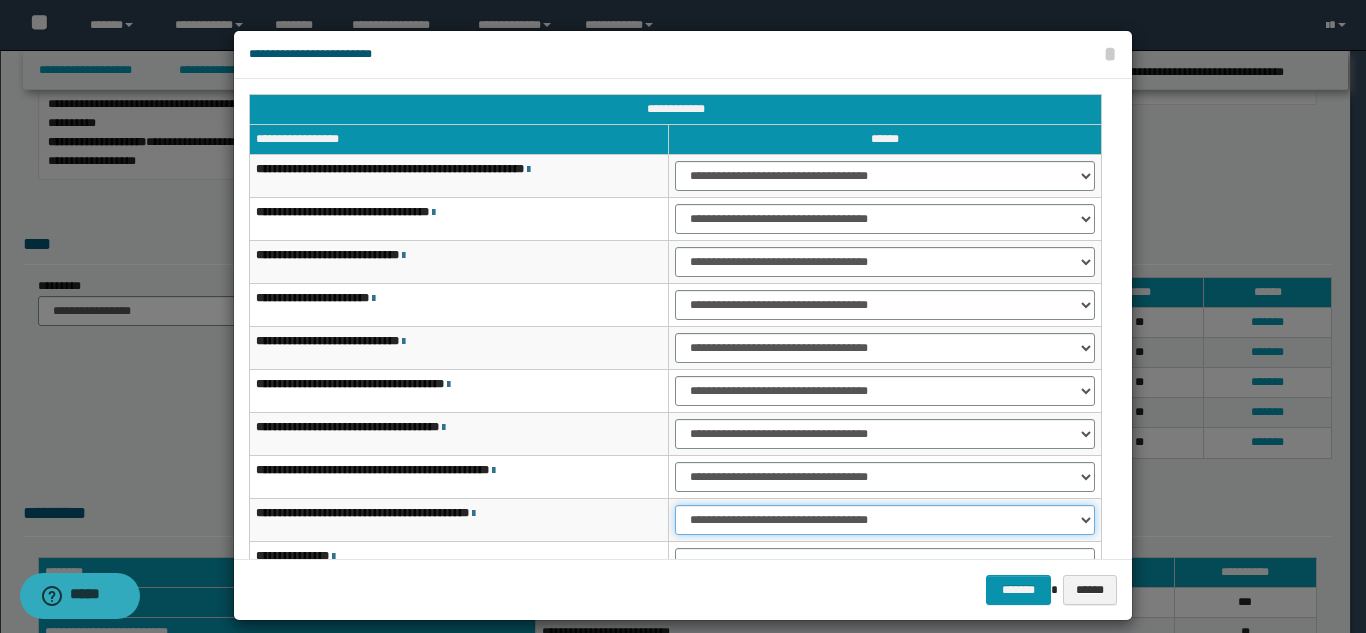 click on "**********" at bounding box center (885, 520) 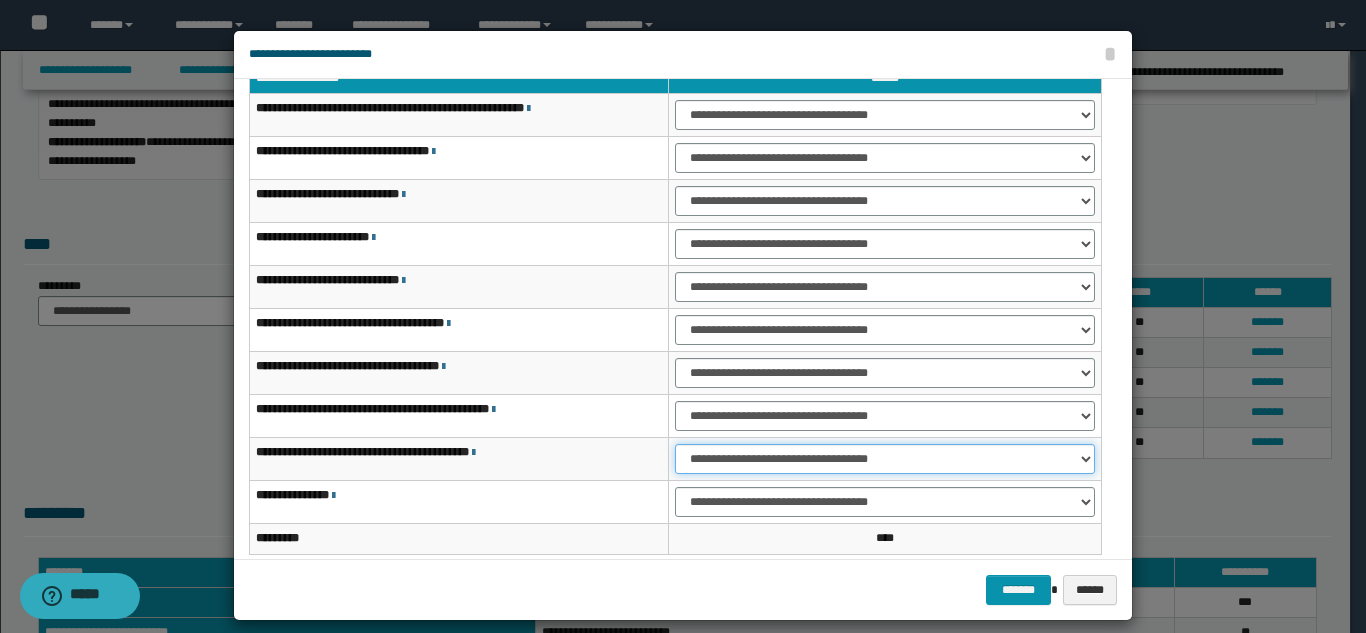 scroll, scrollTop: 121, scrollLeft: 0, axis: vertical 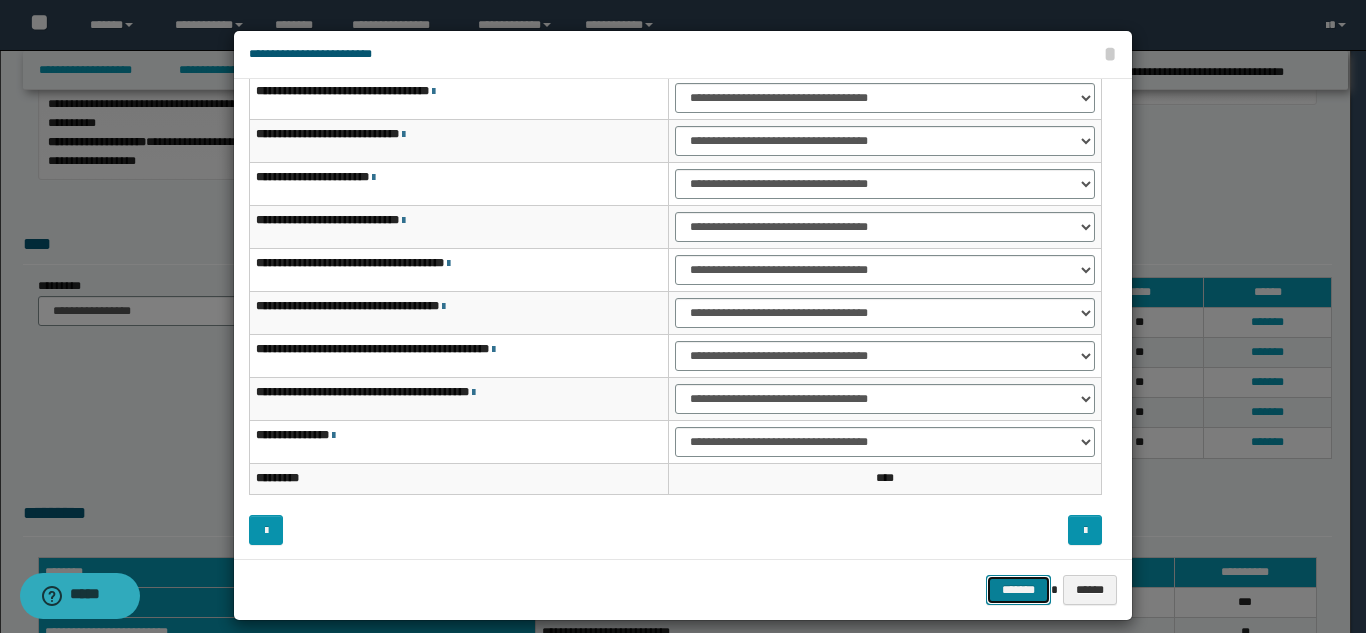 click on "*******" at bounding box center [1018, 590] 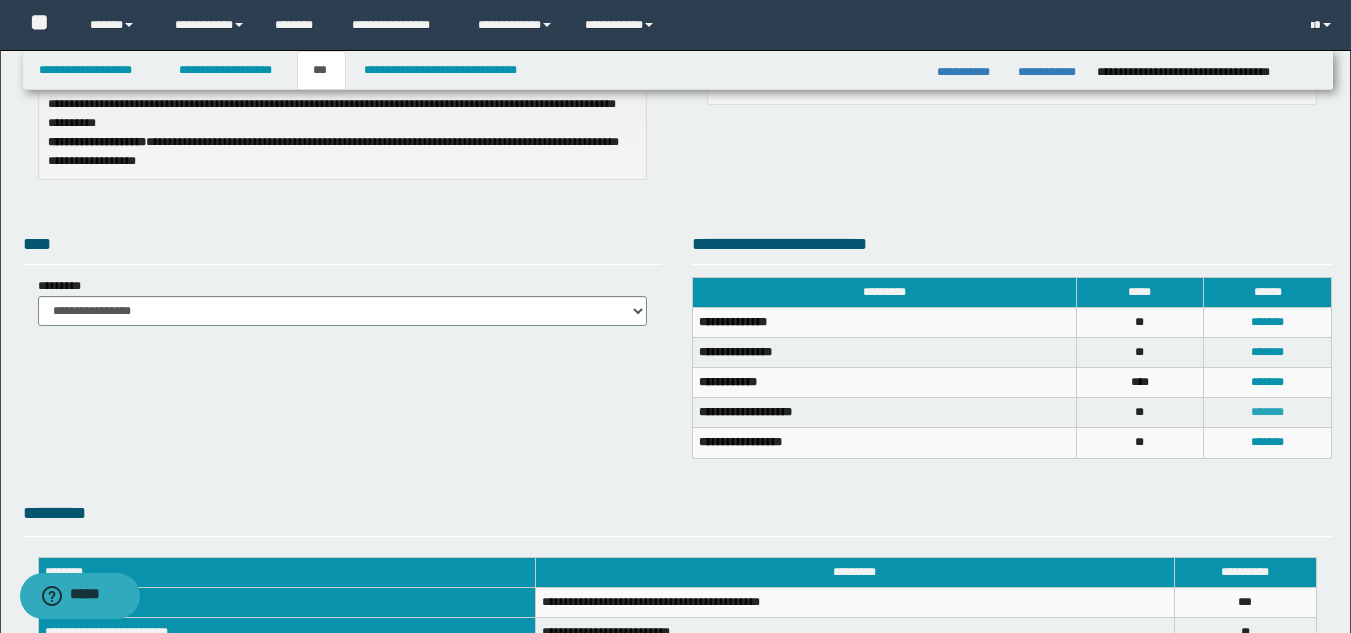 click on "*******" at bounding box center [1267, 412] 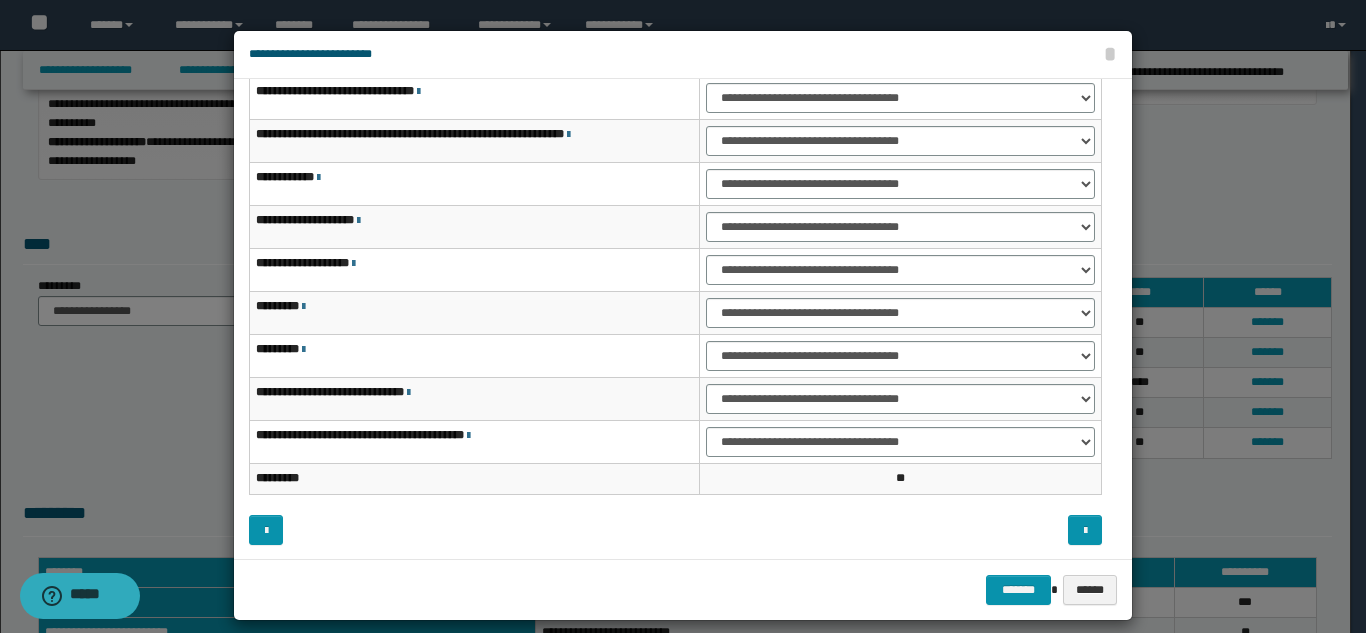 scroll, scrollTop: 21, scrollLeft: 0, axis: vertical 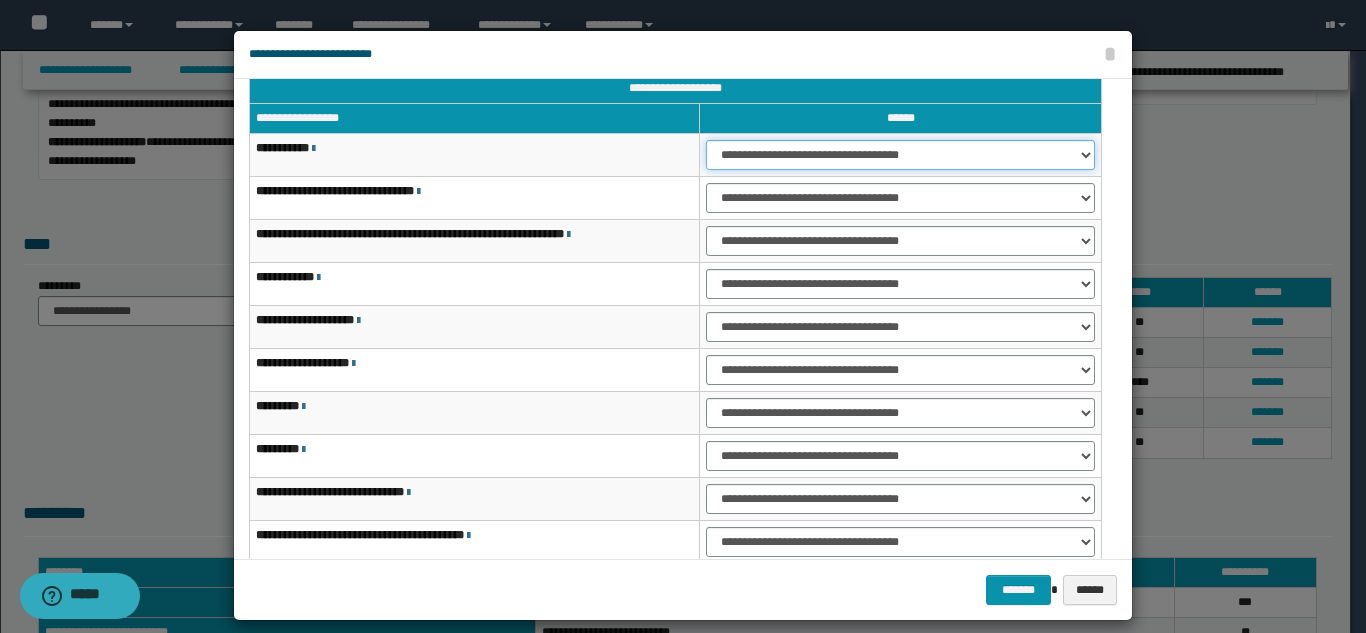 click on "**********" at bounding box center (900, 155) 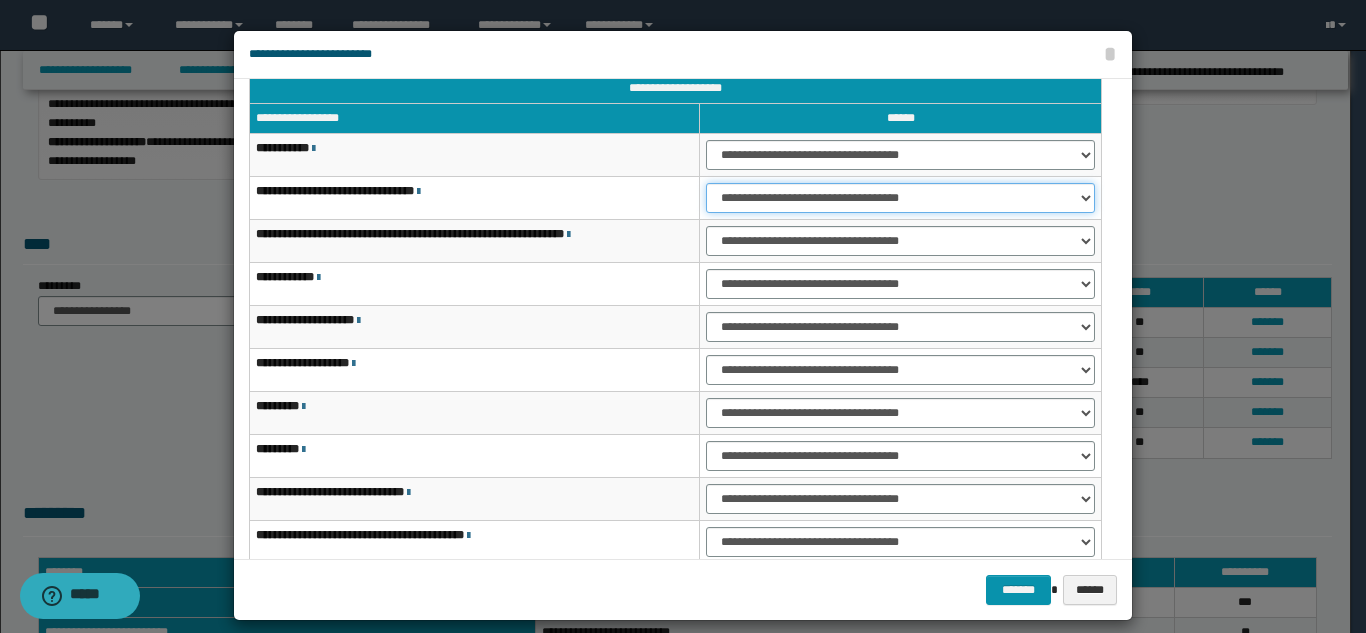 click on "**********" at bounding box center [900, 198] 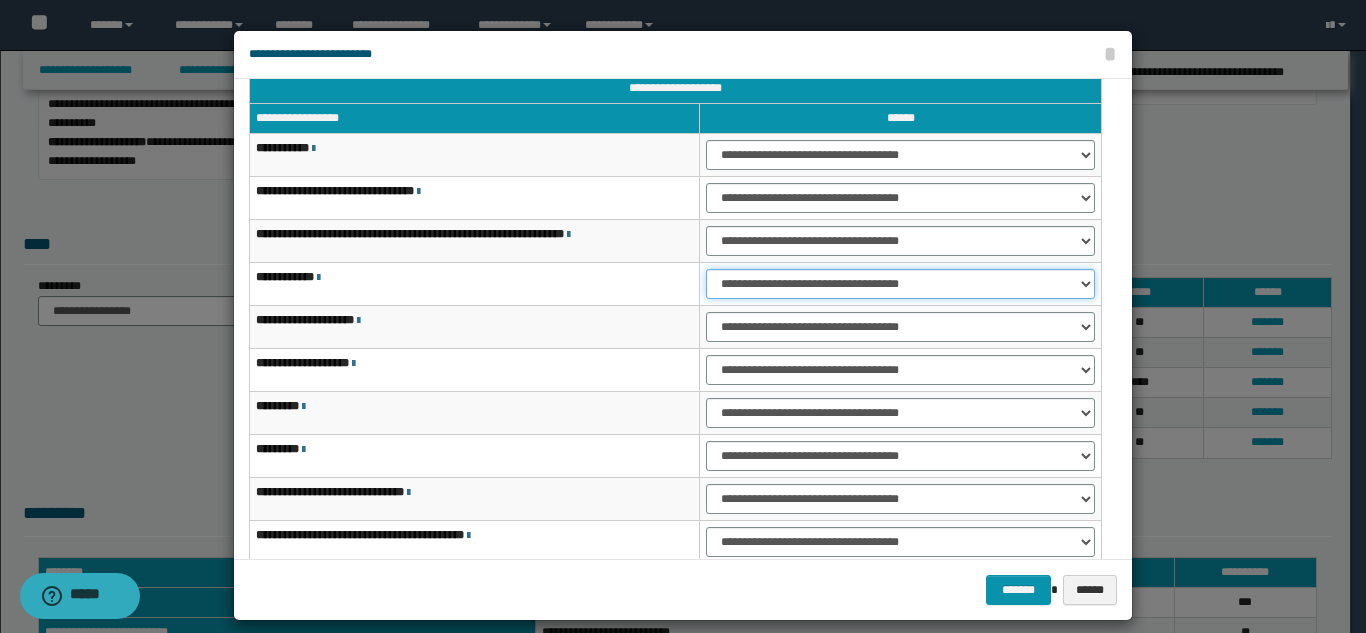 click on "**********" at bounding box center (900, 284) 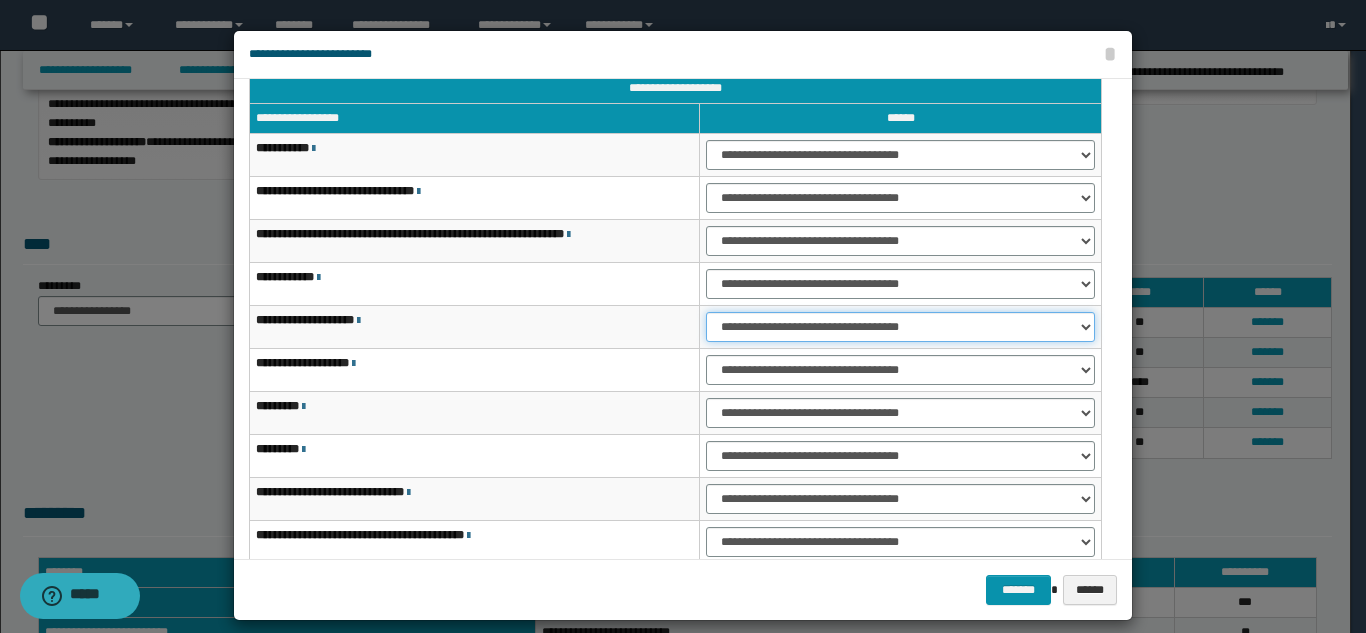 drag, startPoint x: 733, startPoint y: 331, endPoint x: 736, endPoint y: 341, distance: 10.440307 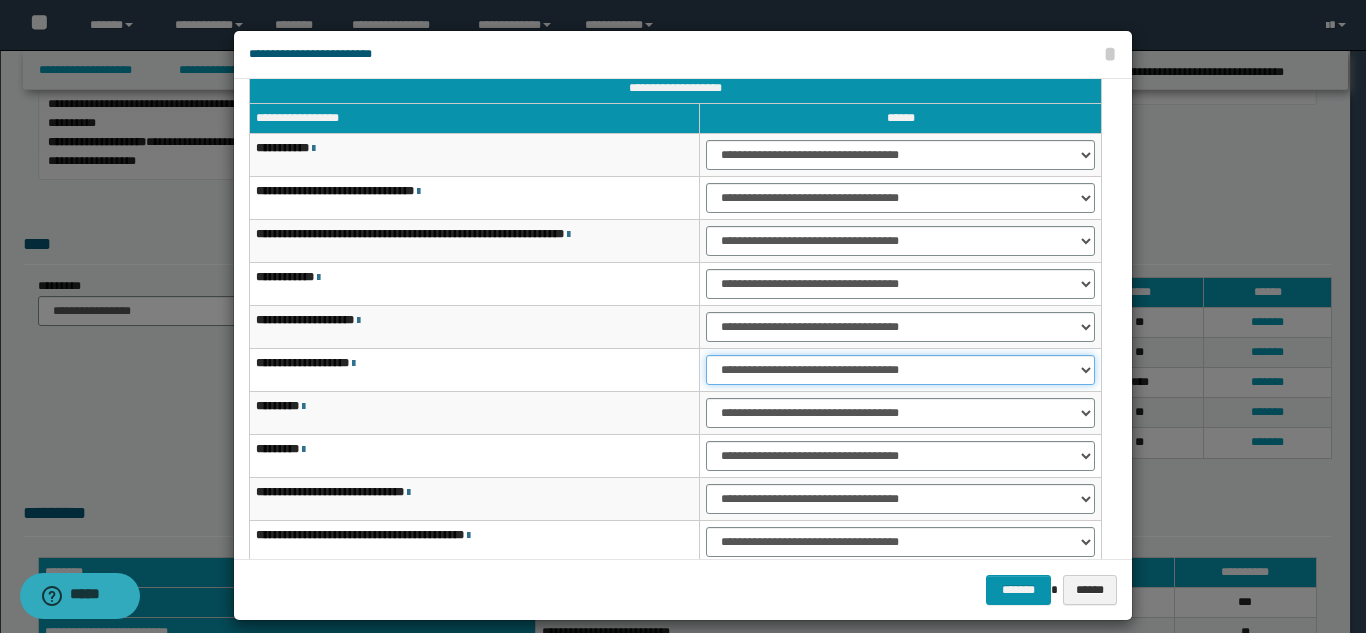 drag, startPoint x: 740, startPoint y: 367, endPoint x: 742, endPoint y: 379, distance: 12.165525 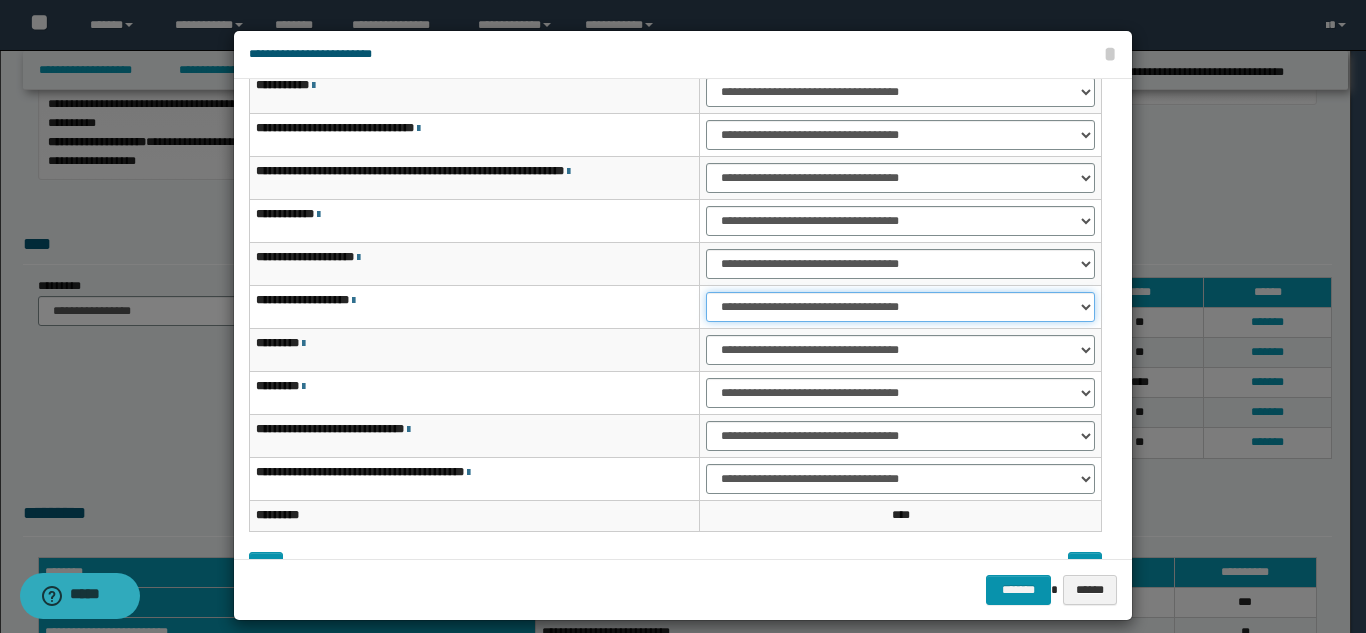 scroll, scrollTop: 121, scrollLeft: 0, axis: vertical 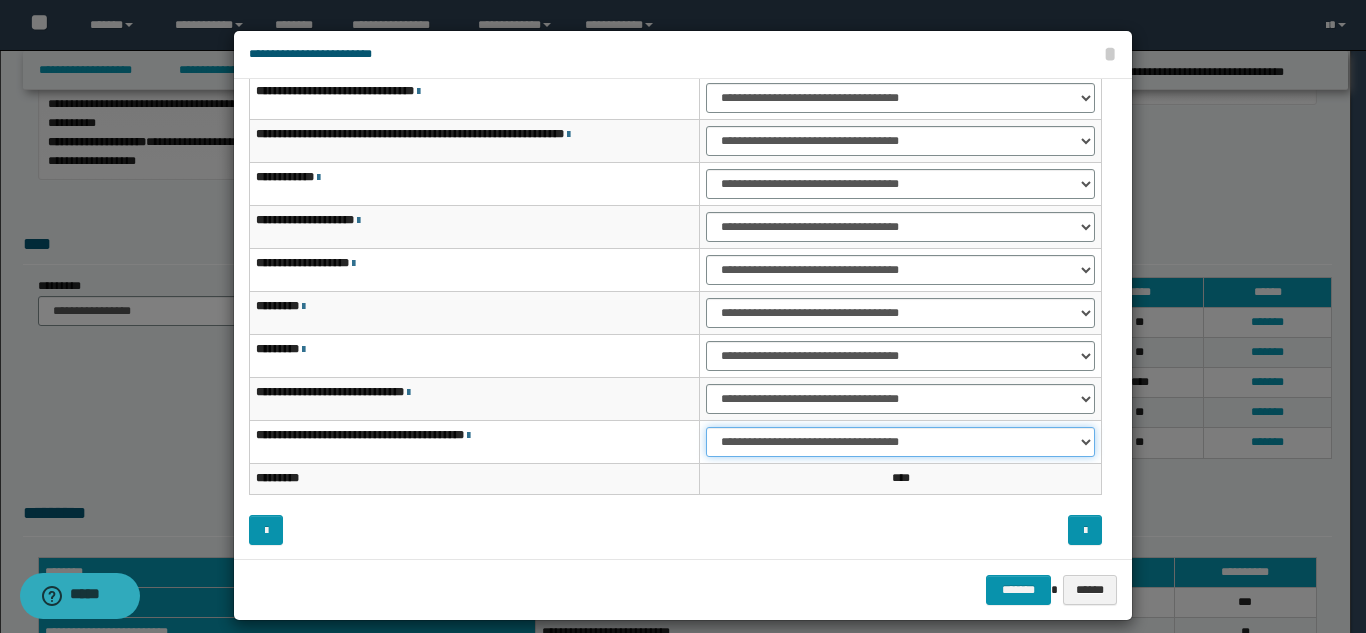click on "**********" at bounding box center [900, 442] 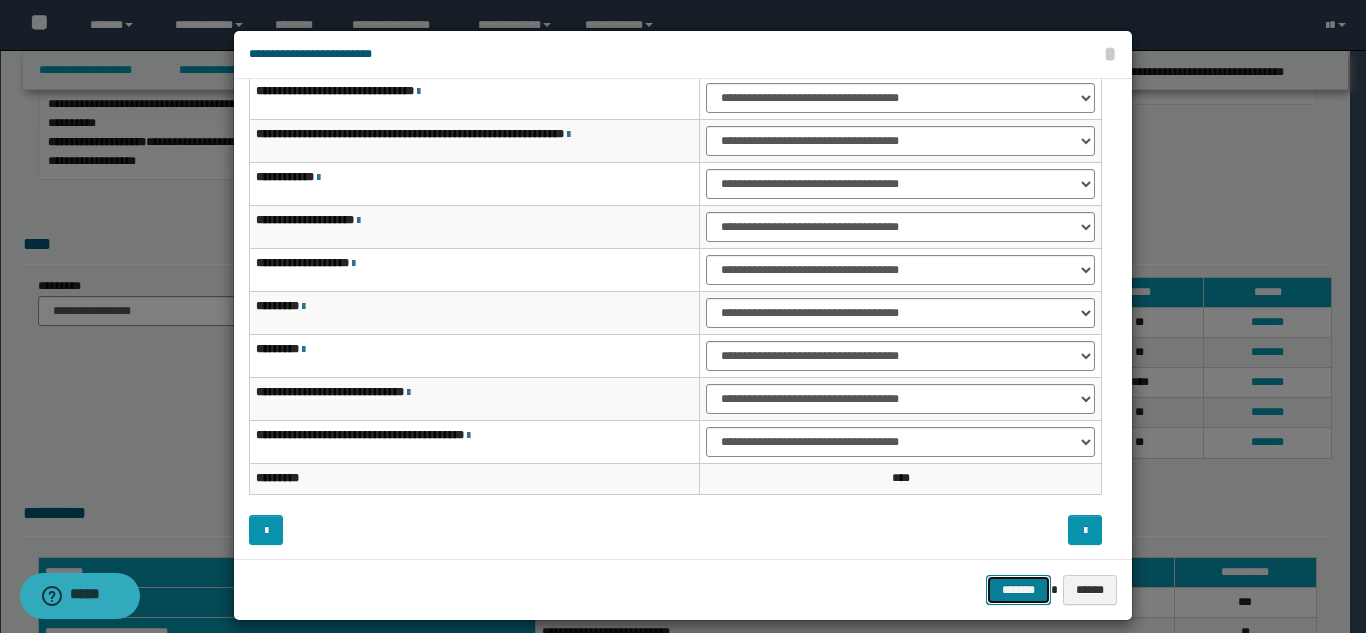 click on "*******" at bounding box center (1018, 590) 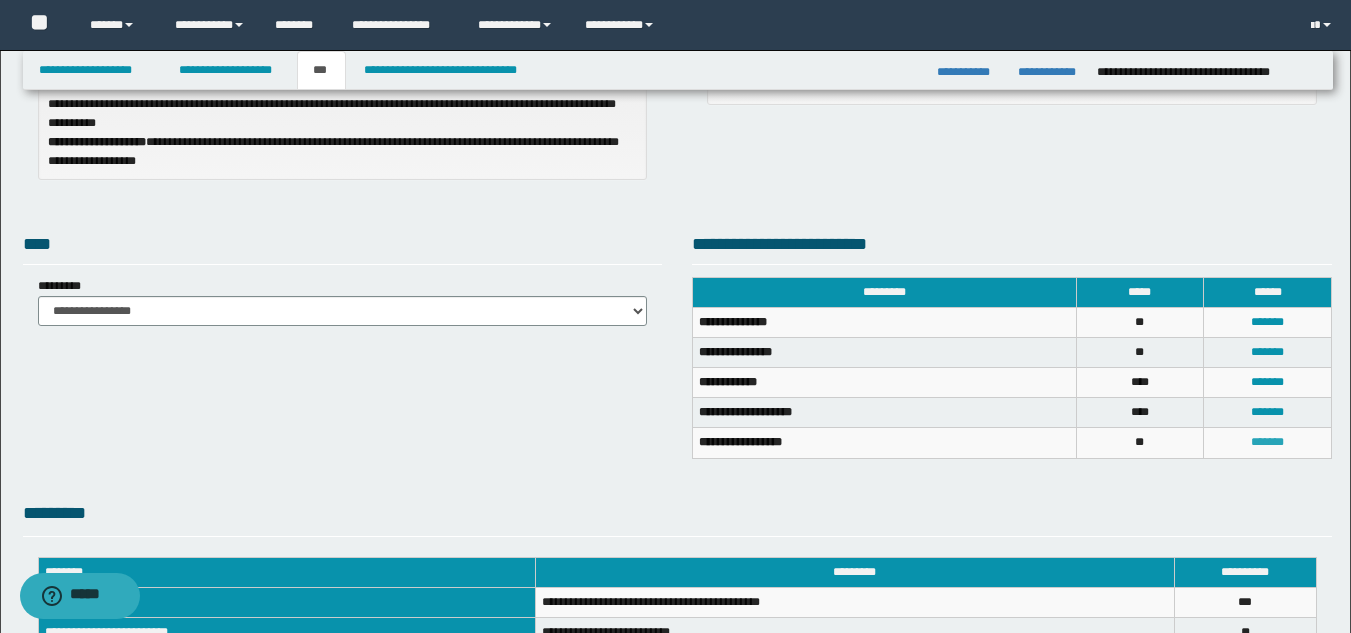 click on "*******" at bounding box center (1267, 442) 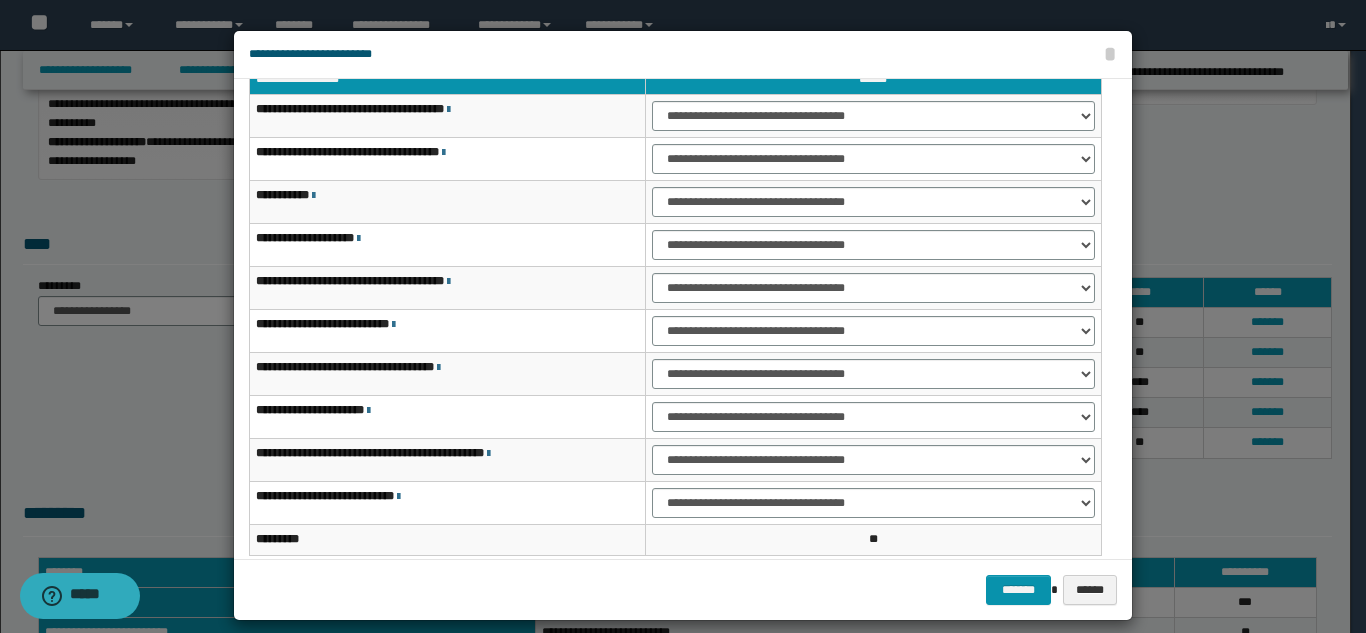 scroll, scrollTop: 0, scrollLeft: 0, axis: both 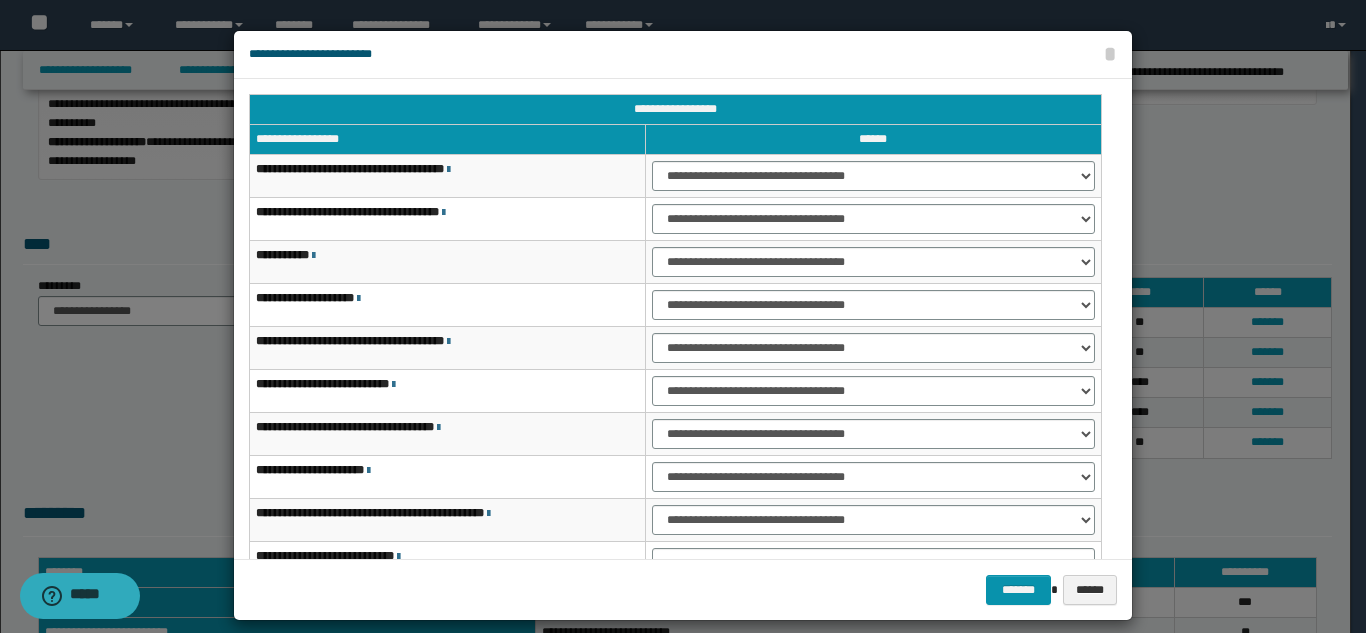 click on "**********" at bounding box center [873, 176] 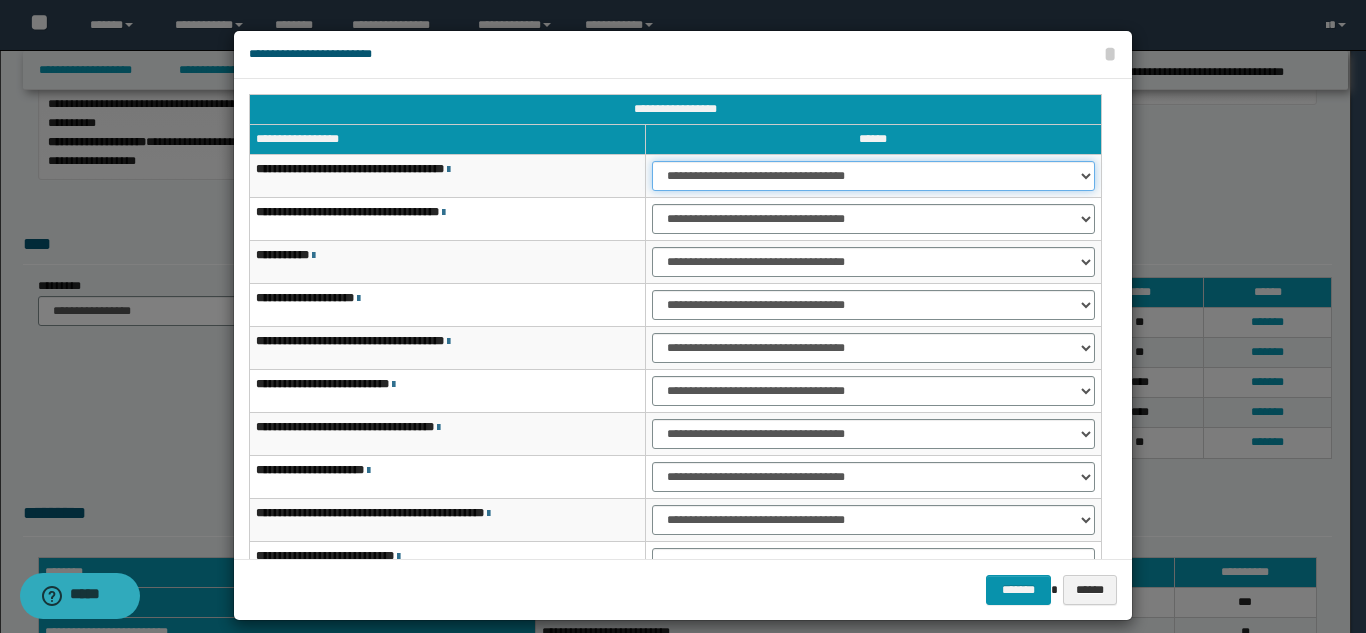 click on "**********" at bounding box center [873, 176] 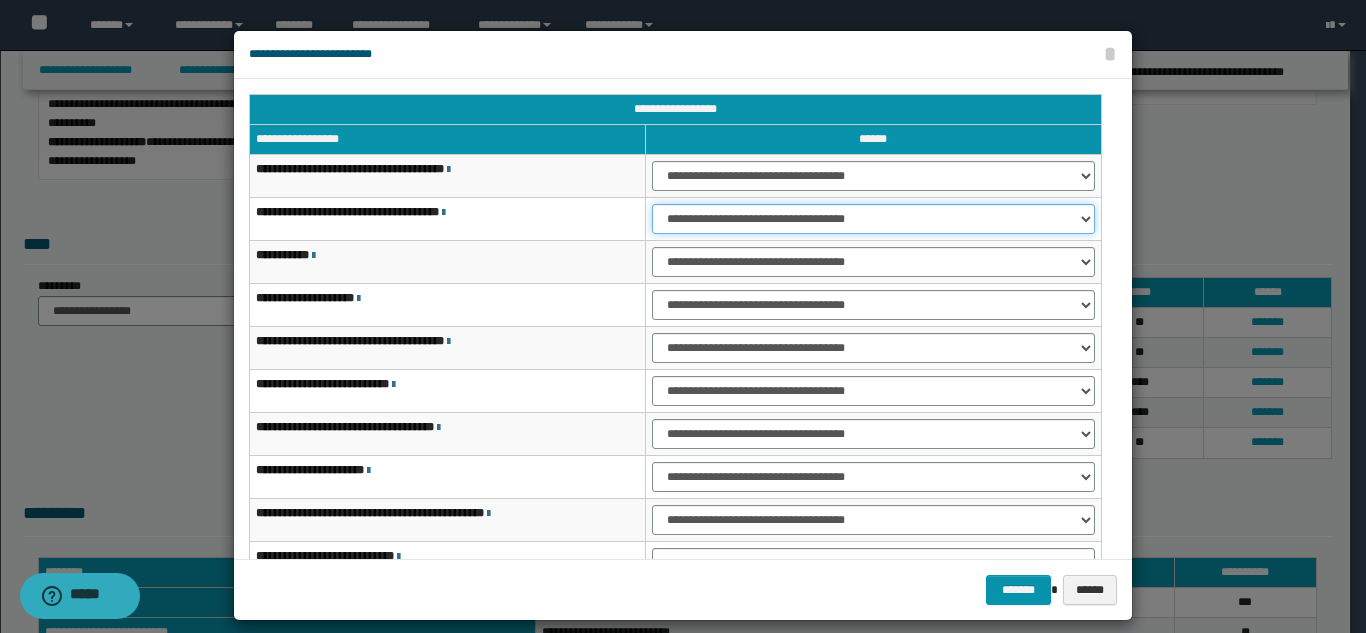 drag, startPoint x: 720, startPoint y: 217, endPoint x: 716, endPoint y: 232, distance: 15.524175 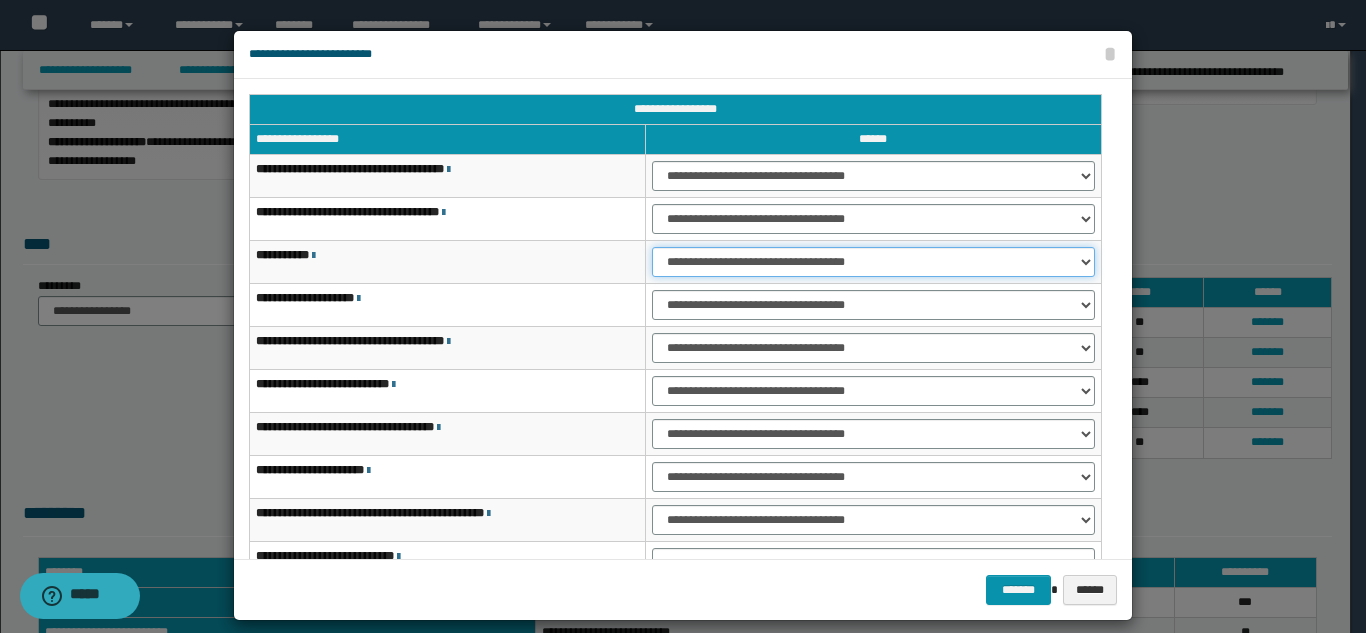 click on "**********" at bounding box center (873, 262) 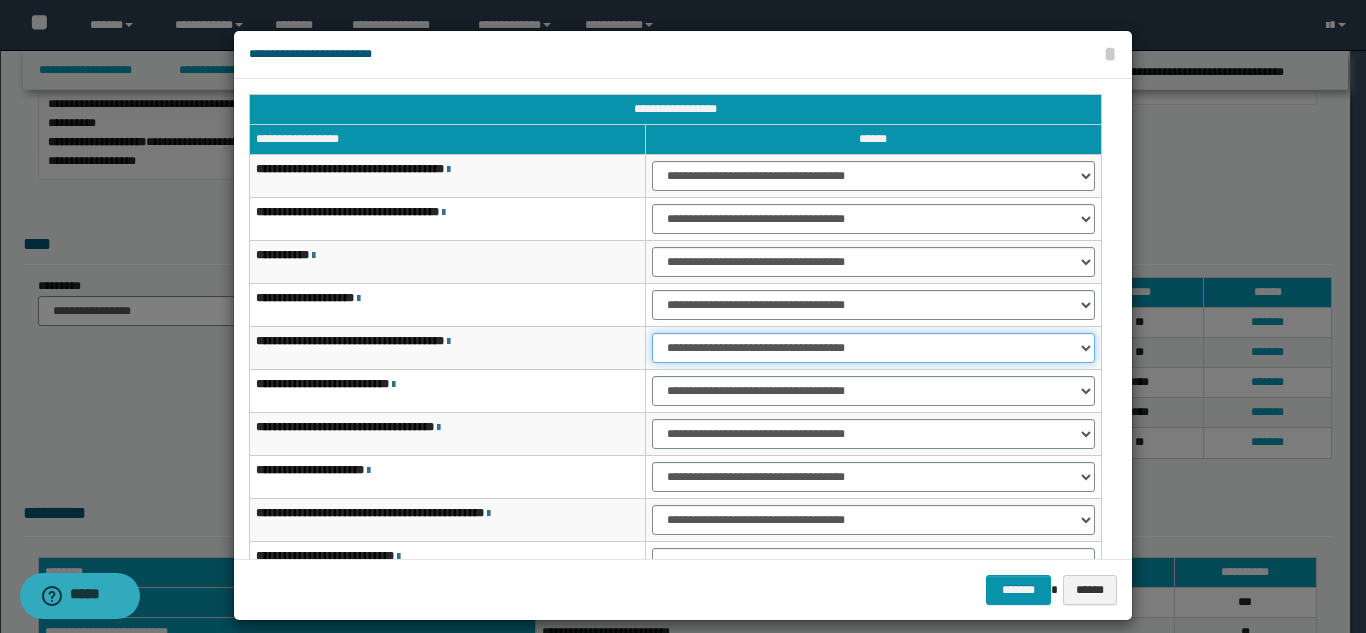 click on "**********" at bounding box center (873, 348) 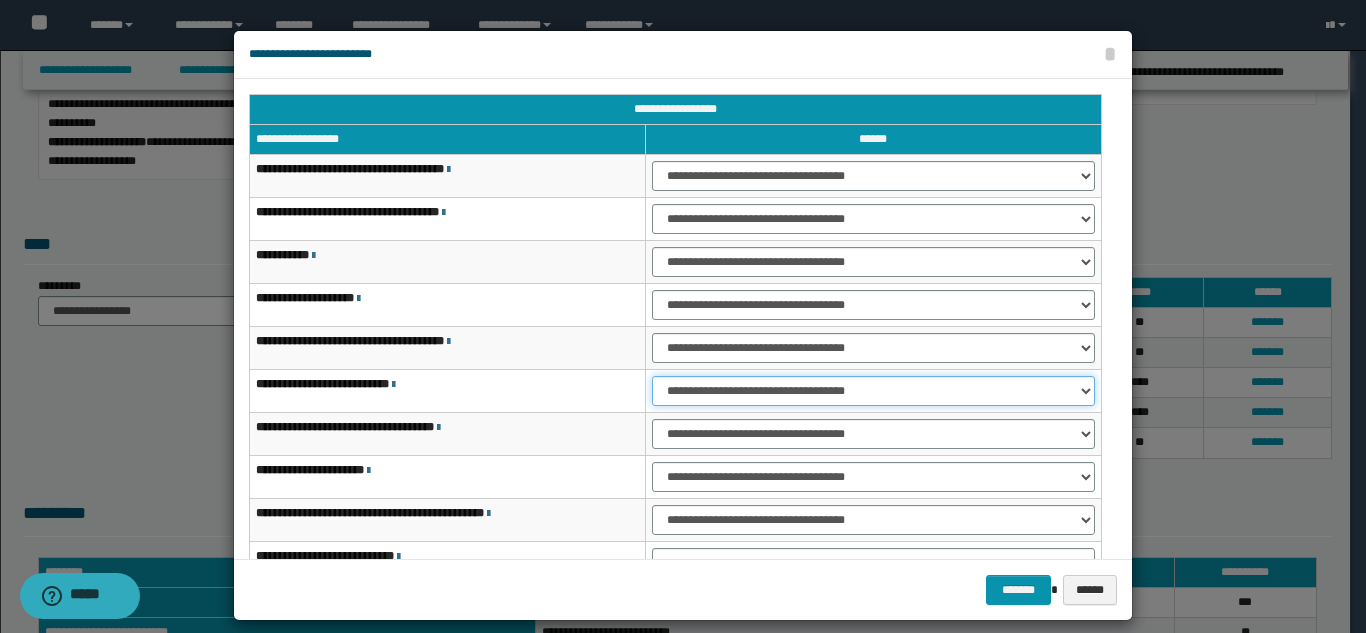 click on "**********" at bounding box center [873, 391] 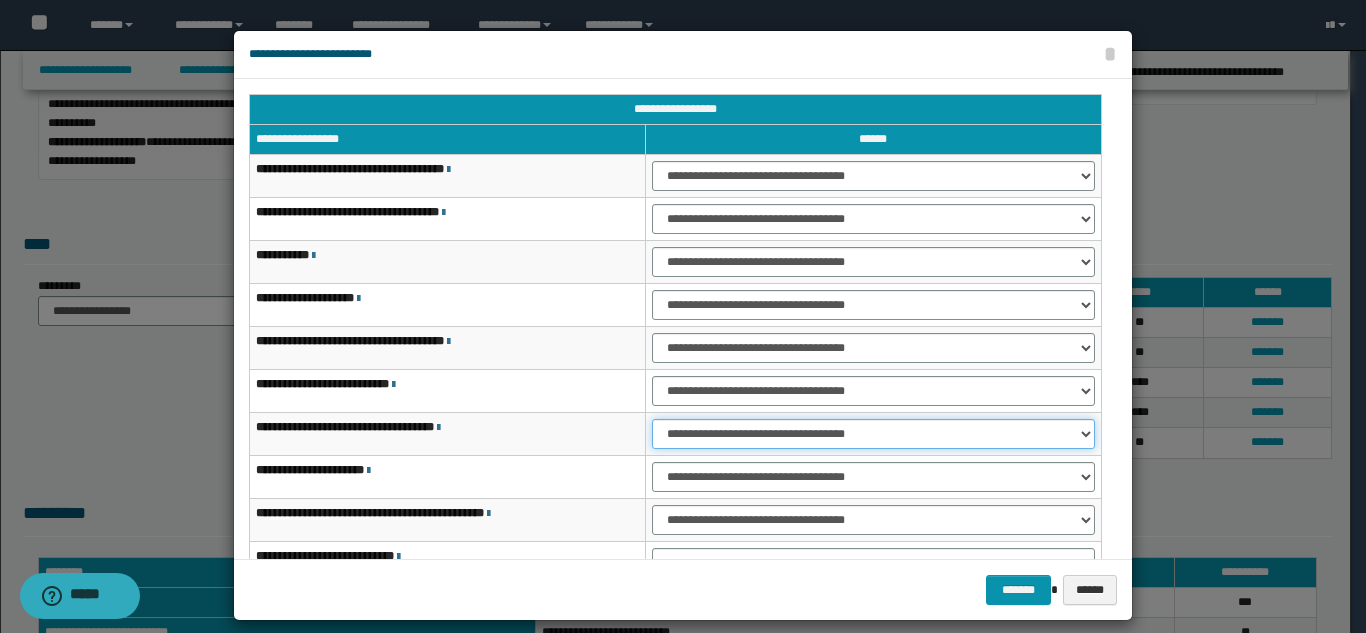 click on "**********" at bounding box center [873, 434] 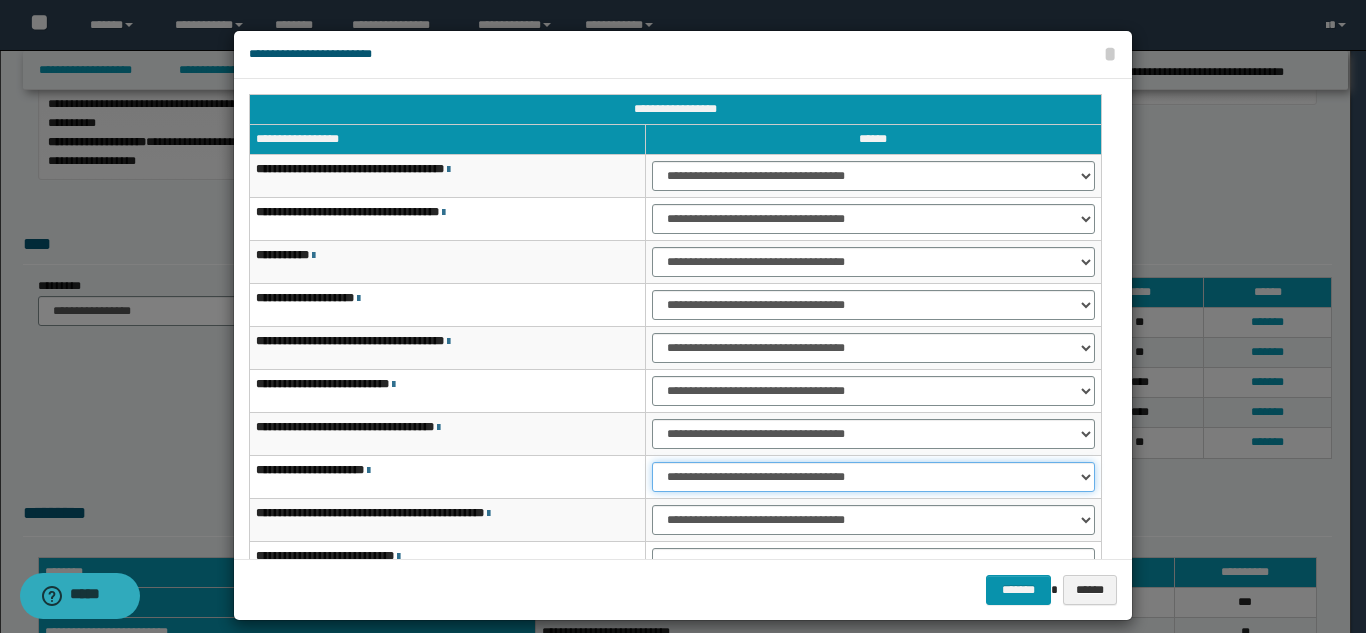 click on "**********" at bounding box center [873, 477] 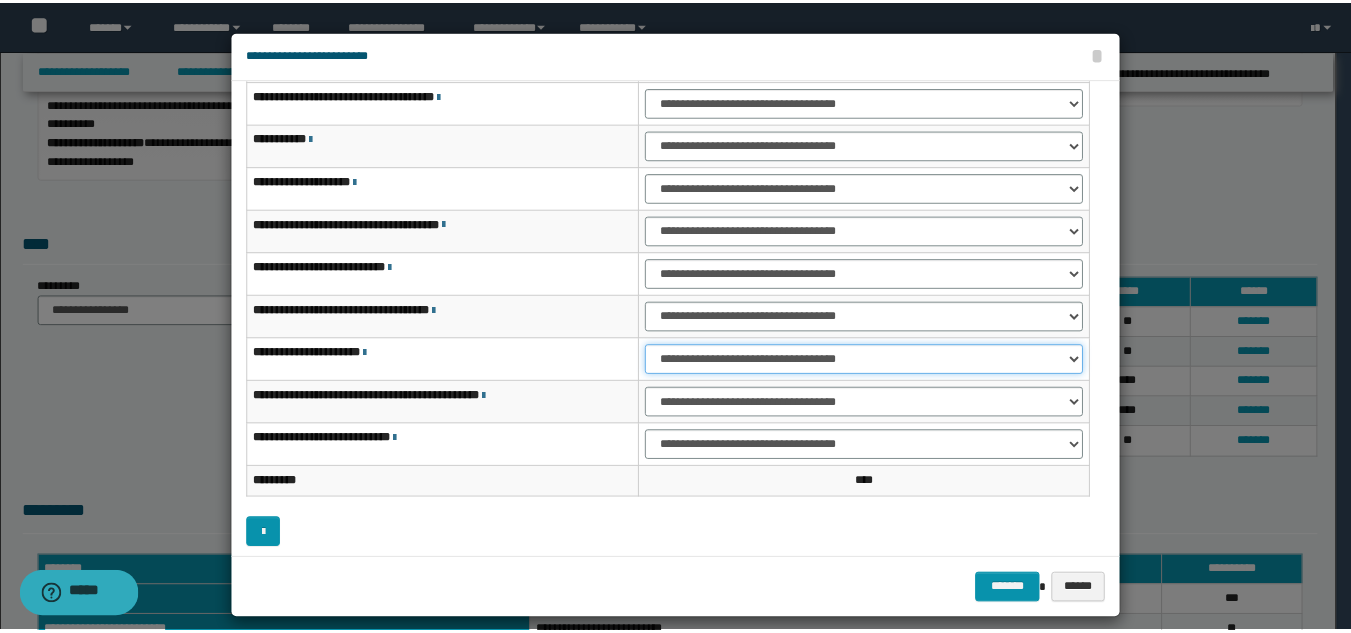 scroll, scrollTop: 121, scrollLeft: 0, axis: vertical 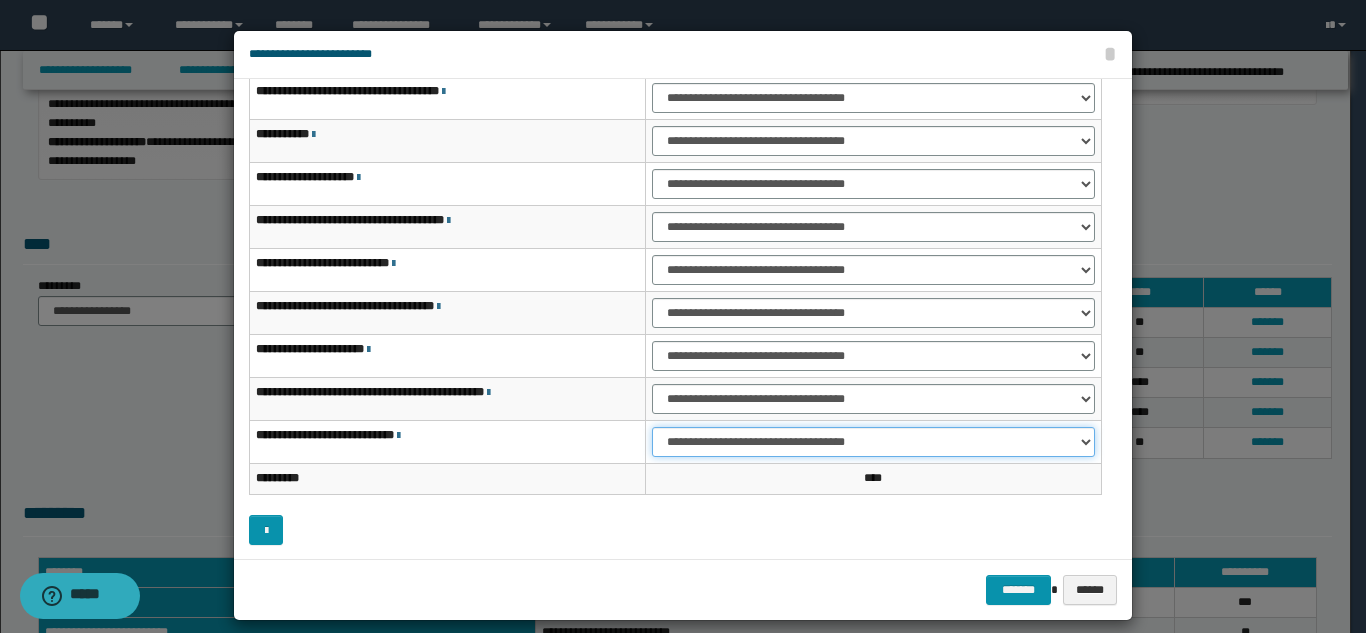 click on "**********" at bounding box center [873, 442] 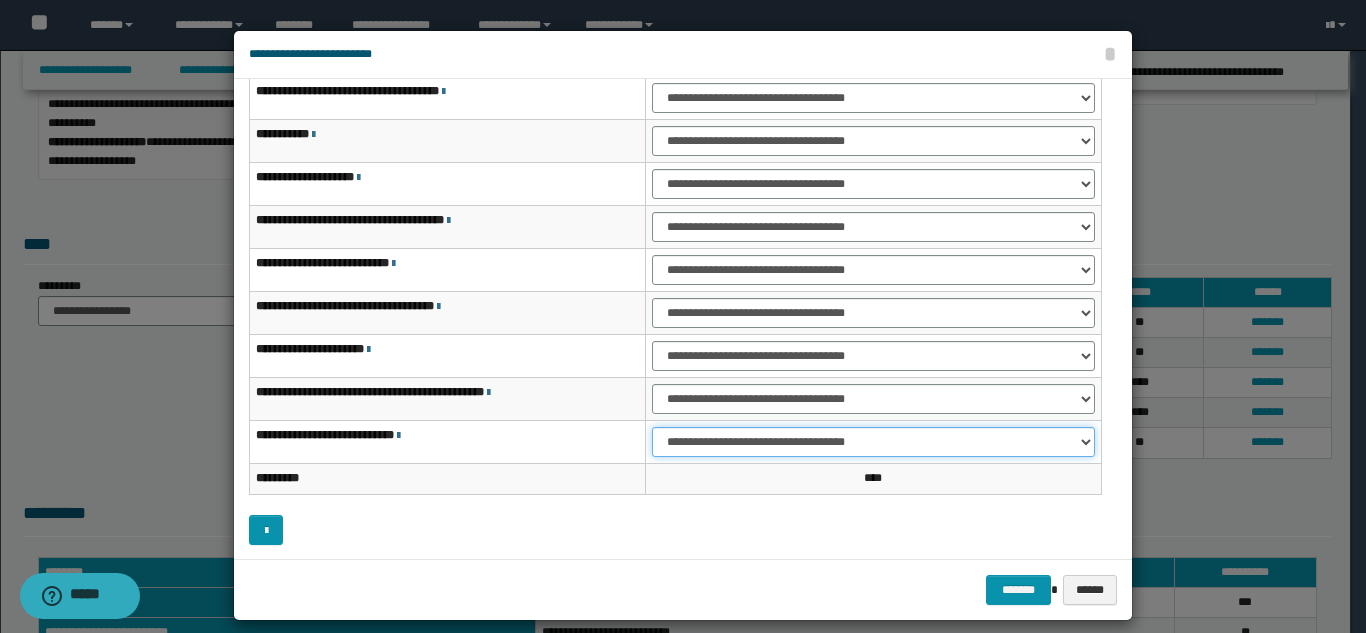 click on "**********" at bounding box center (873, 442) 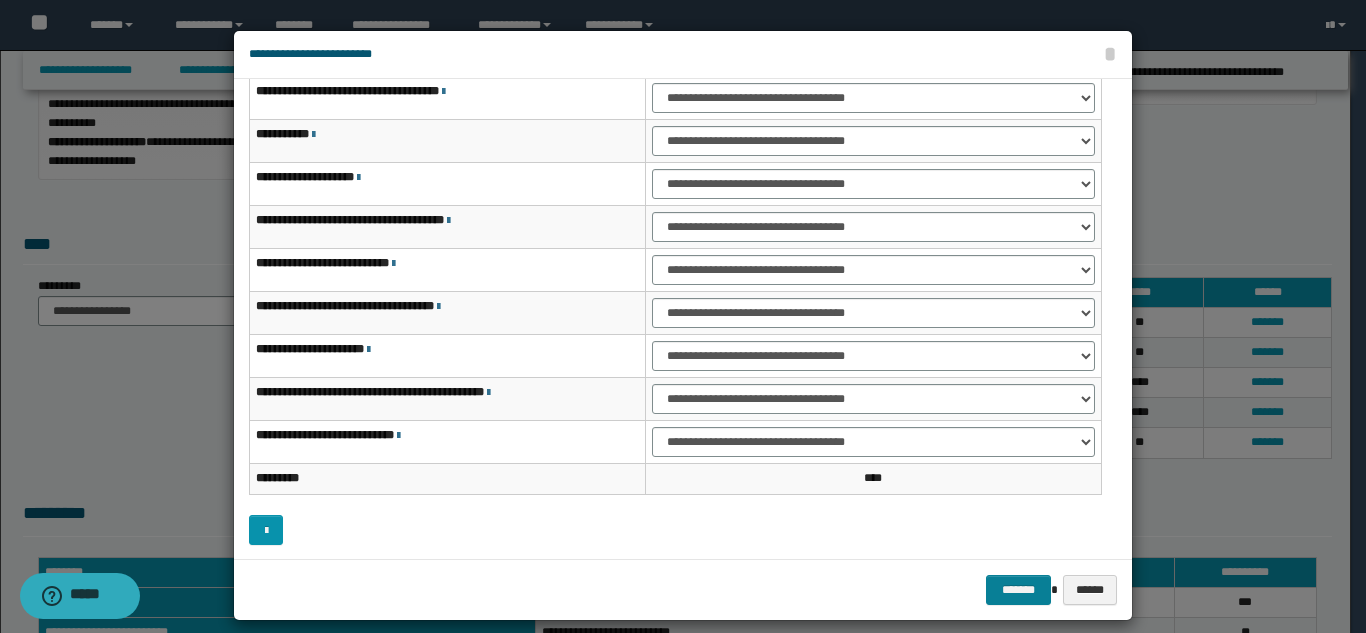 drag, startPoint x: 991, startPoint y: 574, endPoint x: 997, endPoint y: 583, distance: 10.816654 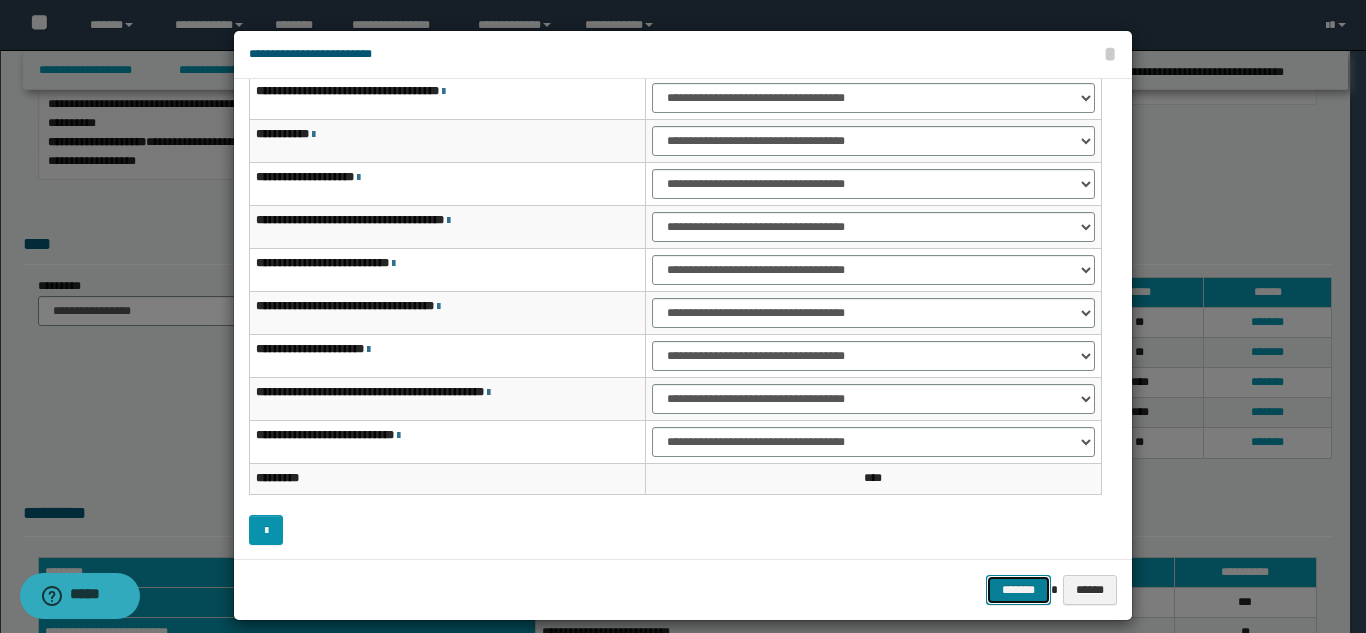 click on "*******" at bounding box center (1018, 590) 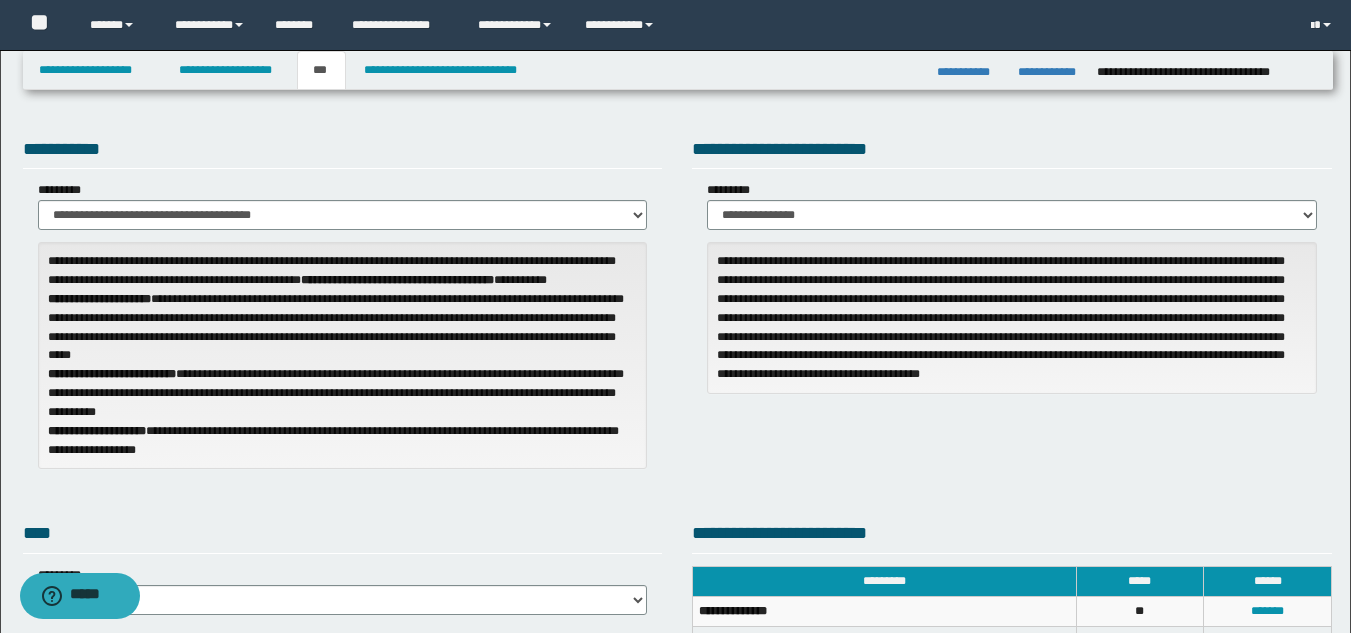 scroll, scrollTop: 0, scrollLeft: 0, axis: both 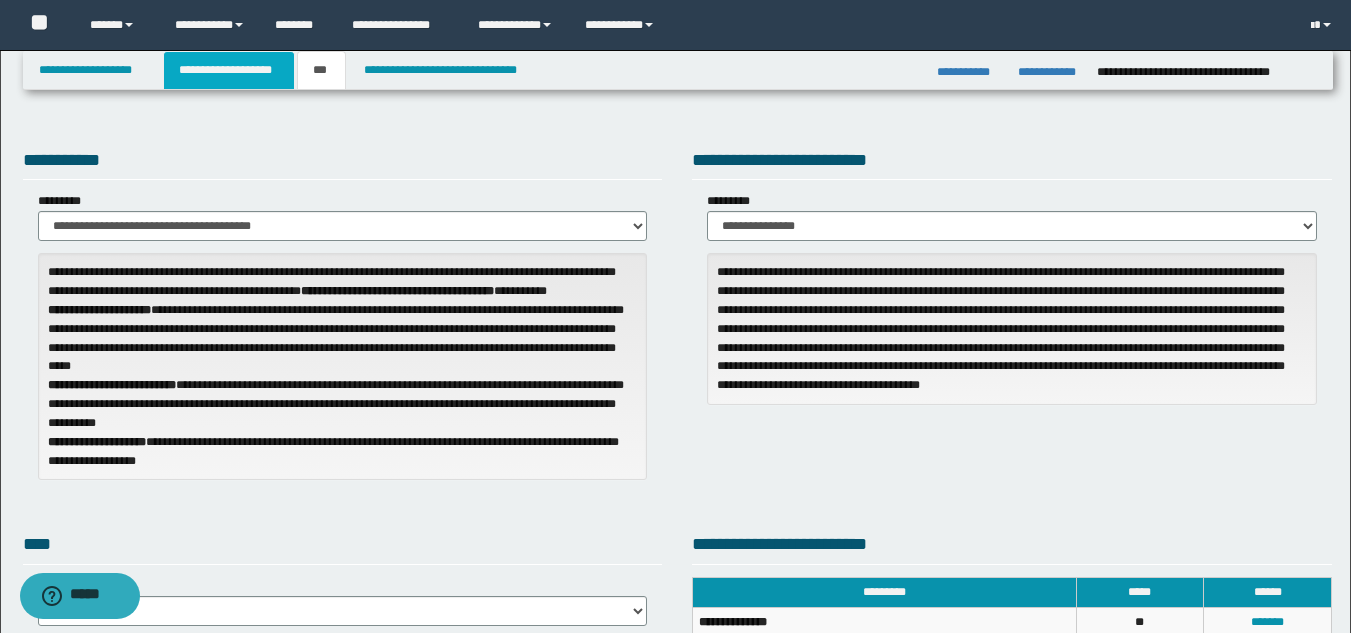 click on "**********" at bounding box center [229, 70] 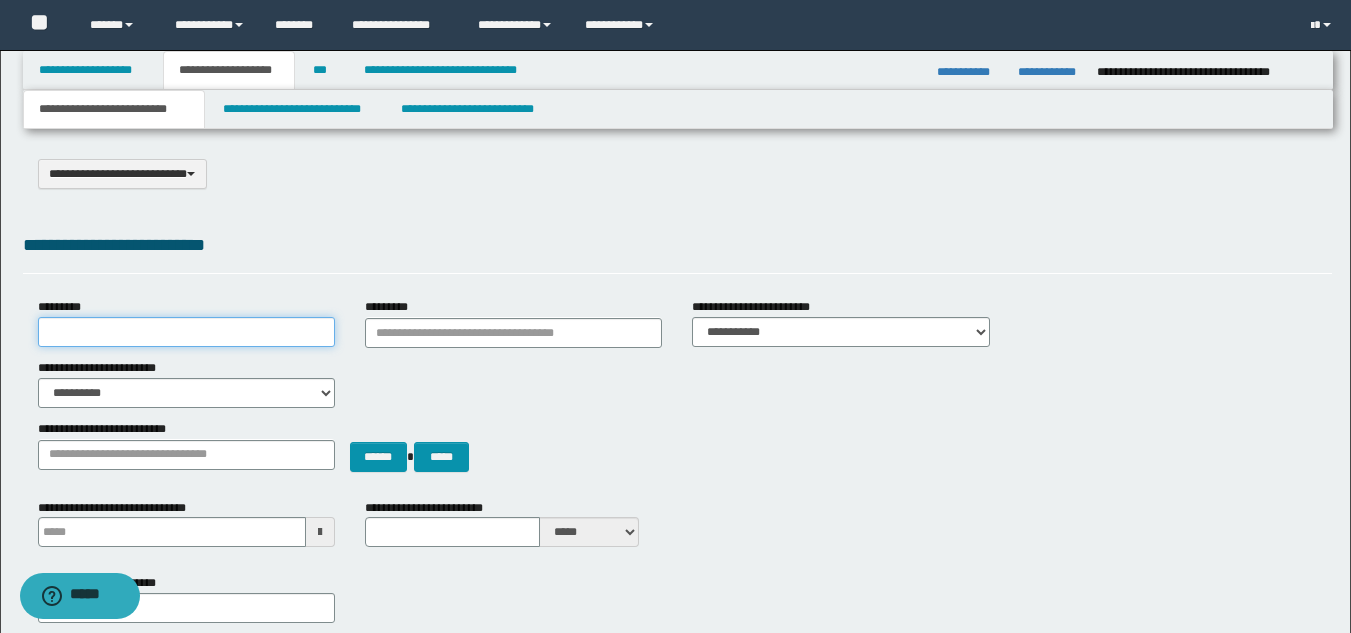 click on "*********" at bounding box center (186, 332) 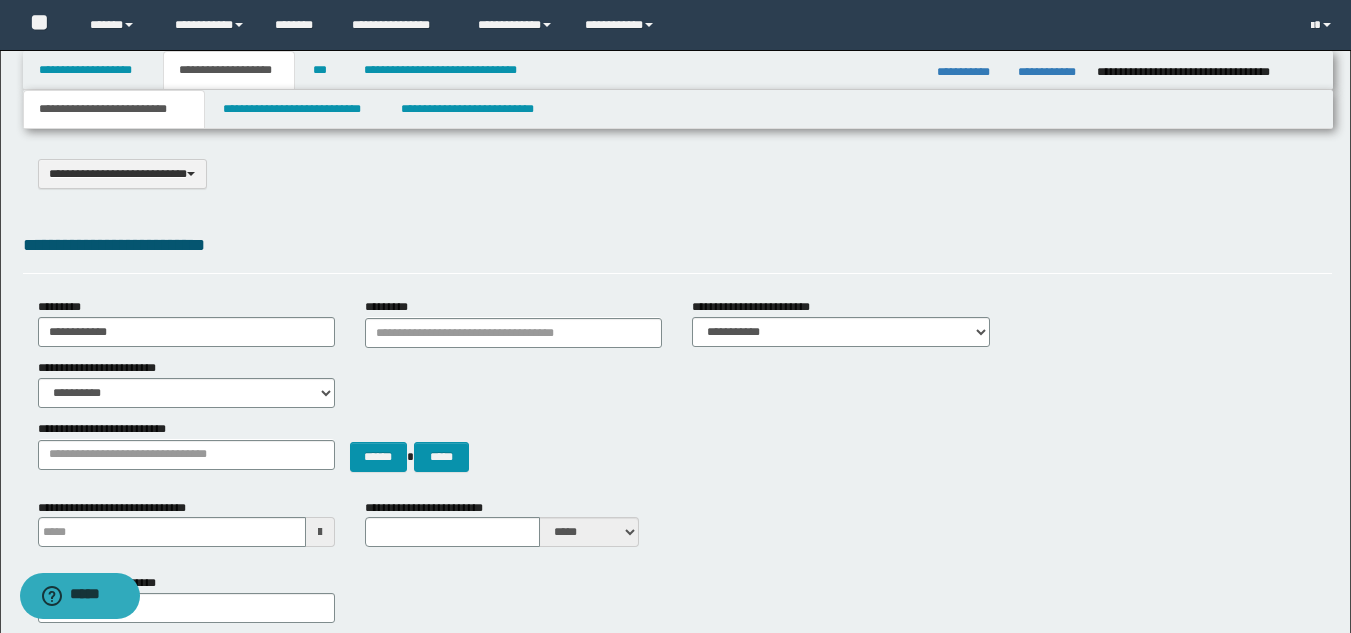 click on "**********" at bounding box center [677, 967] 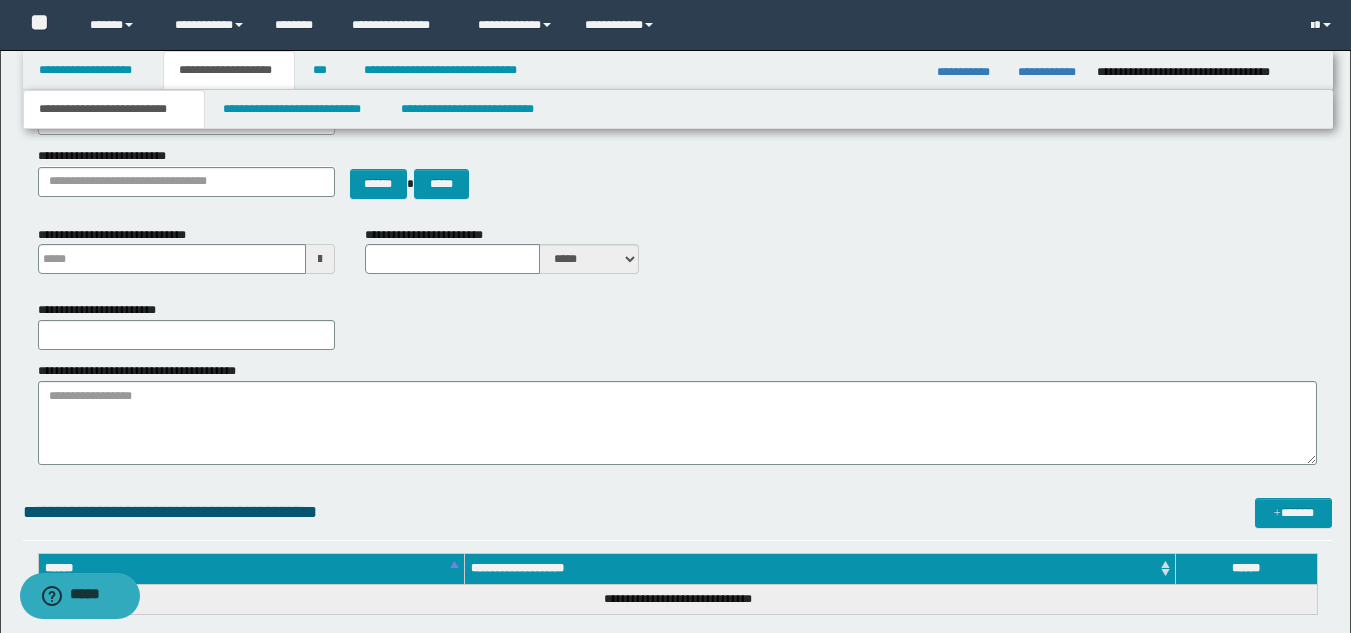 scroll, scrollTop: 0, scrollLeft: 0, axis: both 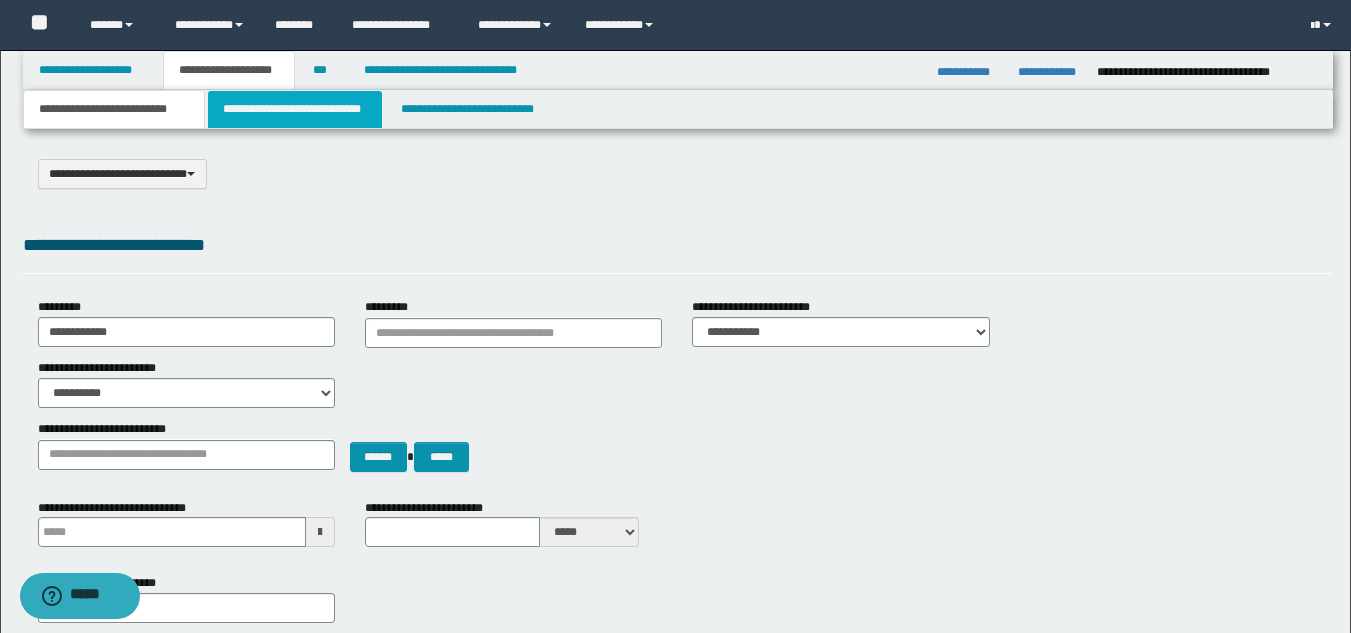 click on "**********" at bounding box center [295, 109] 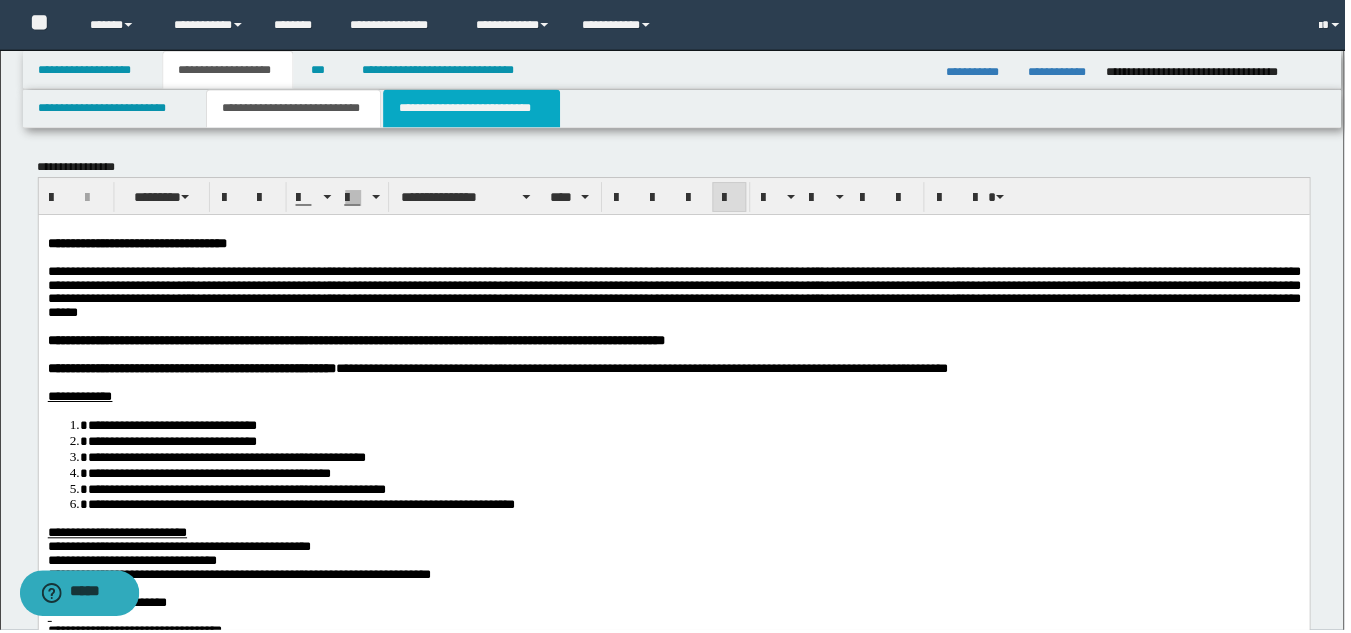 click on "**********" at bounding box center [474, 109] 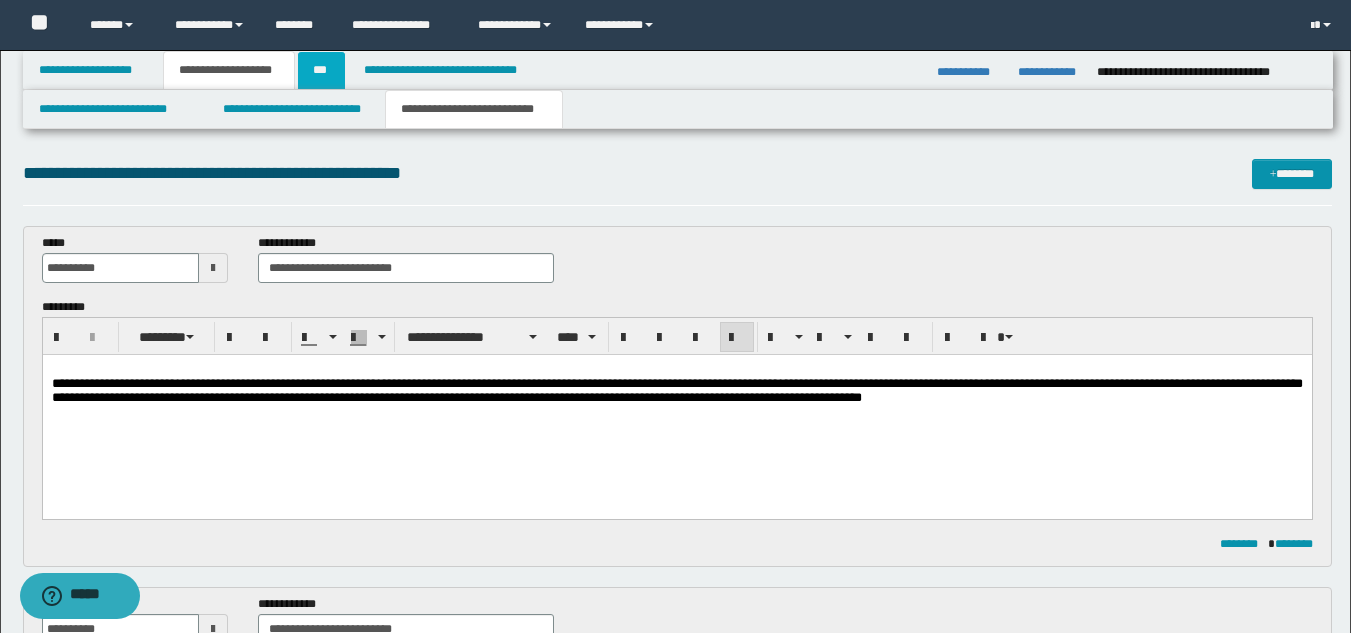 click on "***" at bounding box center [321, 70] 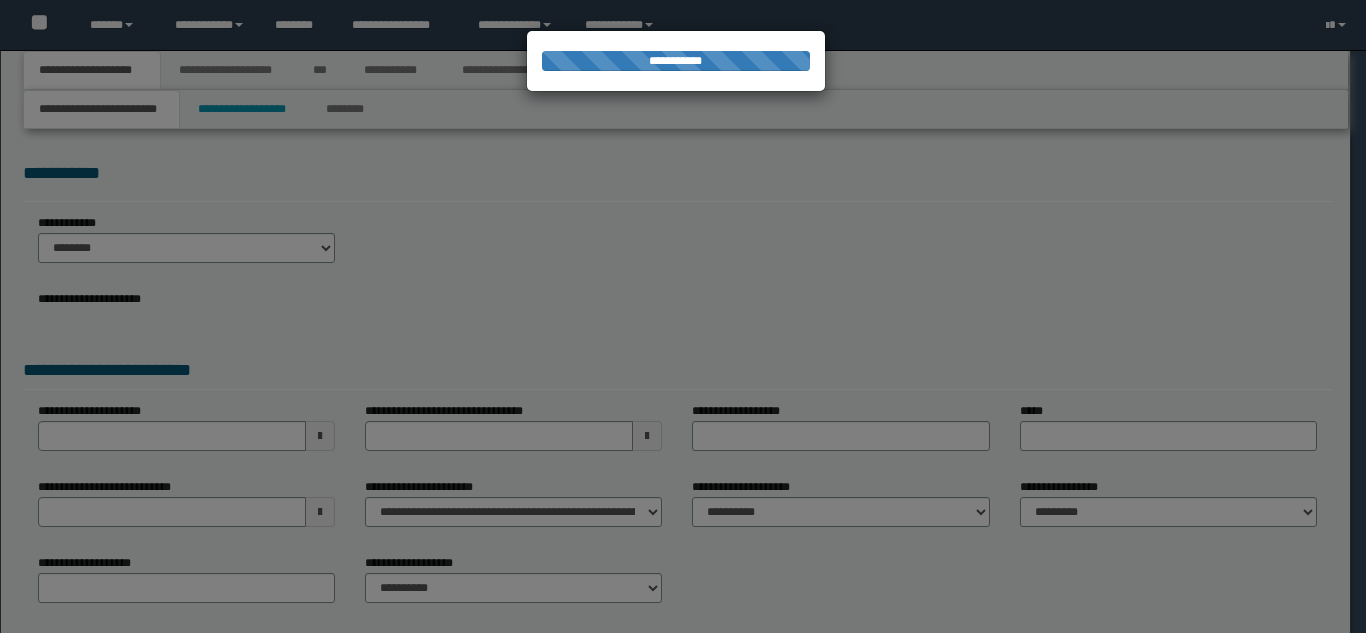 scroll, scrollTop: 0, scrollLeft: 0, axis: both 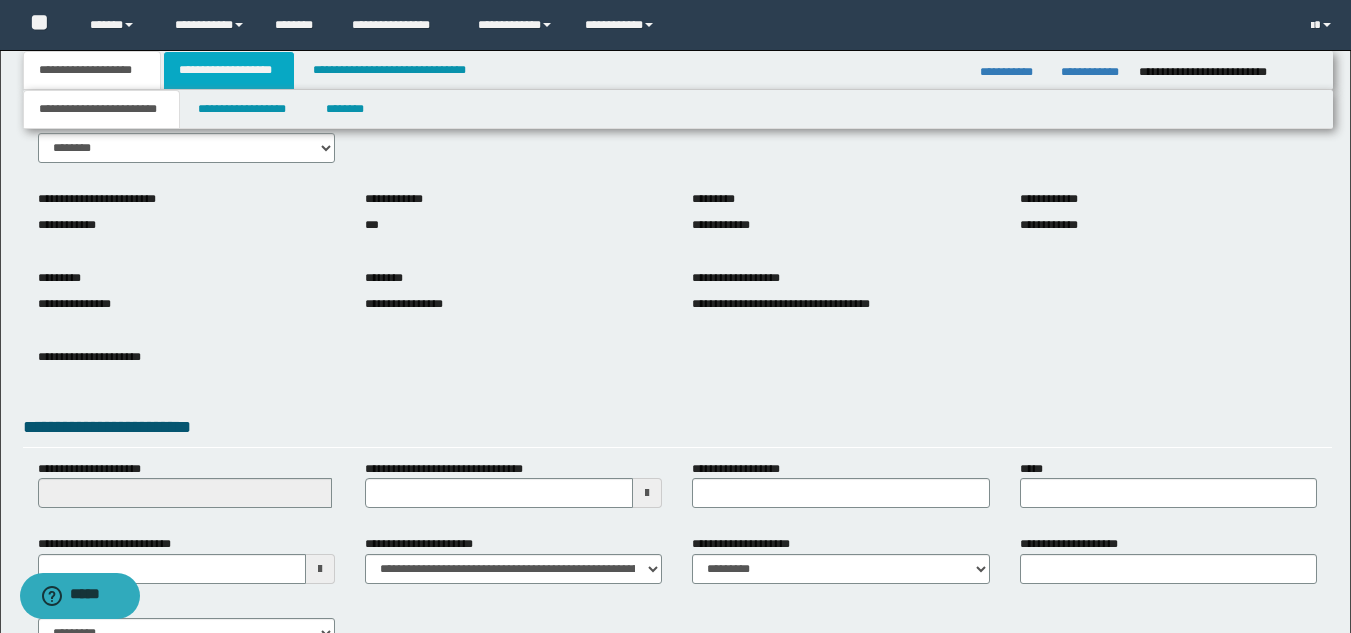 click on "**********" at bounding box center [229, 70] 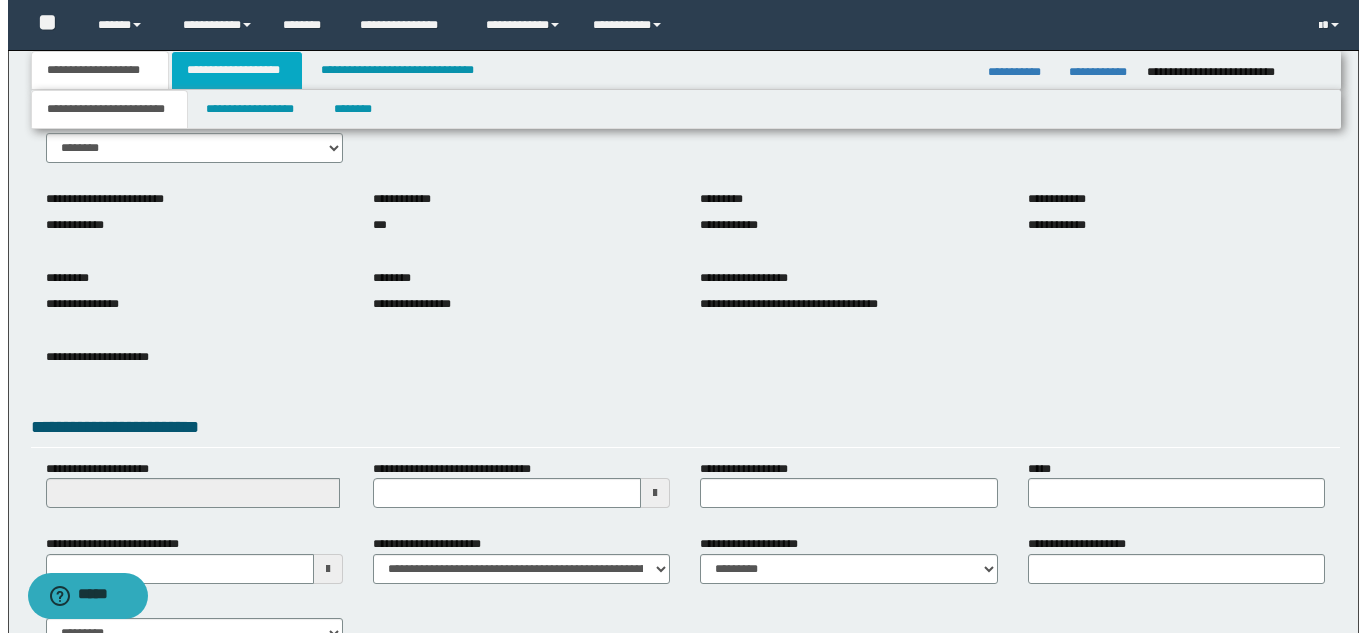 scroll, scrollTop: 0, scrollLeft: 0, axis: both 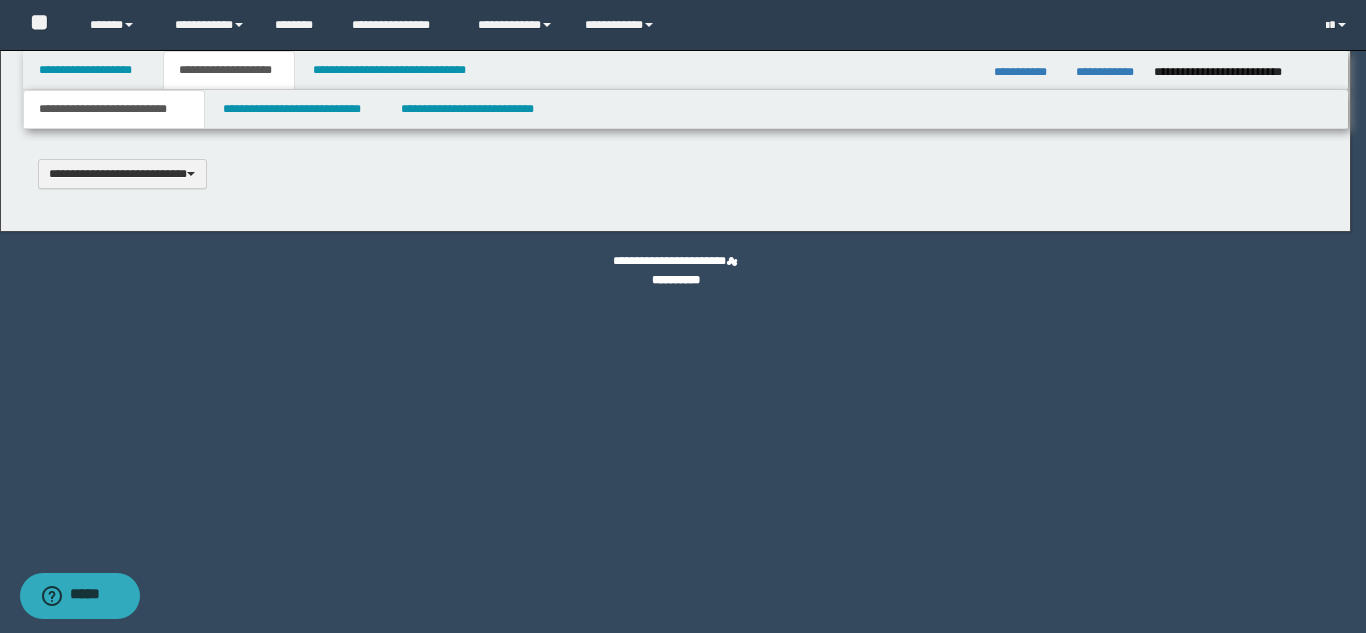 type 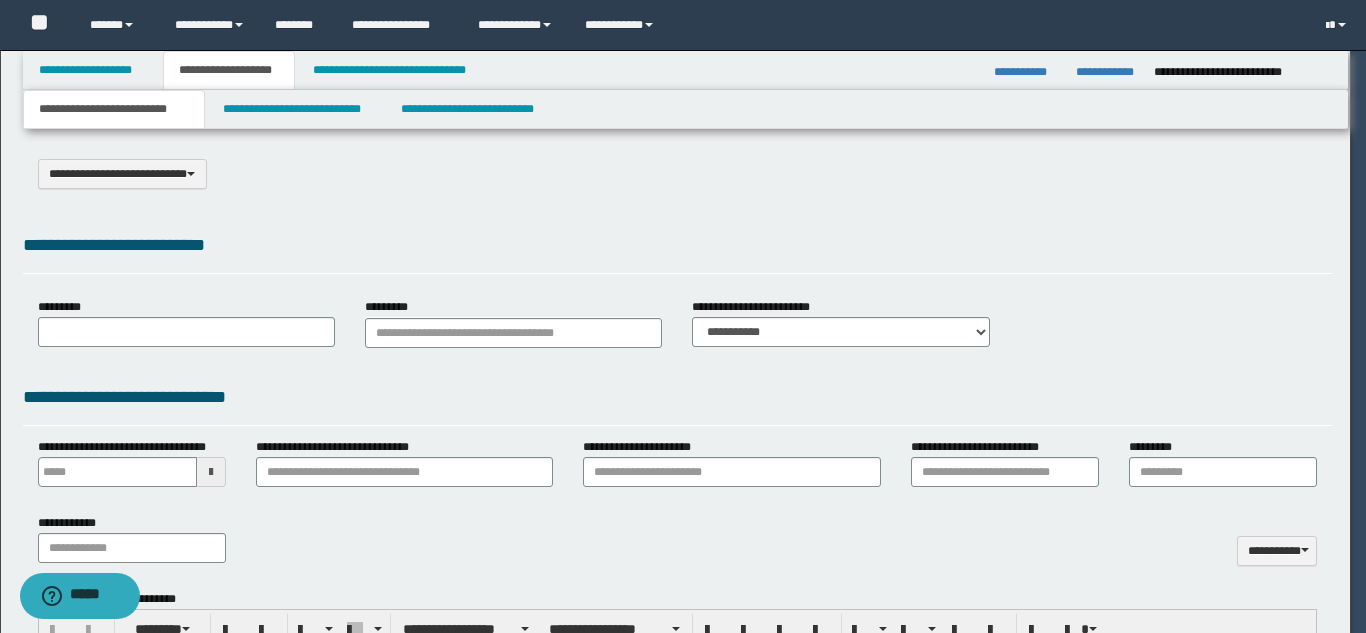 type on "**********" 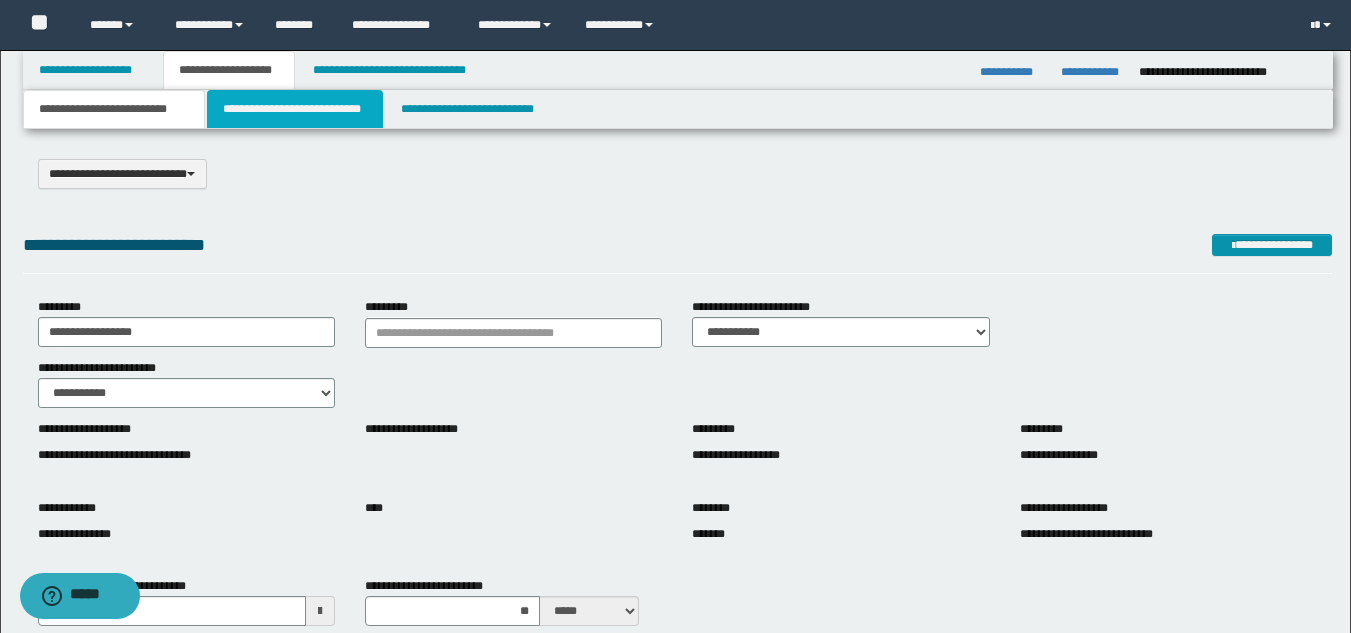 click on "**********" at bounding box center (295, 109) 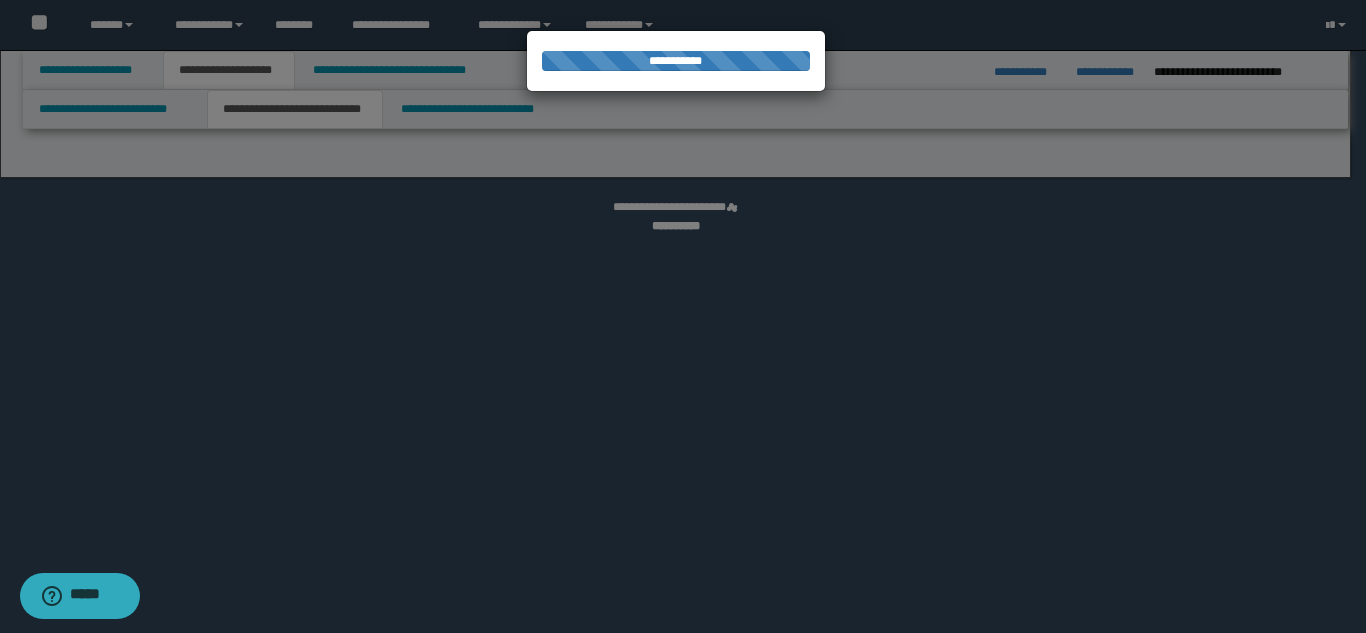 select on "*" 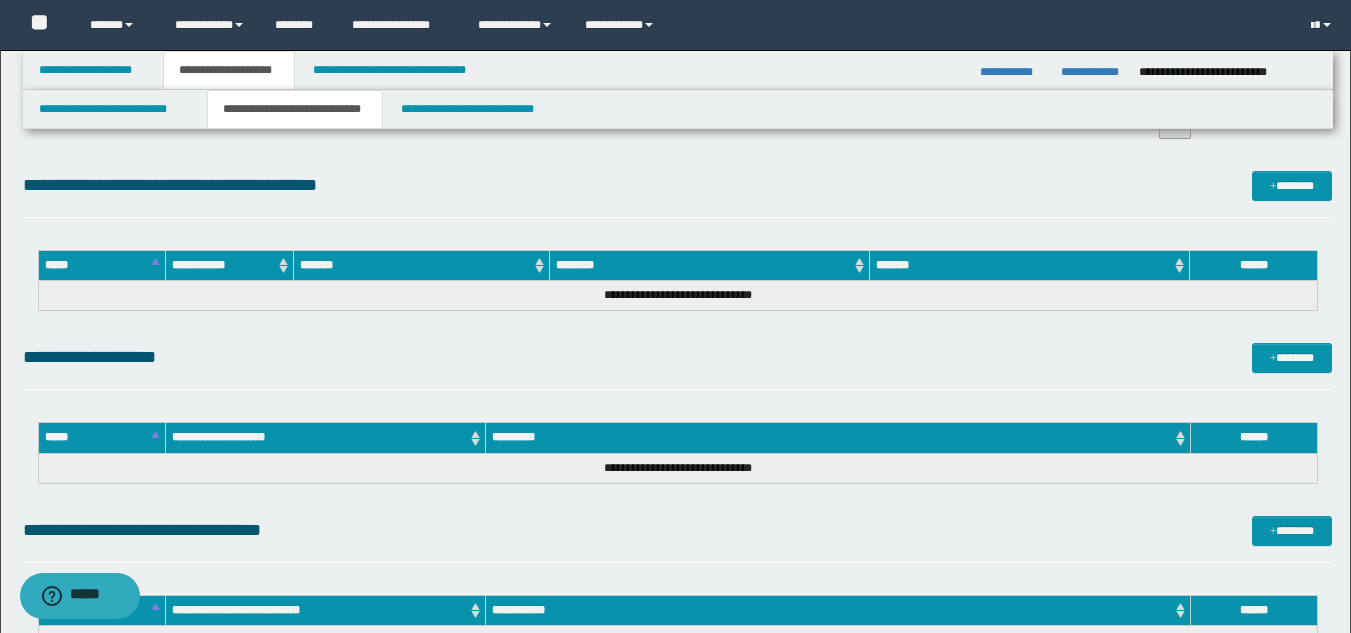scroll, scrollTop: 5700, scrollLeft: 0, axis: vertical 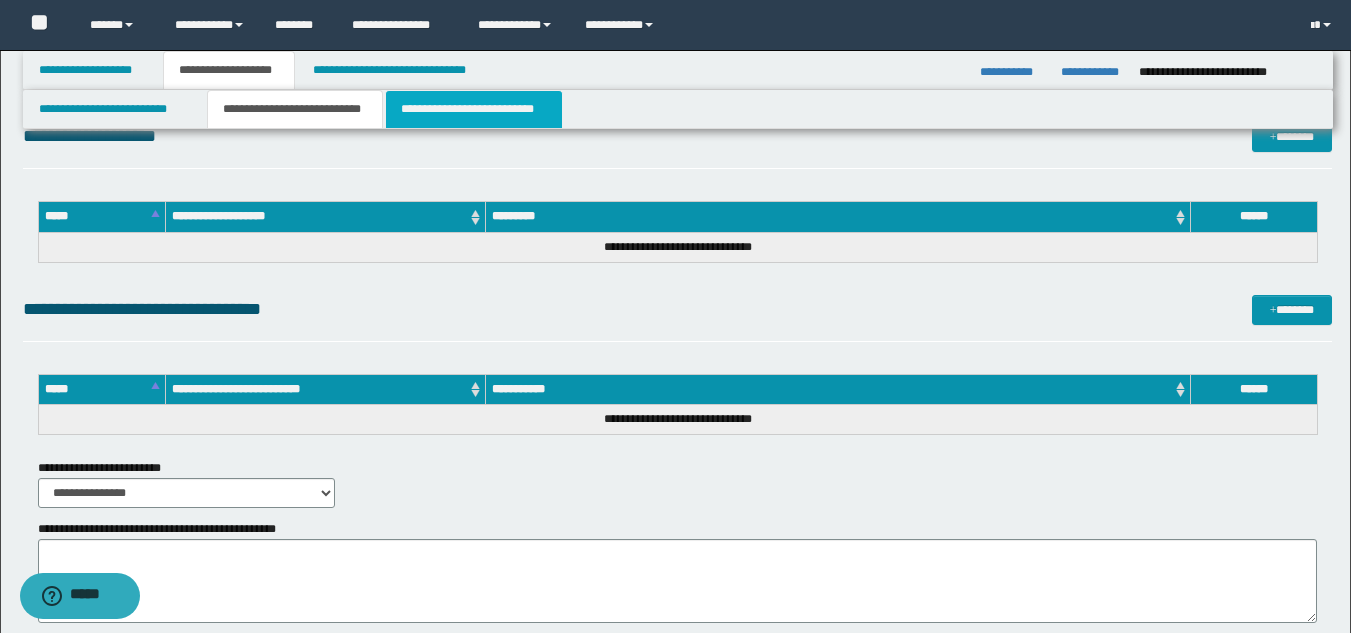 click on "**********" at bounding box center [474, 109] 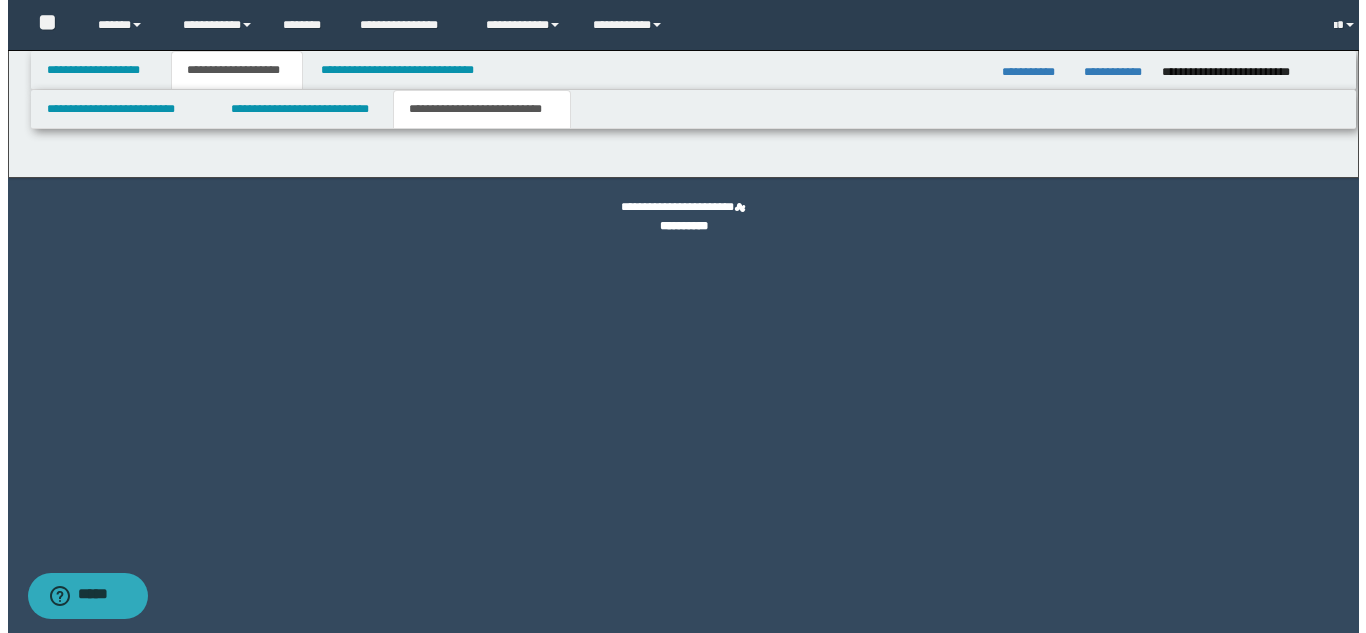 scroll, scrollTop: 0, scrollLeft: 0, axis: both 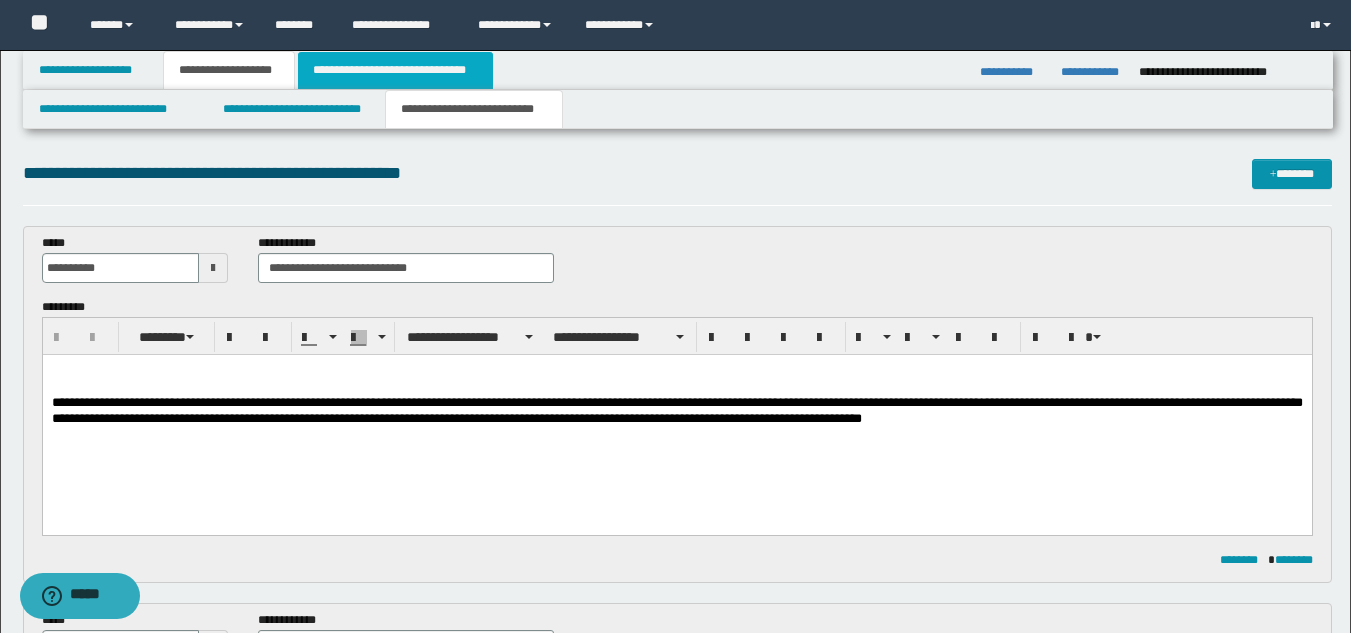 click on "**********" at bounding box center [395, 70] 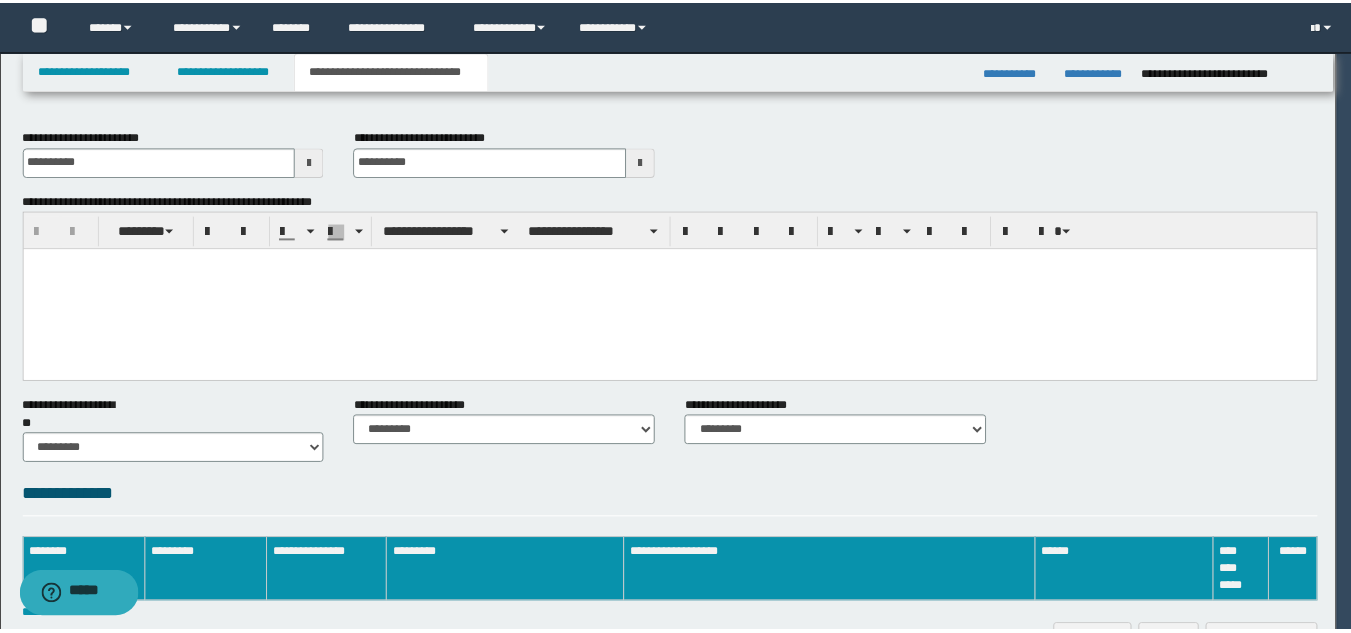 scroll, scrollTop: 0, scrollLeft: 0, axis: both 